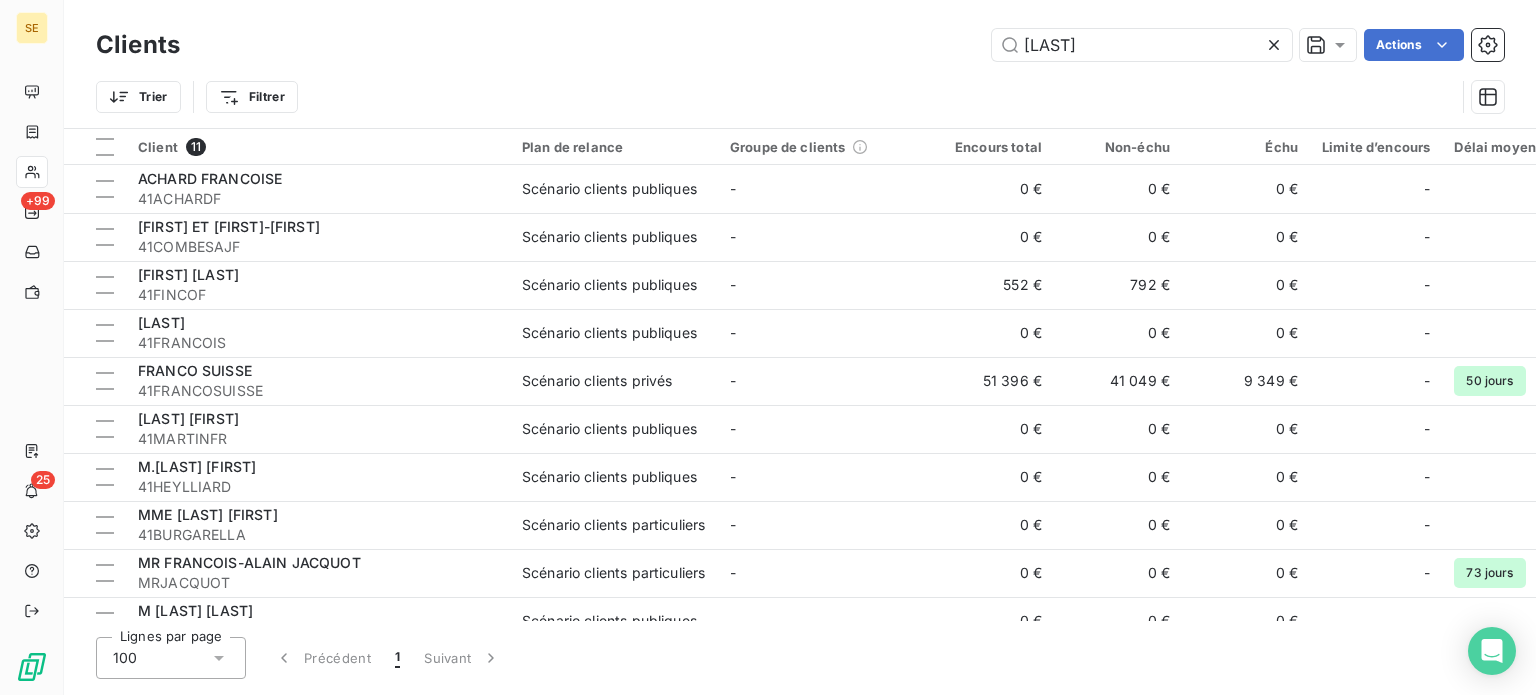 scroll, scrollTop: 0, scrollLeft: 0, axis: both 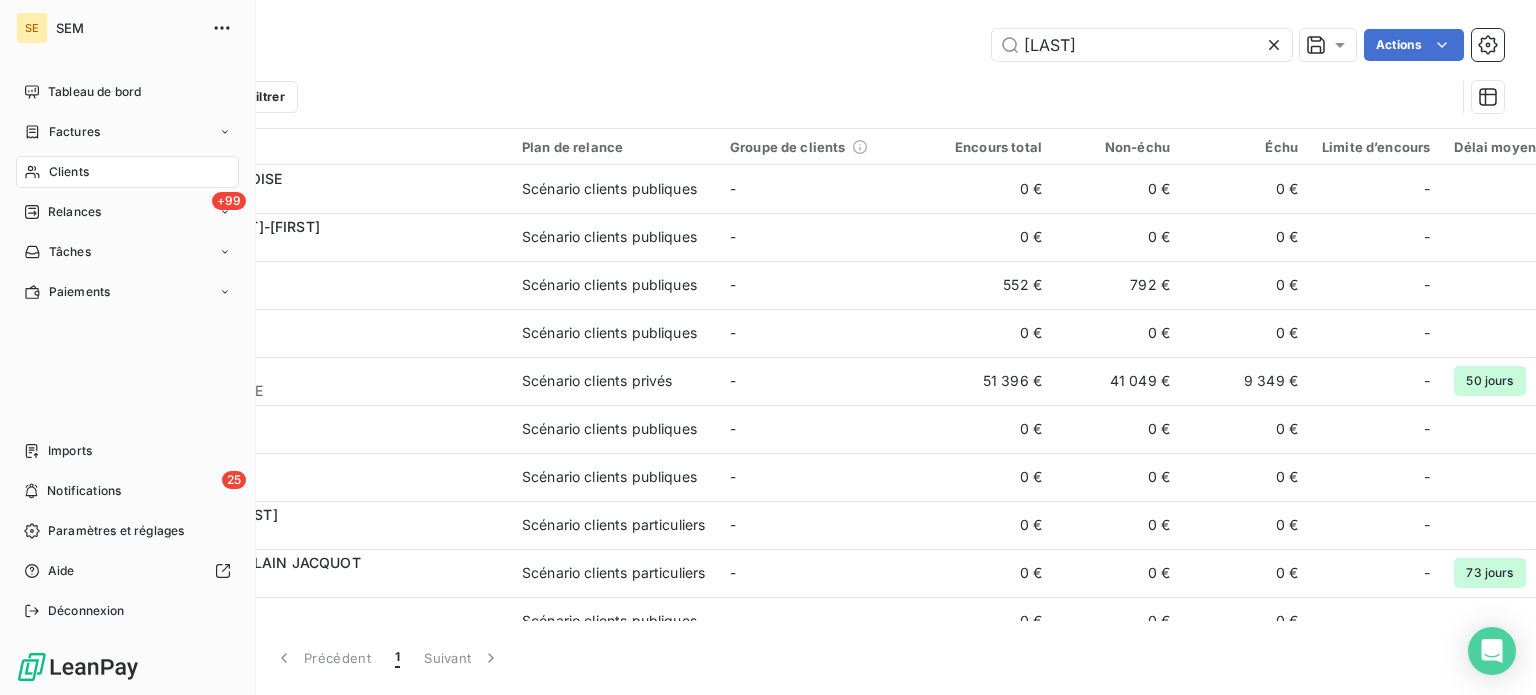 click 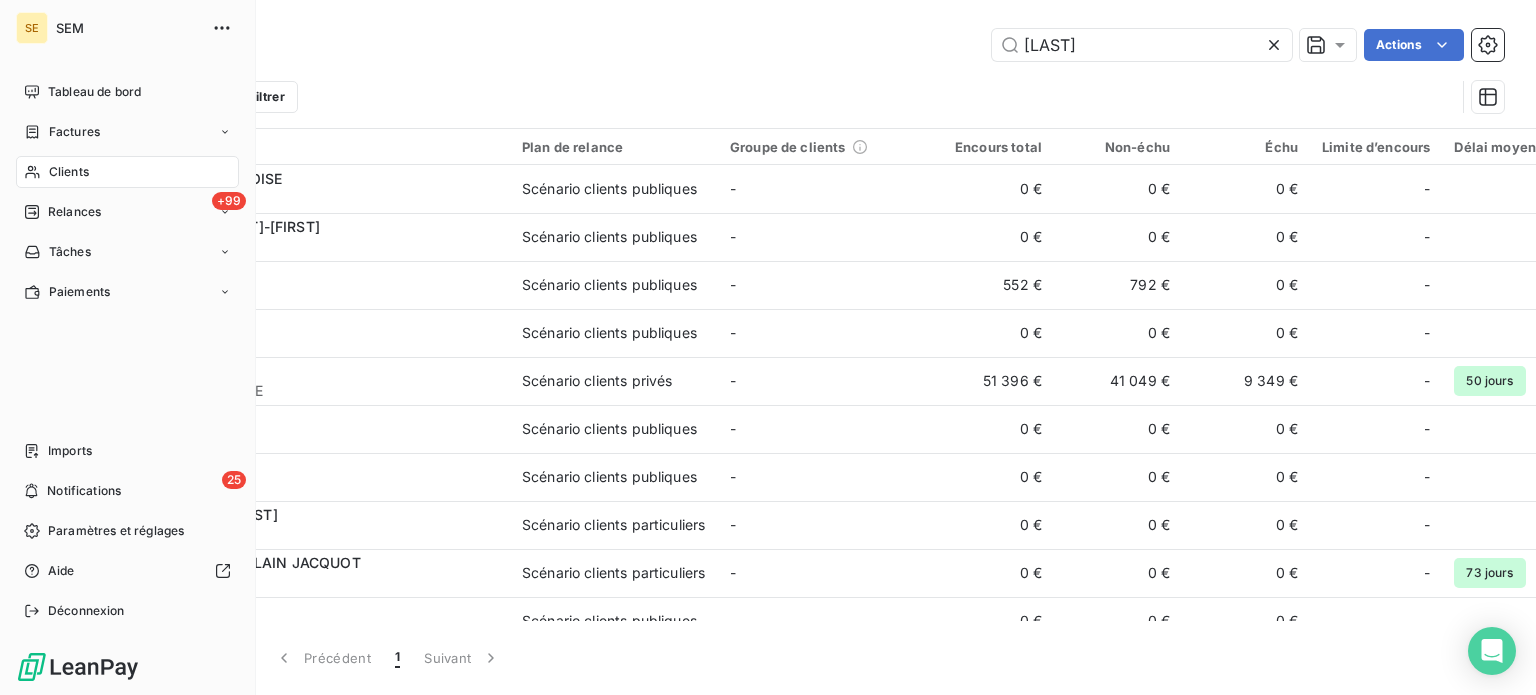 click on "Clients" at bounding box center [69, 172] 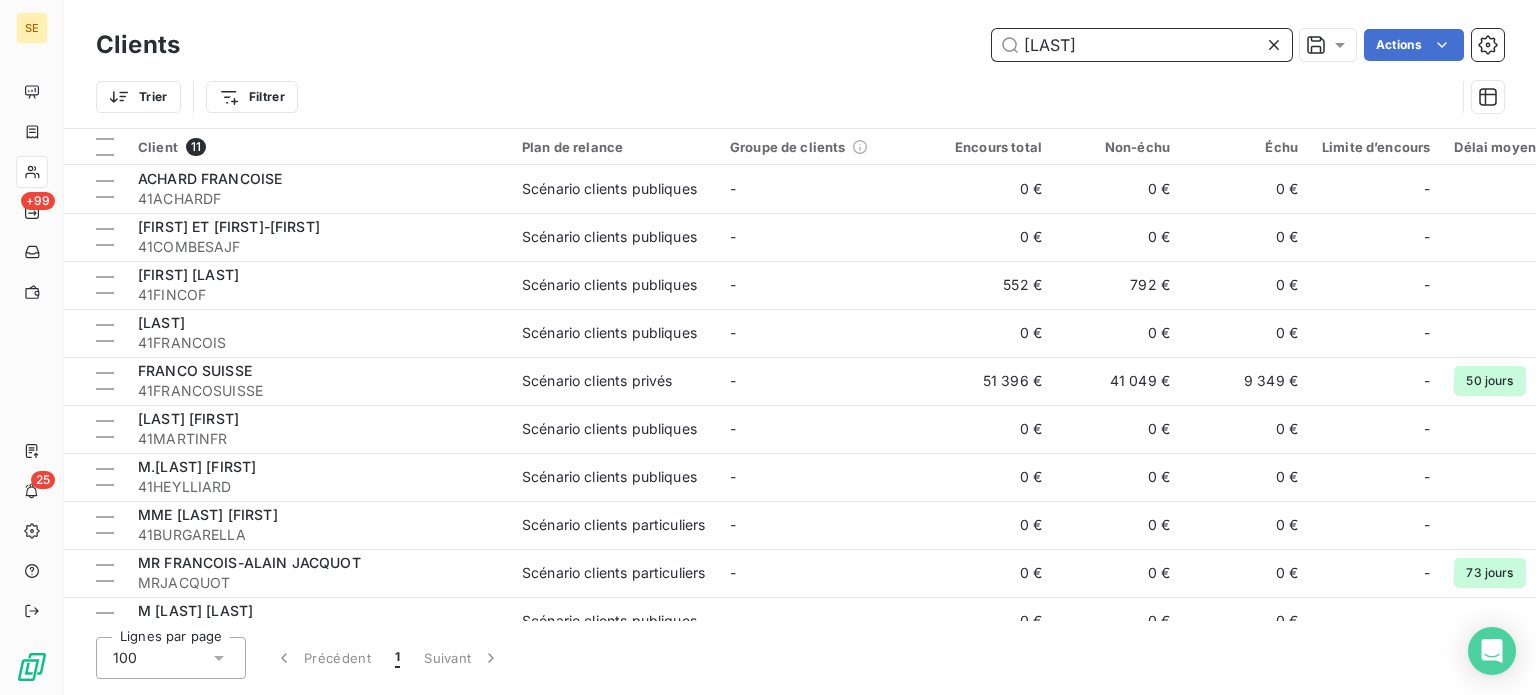 click on "[LAST]" at bounding box center (1142, 45) 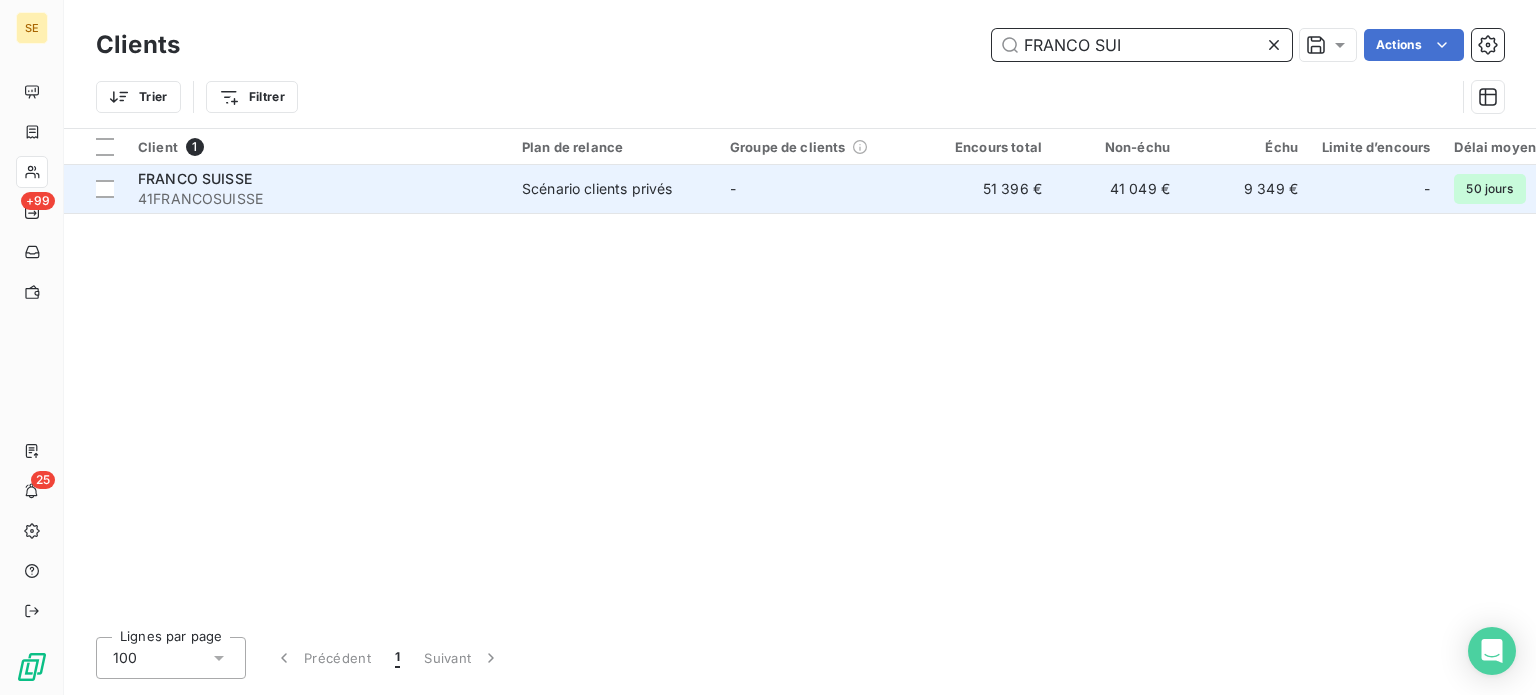 type on "FRANCO SUI" 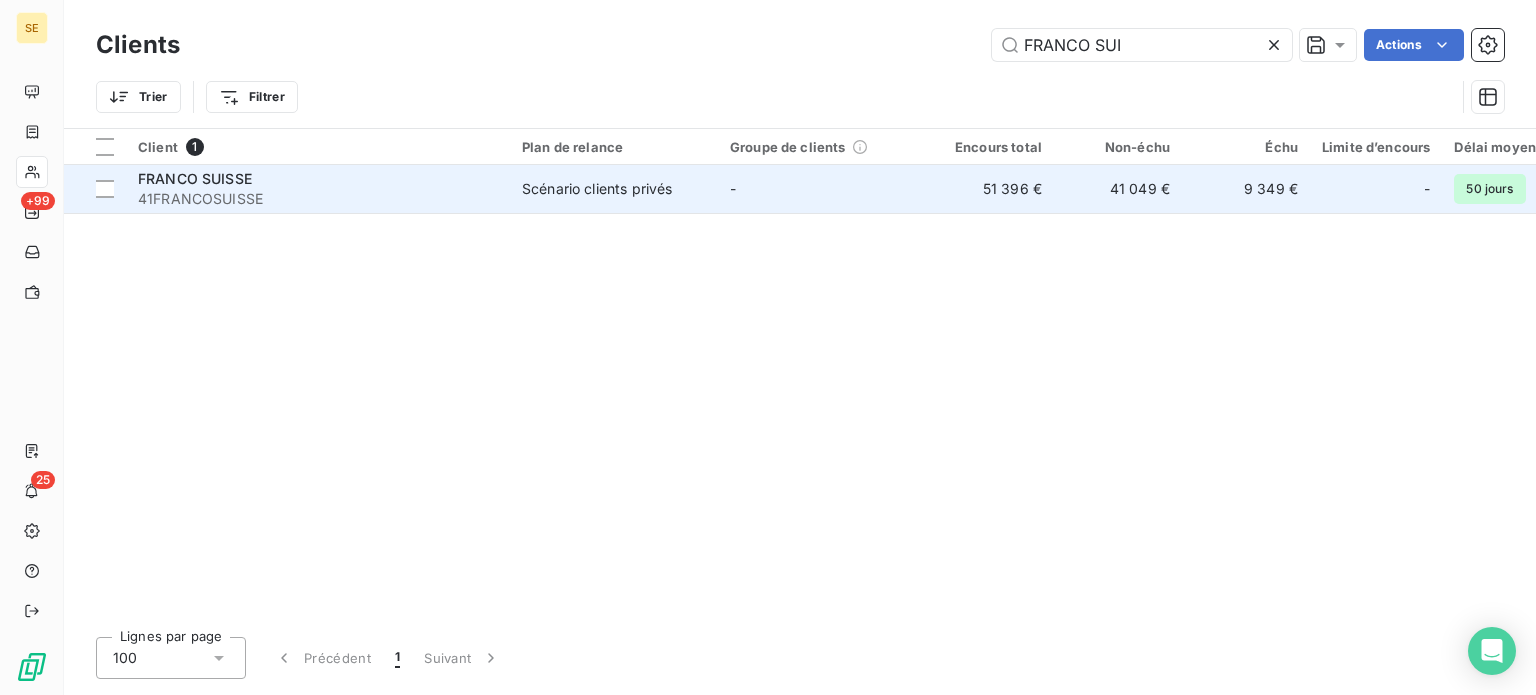 click on "41FRANCOSUISSE" at bounding box center (318, 199) 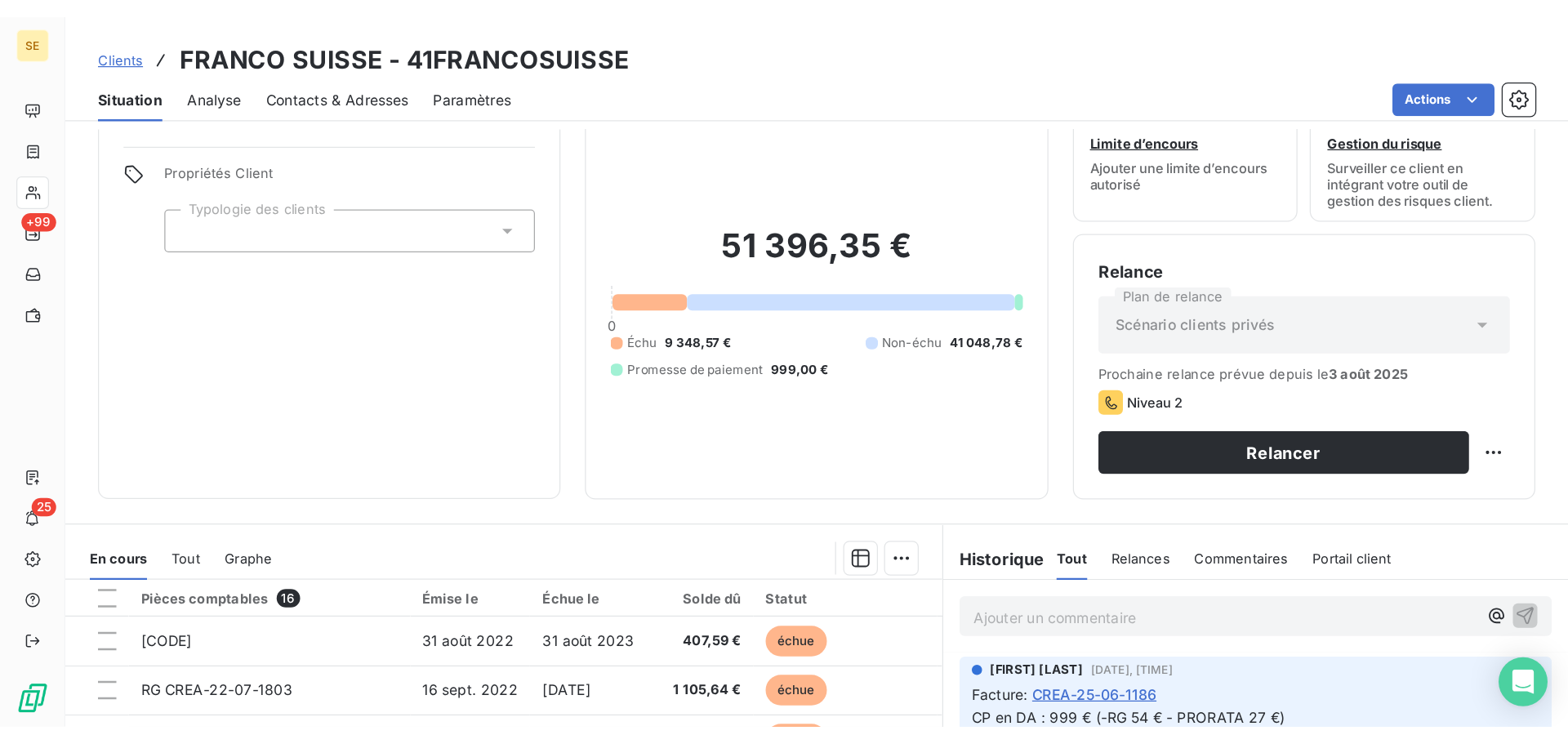scroll, scrollTop: 49, scrollLeft: 0, axis: vertical 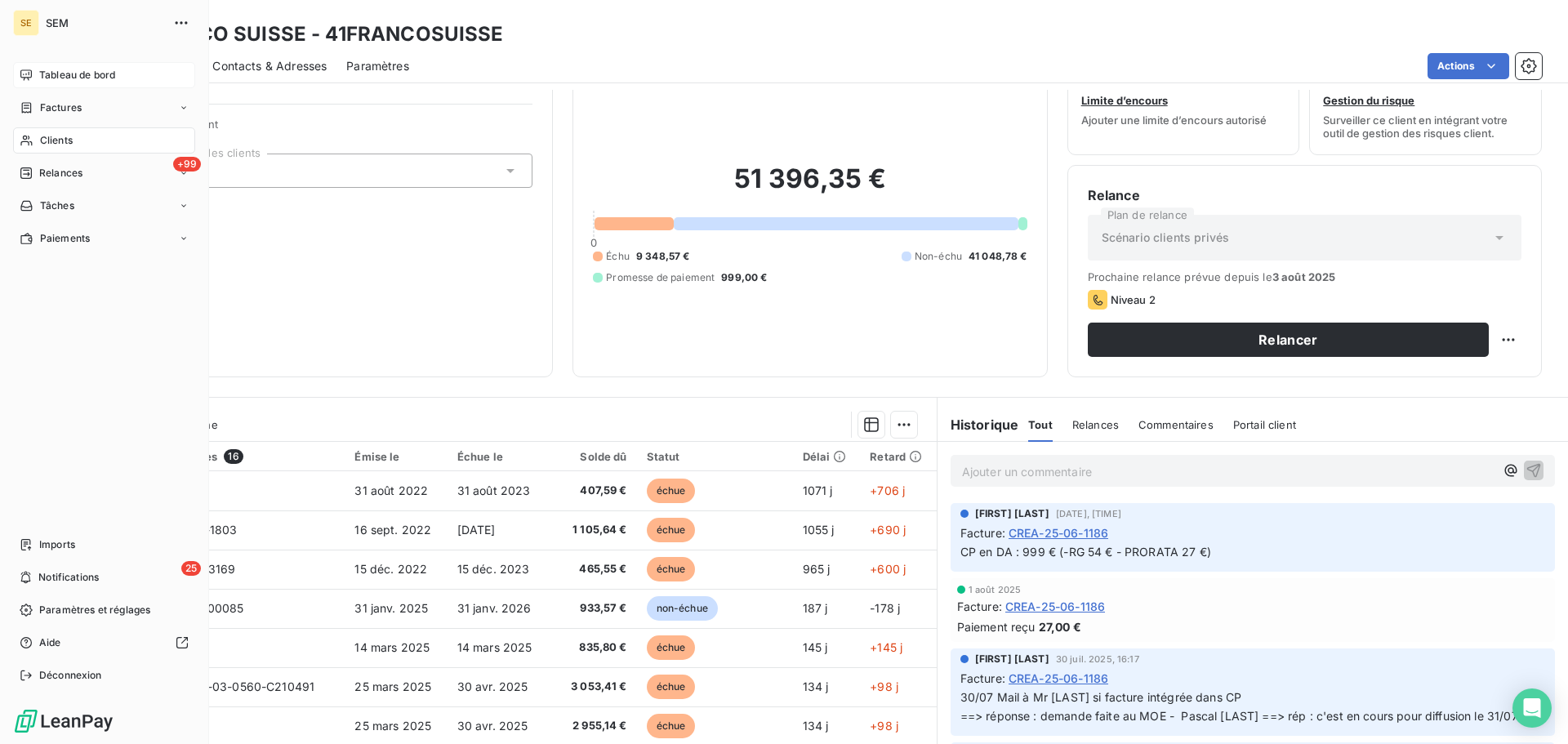 click on "Tableau de bord" at bounding box center (77, 75) 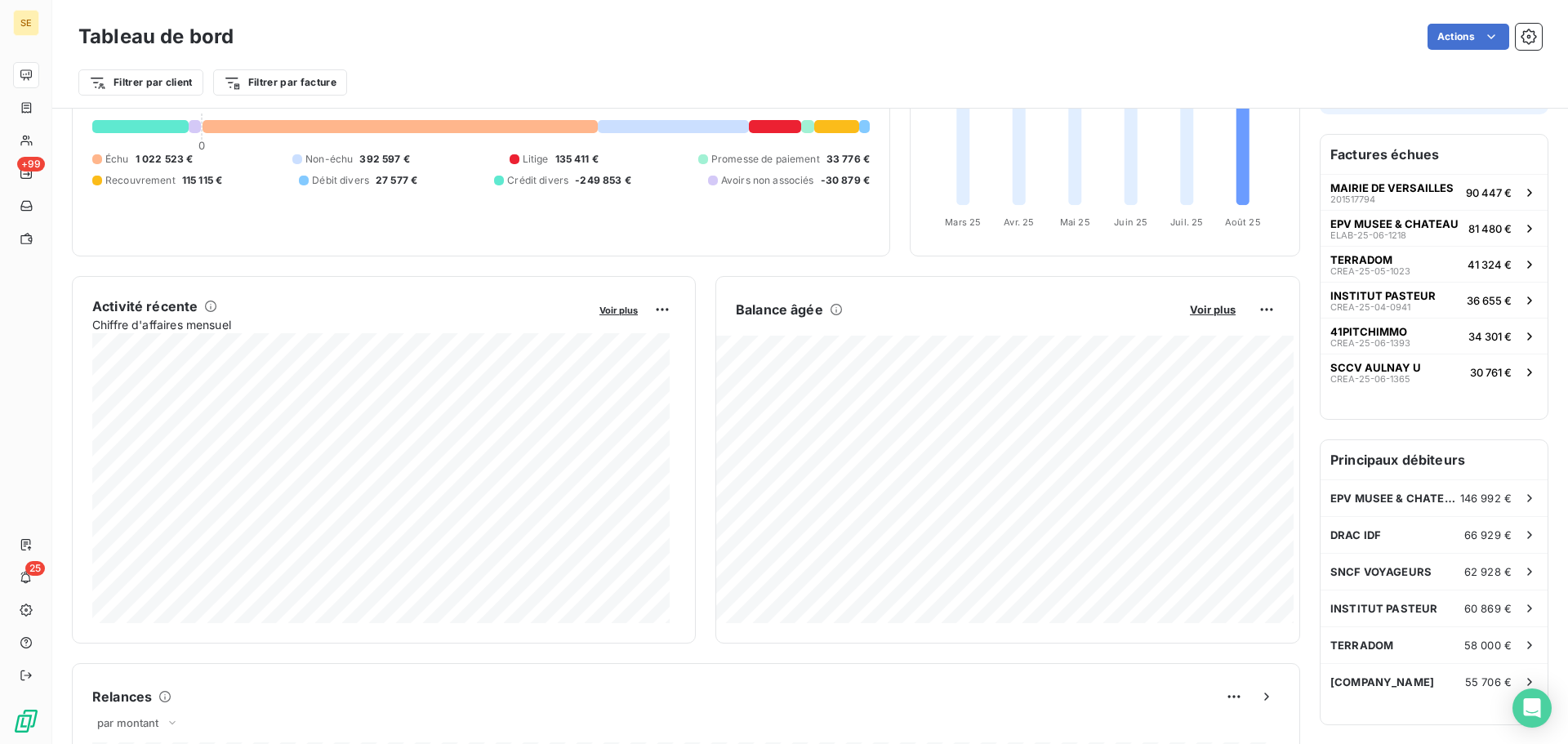 scroll, scrollTop: 164, scrollLeft: 0, axis: vertical 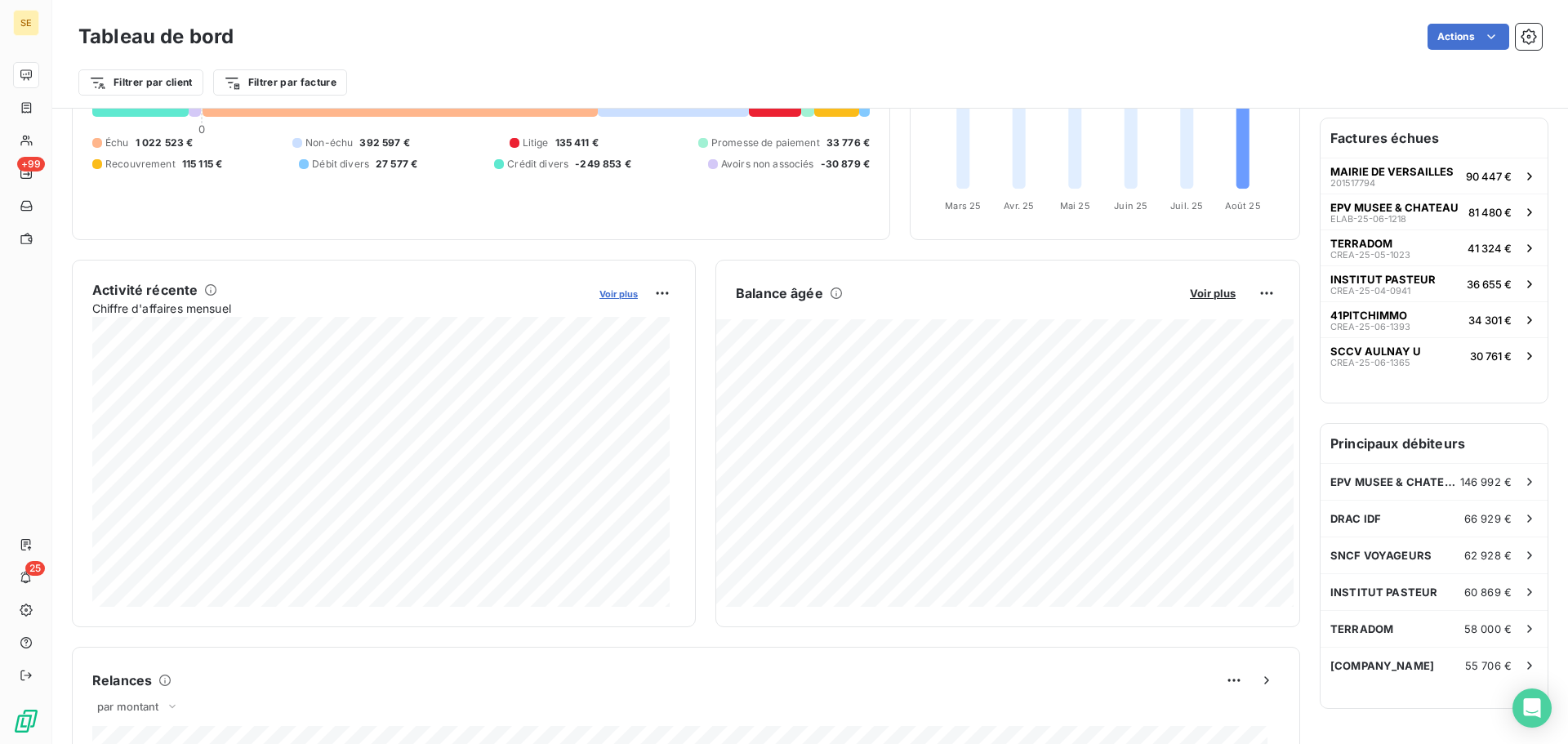 click on "Voir plus" at bounding box center [618, 294] 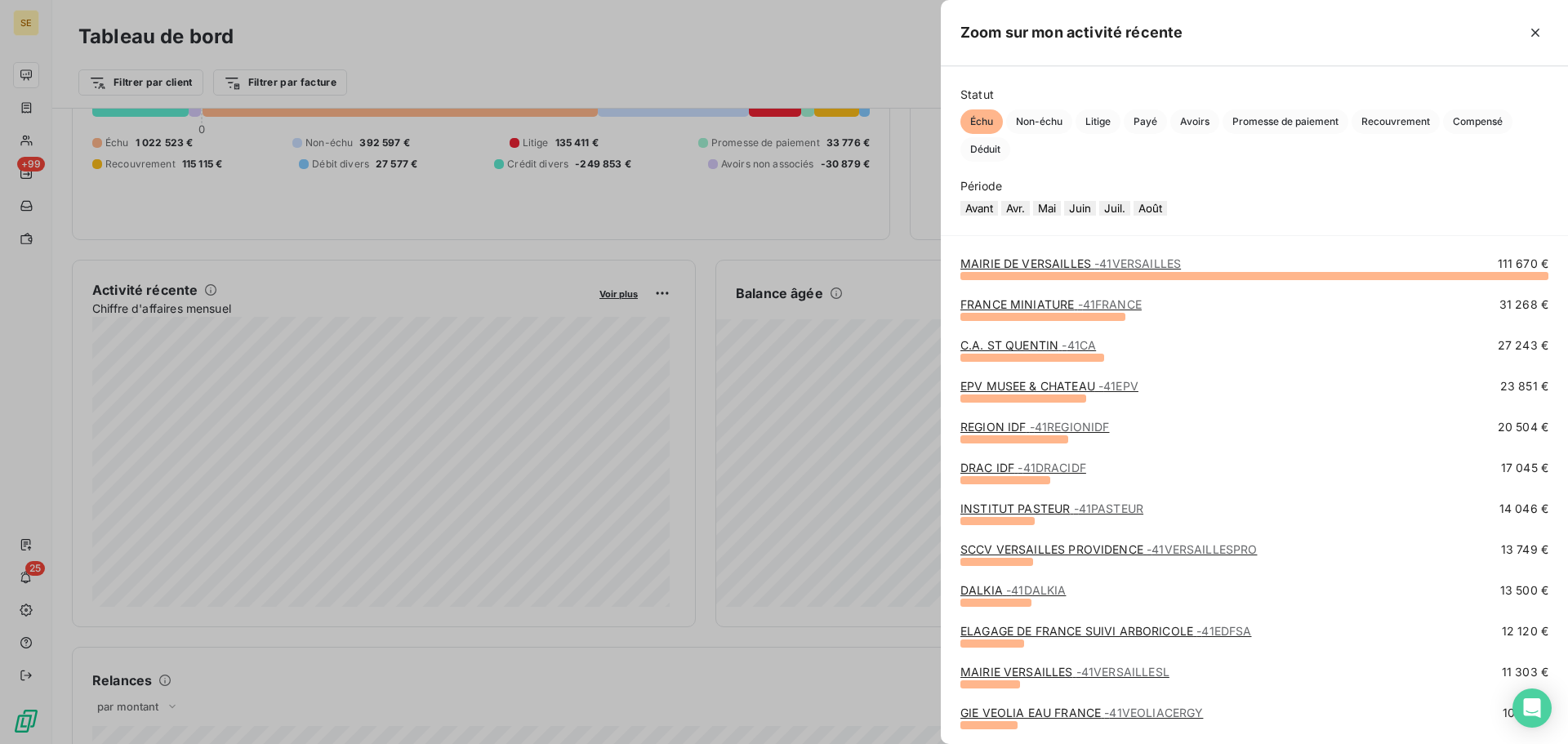 click at bounding box center (784, 372) 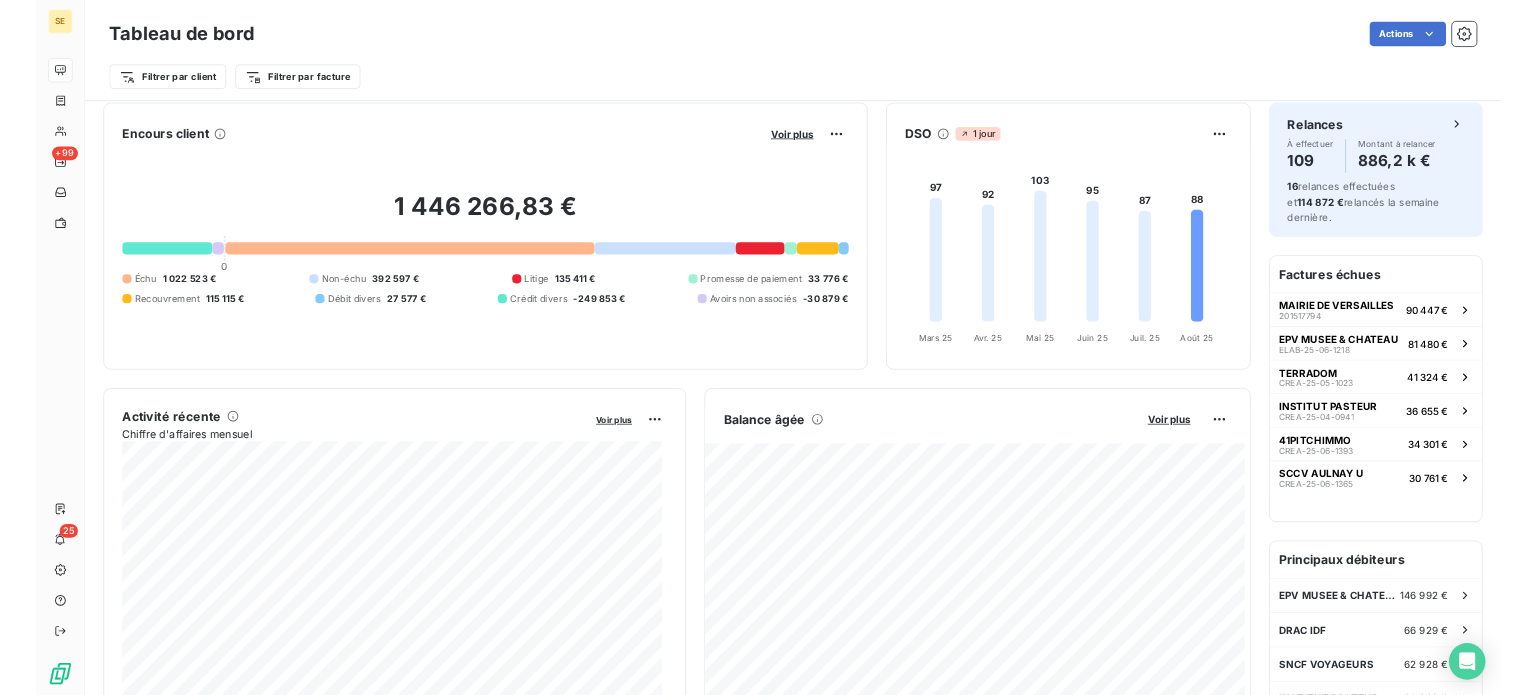 scroll, scrollTop: 0, scrollLeft: 0, axis: both 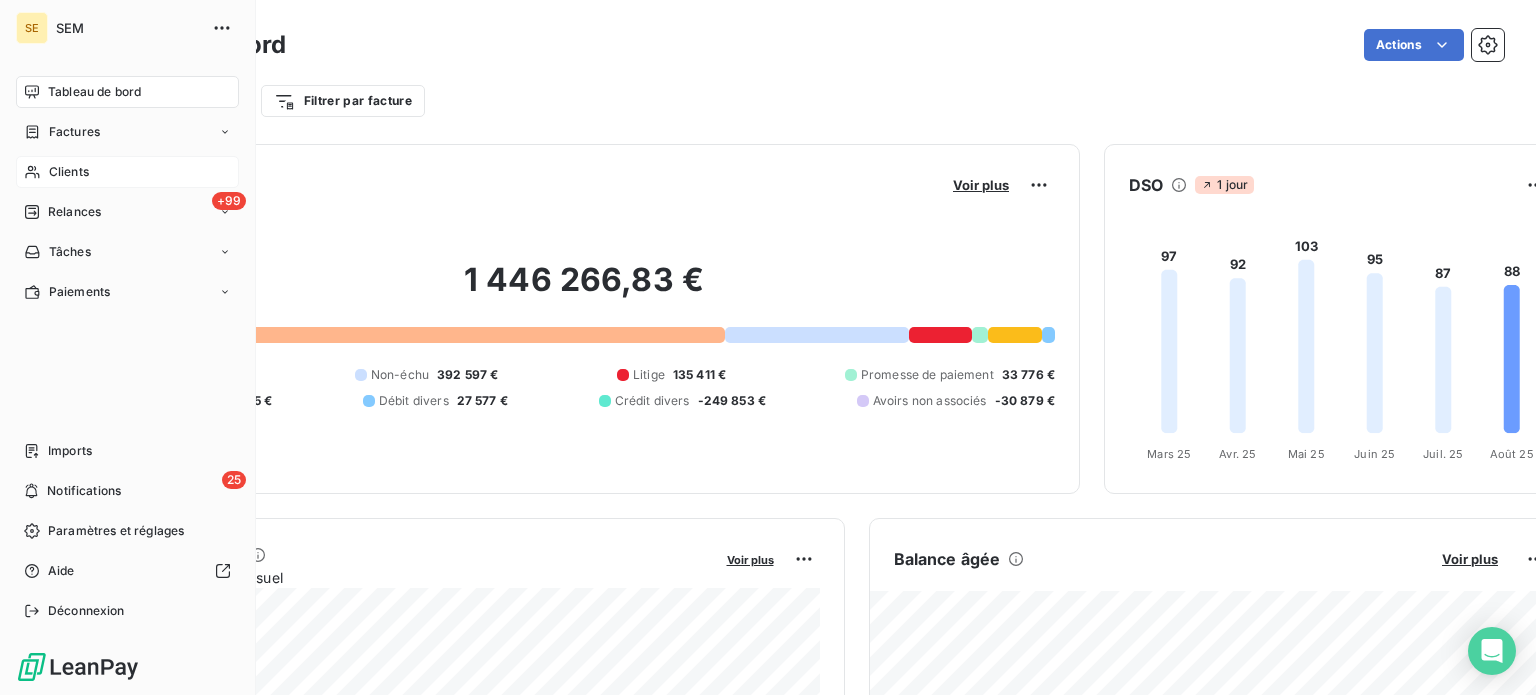 click 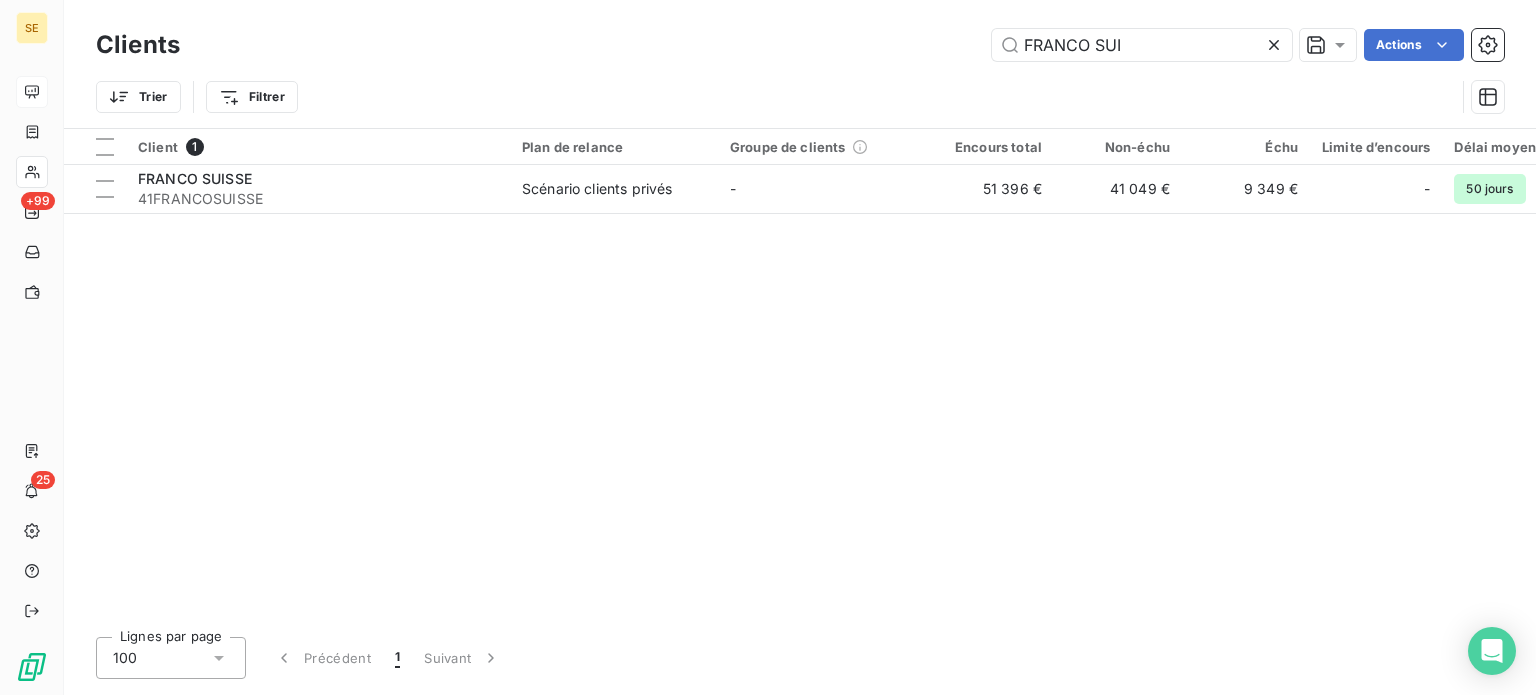 drag, startPoint x: 1184, startPoint y: 43, endPoint x: 850, endPoint y: 75, distance: 335.52942 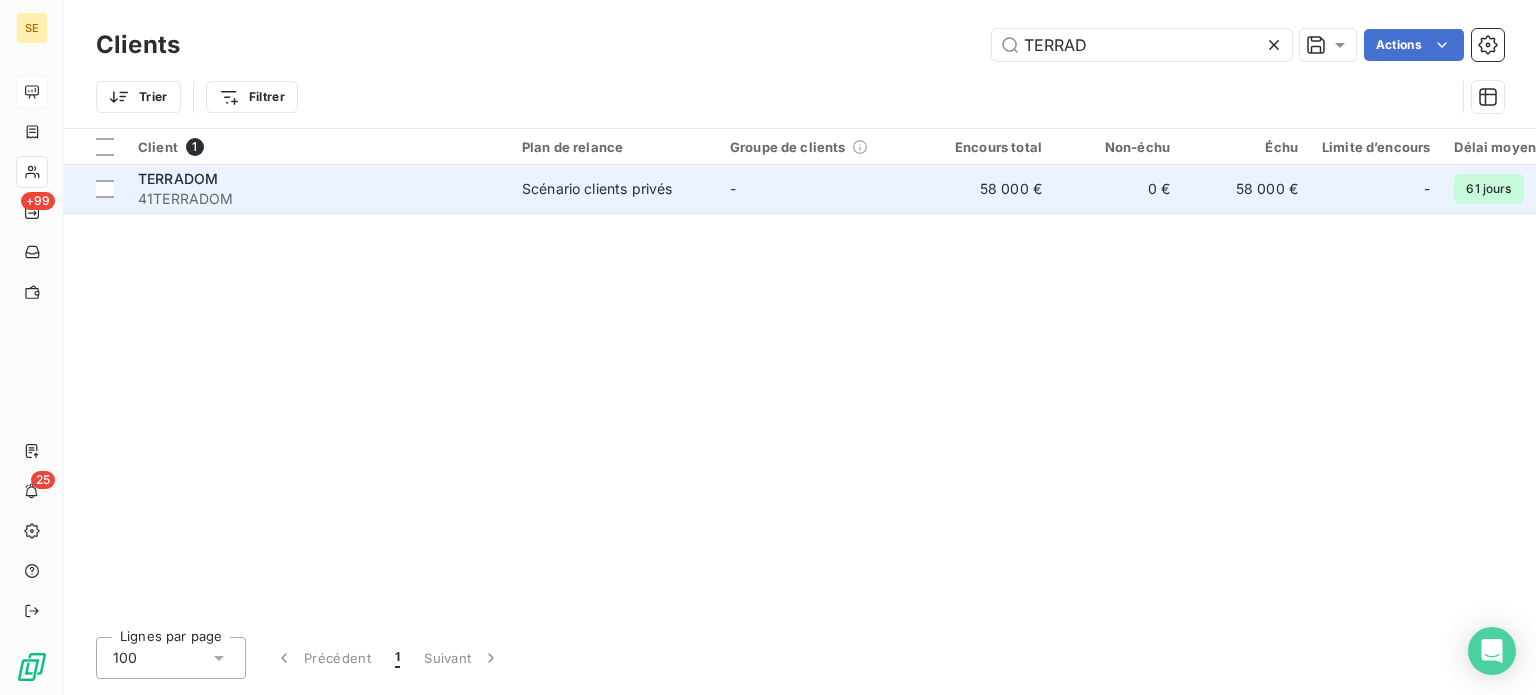 type on "TERRAD" 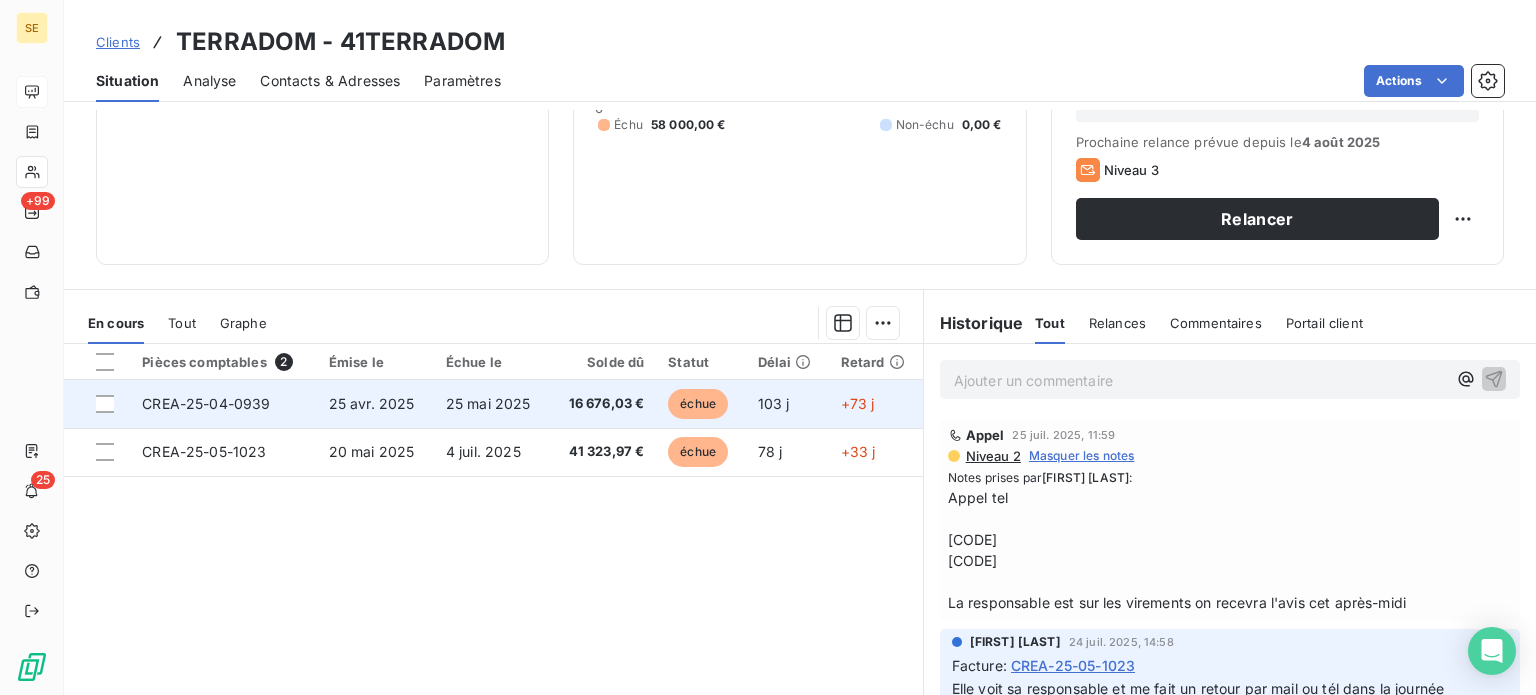 scroll, scrollTop: 300, scrollLeft: 0, axis: vertical 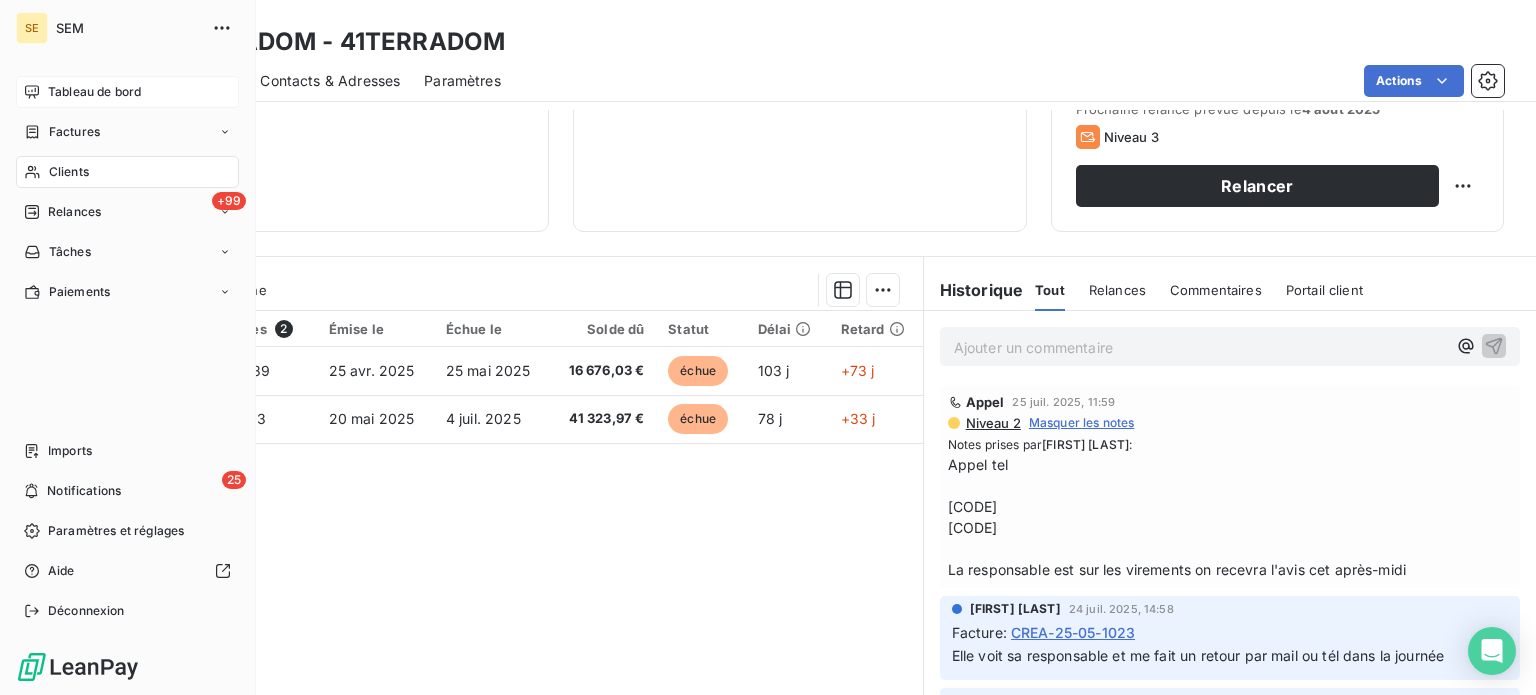 click on "Tableau de bord" at bounding box center (94, 92) 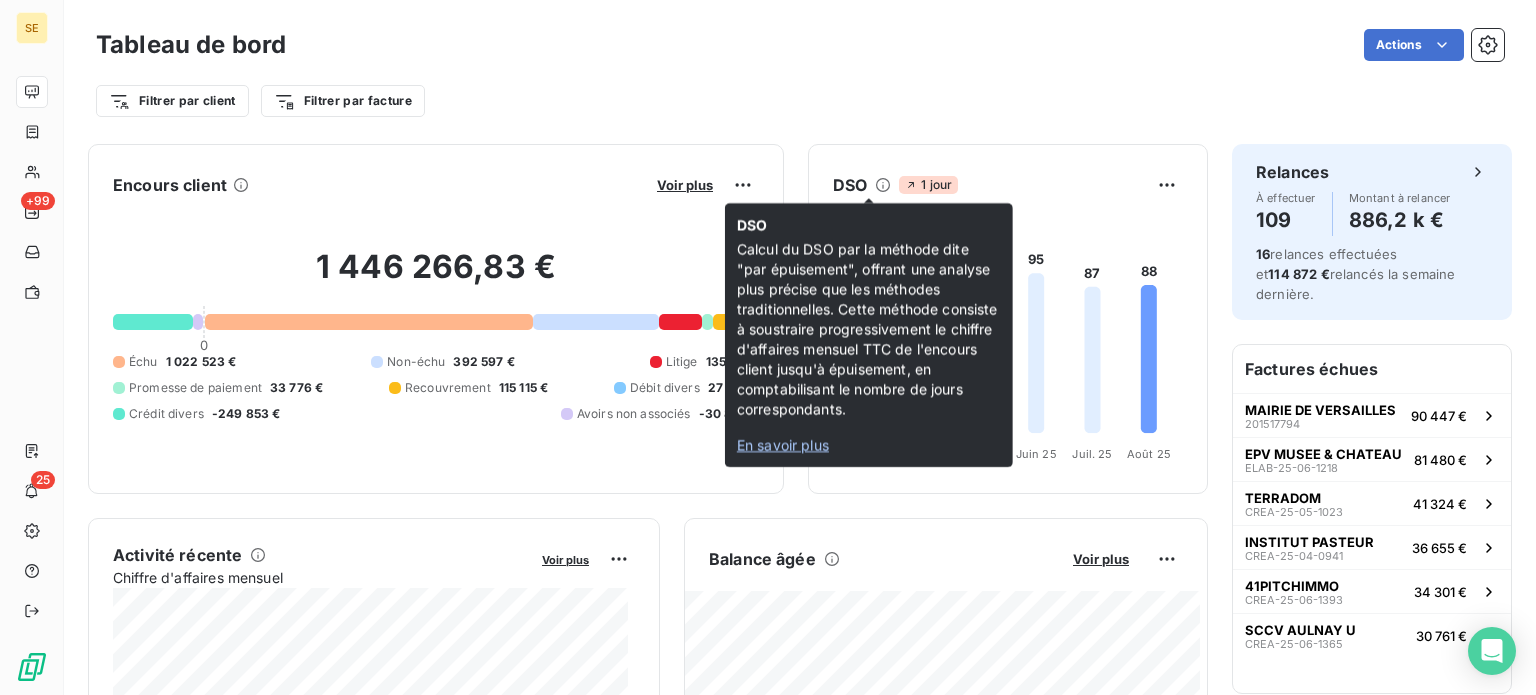 click on "En savoir plus" at bounding box center [783, 444] 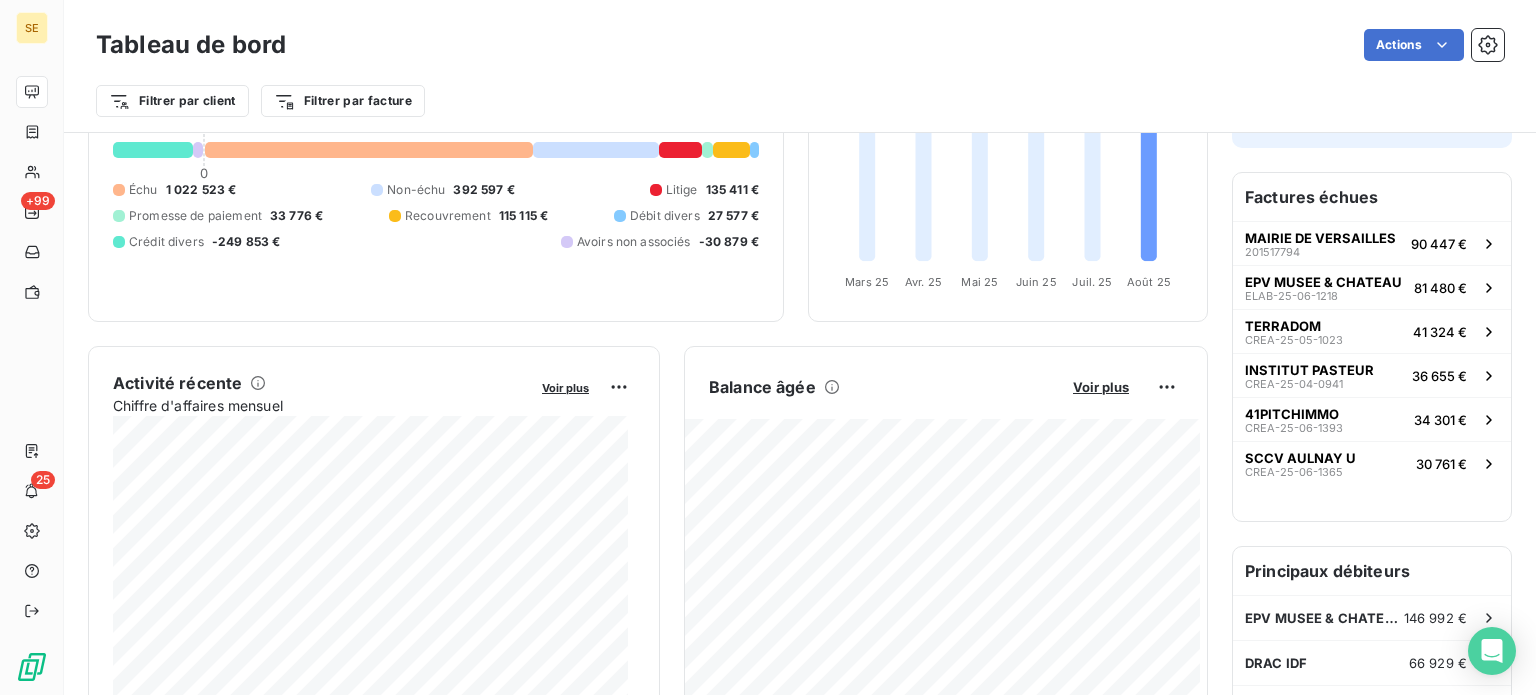 scroll, scrollTop: 400, scrollLeft: 0, axis: vertical 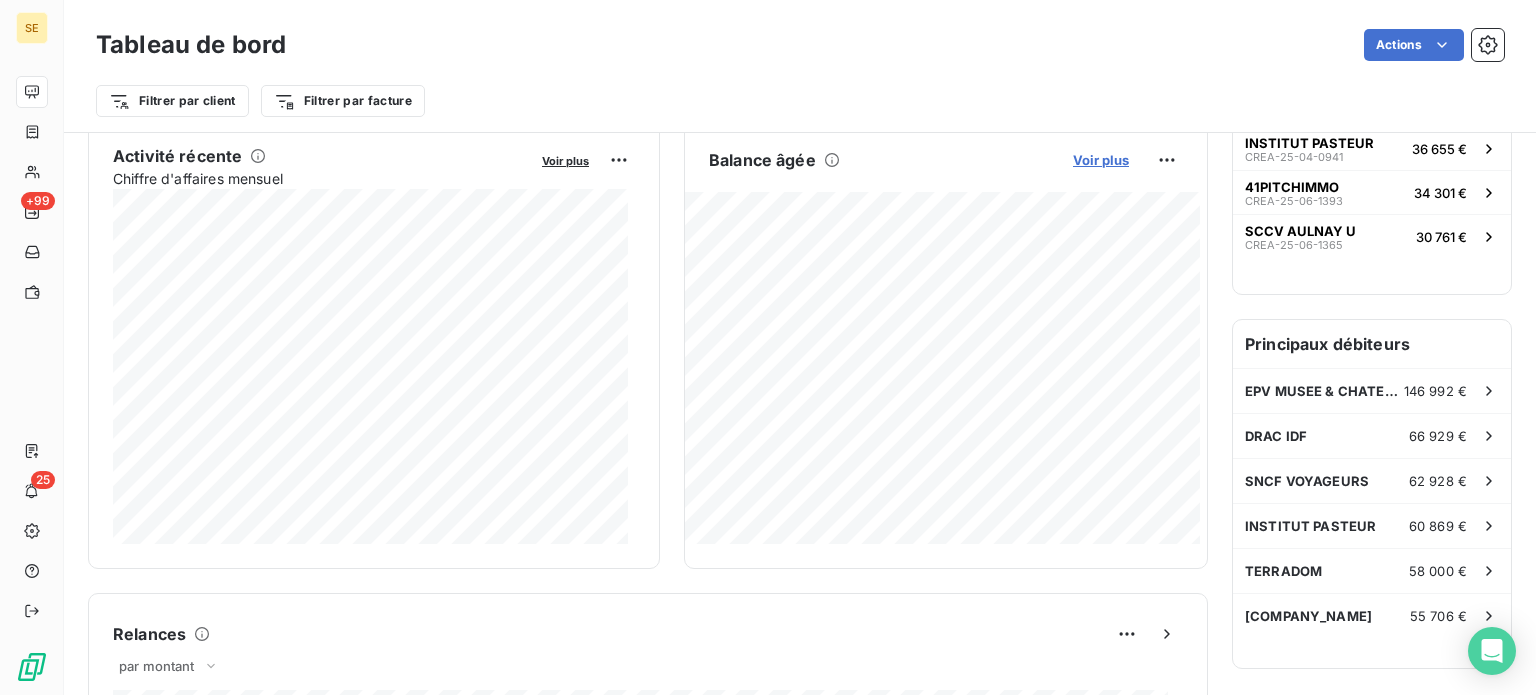 click on "Voir plus" at bounding box center (1101, 160) 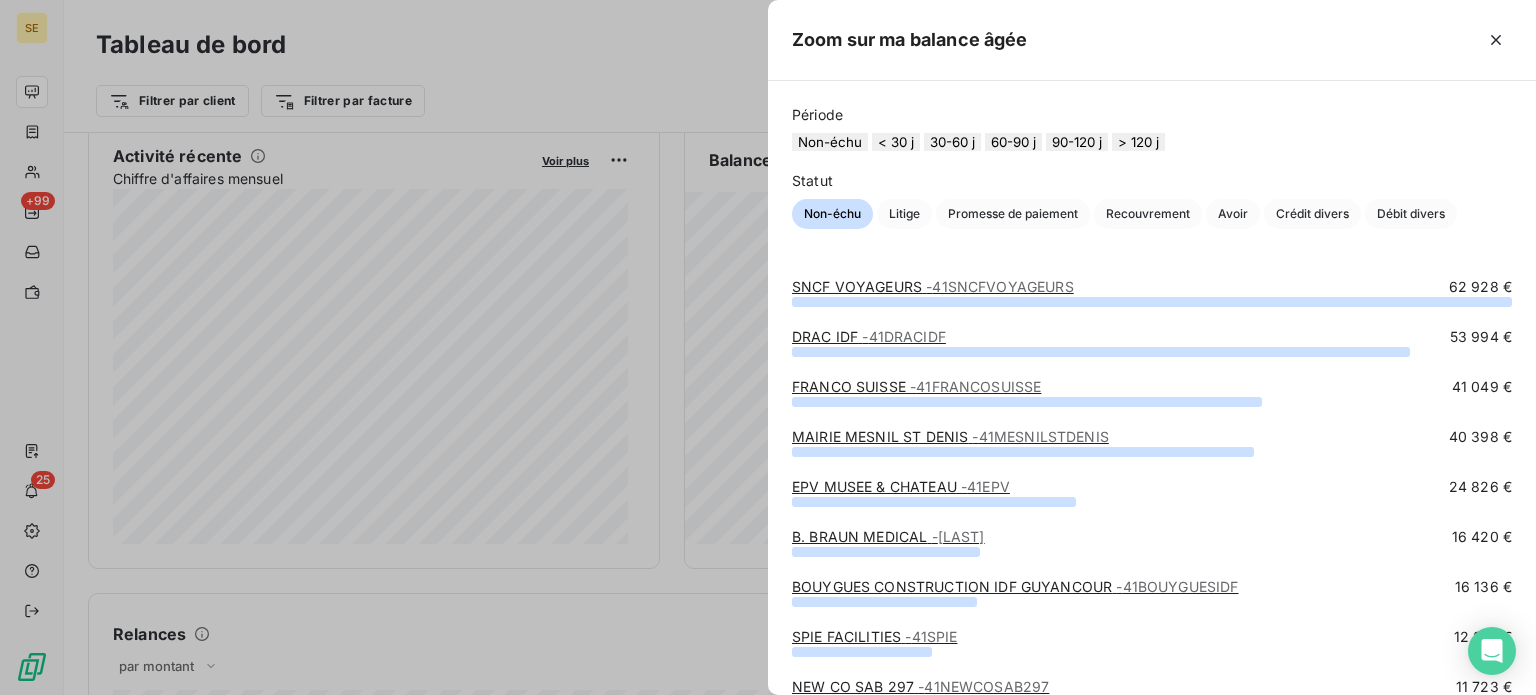 click on "90-120 j" at bounding box center [1077, 142] 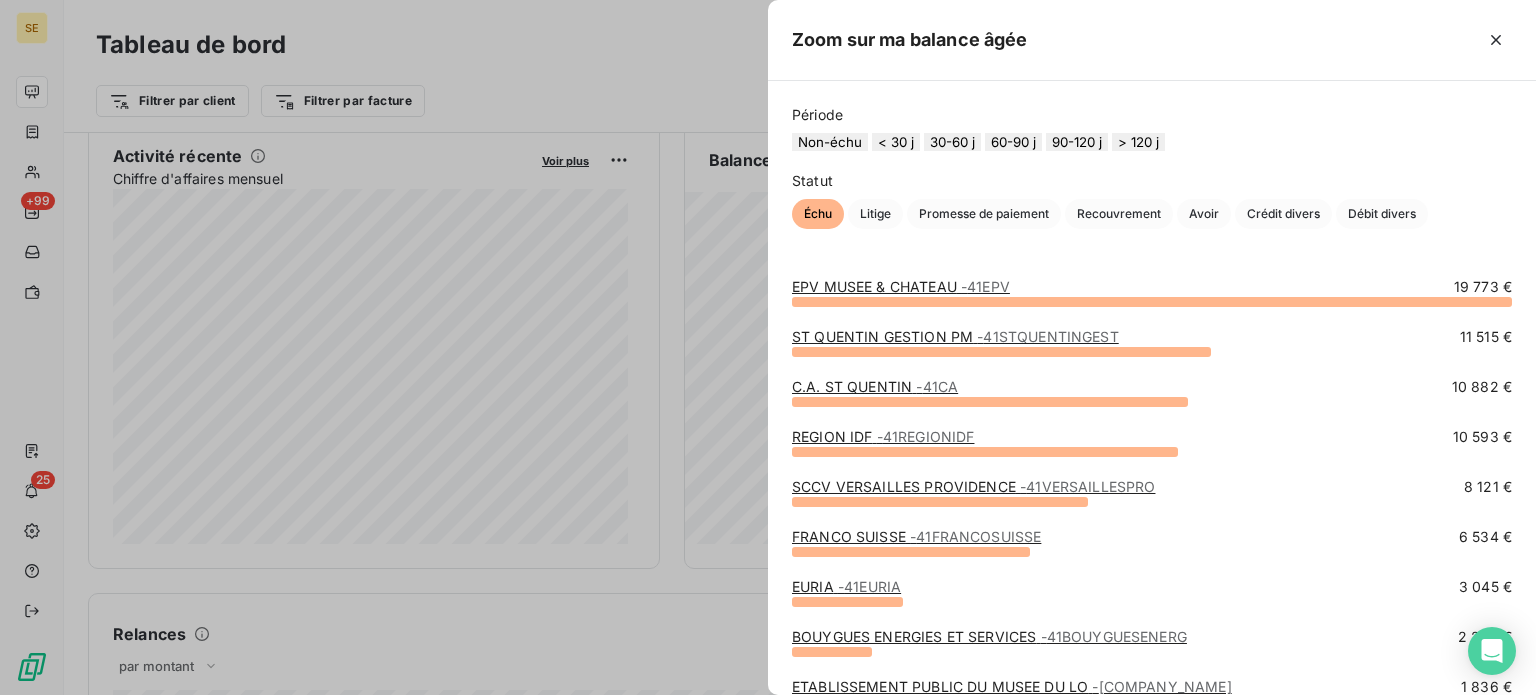 click on "EPV MUSEE & CHATEAU   -  [ID] [CURRENCY] ST QUENTIN GESTION PM   -  [ID] [CURRENCY] C.A. ST QUENTIN   -  [ID] [CURRENCY] REGION IDF   -  [ID] [CURRENCY] SCCV VERSAILLES PROVIDENCE   -  [ID] [CURRENCY] FRANCO SUISSE   -  [ID] [CURRENCY] EURIA   -  [ID] [CURRENCY] BOUYGUES ENERGIES ET SERVICES   -  [ID] [CURRENCY] ETABLISSEMENT PUBLIC DU MUSEE DU LO   -  [ID] [CURRENCY] IDEX   -  [ID] [CURRENCY] ASL RESIDENCE BOURG ST MARTIN   -  [ID] [CURRENCY] FONCIA MASSY    -  [ID] [CURRENCY] SERGIC   -  [ID] [CURRENCY] DOMO GESTION   -  [ID] [CURRENCY] CABINET [LAST]   -  [ID] [CURRENCY] NEXITY PROPERTY MANAGEMENT   -  [ID] [CURRENCY] INITIAL SAS EIM027   -  [ID] [CURRENCY] [ID]   -  [ID] [CURRENCY] MAVILLE IMMOBILIER   -  [ID] [CURRENCY] DAUCHEZ COPROPRIETE   -  [ID] [CURRENCY] ULICE   -  [ID] [CURRENCY] CABINET [LAST] [LAST]   -  [ID] [CURRENCY]" at bounding box center (1152, 474) 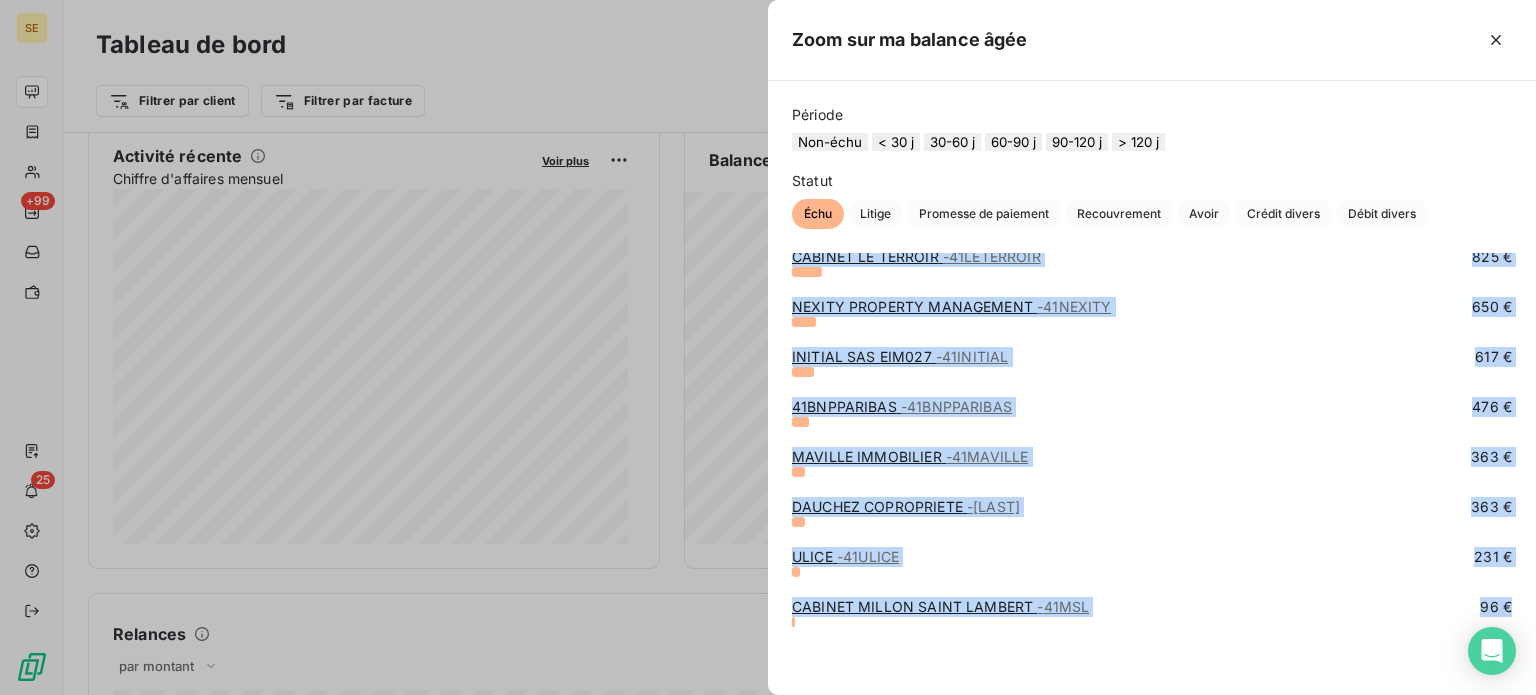 scroll, scrollTop: 747, scrollLeft: 0, axis: vertical 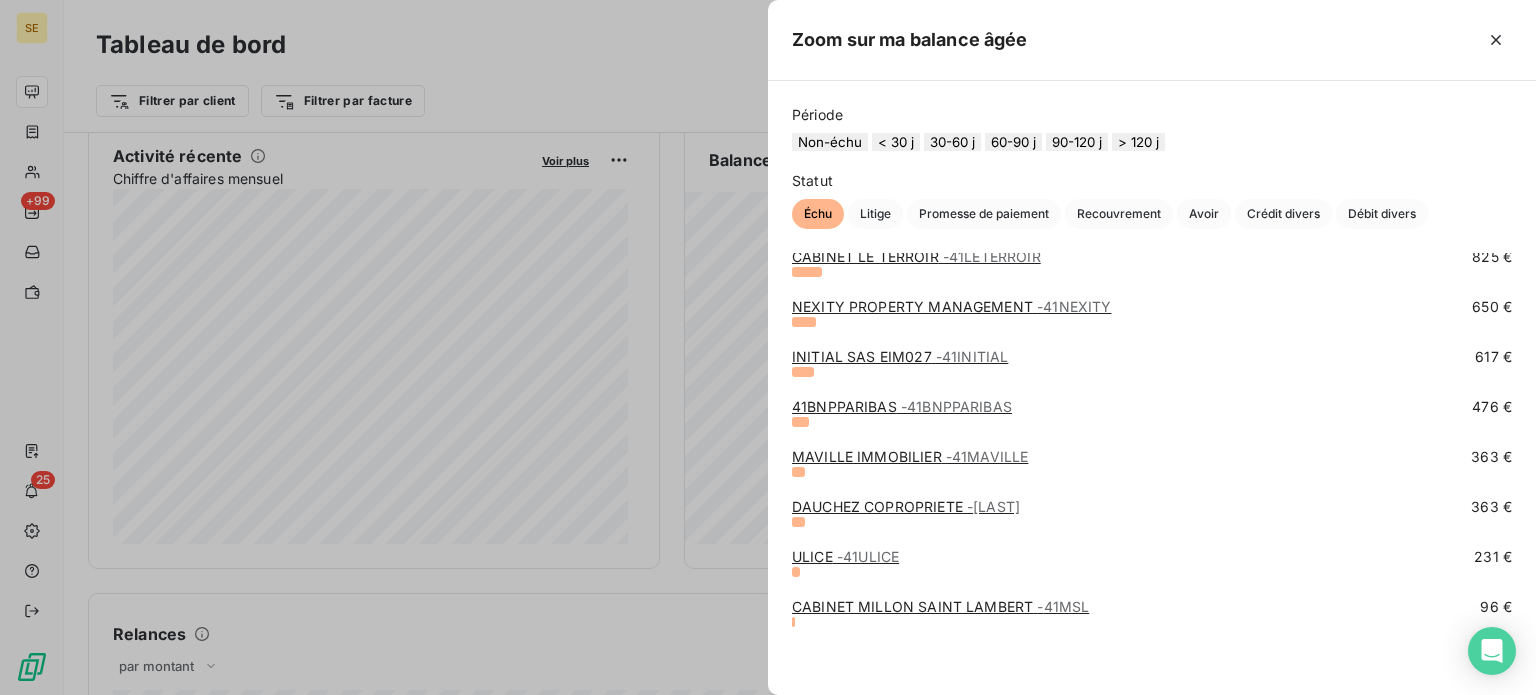 click at bounding box center [768, 347] 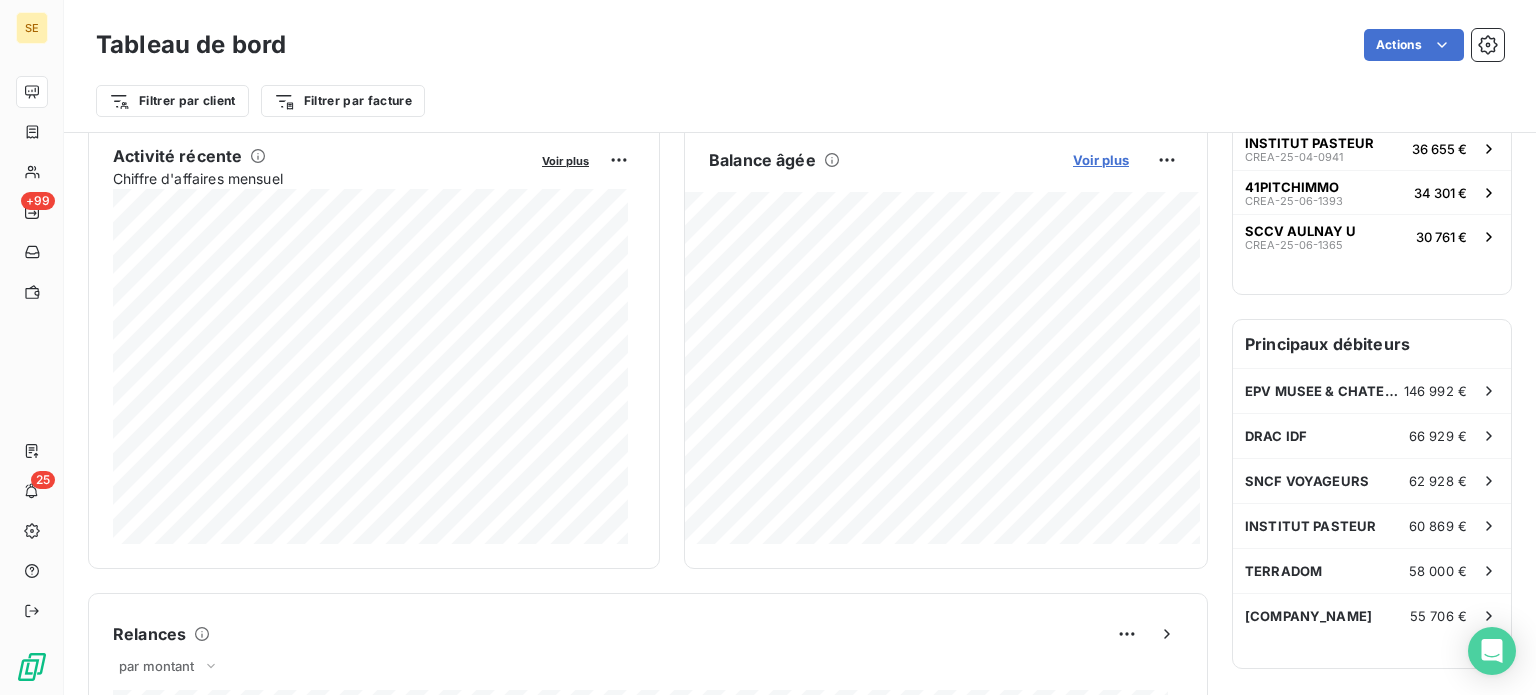 click on "Voir plus" at bounding box center (1101, 160) 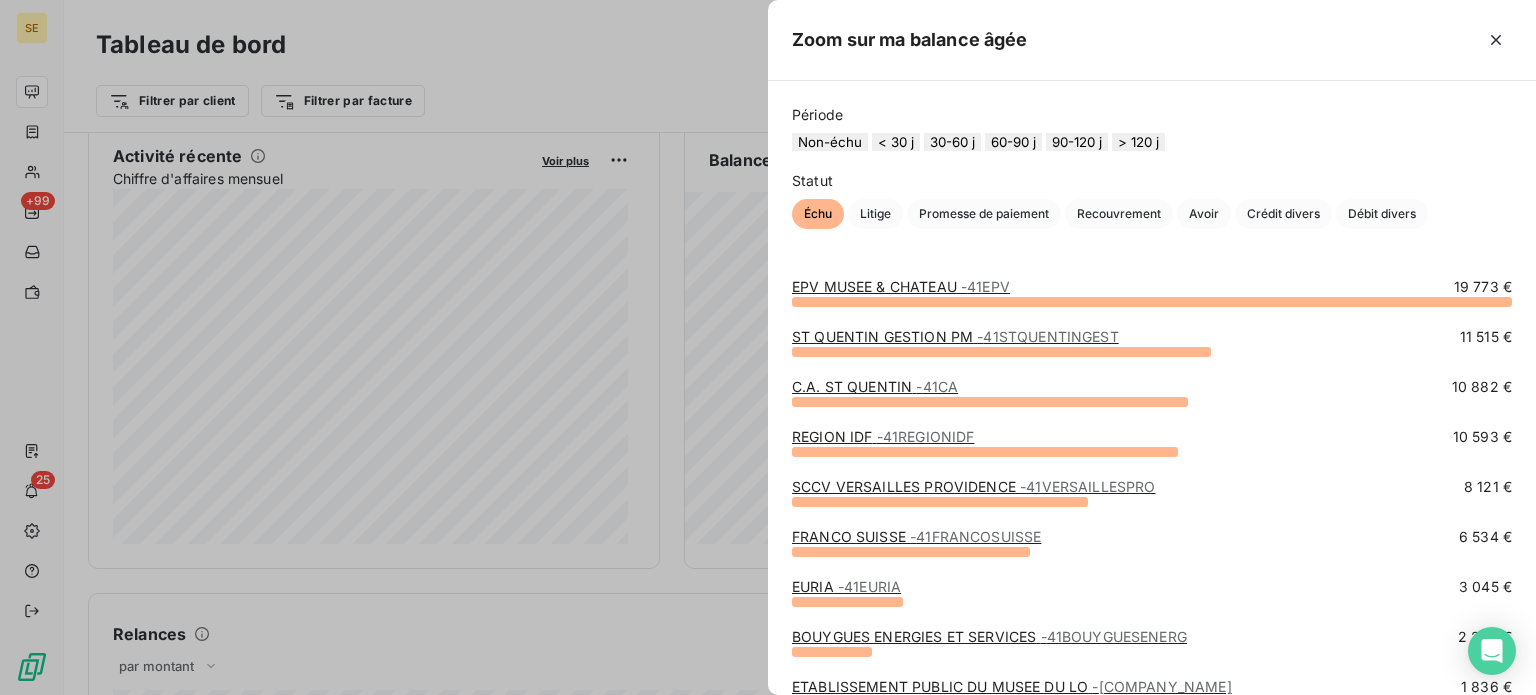 click on "60-90 j" at bounding box center [1013, 142] 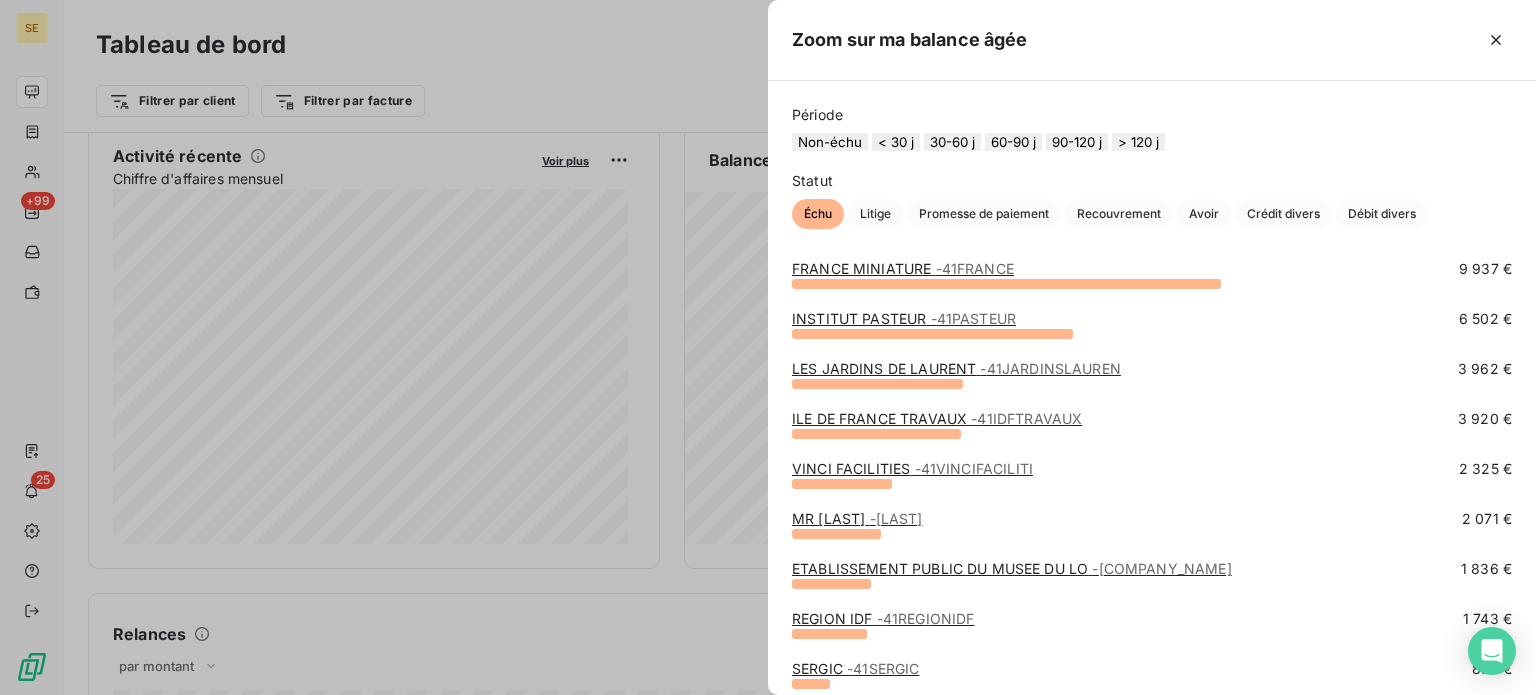 scroll, scrollTop: 100, scrollLeft: 0, axis: vertical 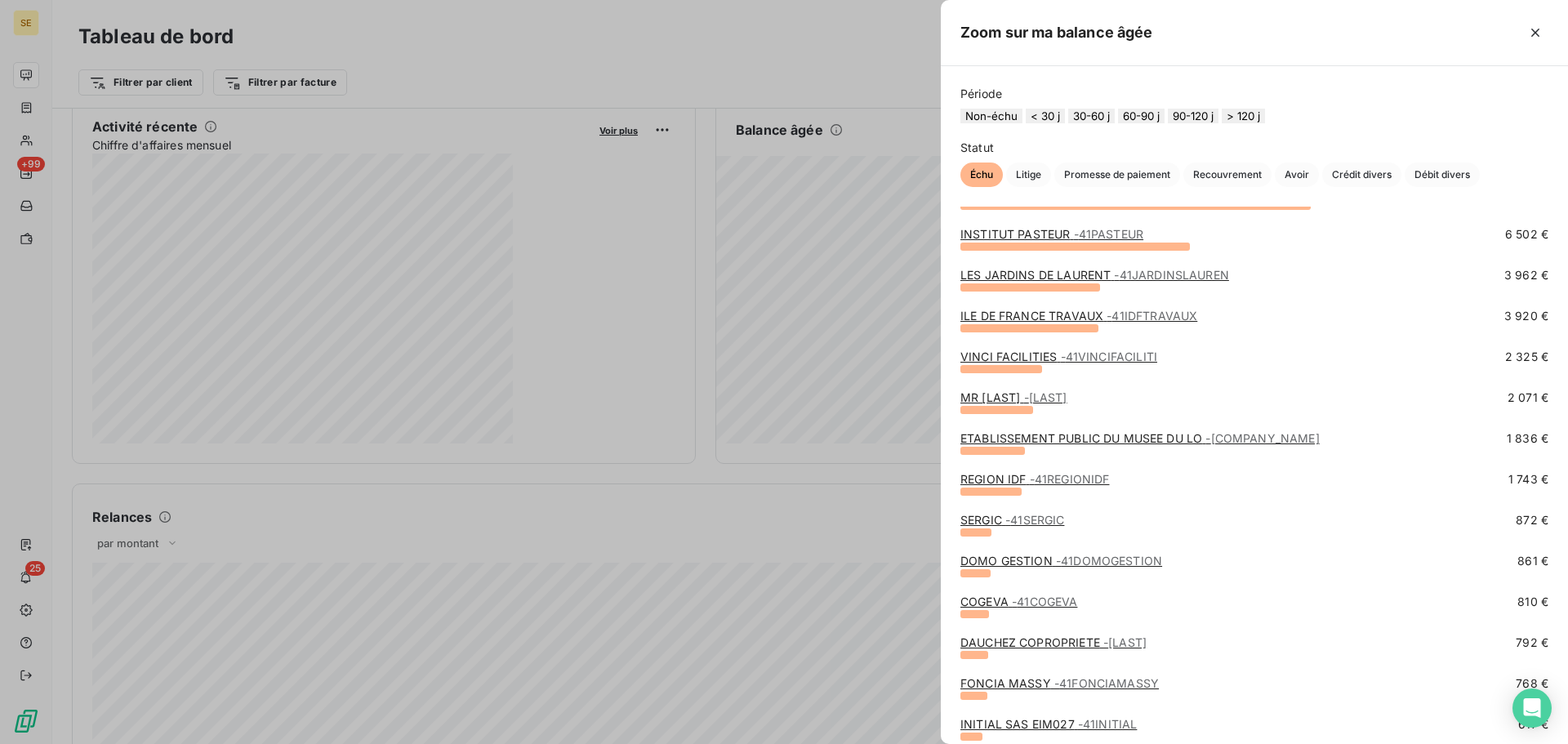 click on "TERRADOM   -  [ID] [CURRENCY] FRANCE MINIATURE   -  [ID] [CURRENCY] INSTITUT PASTEUR   -  [ID] [CURRENCY] LES JARDINS DE LAURENT   -  [ID] [CURRENCY] ILE DE FRANCE TRAVAUX   -  [ID] [CURRENCY] VINCI FACILITIES   -  [ID] [CURRENCY] MR [LAST]   -  [ID] [CURRENCY] ETABLISSEMENT PUBLIC DU MUSEE DU LO   -  [ID] [CURRENCY] REGION IDF   -  [ID] [CURRENCY] SERGIC   -  [ID] [CURRENCY] DOMO GESTION   -  [ID] [CURRENCY] COGEVA   -  [ID] [CURRENCY] DAUCHEZ COPROPRIETE   -  [ID] [CURRENCY] FONCIA MASSY    -  [ID] [CURRENCY] INITIAL SAS EIM027   -  [ID] [CURRENCY] SPIRIT REIM SERVICES   -  [ID] [CURRENCY] MAVILLE IMMOBILIER   -  [ID] [CURRENCY] ULICE   -  [ID] [CURRENCY] CFC GESTION   -  [ID] [CURRENCY]" at bounding box center [1254, 394] 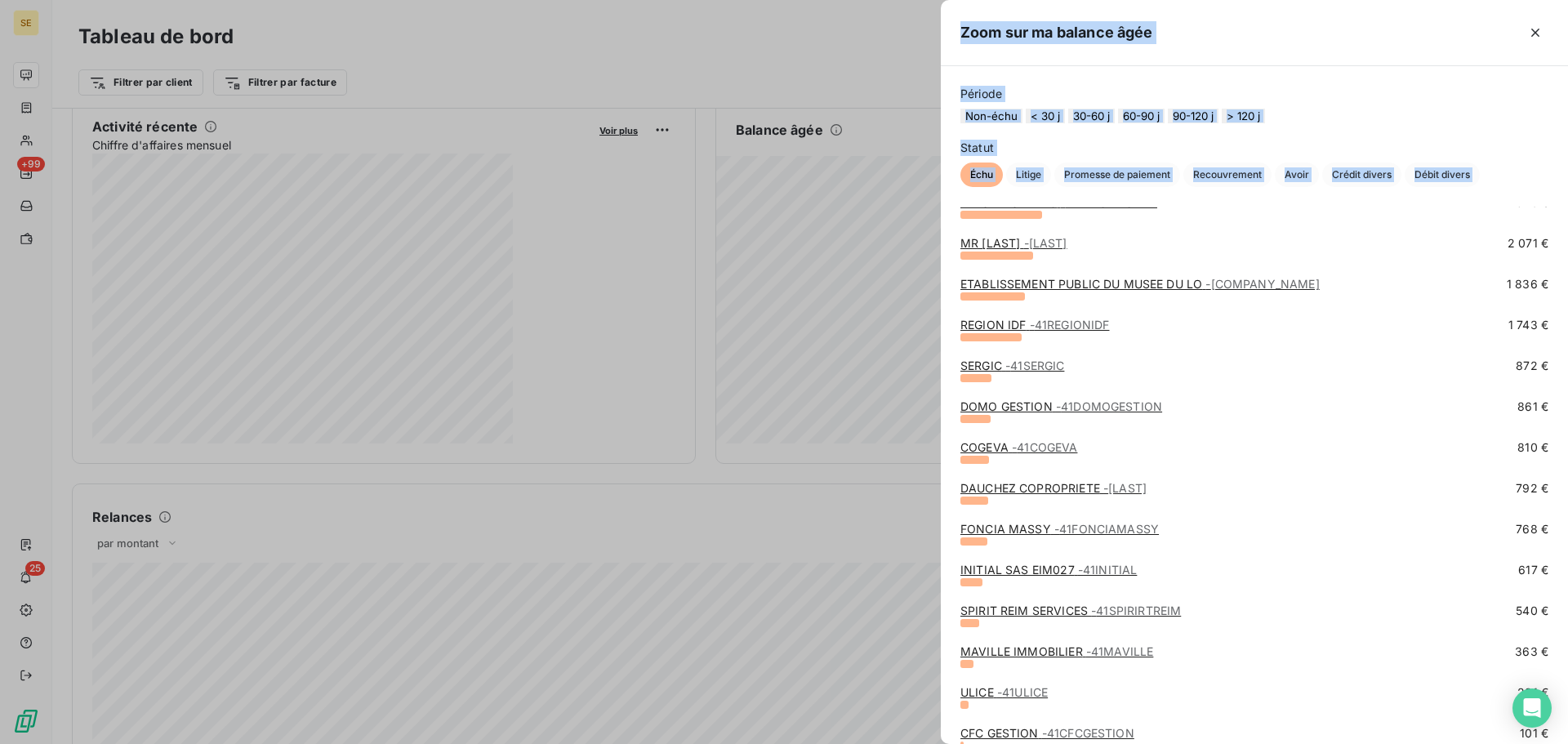 scroll, scrollTop: 312, scrollLeft: 0, axis: vertical 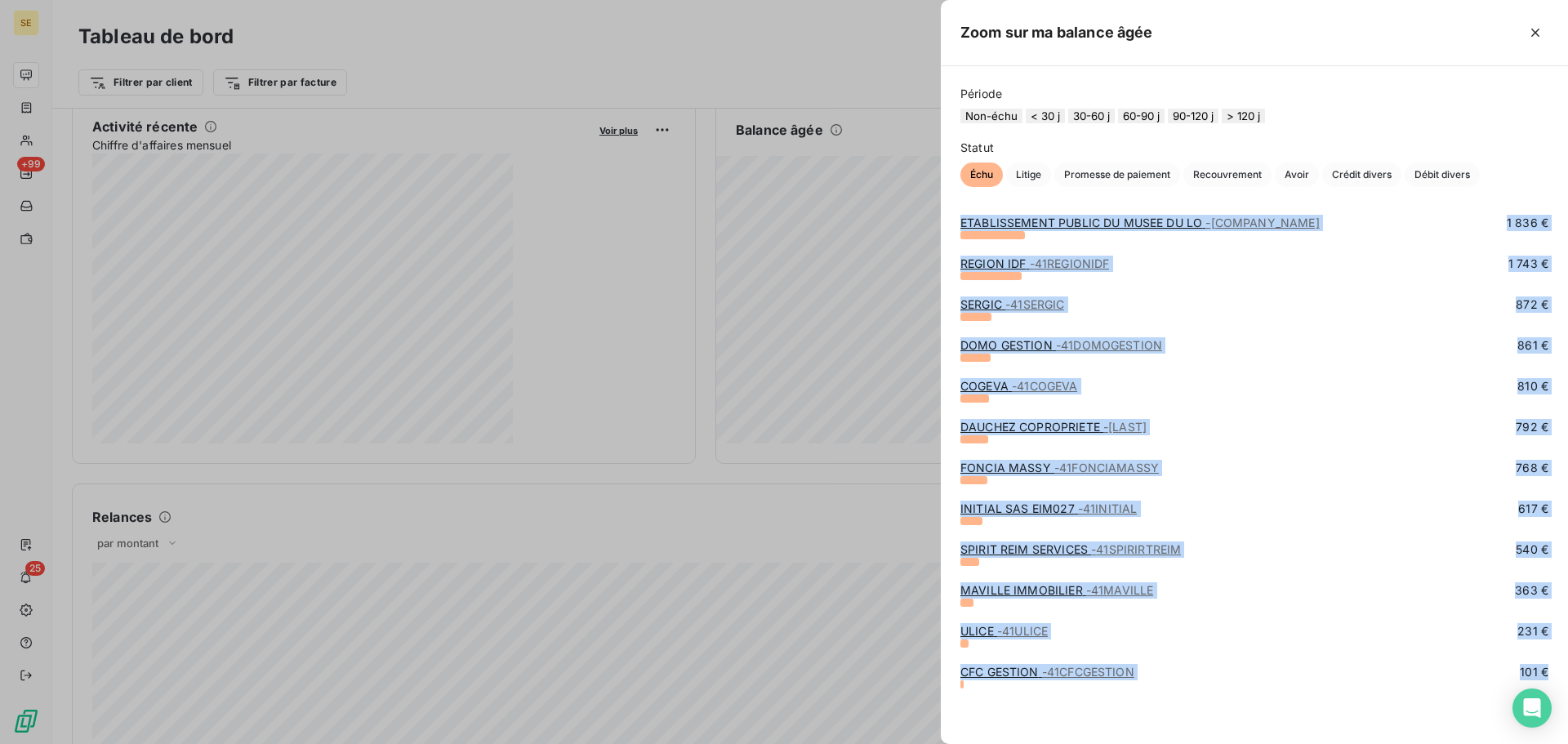 drag, startPoint x: 953, startPoint y: 238, endPoint x: 1538, endPoint y: 684, distance: 735.6229 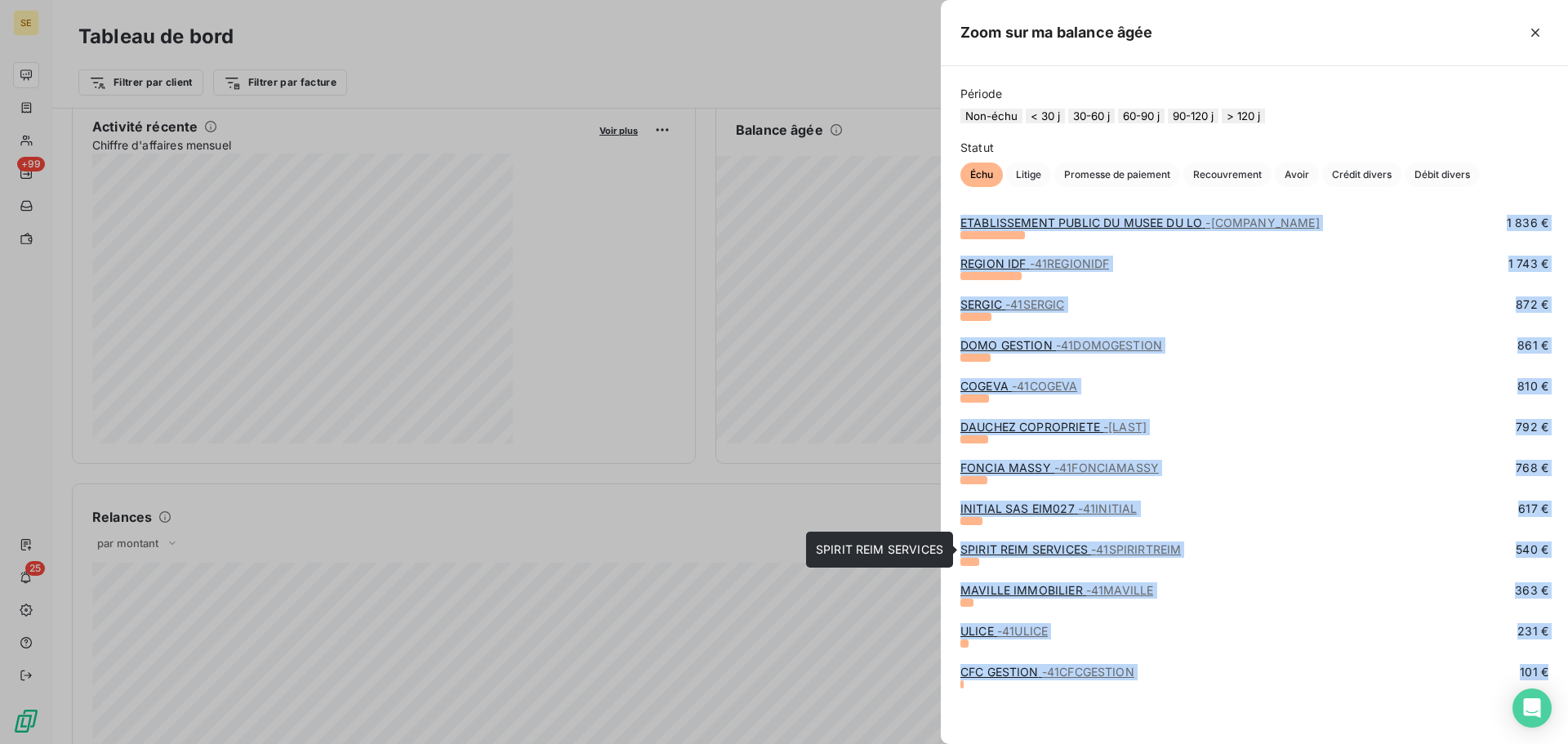 copy on "INSTITUT PASTEUR   -  41PASTEUR 6 502 € LES JARDINS DE LAURENT   -  41JARDINSLAUREN 3 962 € ILE DE FRANCE TRAVAUX   -  41IDFTRAVAUX 3 920 € VINCI FACILITIES   -  41VINCIFACILITI 2 325 € MR [LAST]   -  41DERAMOUDT 2 071 € ETABLISSEMENT PUBLIC DU MUSEE DU LO   -  41EPMLOUVRE 1 836 € REGION IDF   -  41REGIONIDF 1 743 € SERGIC   -  41SERGIC 872 € DOMO GESTION   -  41DOMOGESTION 861 € COGEVA   -  41COGEVA 810 € DAUCHEZ COPROPRIETE   -  41DAUCHEZ 792 € FONCIA MASSY    -  41FONCIAMASSY 768 € INITIAL SAS EIM027   -  41INITIAL 617 € SPIRIT REIM SERVICES   -  41SPIRIRTREIM 540 € MAVILLE IMMOBILIER   -  41MAVILLE 363 € ULICE   -  41ULICE 231 € CFC GESTION   -  41CFCGESTION 101 €" 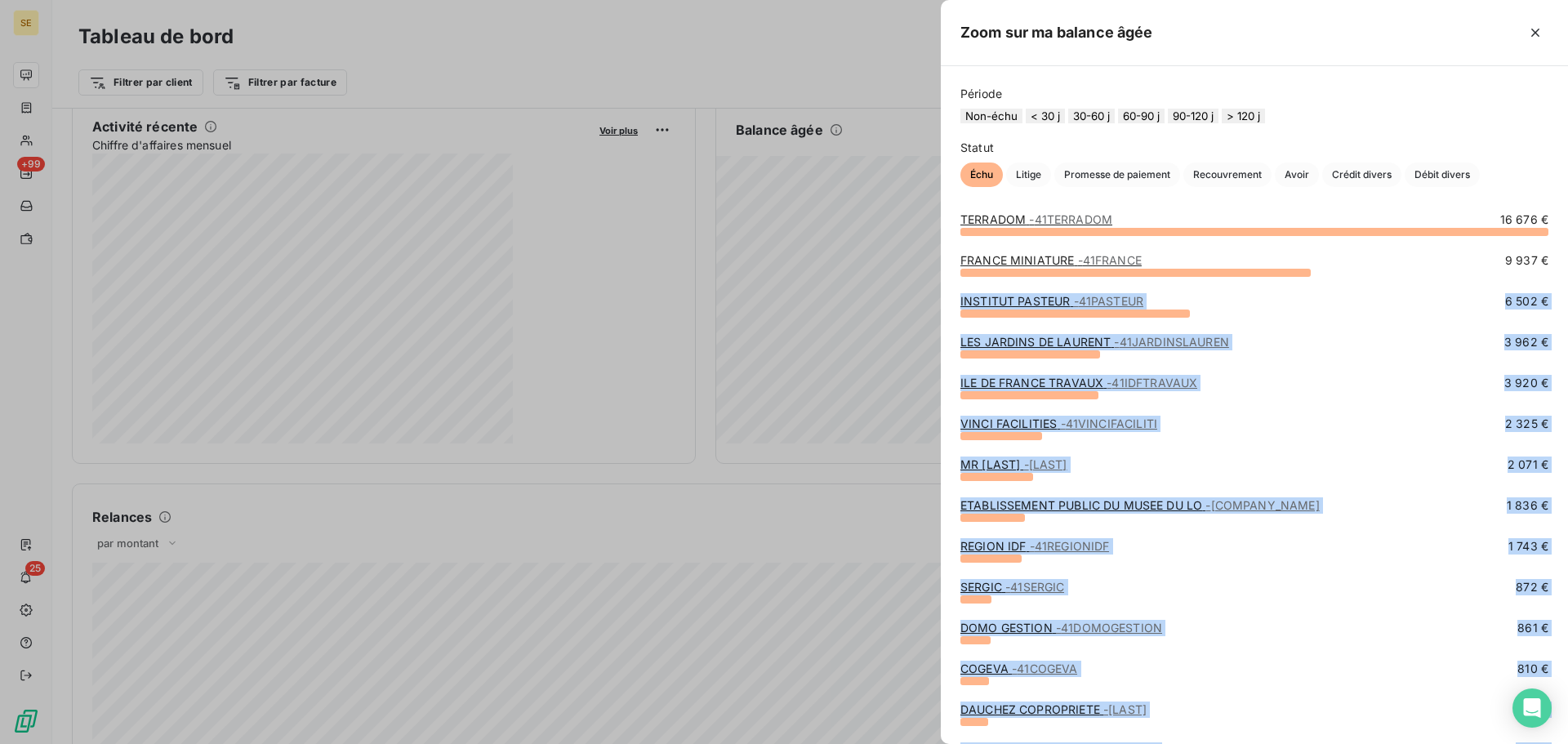 scroll, scrollTop: 0, scrollLeft: 0, axis: both 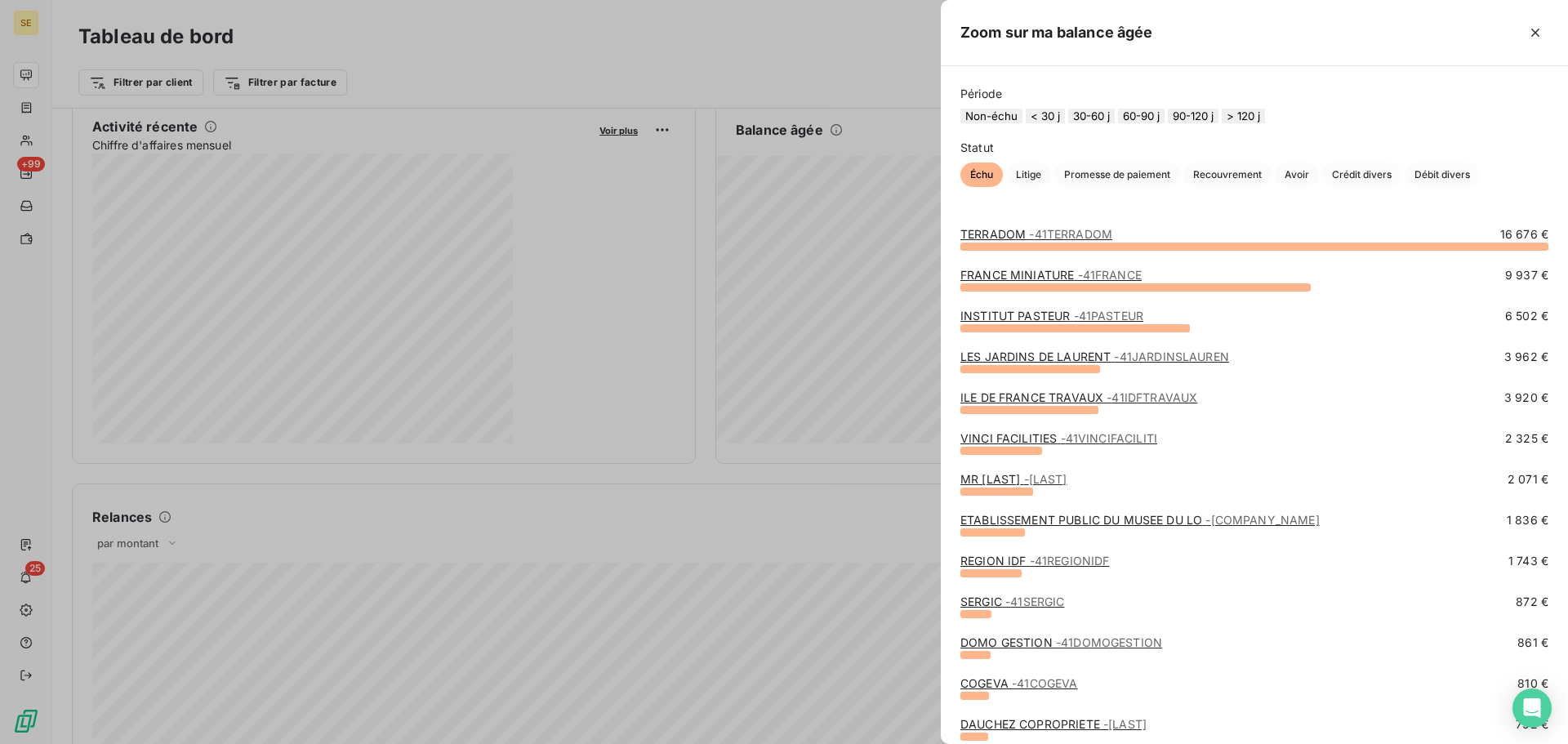 click on "Période Non-échu < 30 j 30-60 j 60-90 j 90-120 j > 120 j Statut Échu Litige Promesse de paiement Recouvrement Avoir Crédit divers Débit divers" at bounding box center (1254, 136) 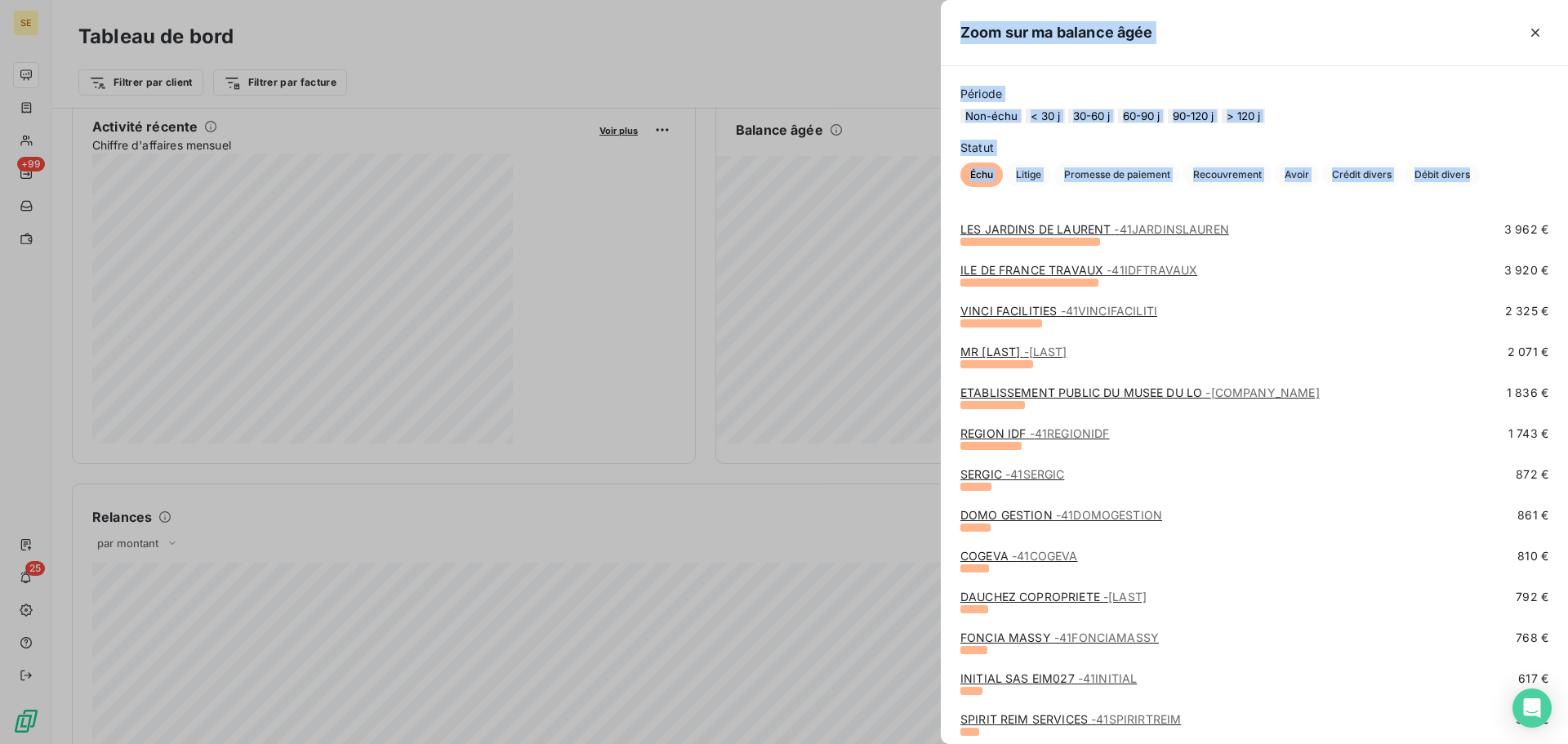 scroll, scrollTop: 312, scrollLeft: 0, axis: vertical 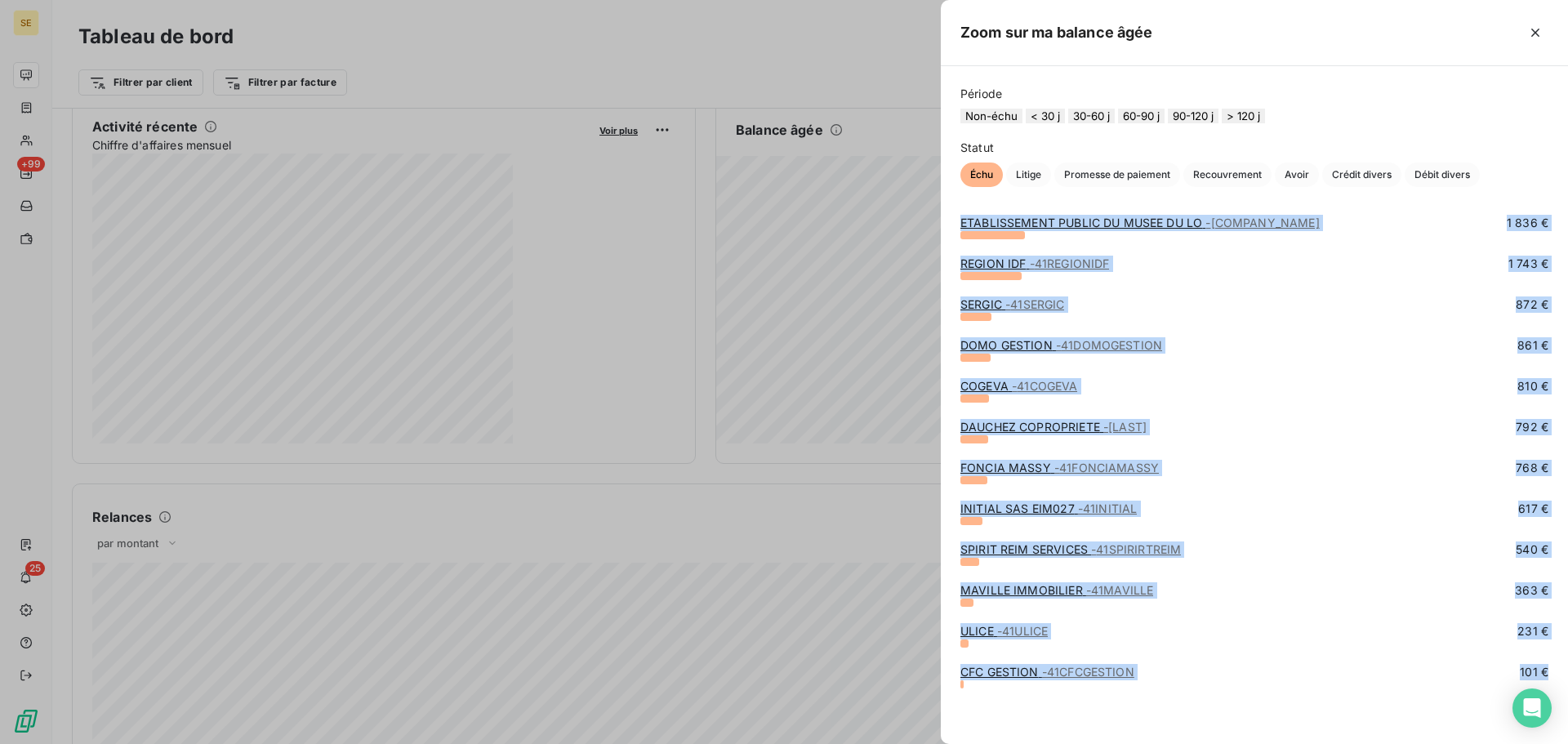 drag, startPoint x: 958, startPoint y: 238, endPoint x: 1516, endPoint y: 687, distance: 716.21575 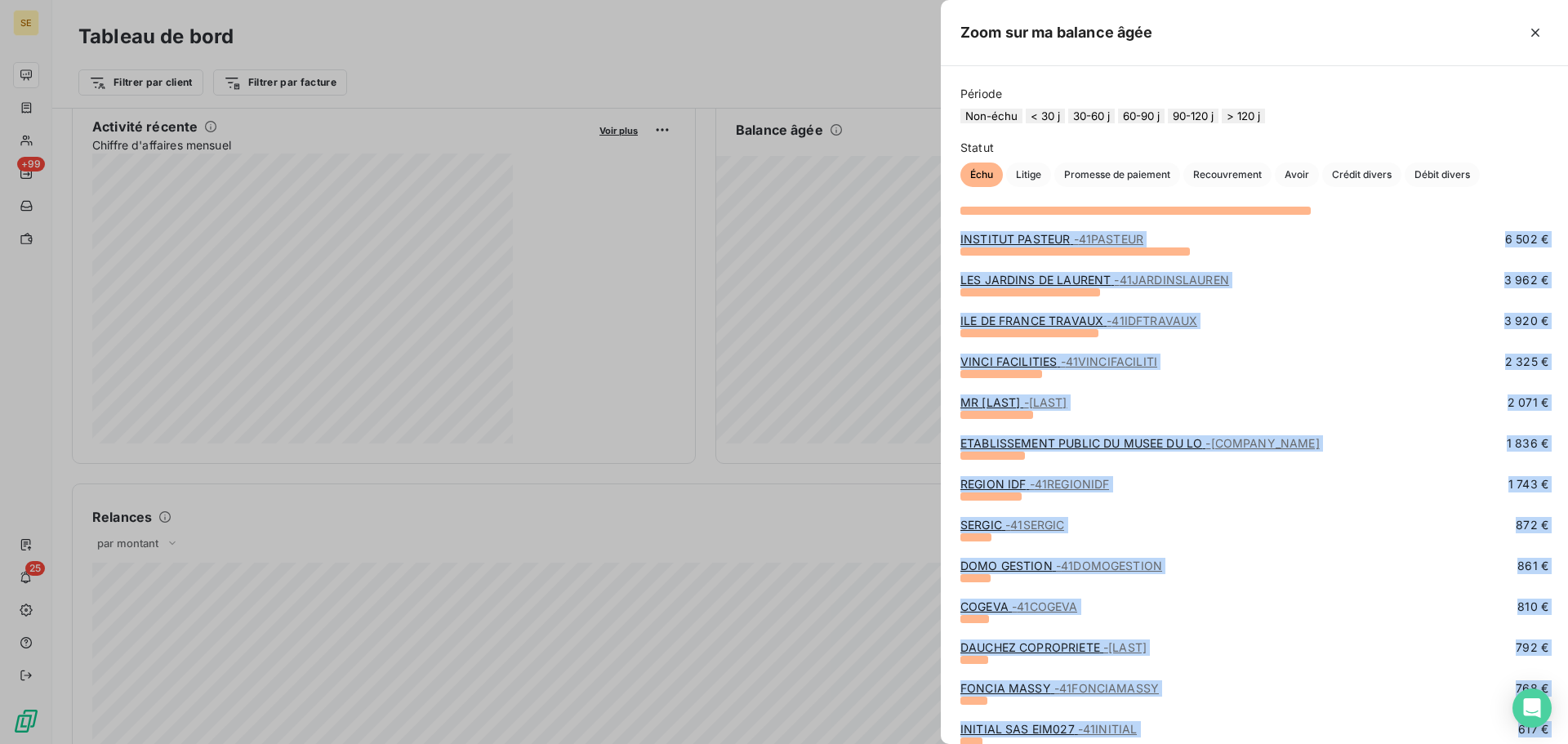 scroll, scrollTop: 312, scrollLeft: 0, axis: vertical 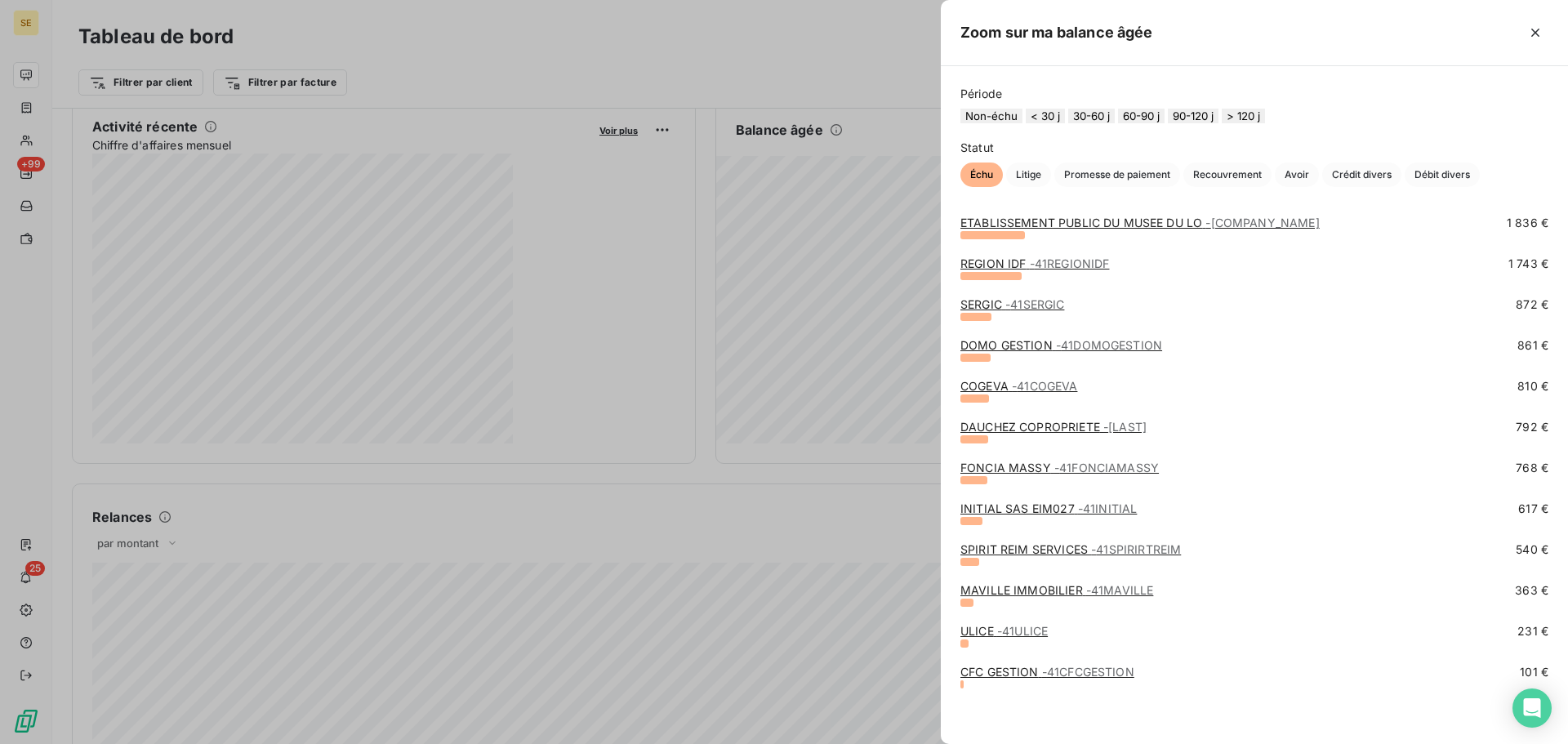 click at bounding box center (784, 372) 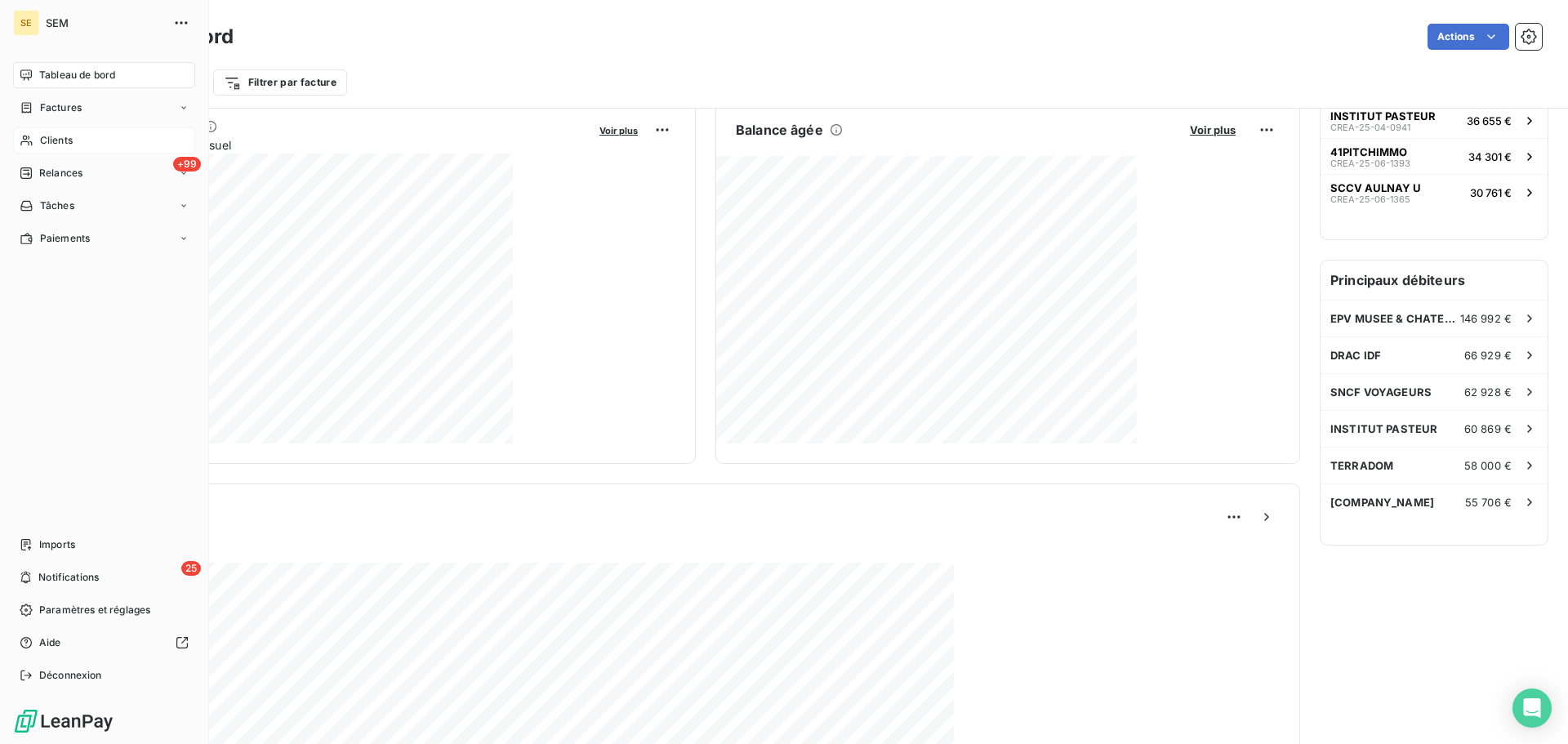 click on "Clients" at bounding box center (56, 140) 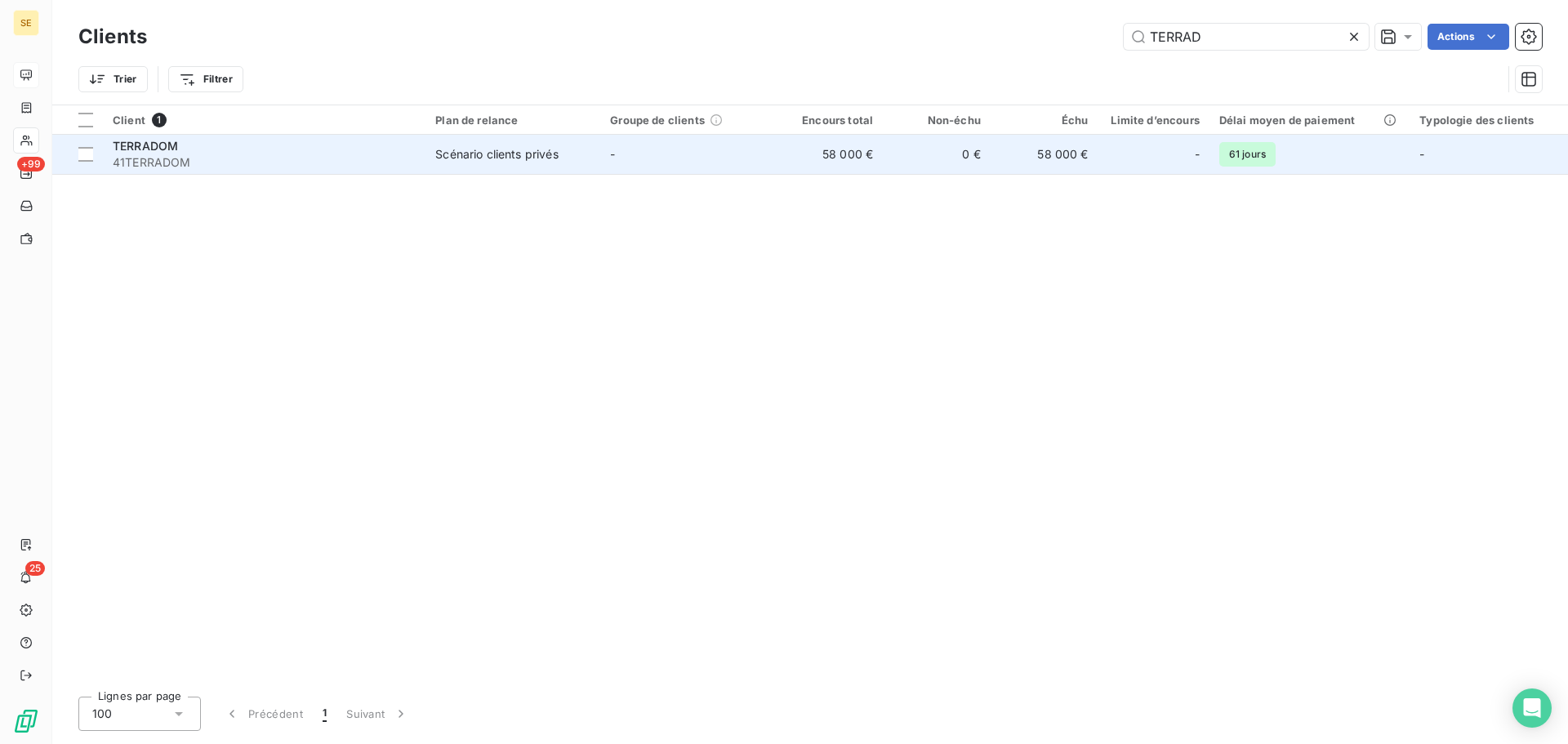 click on "Scénario clients privés" at bounding box center [513, 154] 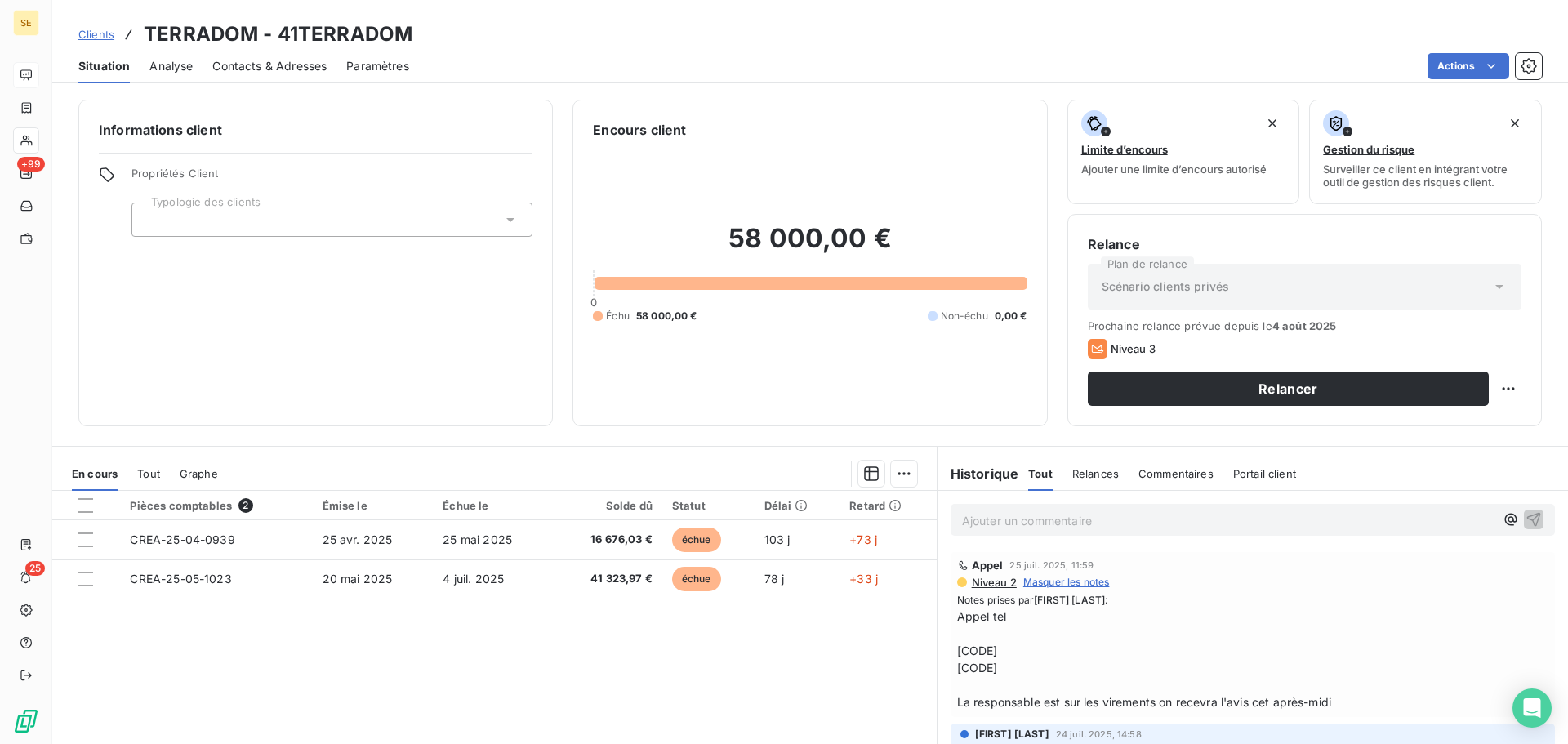 click on "Clients" at bounding box center (96, 34) 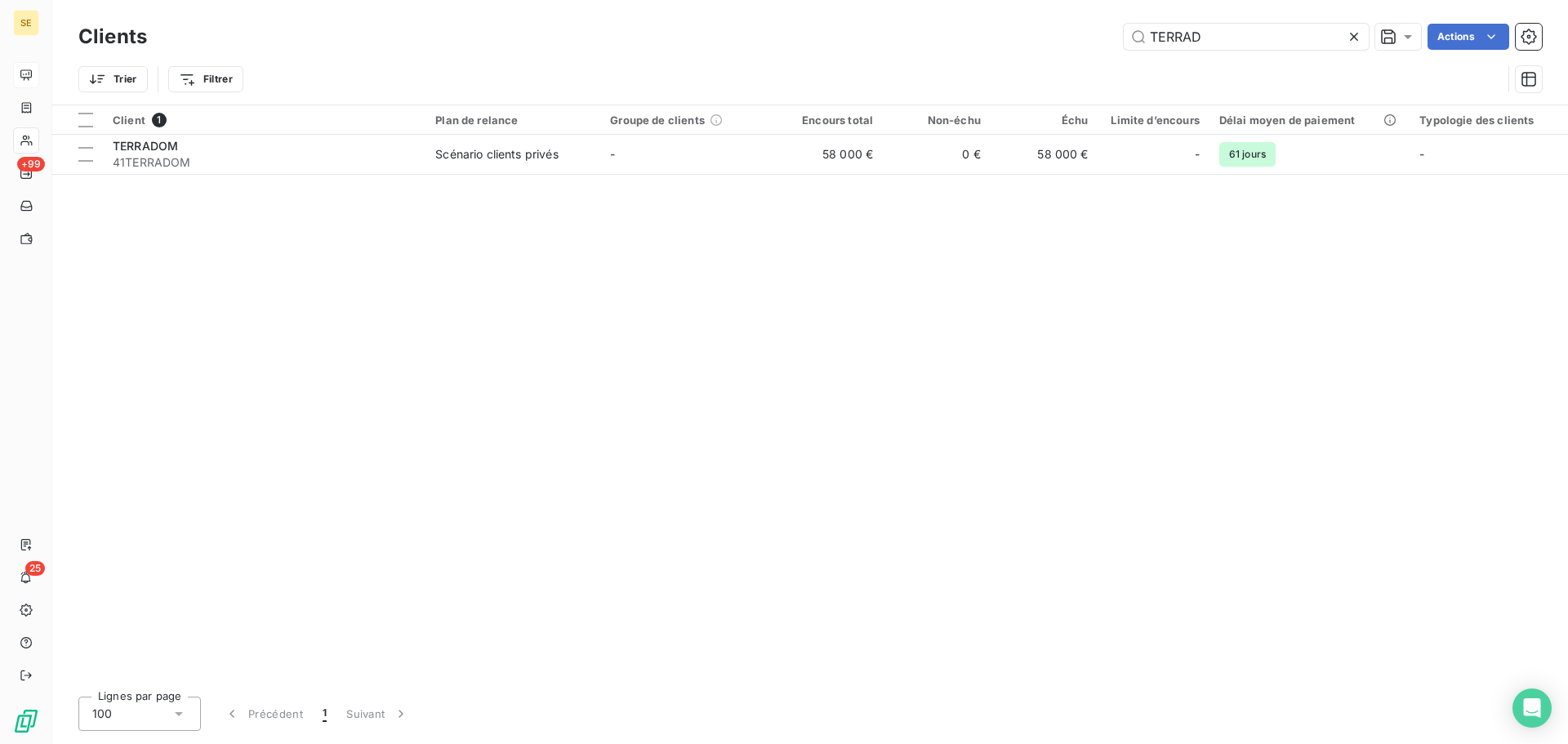 drag, startPoint x: 1227, startPoint y: 34, endPoint x: 1053, endPoint y: 45, distance: 174.34735 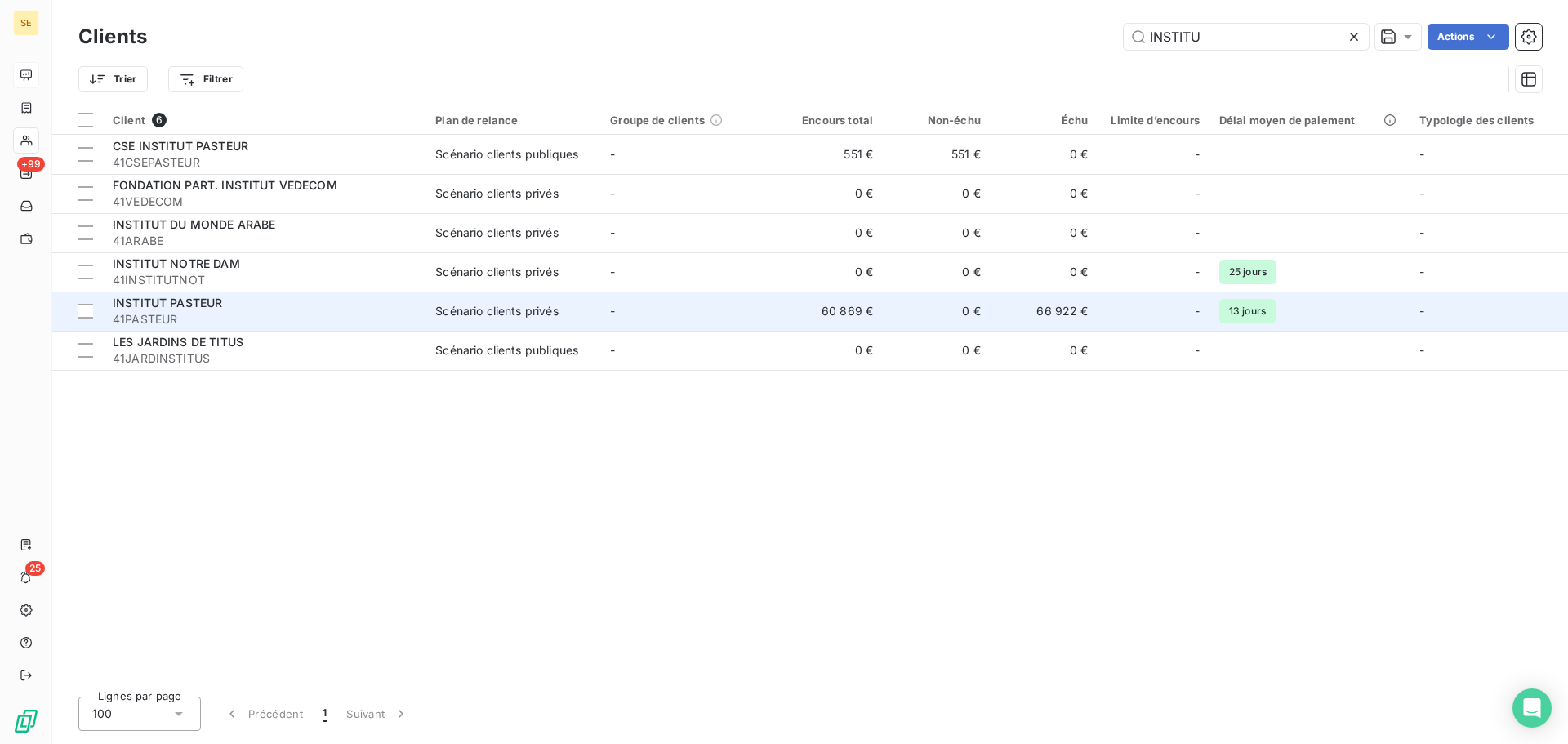 type on "INSTITU" 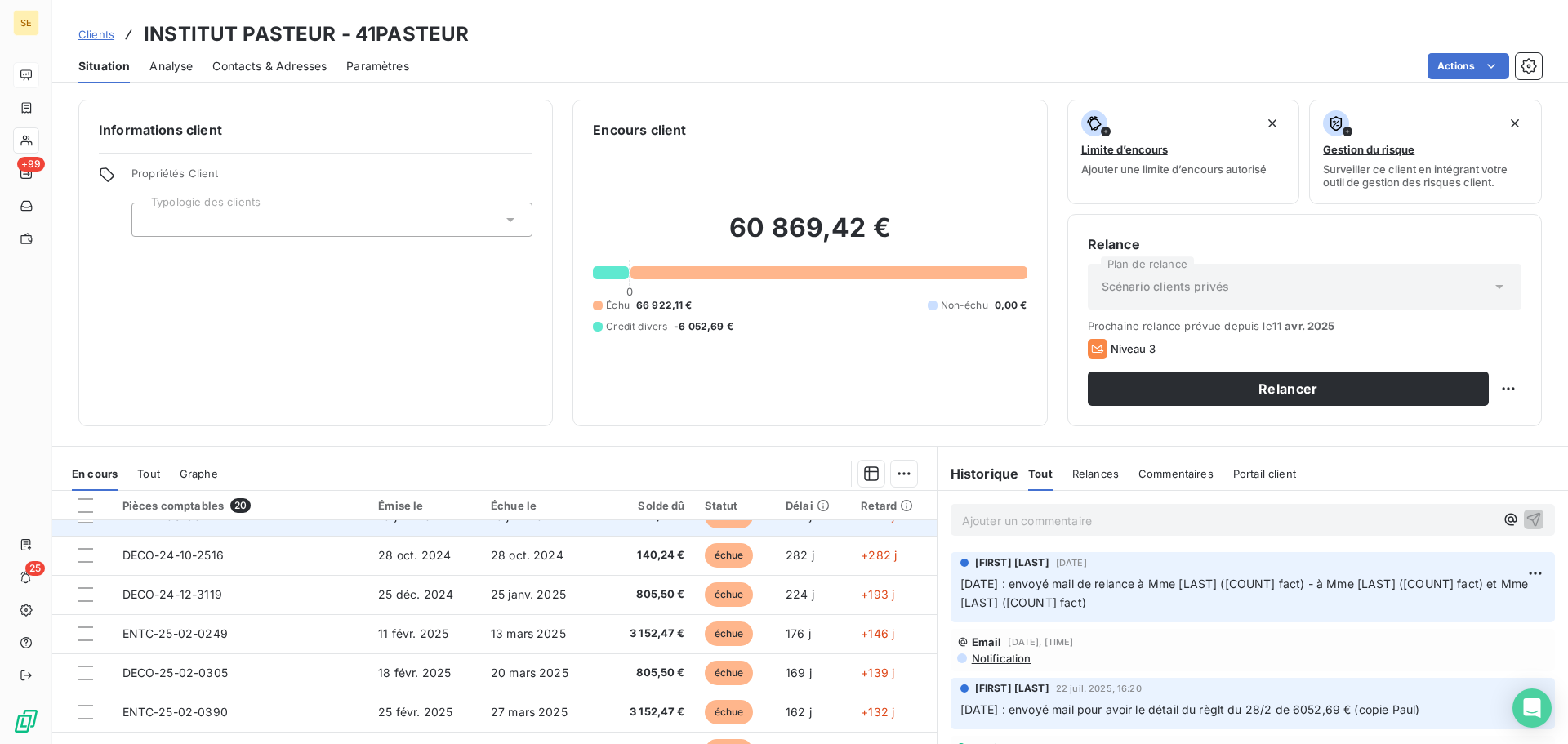 scroll, scrollTop: 0, scrollLeft: 0, axis: both 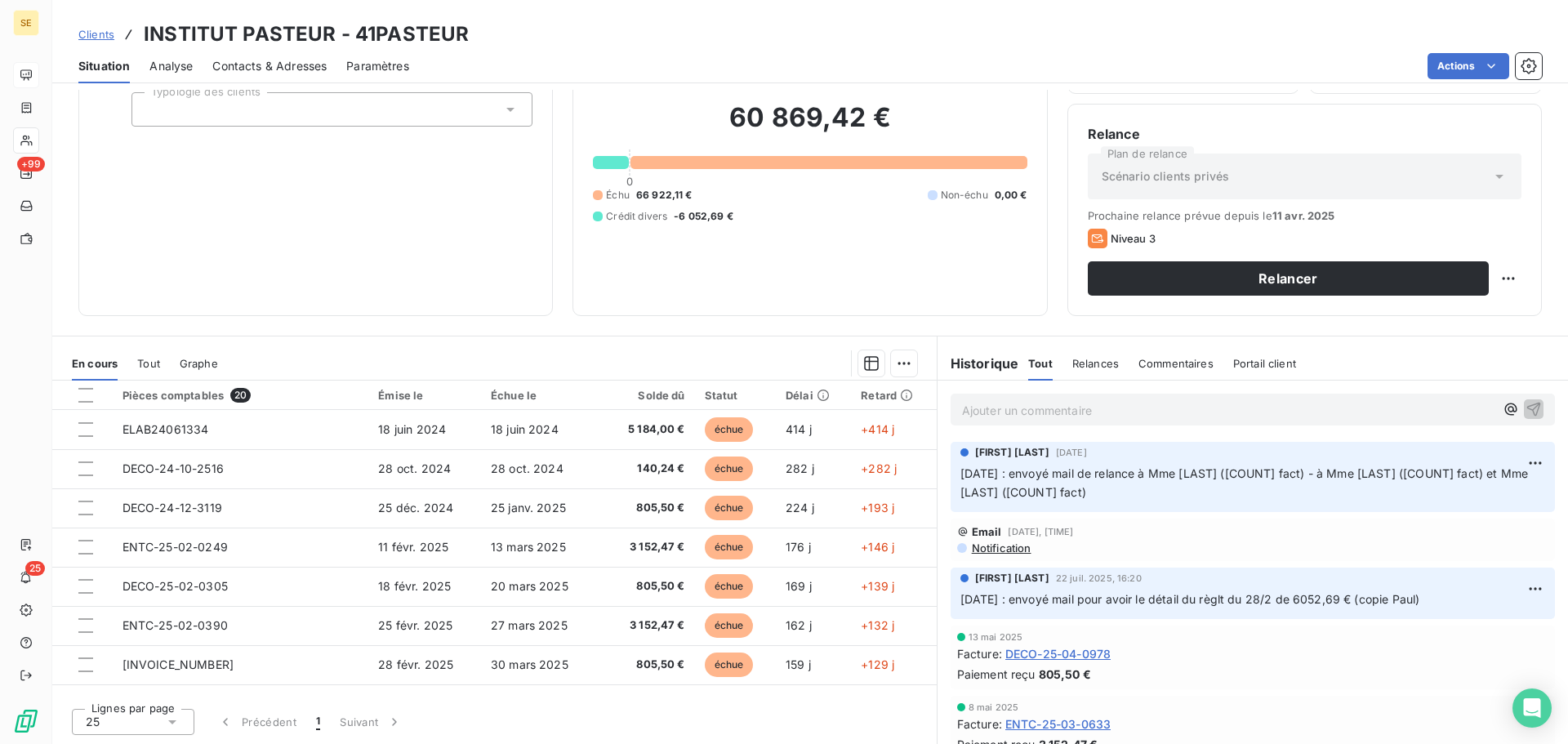 click on "Contacts & Adresses" at bounding box center (270, 66) 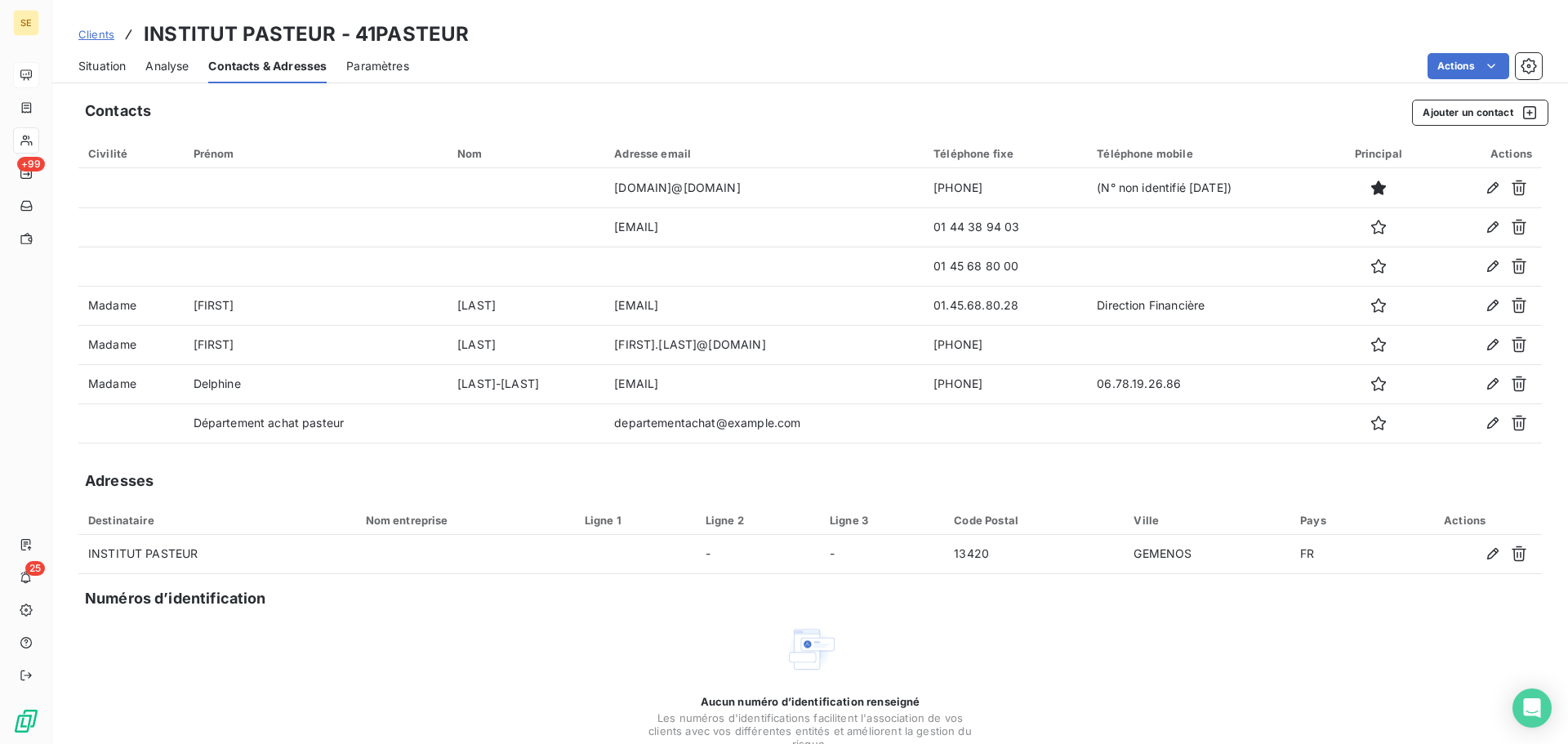 click on "Situation" at bounding box center (102, 66) 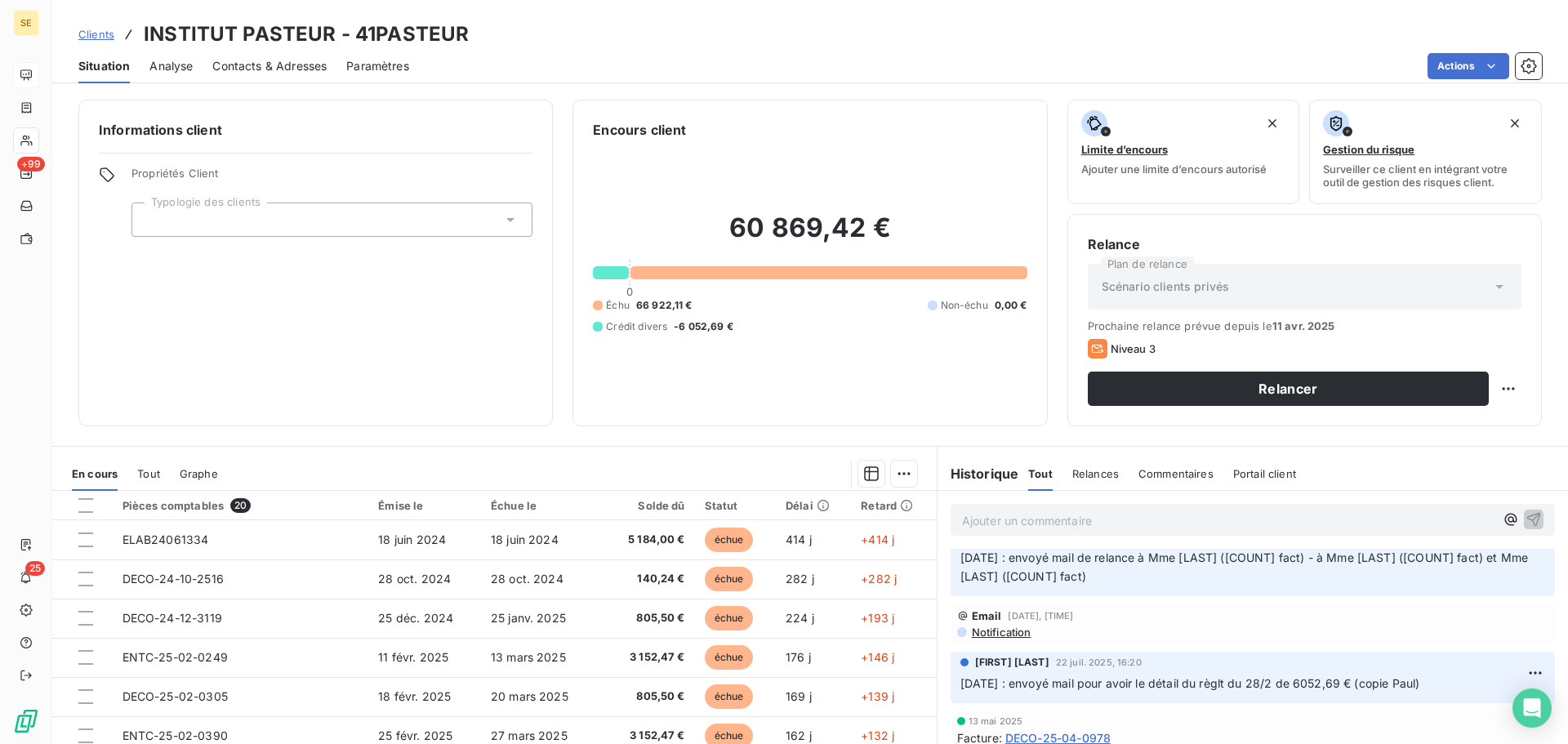 scroll, scrollTop: 0, scrollLeft: 0, axis: both 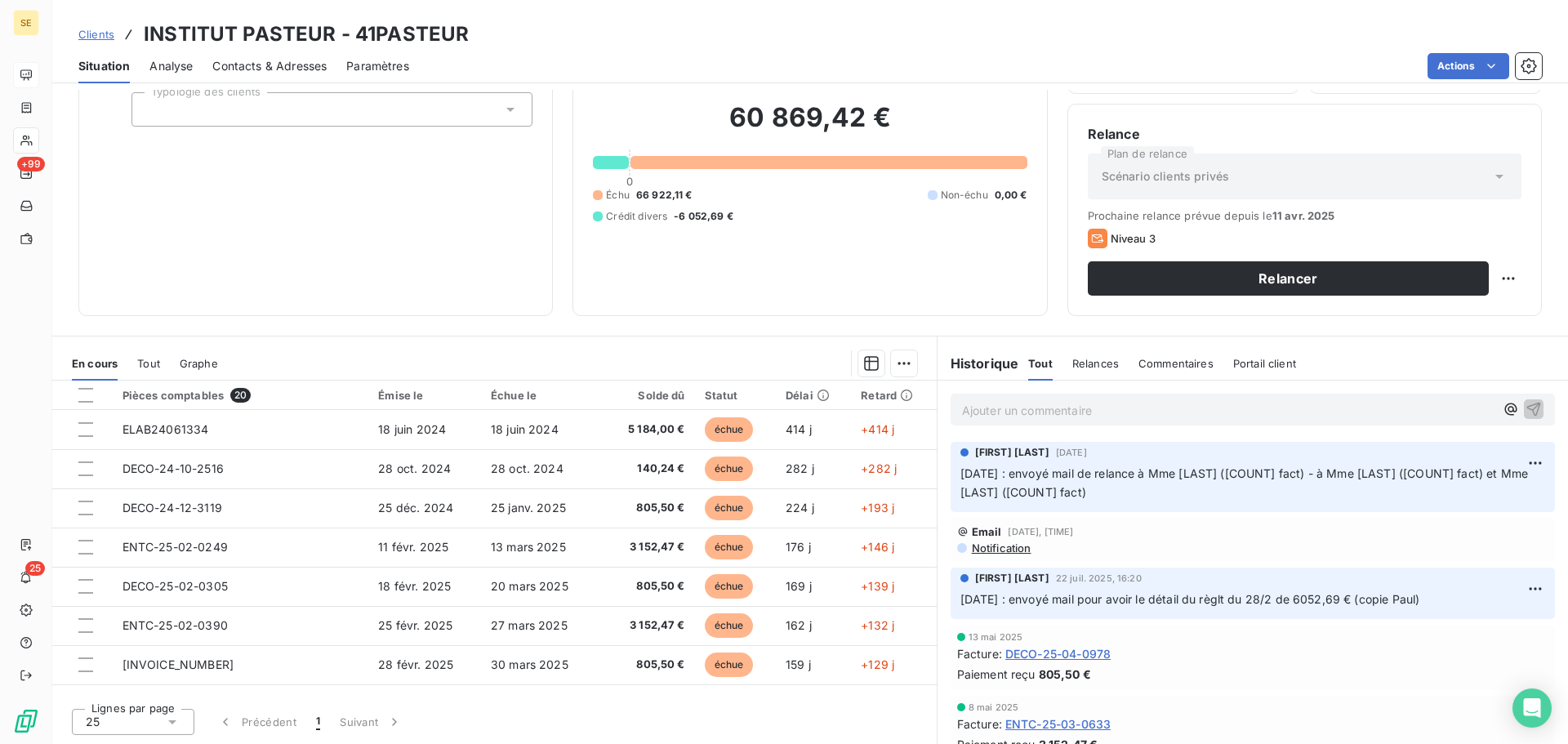 click on "Notification" at bounding box center (1000, 548) 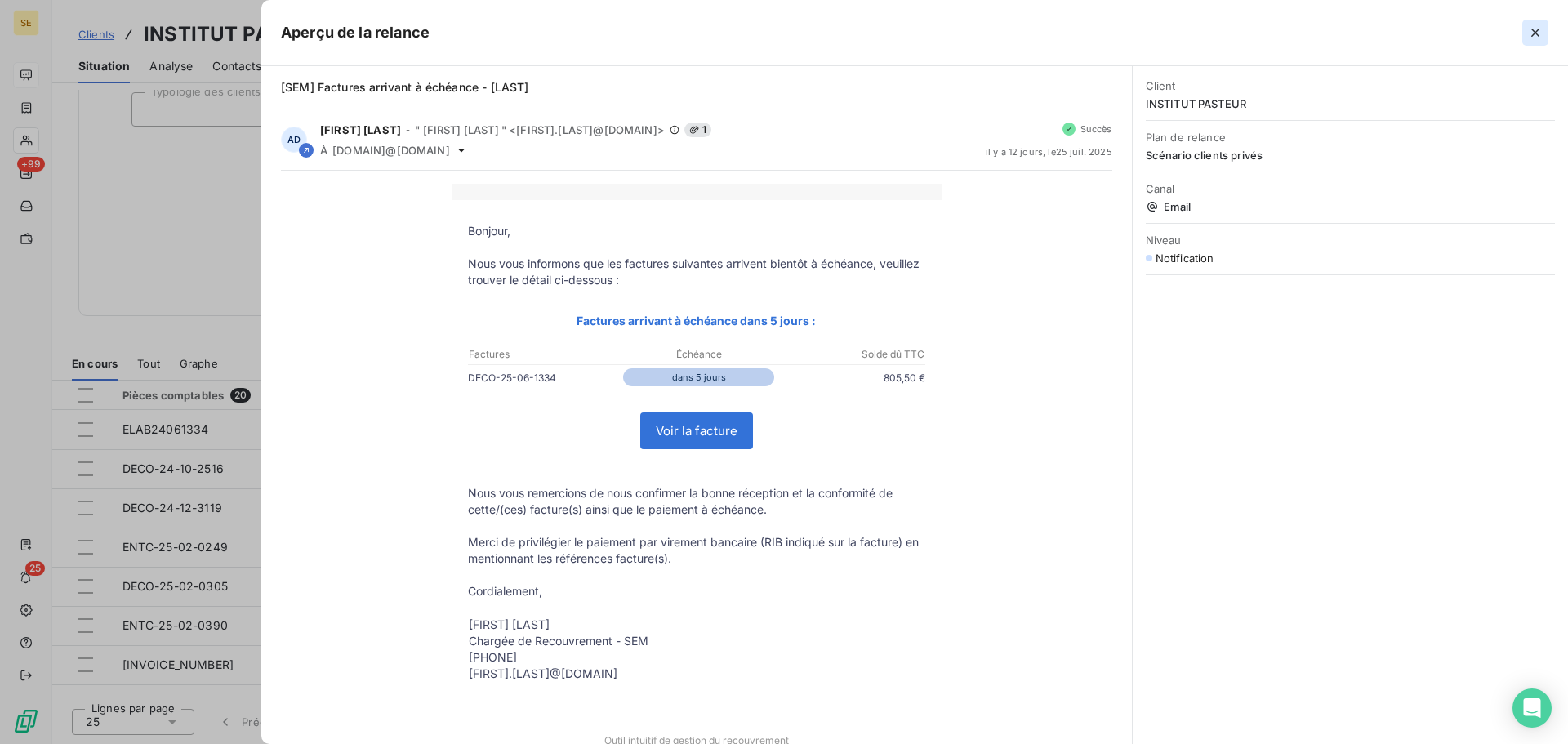 click 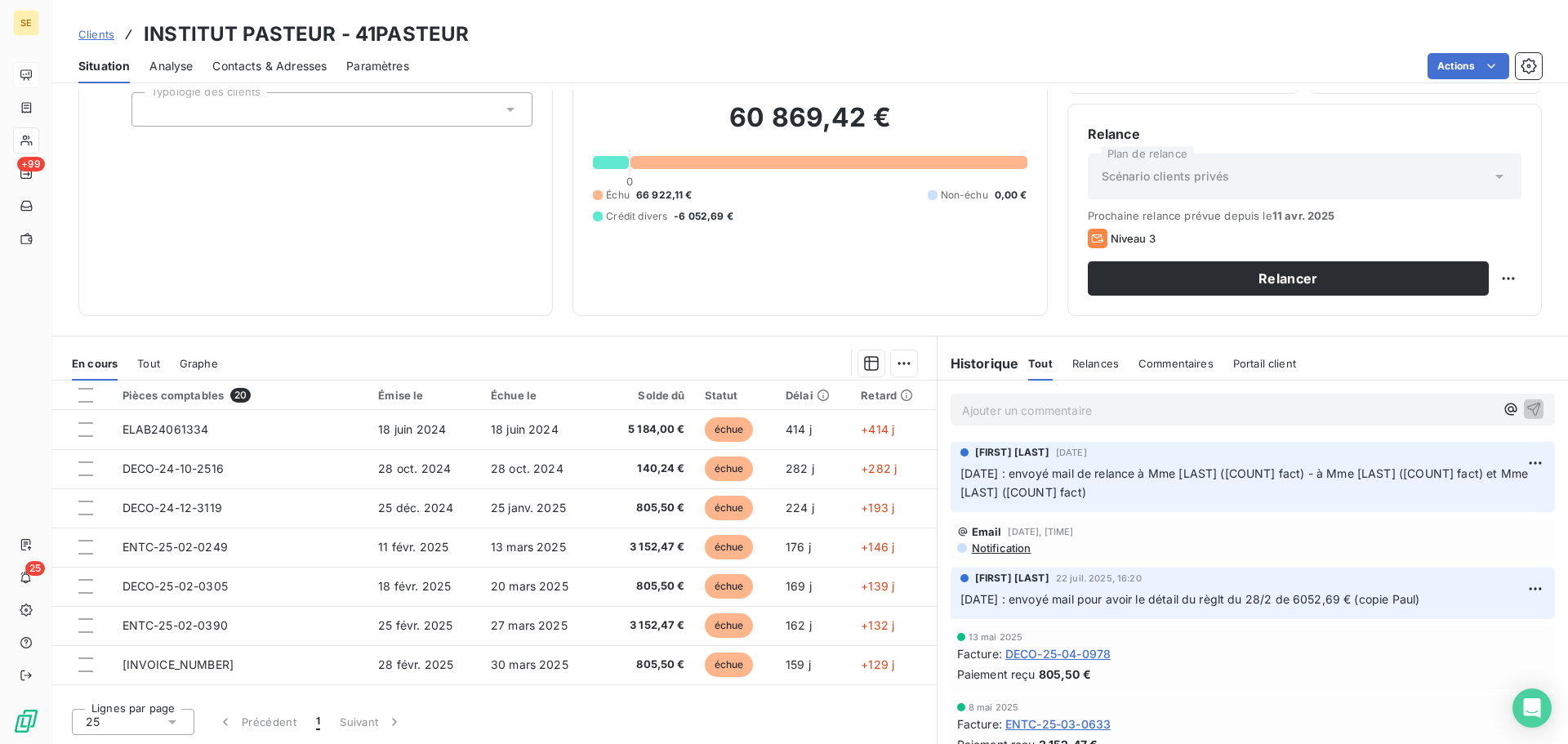 click on "Contacts & Adresses" at bounding box center [270, 66] 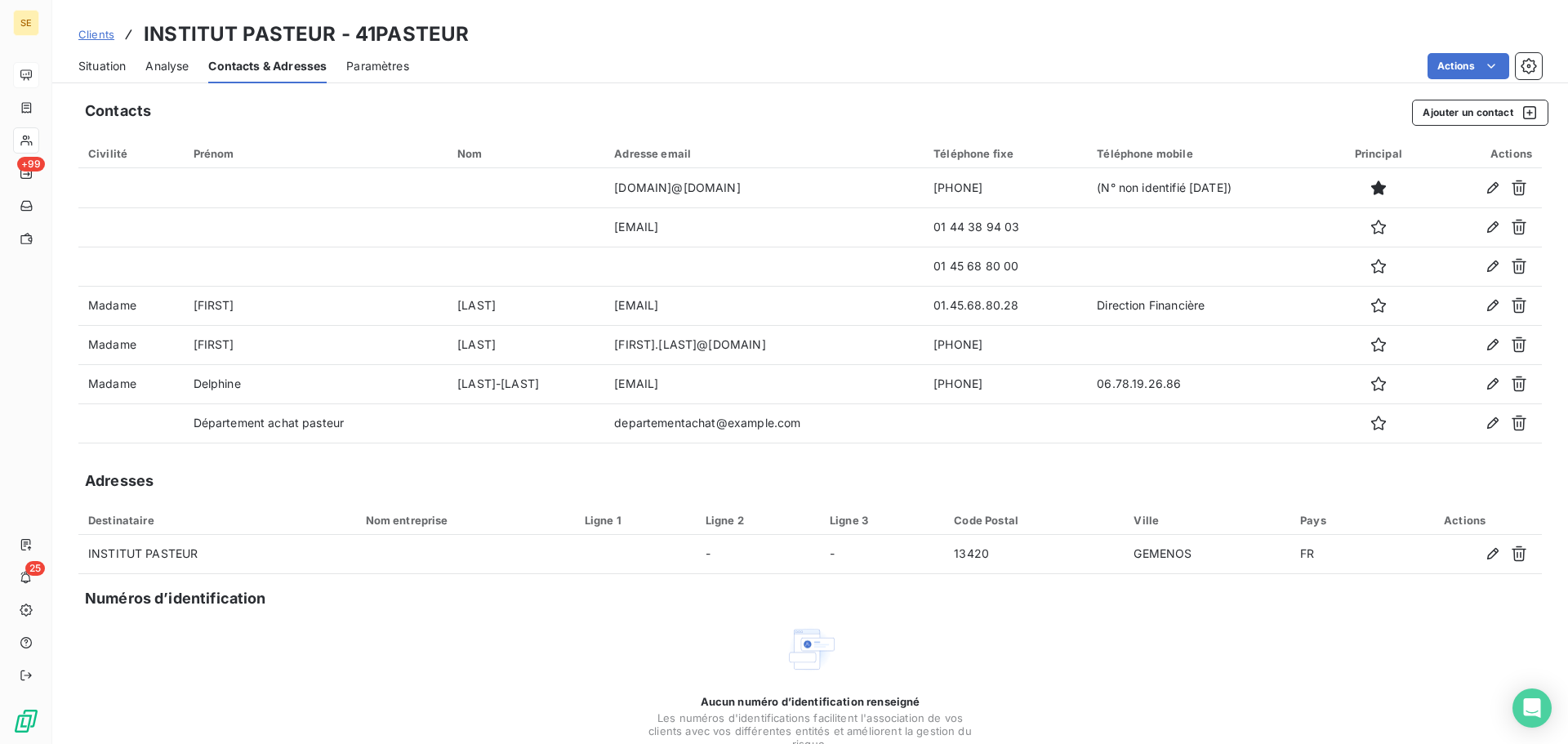 click on "Situation" at bounding box center (102, 66) 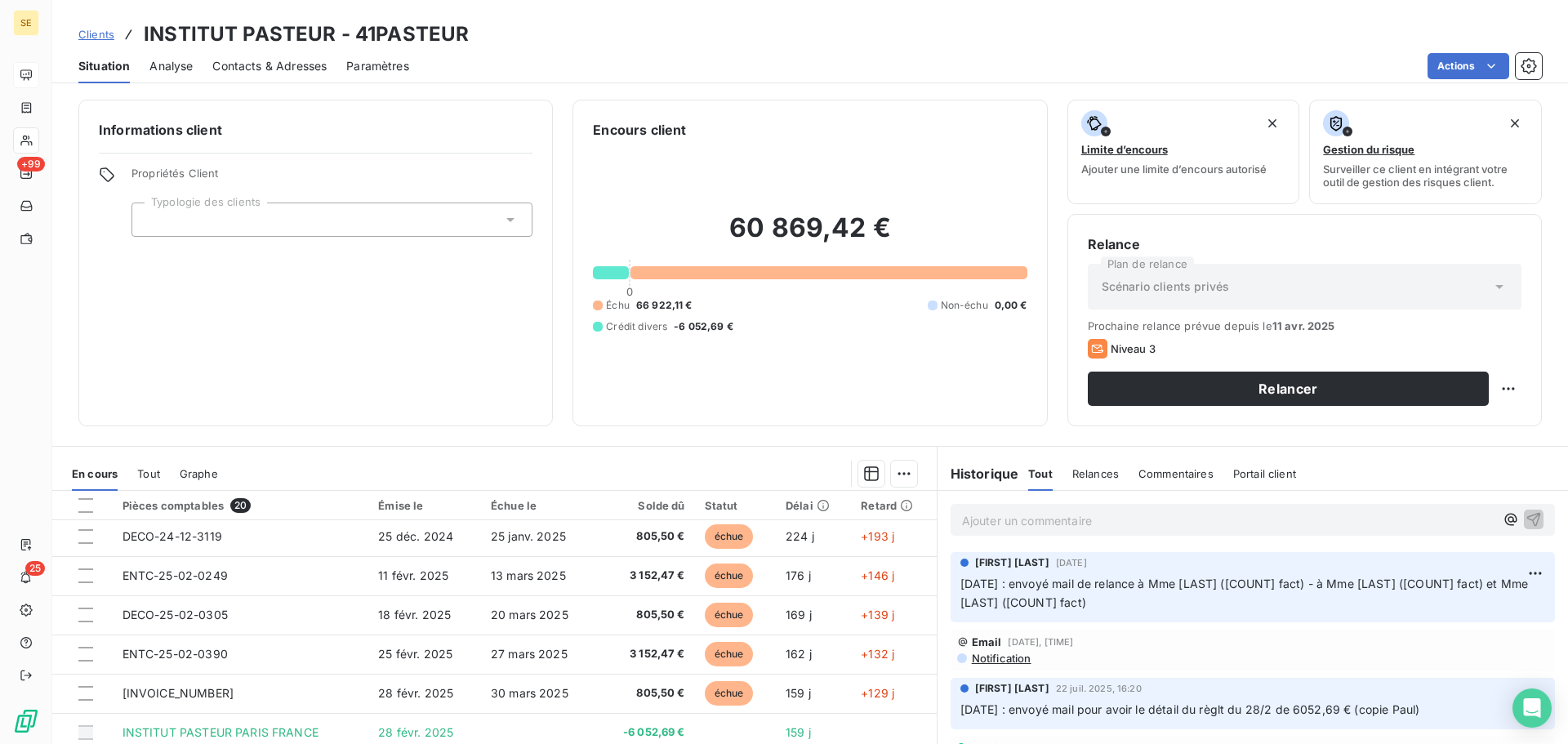 scroll, scrollTop: 0, scrollLeft: 0, axis: both 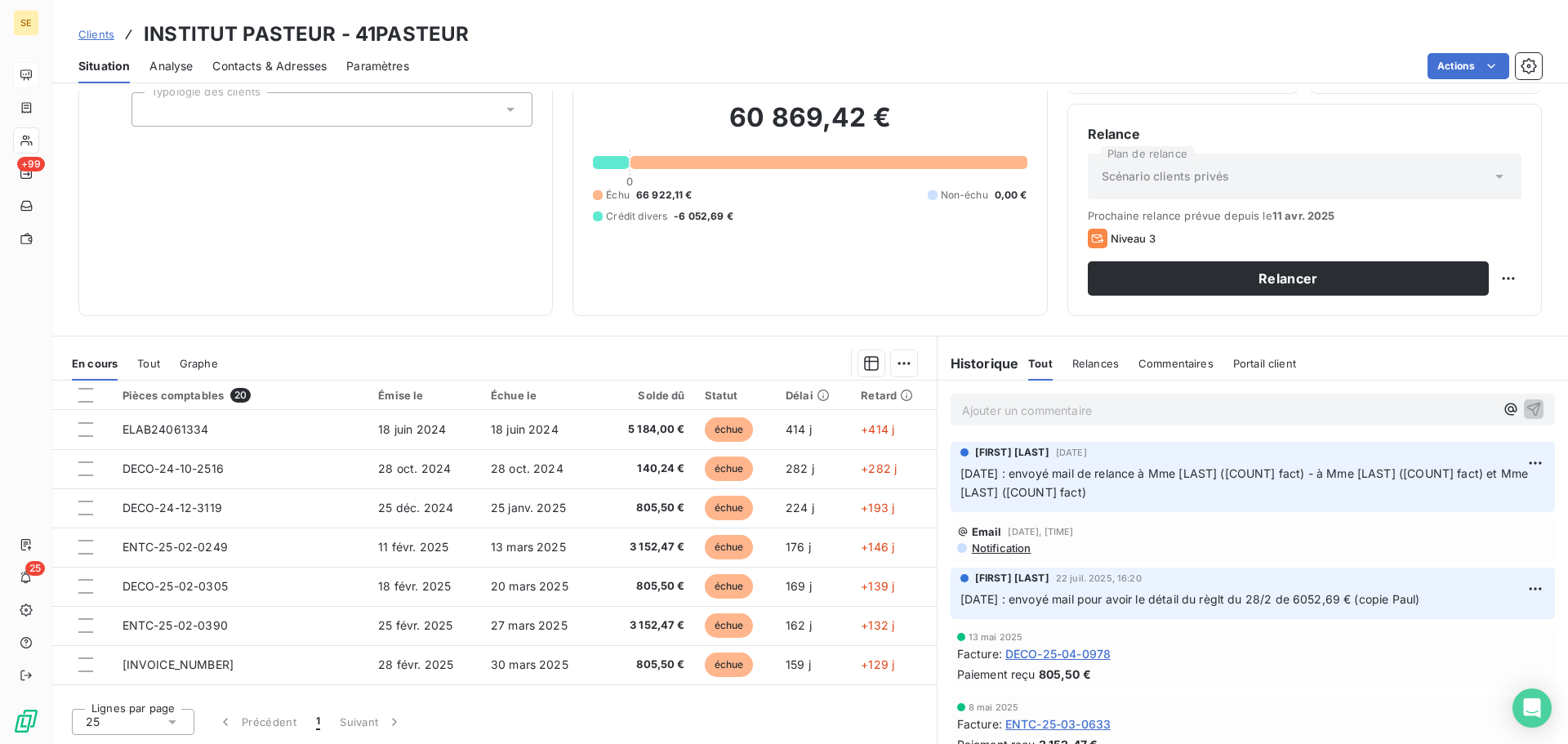 click on "Contacts & Adresses" at bounding box center [270, 66] 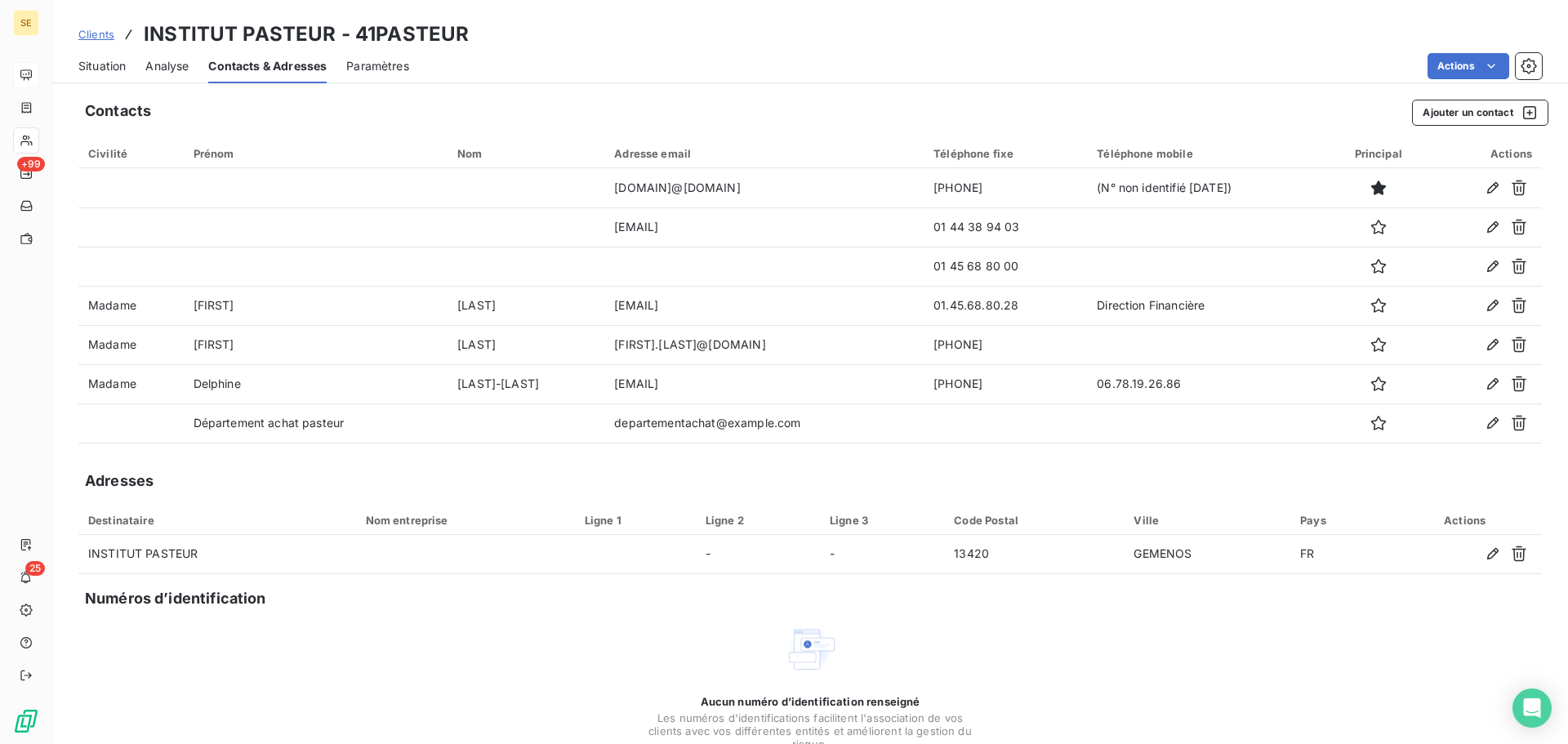 click on "Situation" at bounding box center (102, 66) 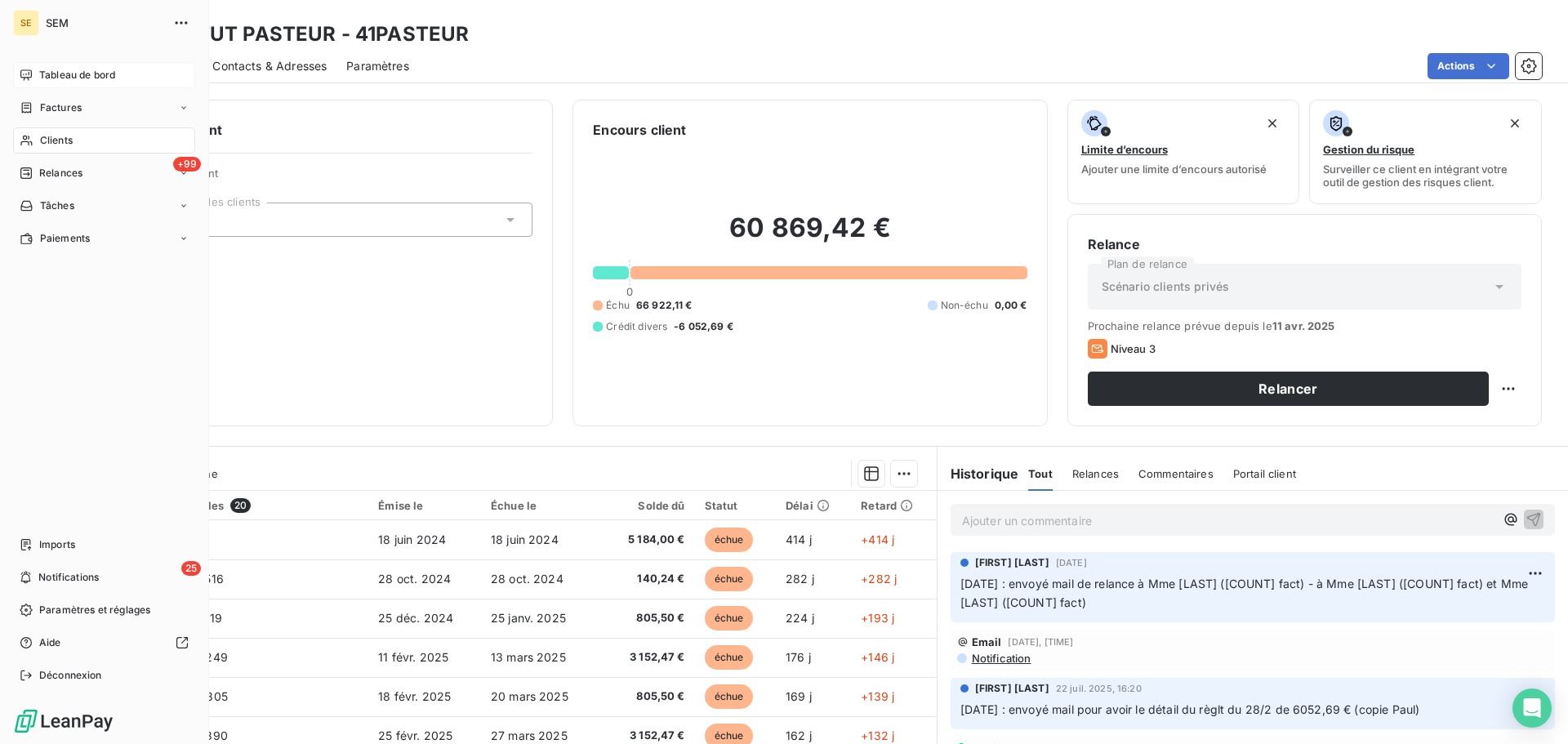 click on "Clients" at bounding box center [56, 140] 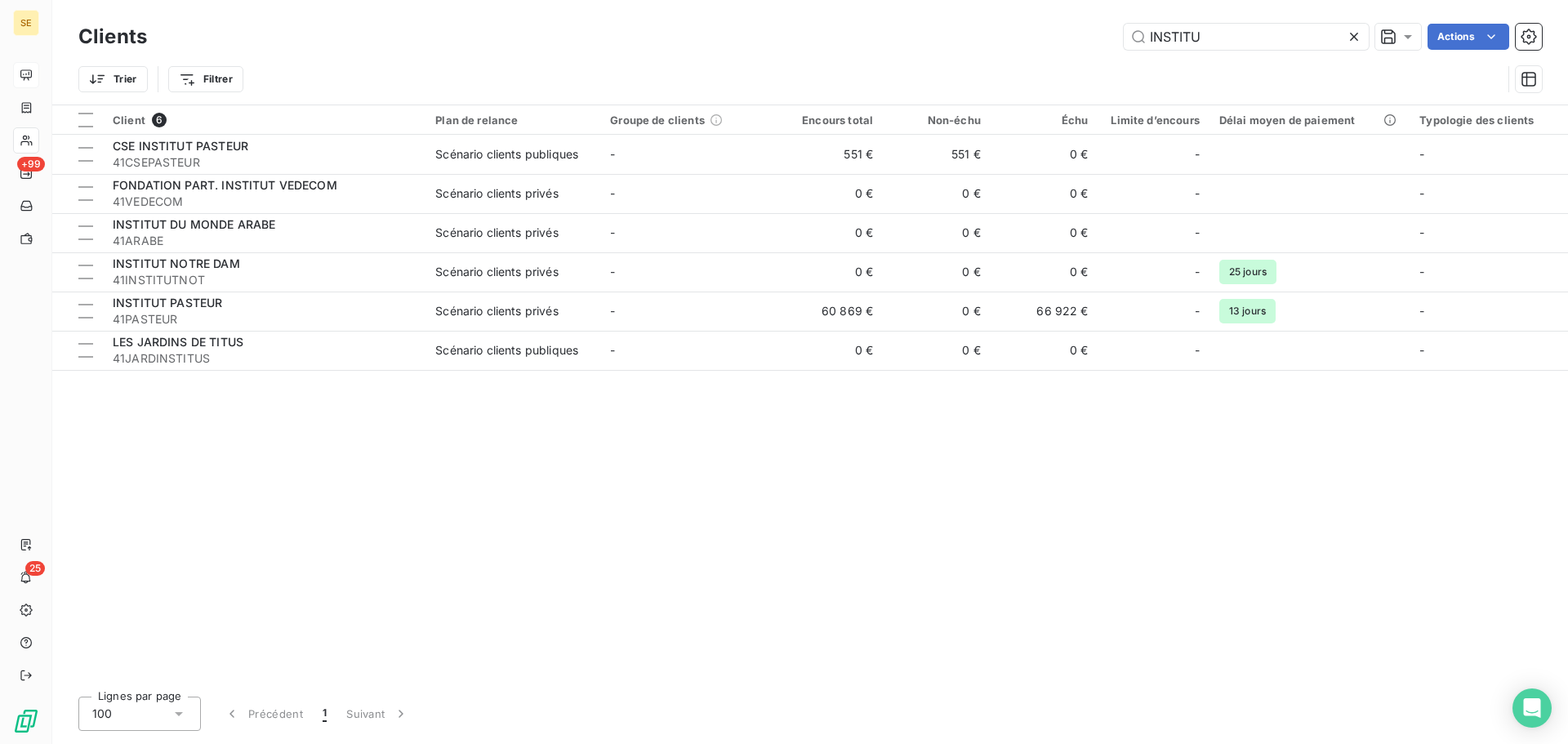 drag, startPoint x: 1208, startPoint y: 48, endPoint x: 1074, endPoint y: 52, distance: 134.0597 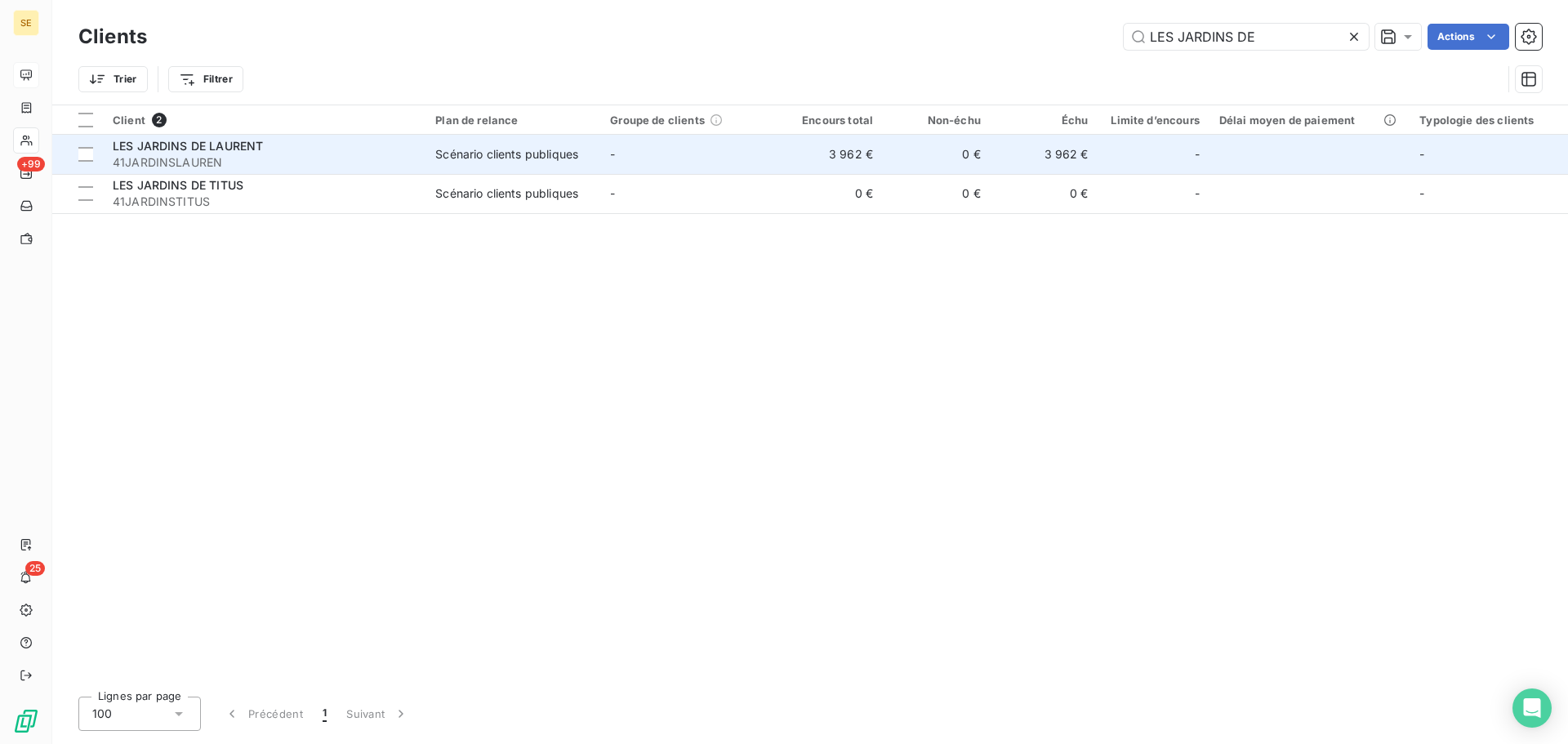 type on "LES JARDINS DE" 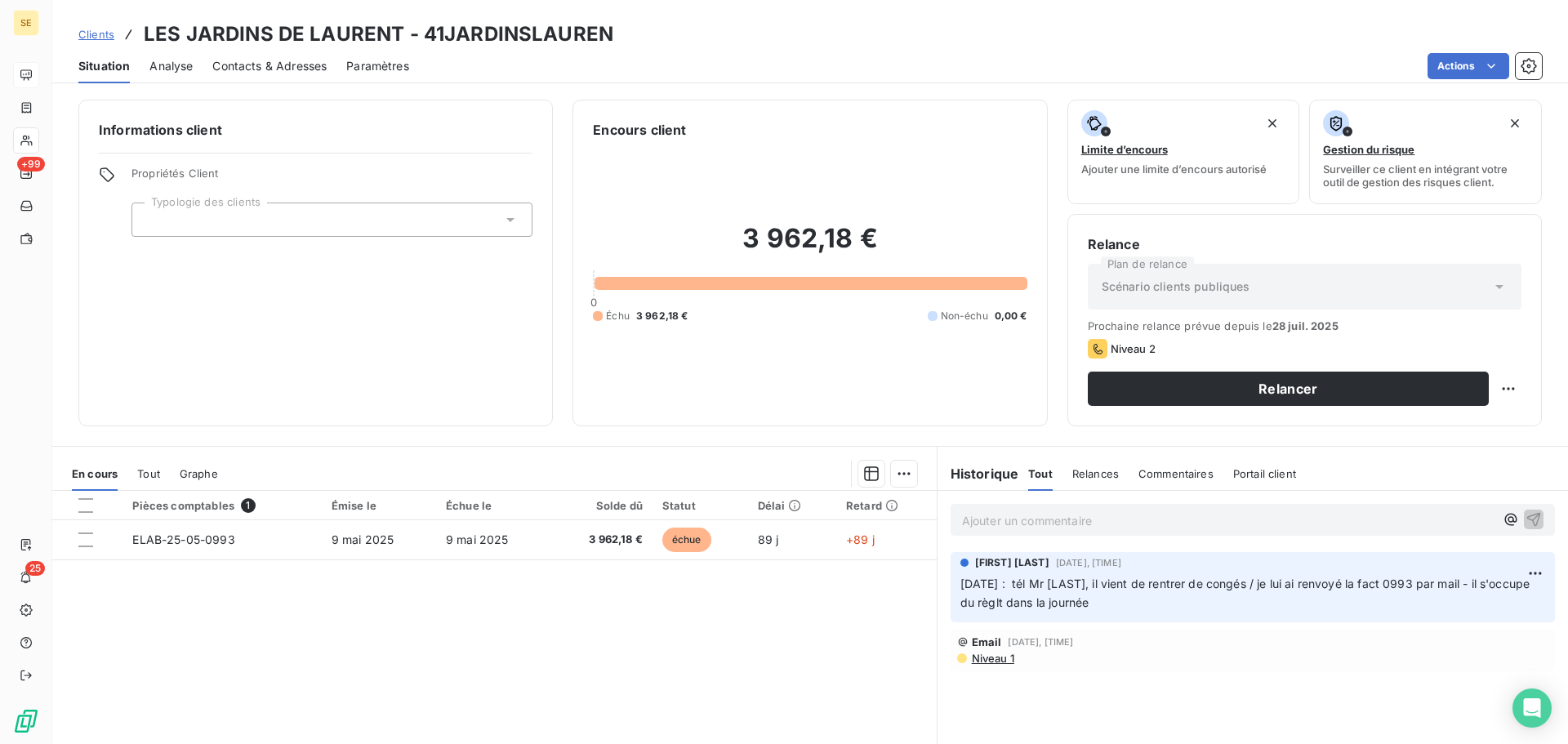 click on "Contacts & Adresses" at bounding box center (270, 66) 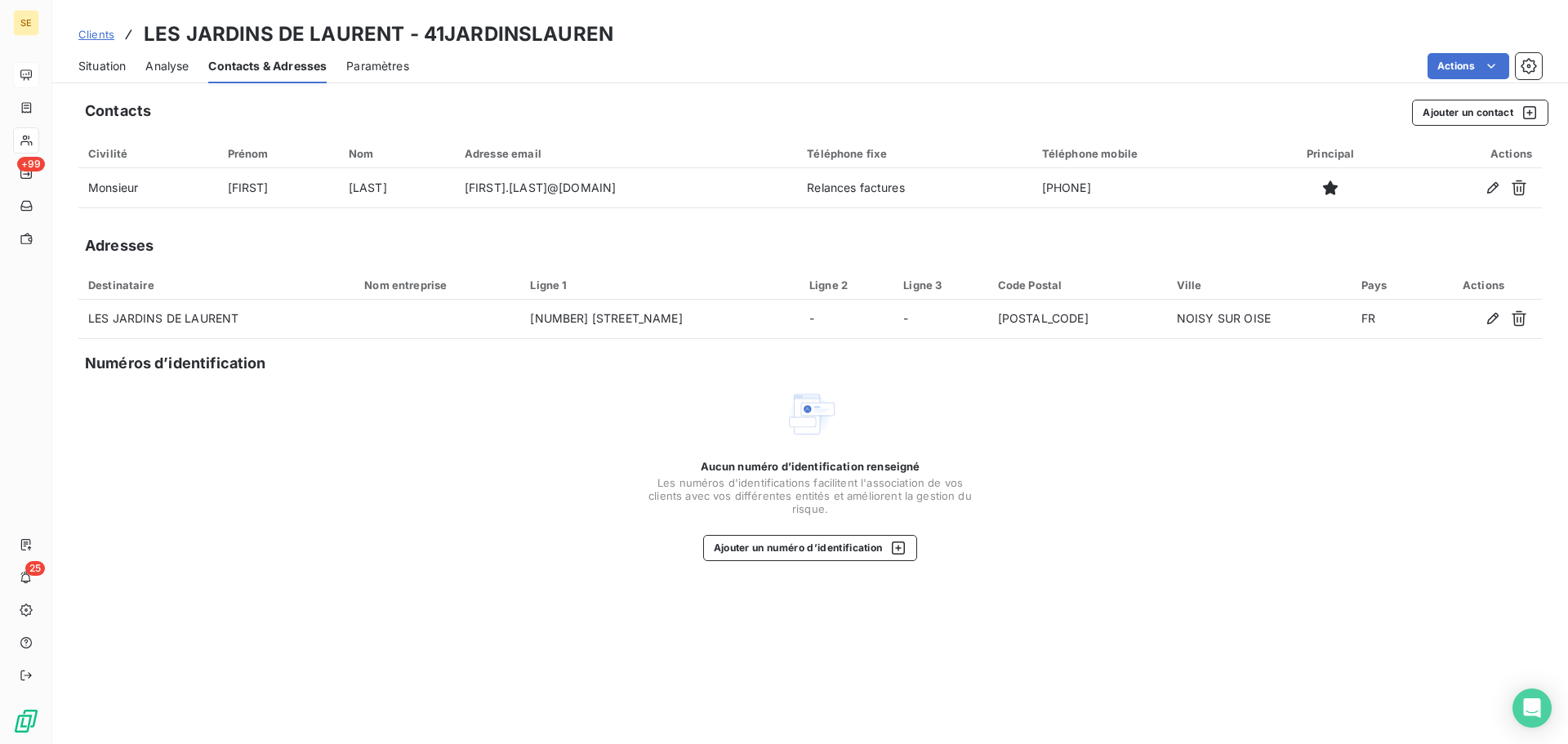 click on "Situation" at bounding box center (102, 66) 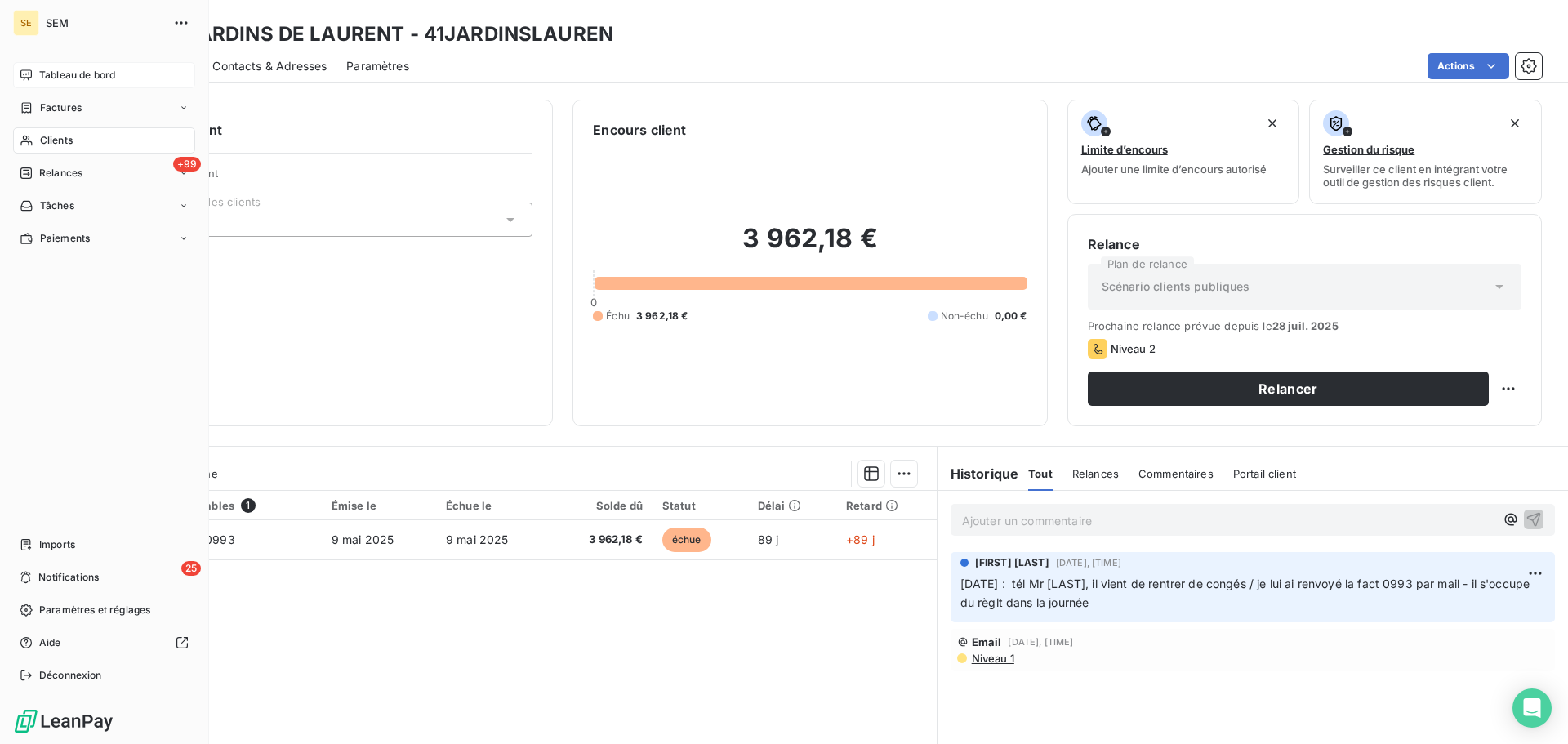 click on "Clients" at bounding box center (56, 140) 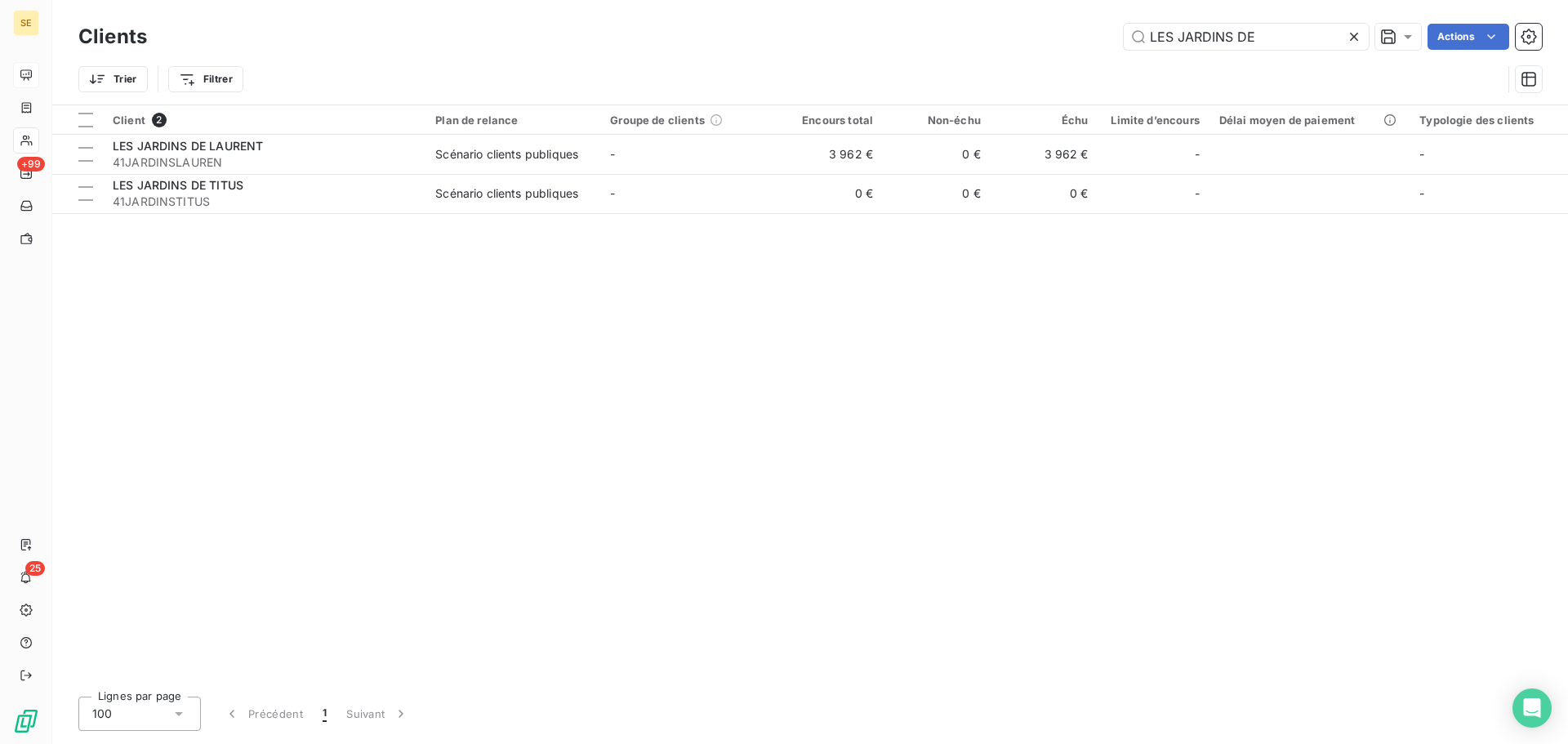 drag, startPoint x: 1275, startPoint y: 38, endPoint x: 970, endPoint y: 60, distance: 305.79241 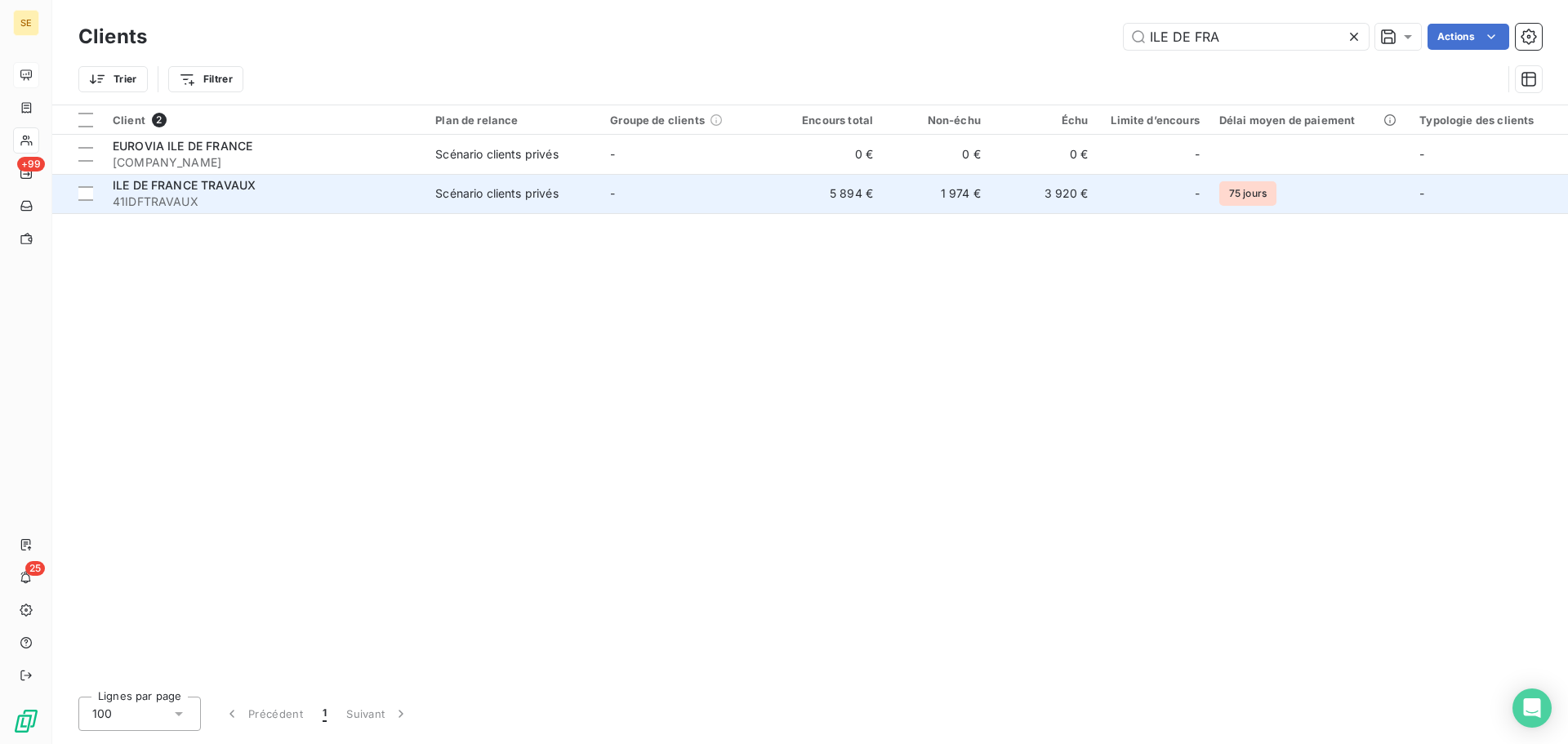 type on "ILE DE FRA" 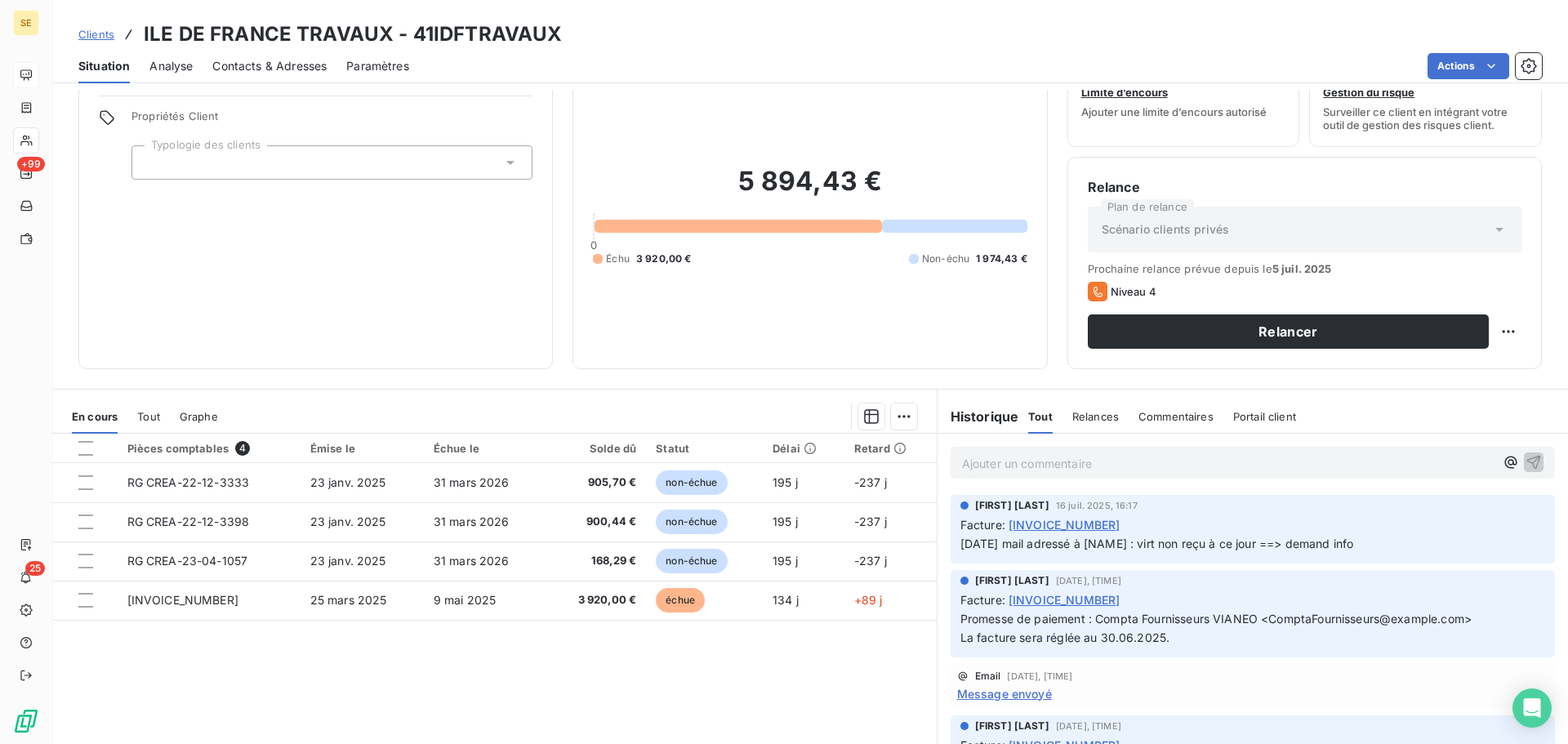 scroll, scrollTop: 82, scrollLeft: 0, axis: vertical 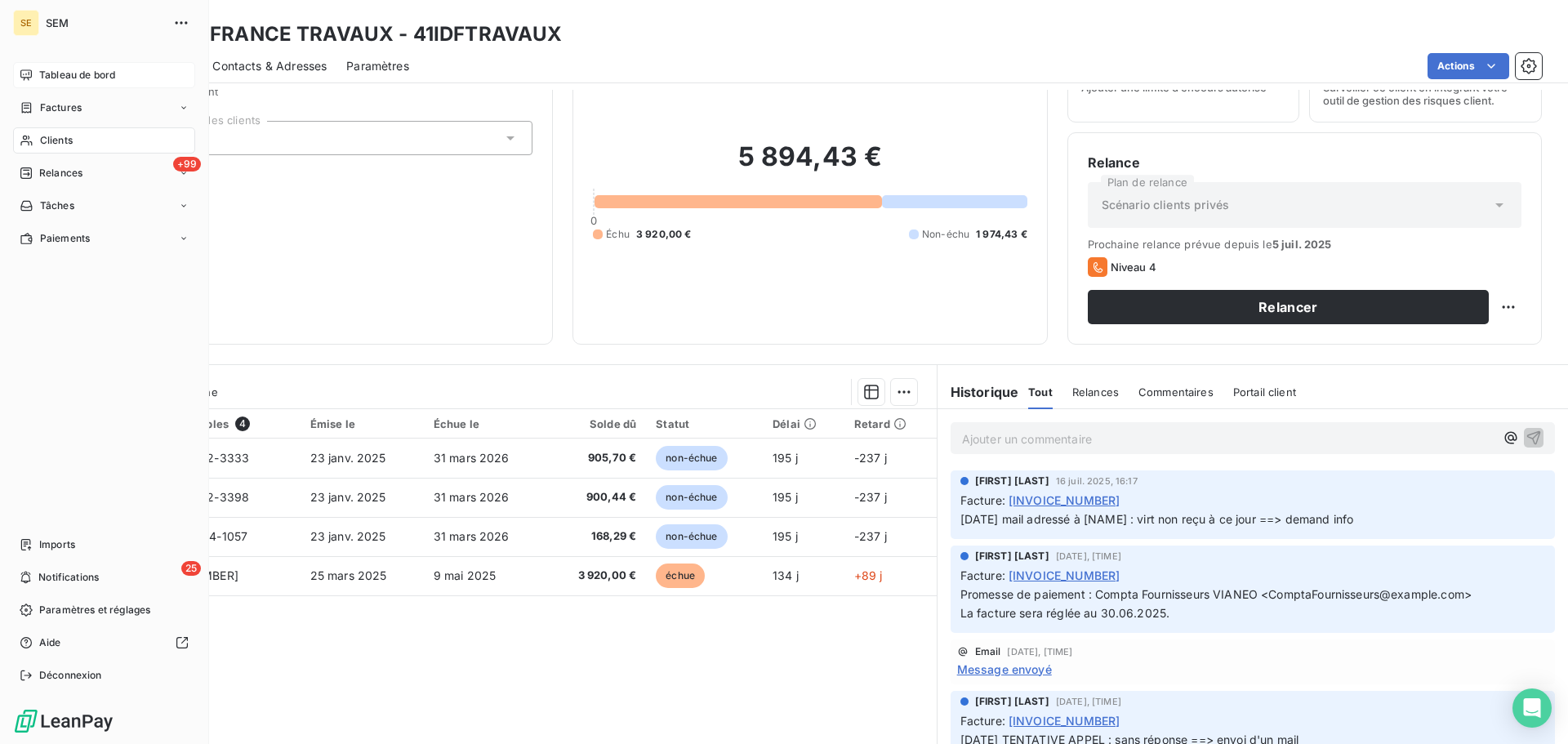 click on "Clients" at bounding box center (56, 140) 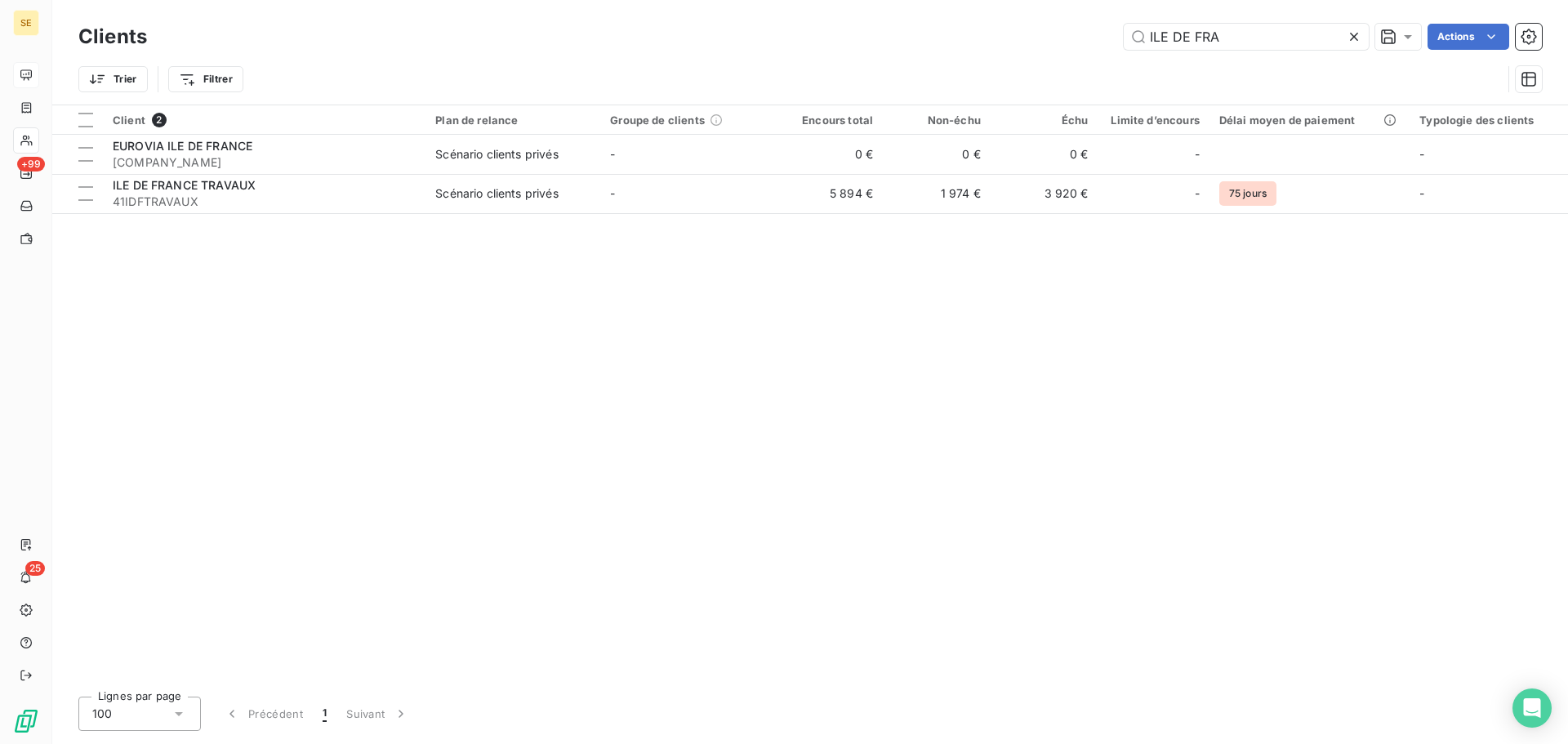 drag, startPoint x: 1235, startPoint y: 34, endPoint x: 912, endPoint y: 42, distance: 323.09906 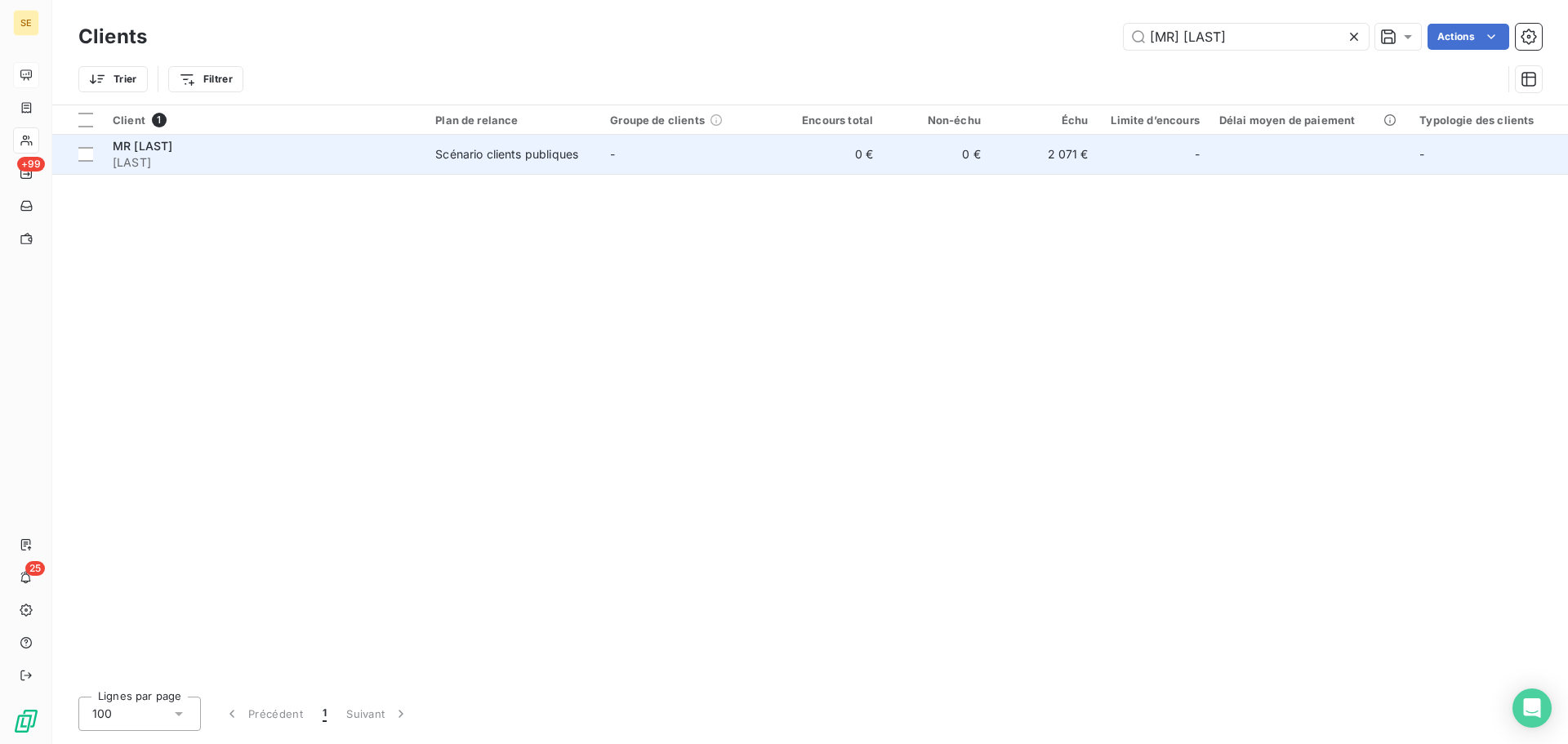 type on "[MR] [LAST]" 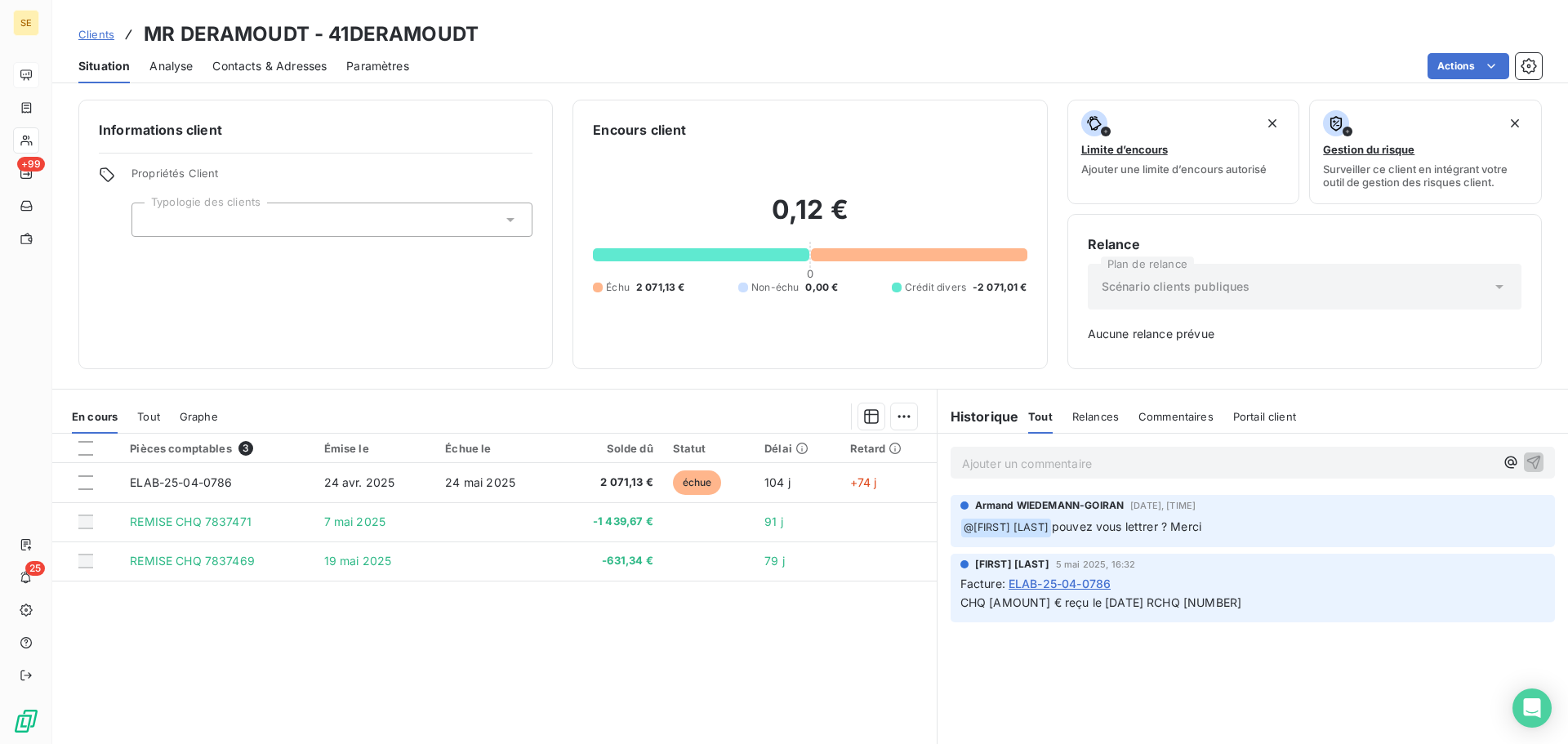 click on "Ajouter un commentaire ﻿" at bounding box center [1228, 463] 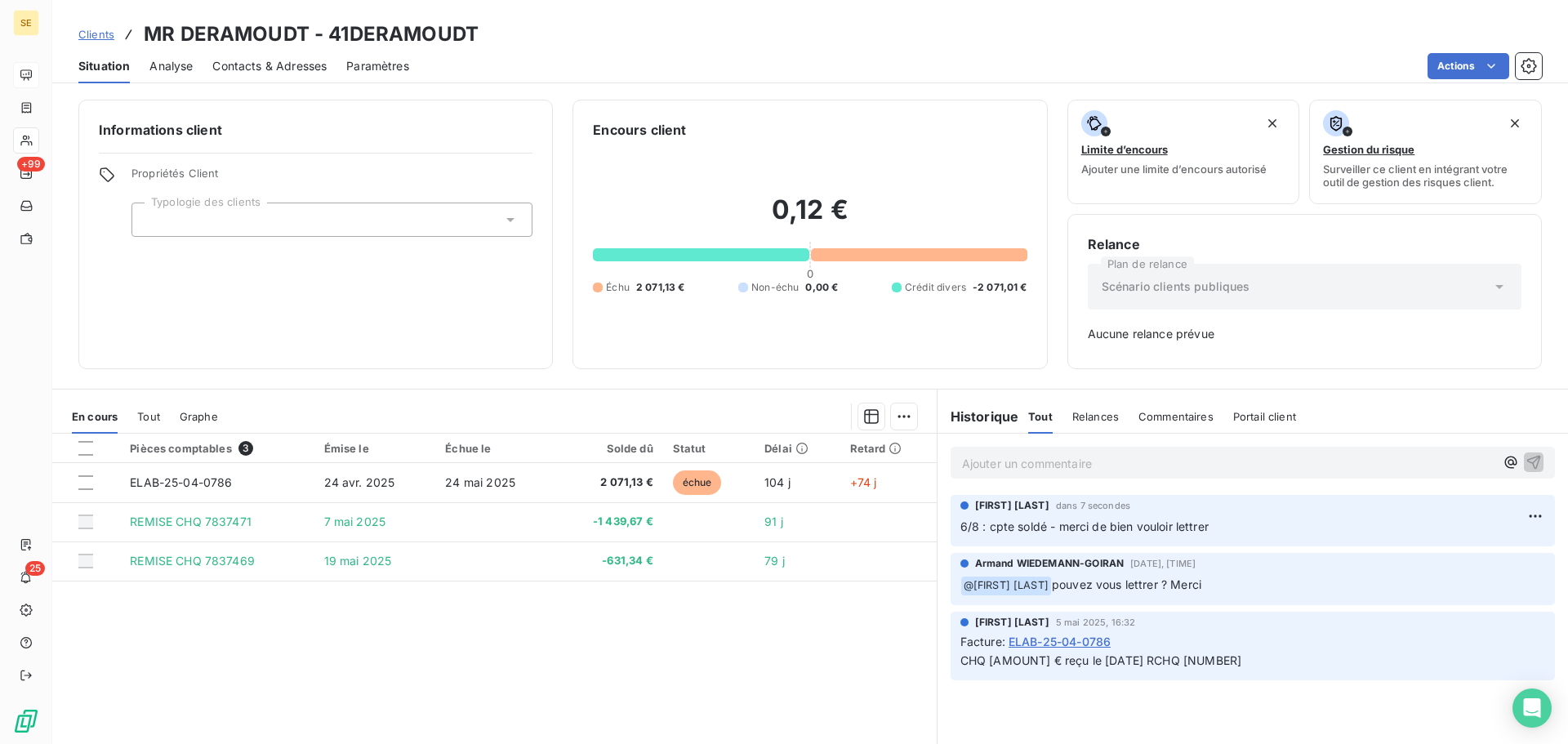 click on "Clients" at bounding box center [96, 34] 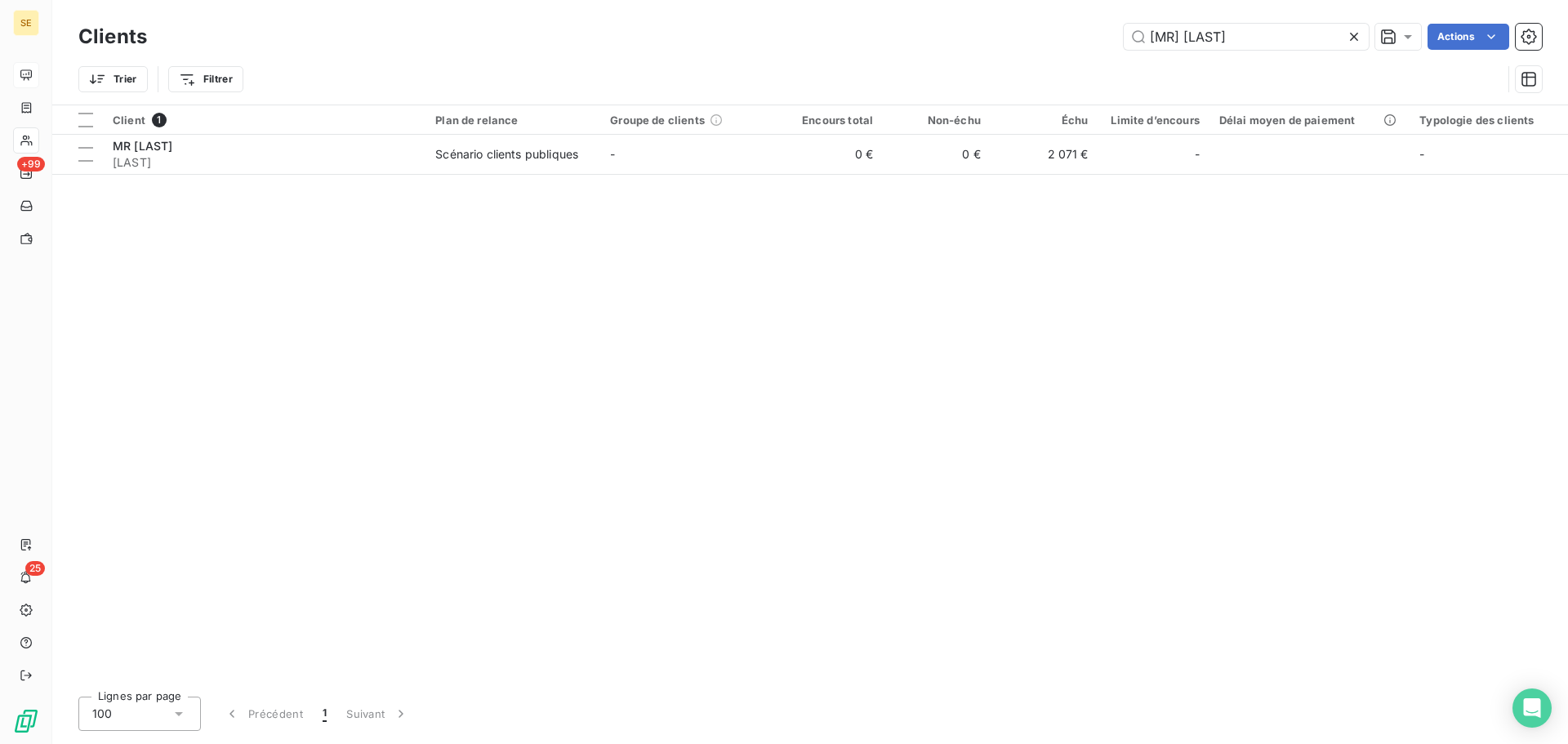 drag, startPoint x: 1224, startPoint y: 38, endPoint x: 959, endPoint y: 58, distance: 265.7536 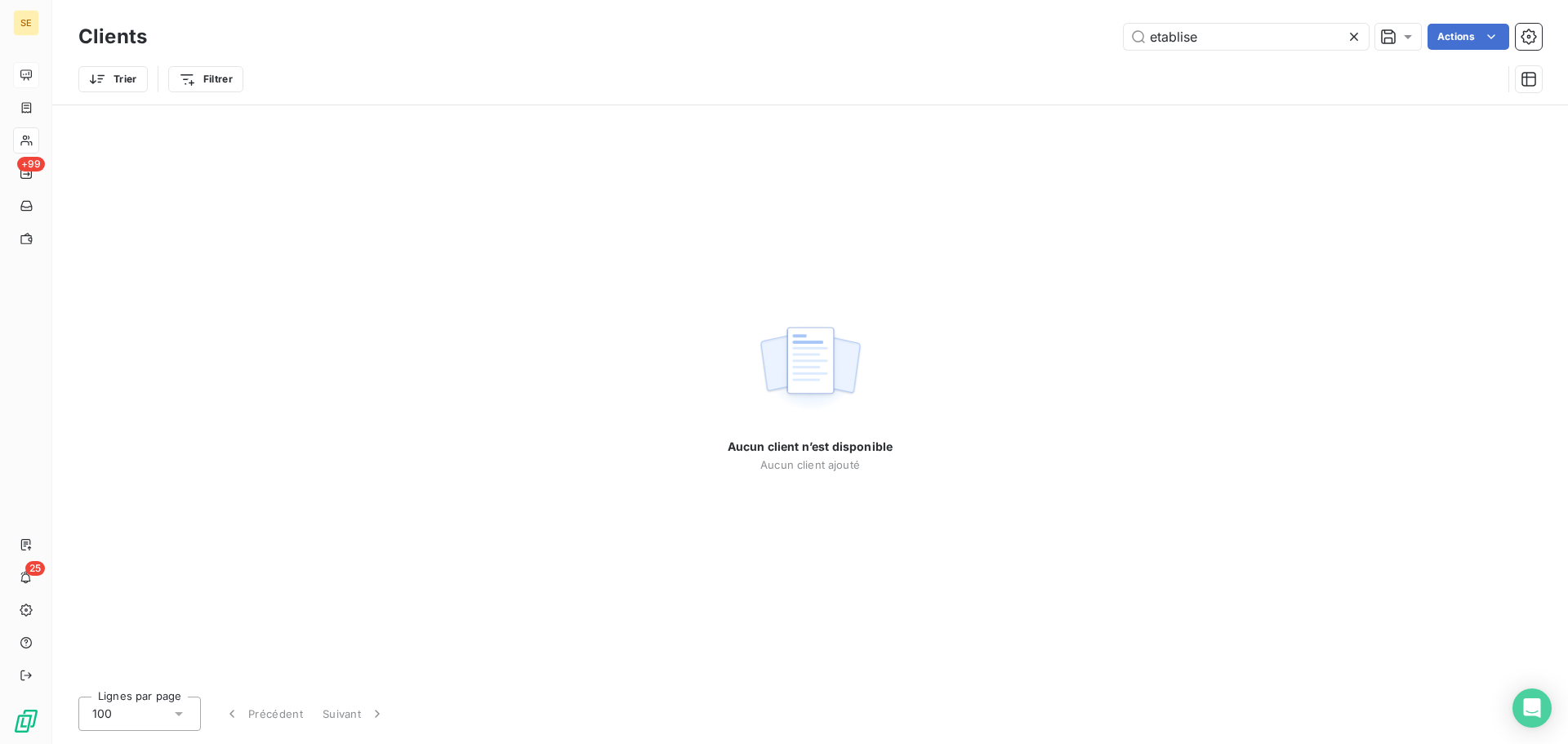 drag, startPoint x: 1231, startPoint y: 33, endPoint x: 956, endPoint y: 101, distance: 283.2825 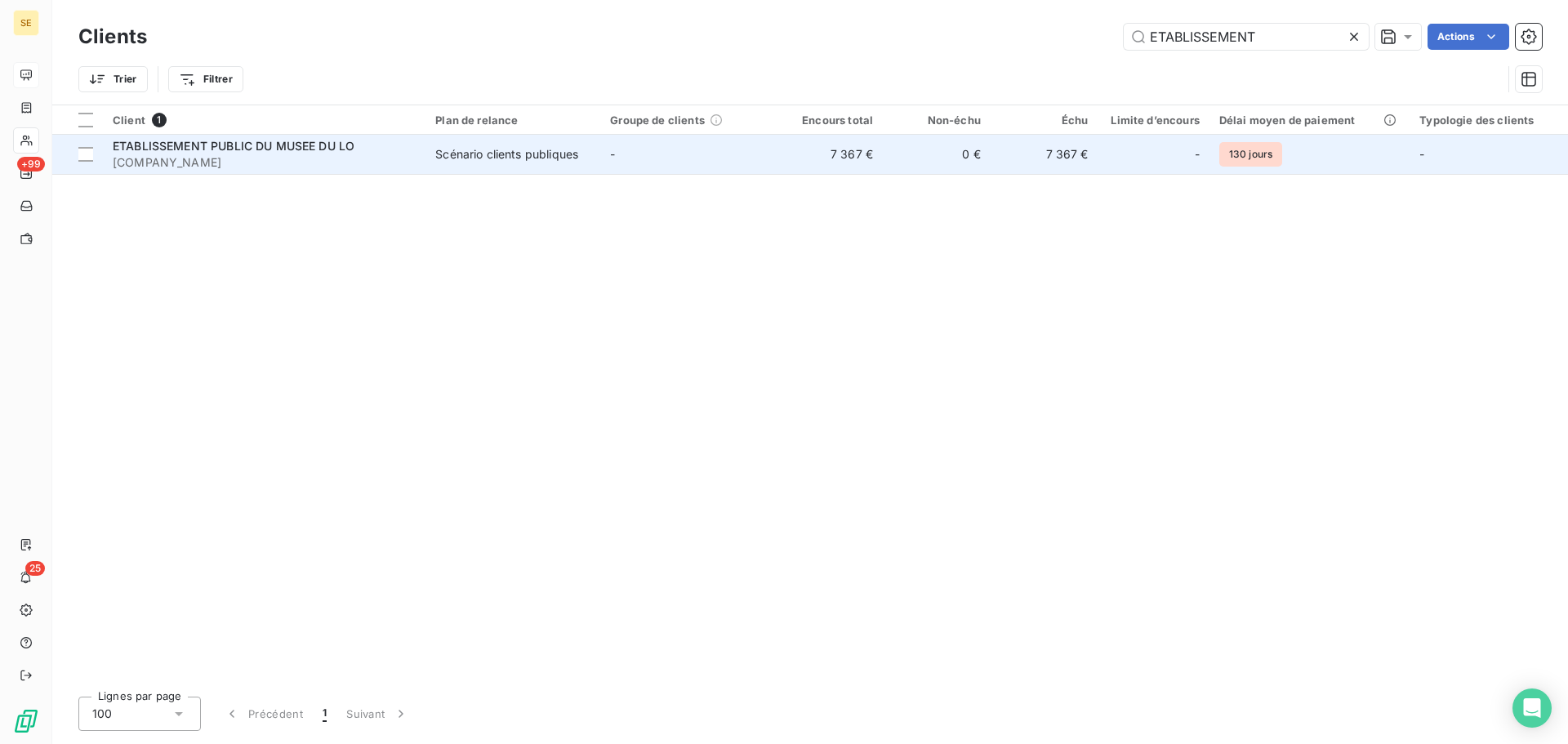 type on "ETABLISSEMENT" 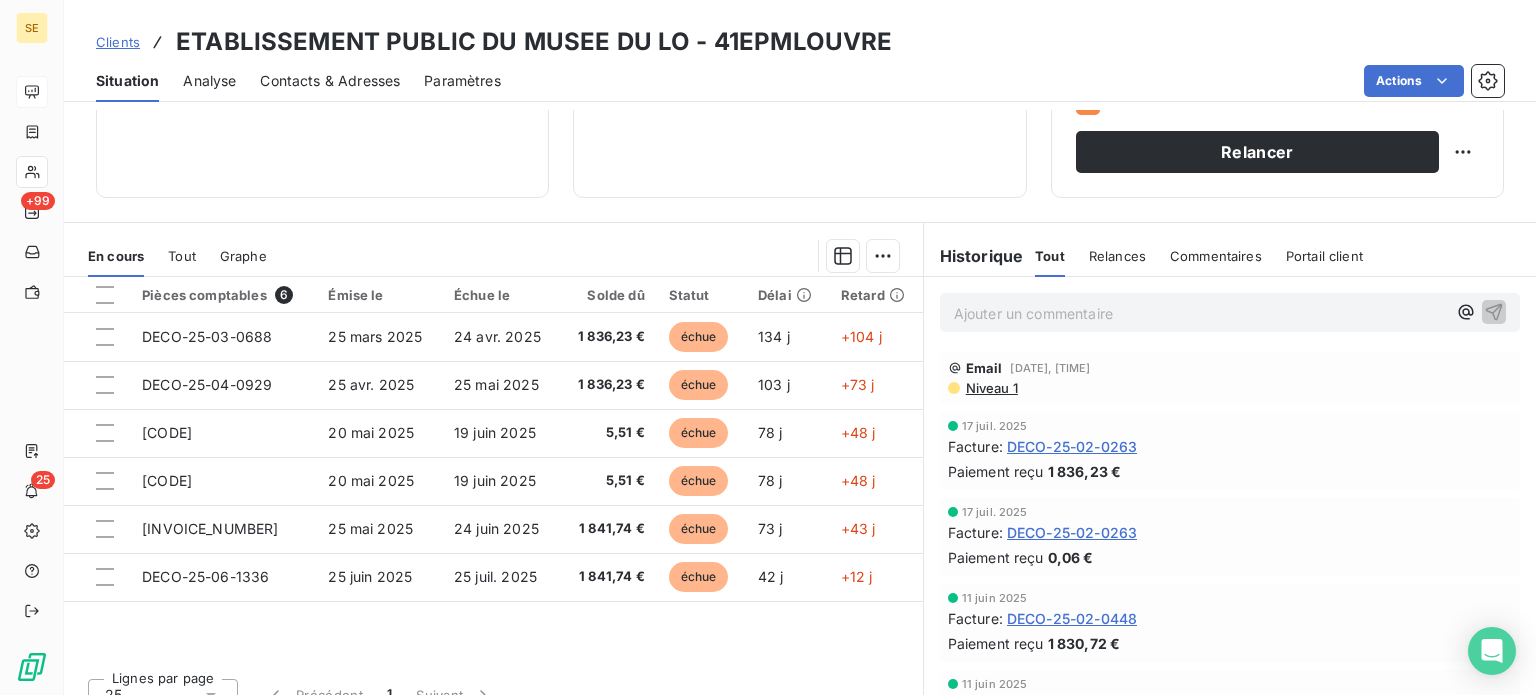 scroll, scrollTop: 360, scrollLeft: 0, axis: vertical 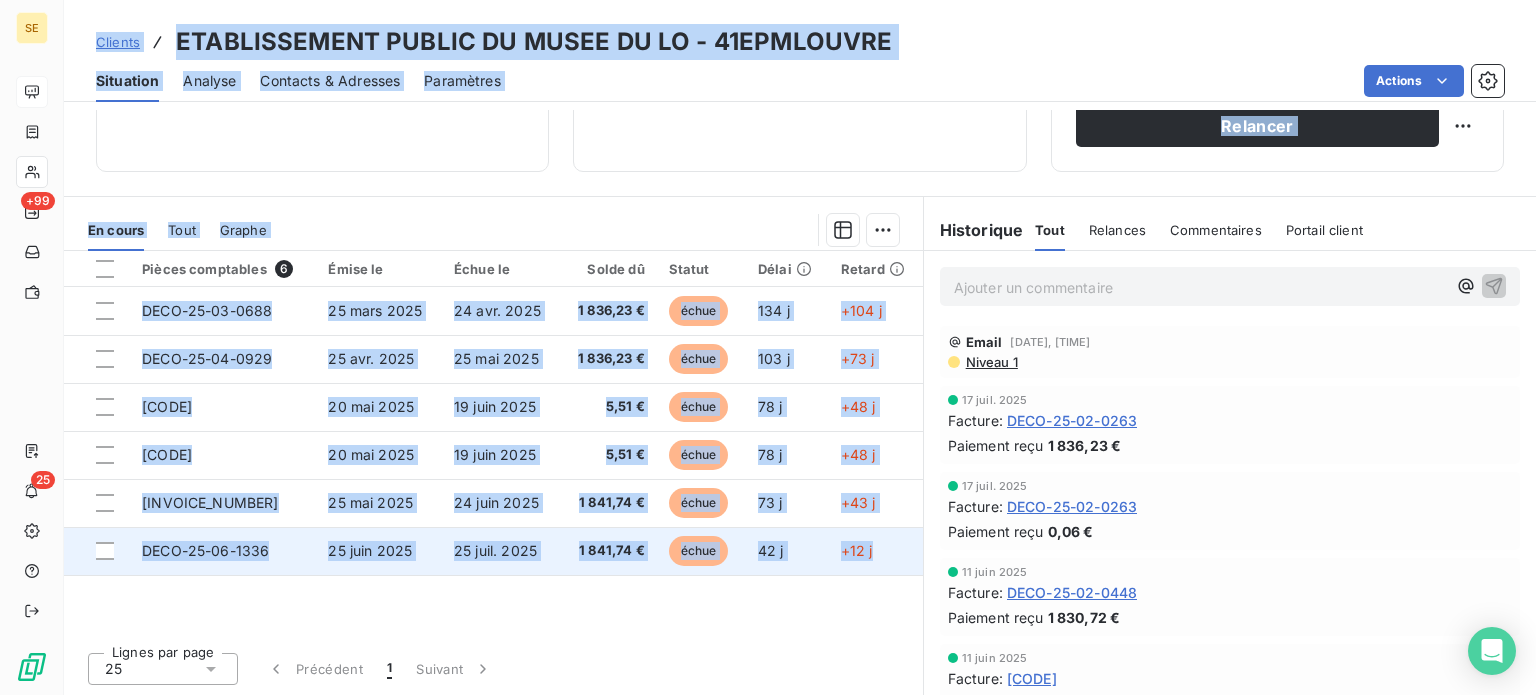 drag, startPoint x: 97, startPoint y: 22, endPoint x: 885, endPoint y: 567, distance: 958.107 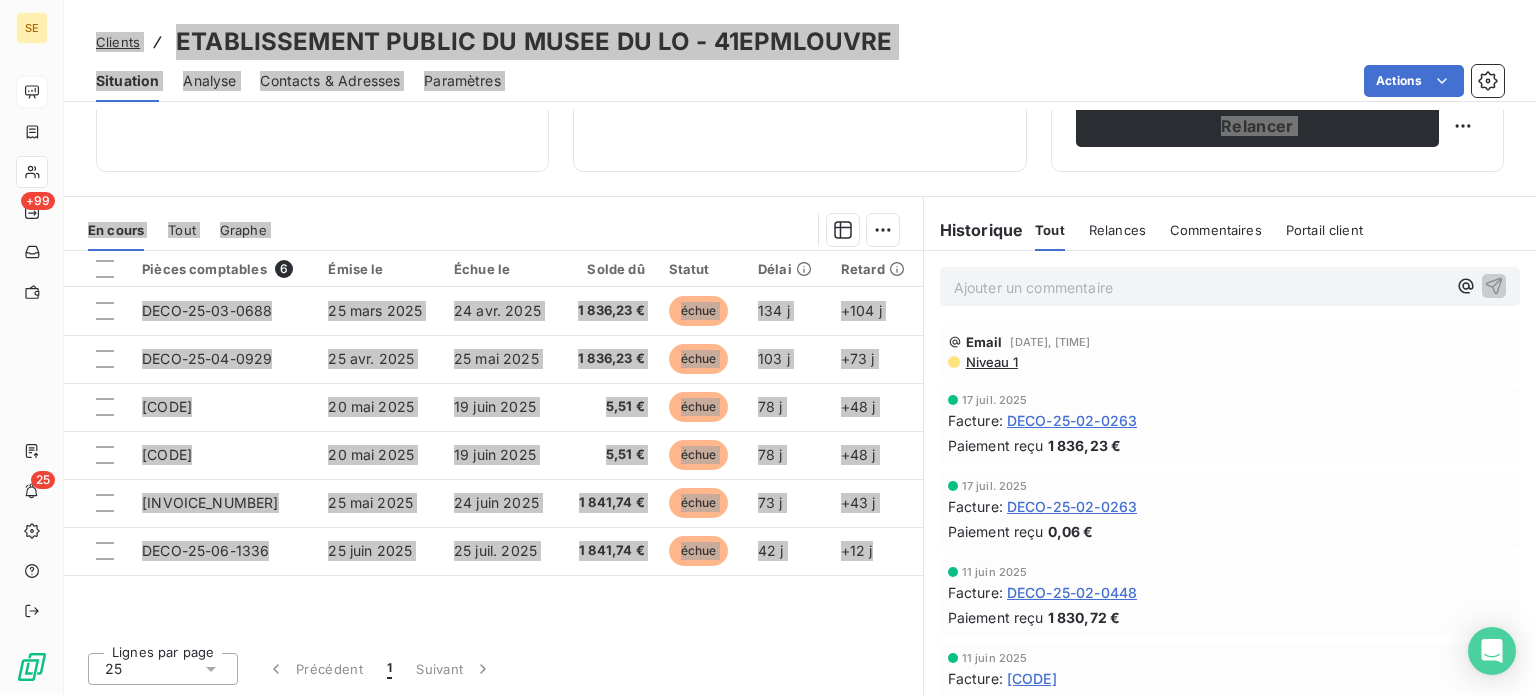 scroll, scrollTop: 360, scrollLeft: 0, axis: vertical 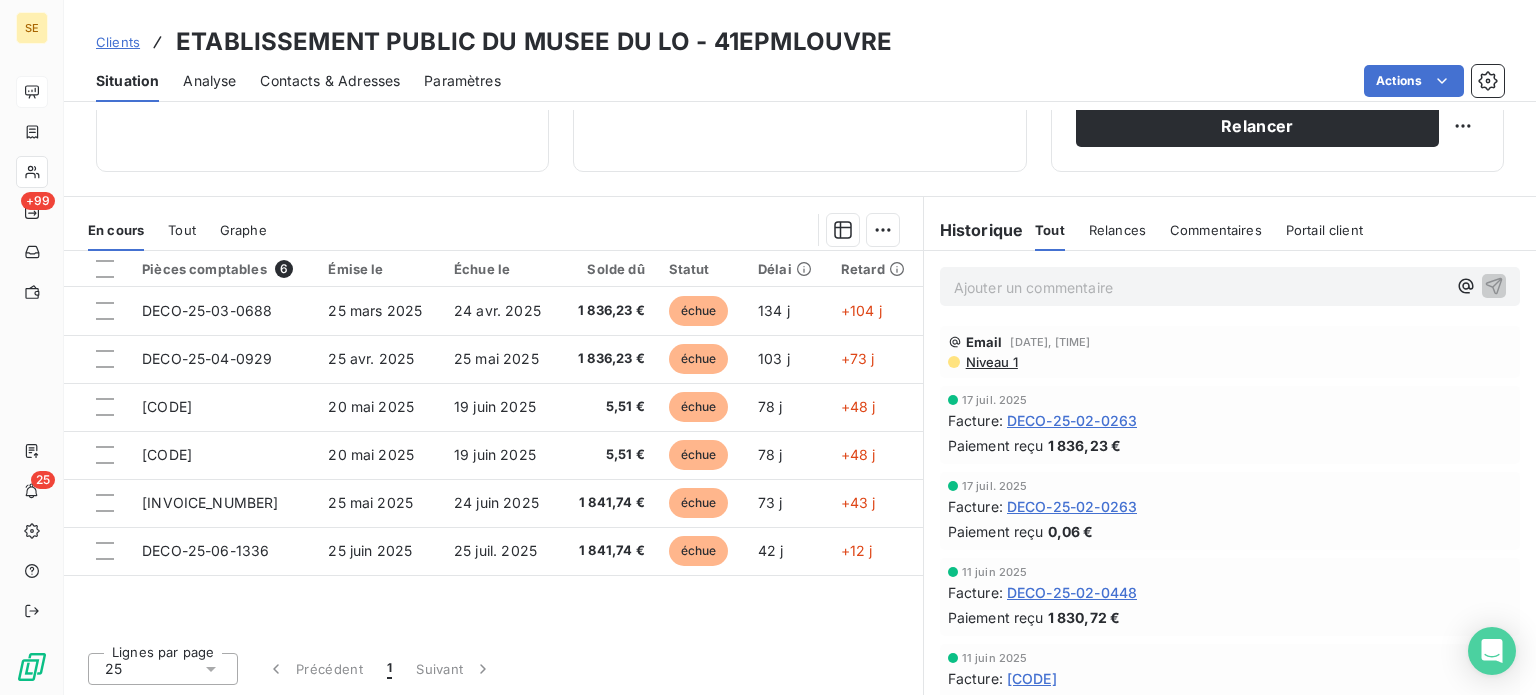 click on "Pièces comptables 6 Émise le Échue le Solde dû Statut Délai   Retard   [INVOICE_NUMBER] [DATE] [DATE] [PRICE] échue [DAYS] j +[DAYS] j [INVOICE_NUMBER] [DATE] [DATE] [PRICE] échue [DAYS] j +[DAYS] j [INVOICE_NUMBER] [DATE] [DATE] [PRICE] échue [DAYS] j +[DAYS] j [INVOICE_NUMBER] [DATE] [DATE] [PRICE] échue [DAYS] j +[DAYS] j [INVOICE_NUMBER] [DATE] [DATE] [PRICE] échue [DAYS] j +[DAYS] j [INVOICE_NUMBER] [DATE] [DATE] [PRICE] échue [DAYS] j +[DAYS] j" at bounding box center (493, 443) 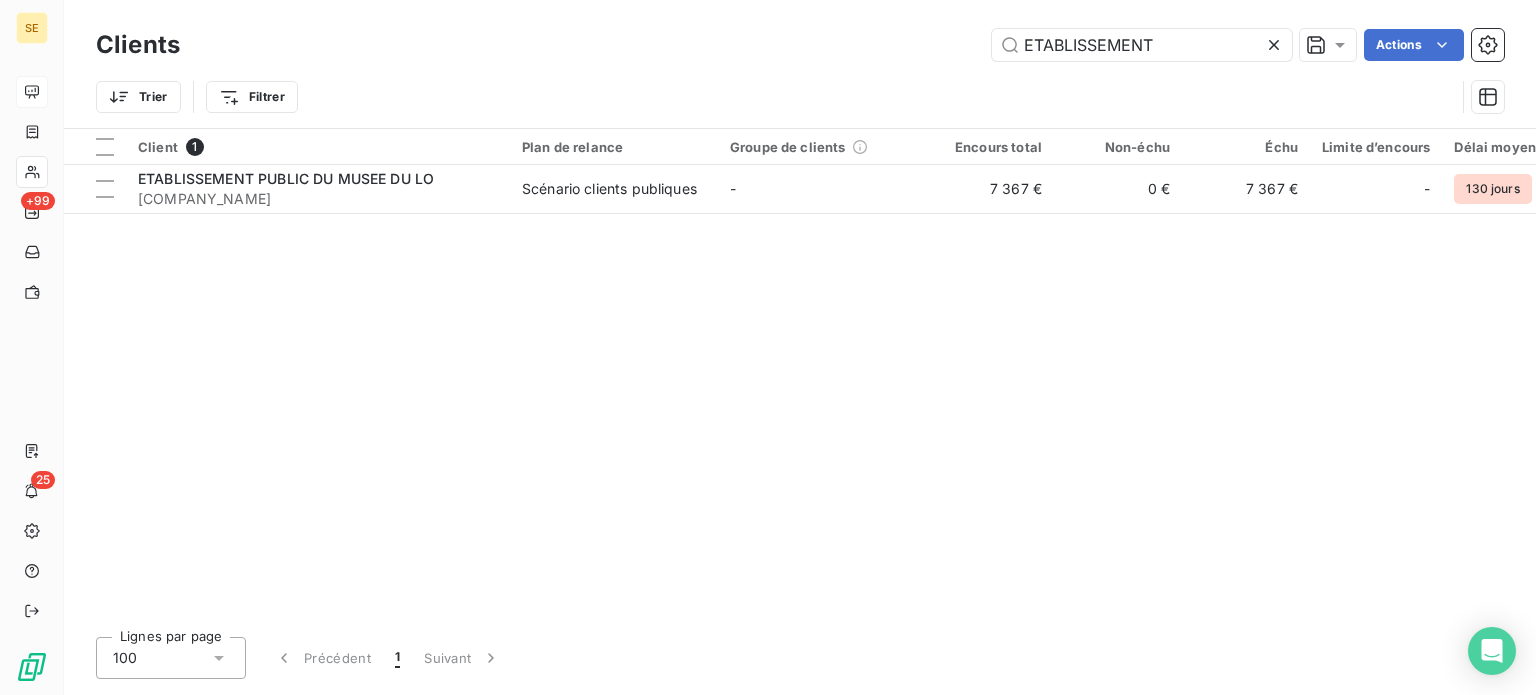 drag, startPoint x: 1180, startPoint y: 43, endPoint x: 748, endPoint y: 86, distance: 434.13477 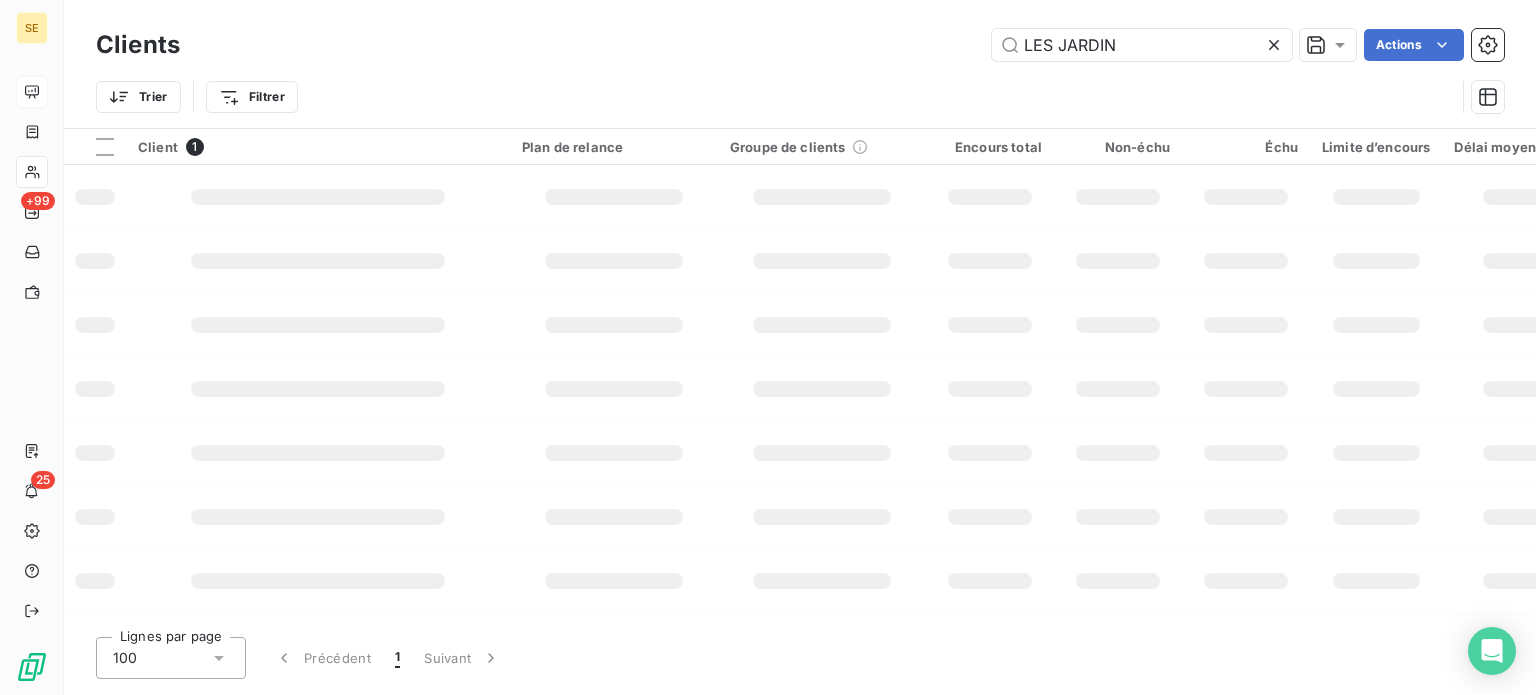 type on "LES JARDINS" 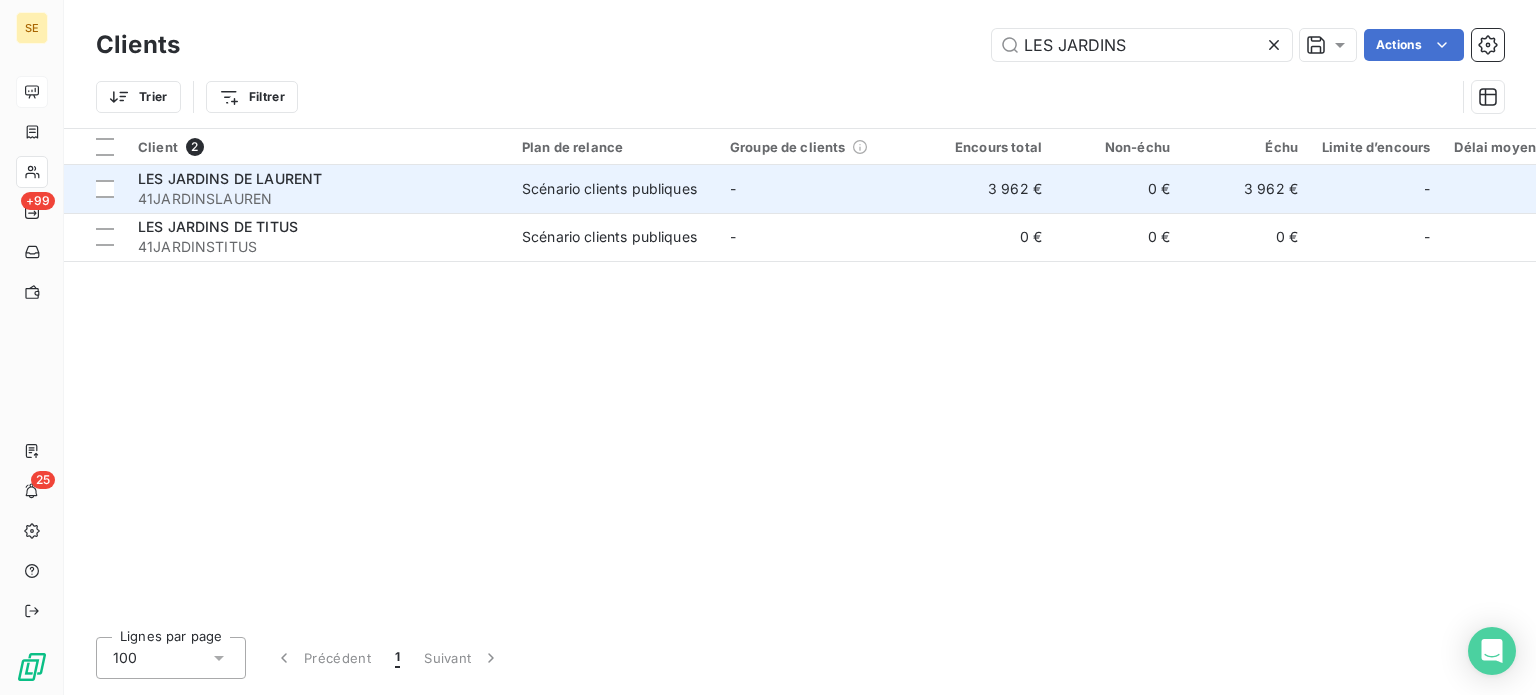 click on "41JARDINSLAUREN" at bounding box center (318, 199) 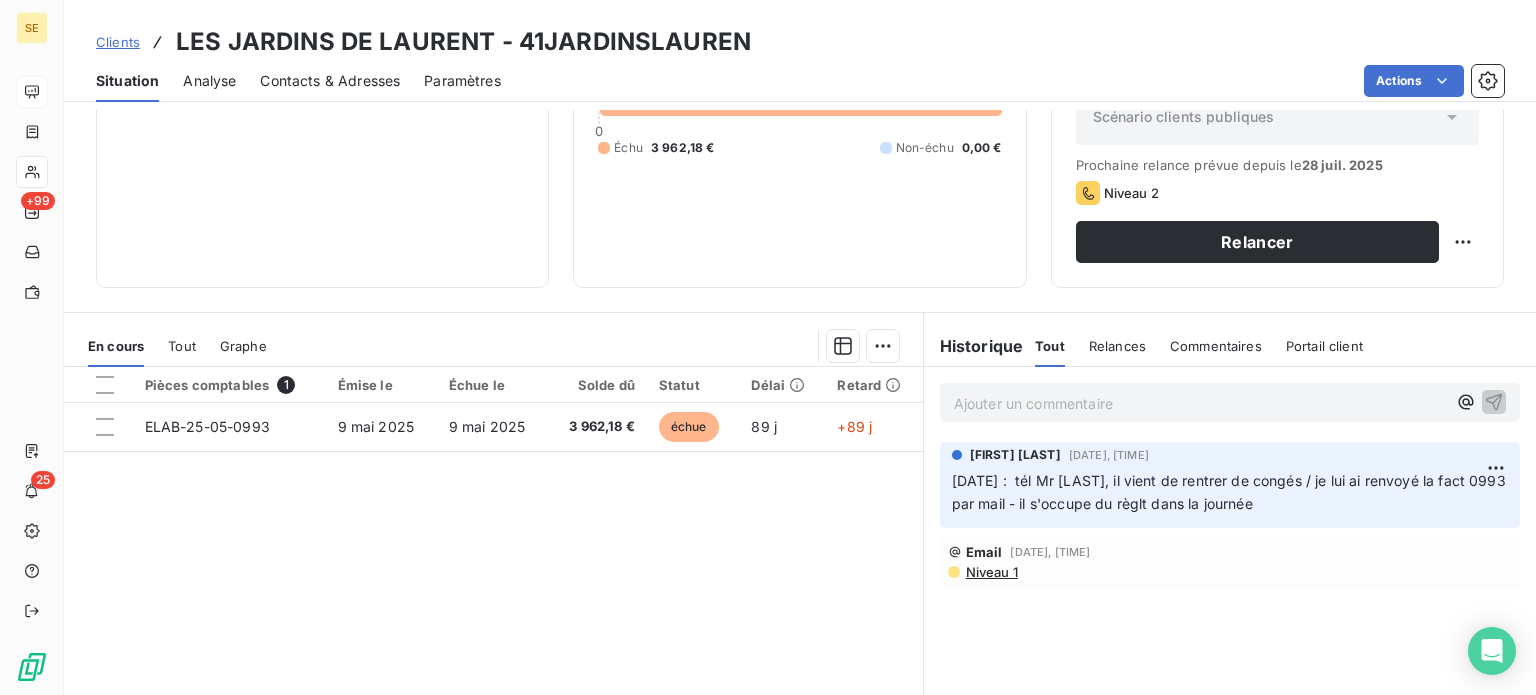 scroll, scrollTop: 300, scrollLeft: 0, axis: vertical 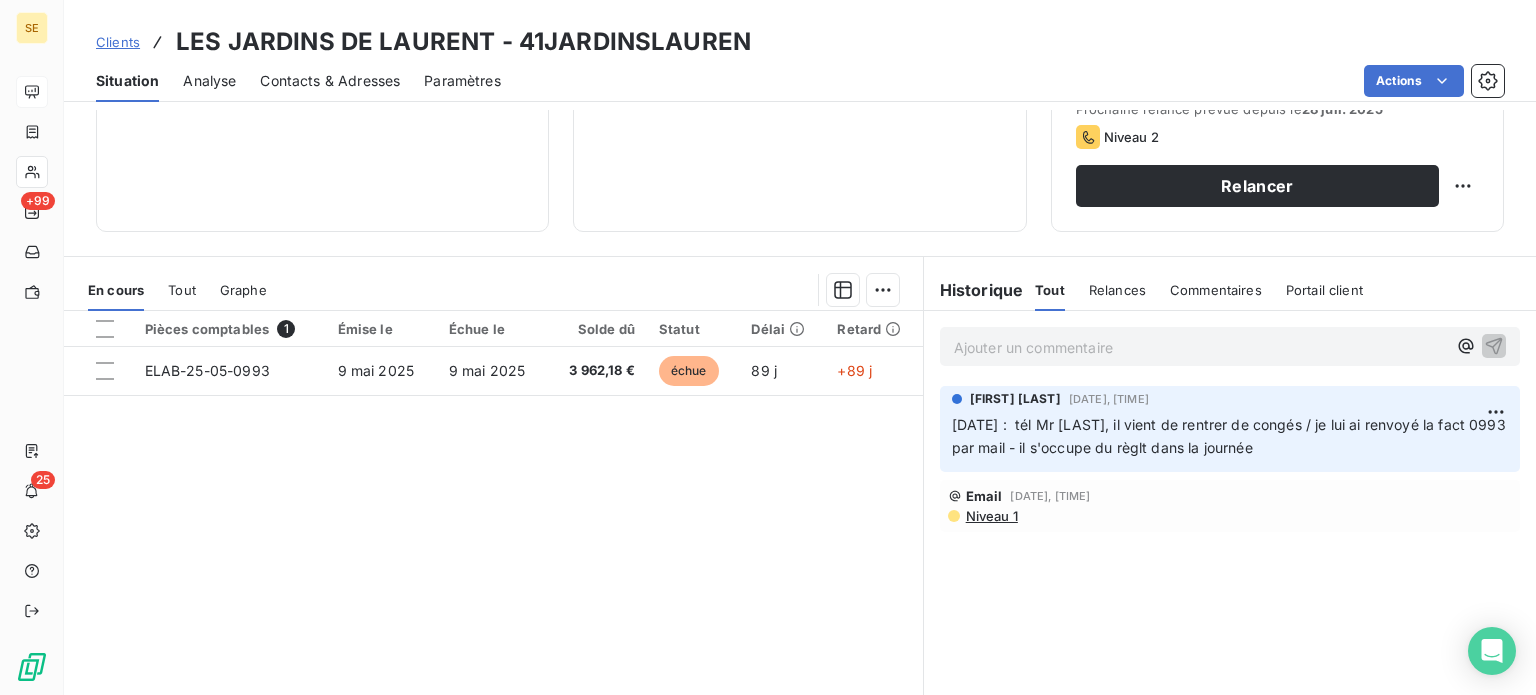 click on "Ajouter un commentaire ﻿" at bounding box center [1200, 347] 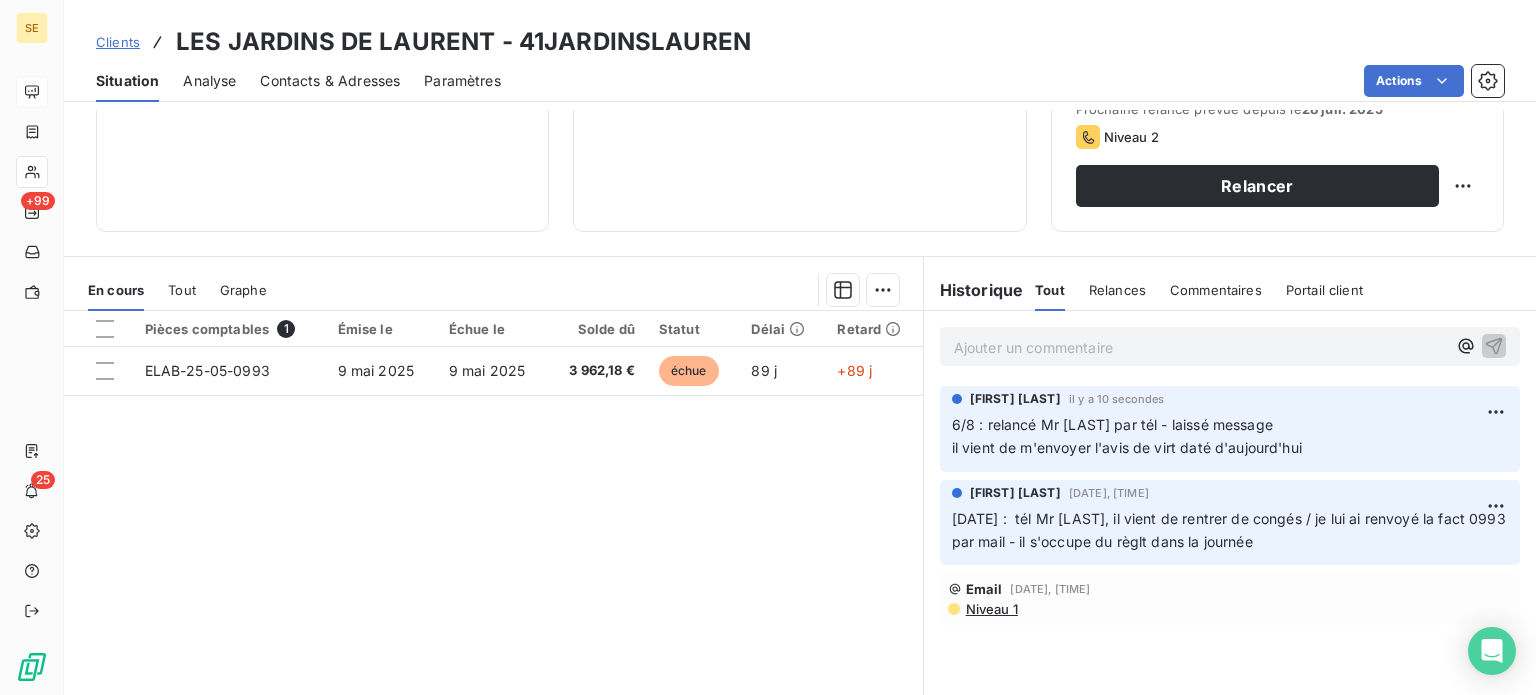 click on "Clients" at bounding box center [118, 42] 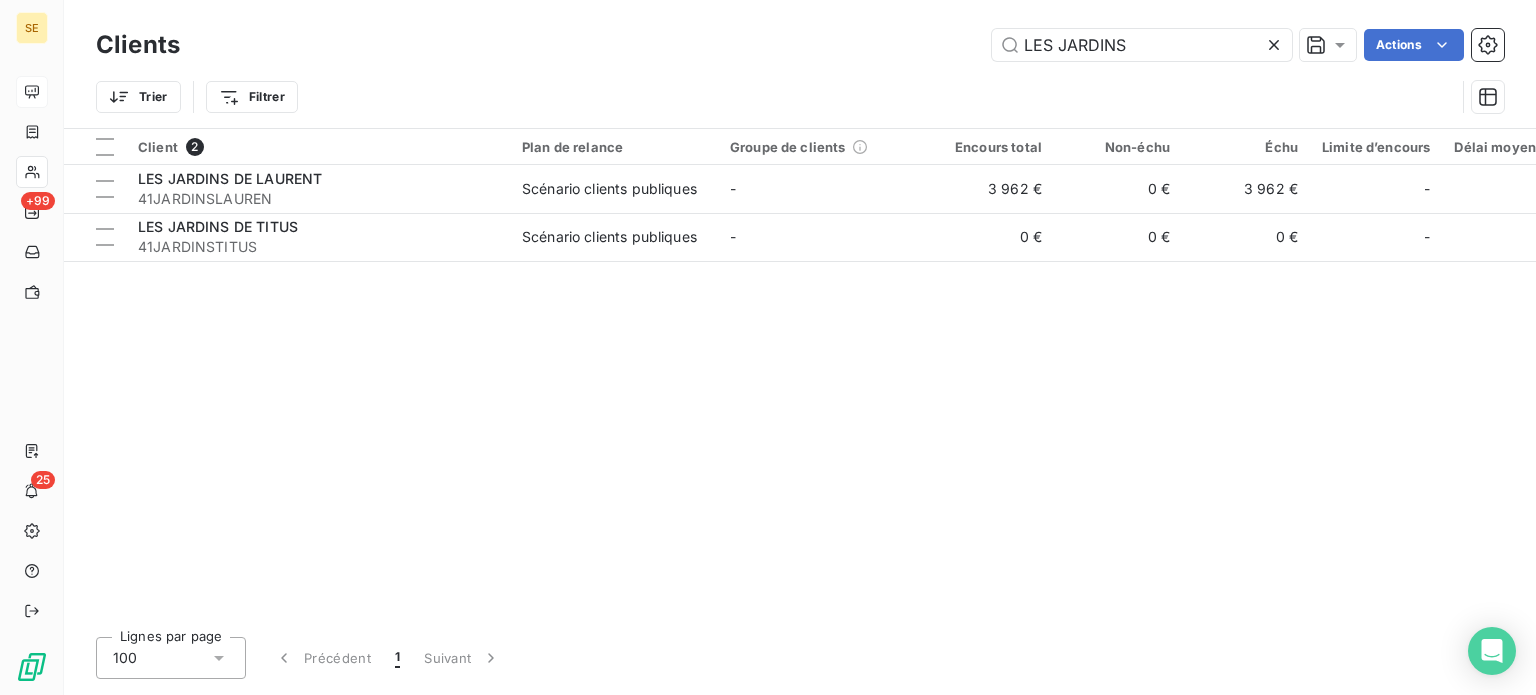 drag, startPoint x: 1136, startPoint y: 43, endPoint x: 771, endPoint y: 87, distance: 367.6425 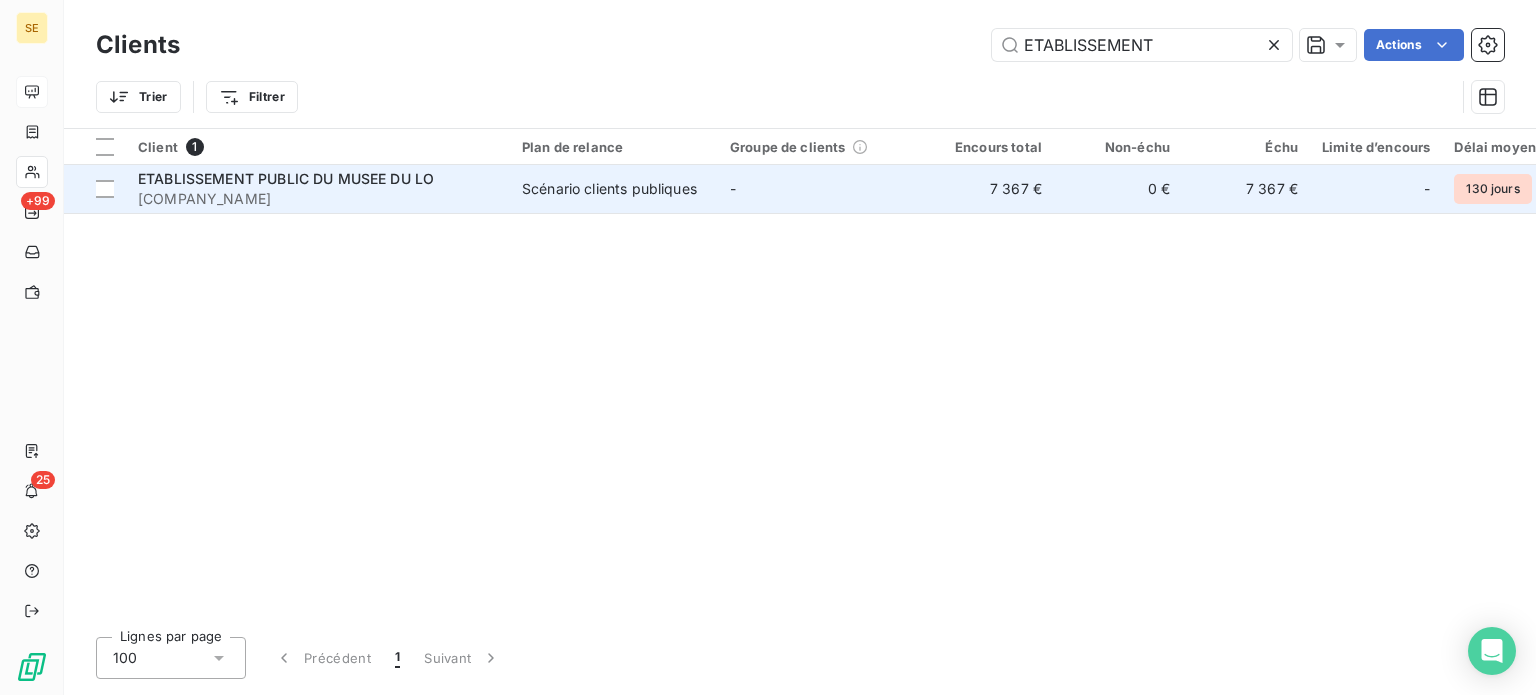 type on "ETABLISSEMENT" 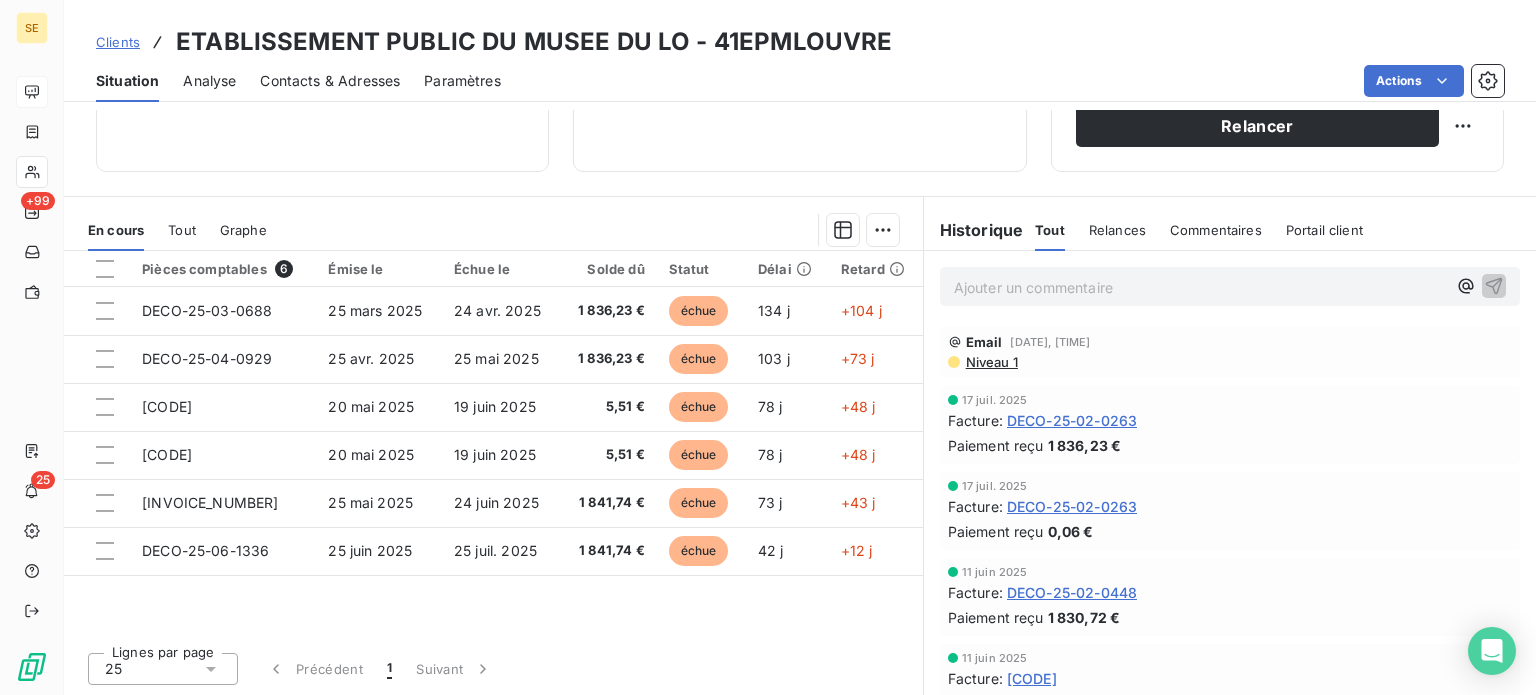 scroll, scrollTop: 0, scrollLeft: 0, axis: both 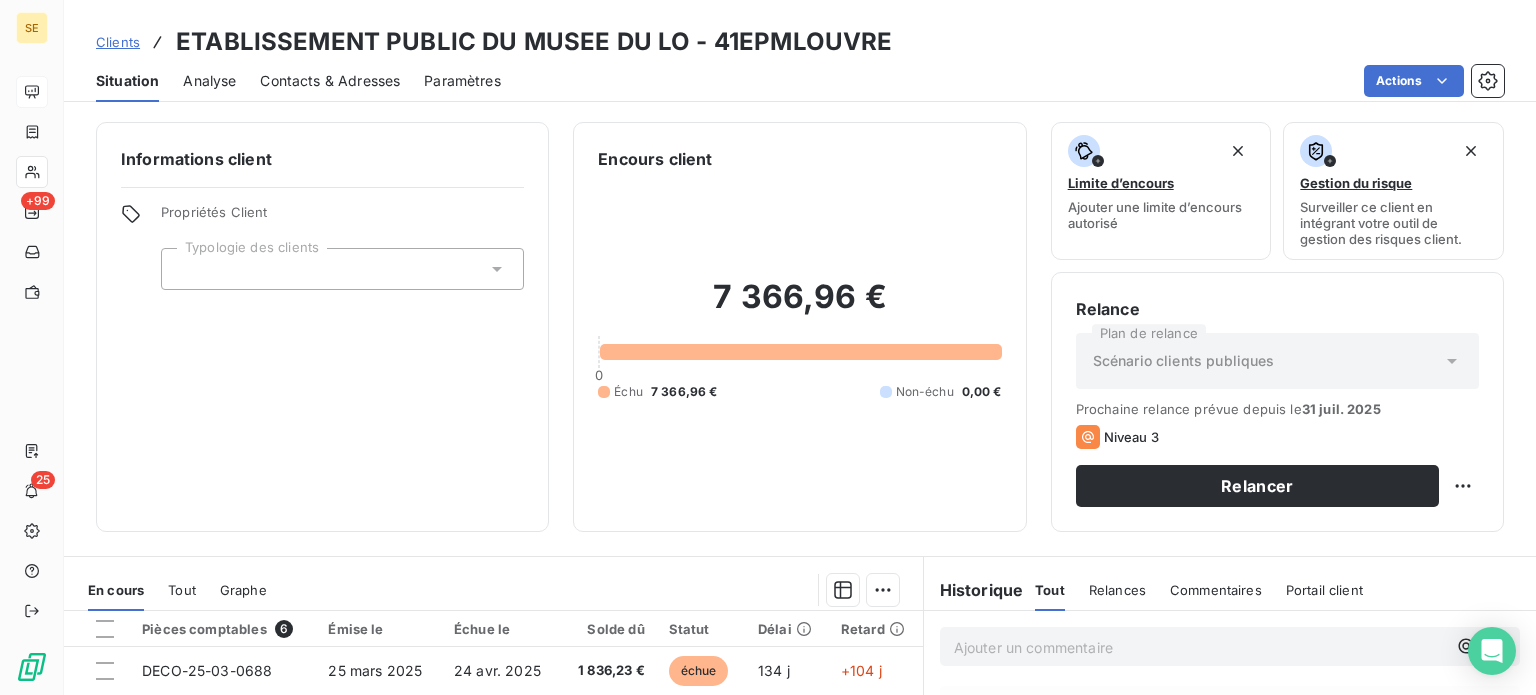 click on "Contacts & Adresses" at bounding box center [330, 81] 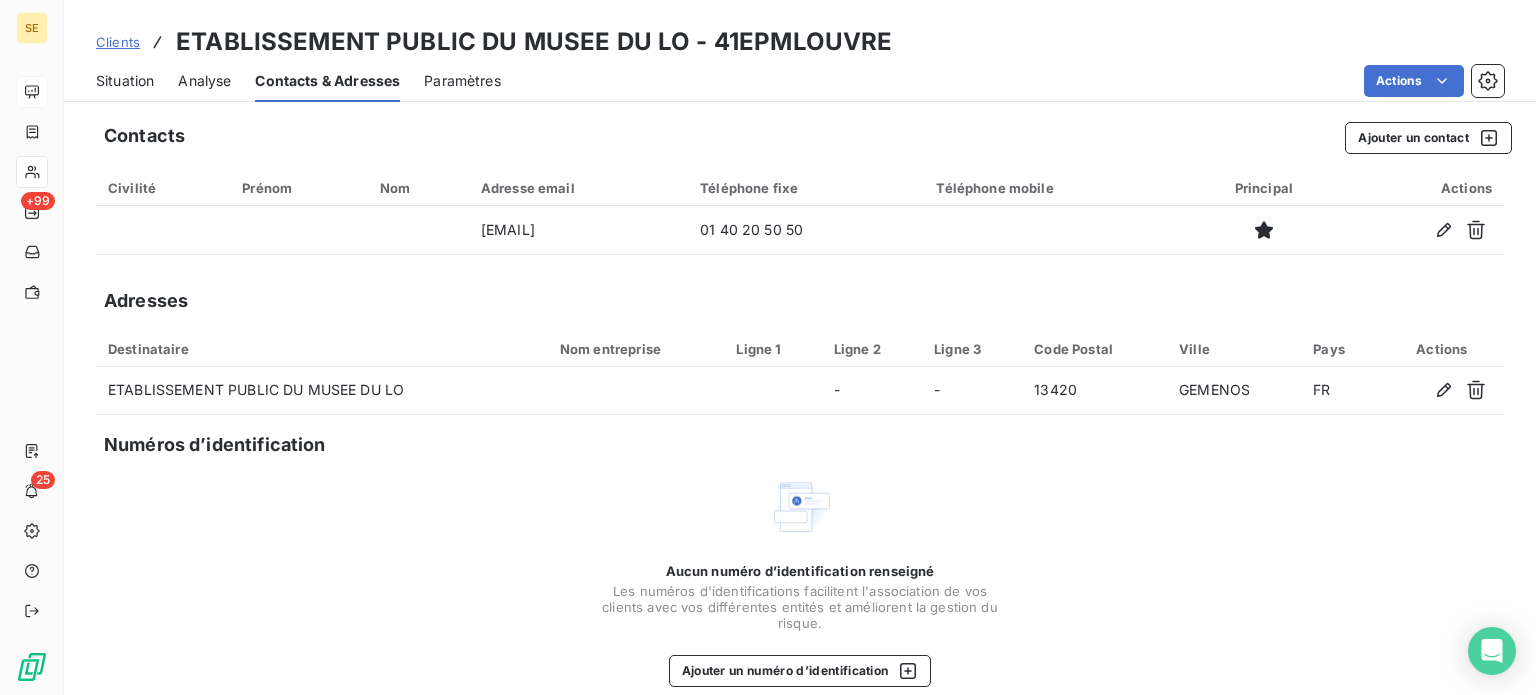 click on "Situation" at bounding box center (125, 81) 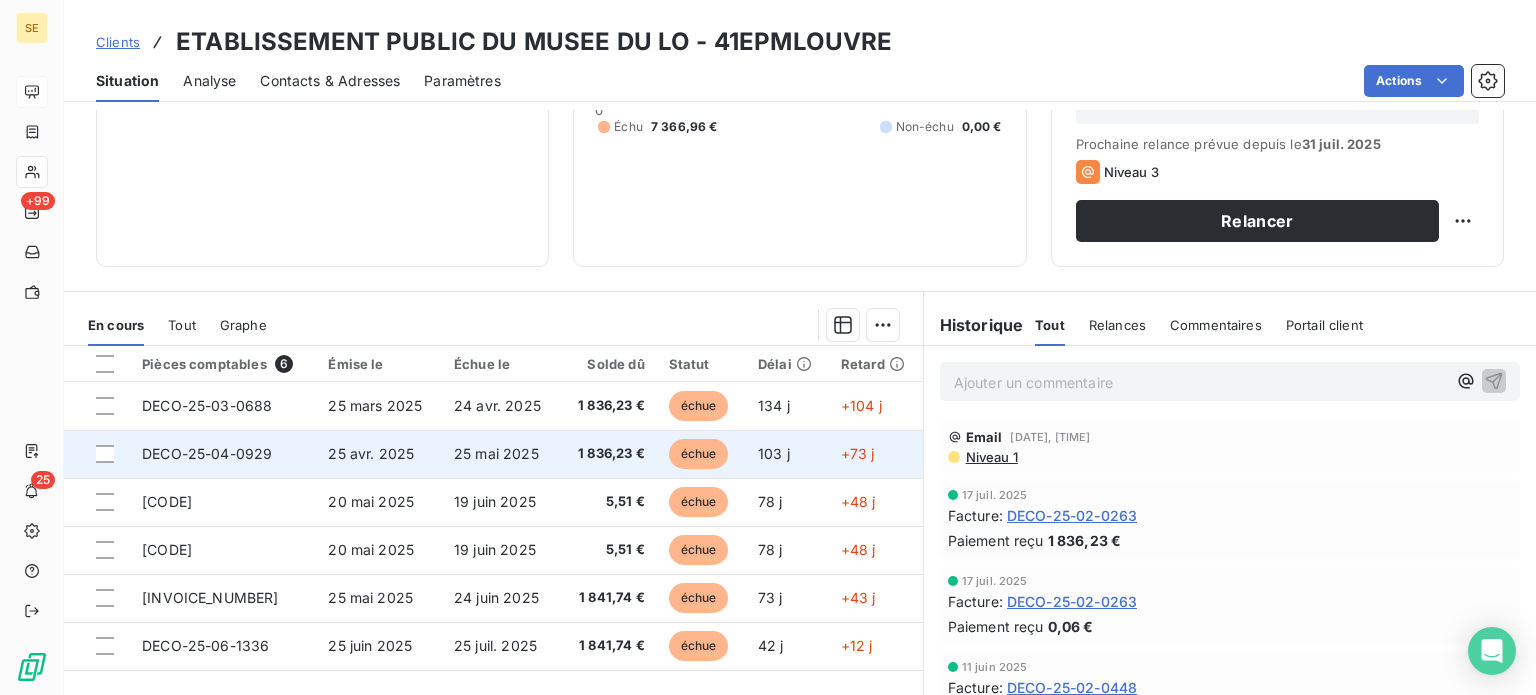scroll, scrollTop: 300, scrollLeft: 0, axis: vertical 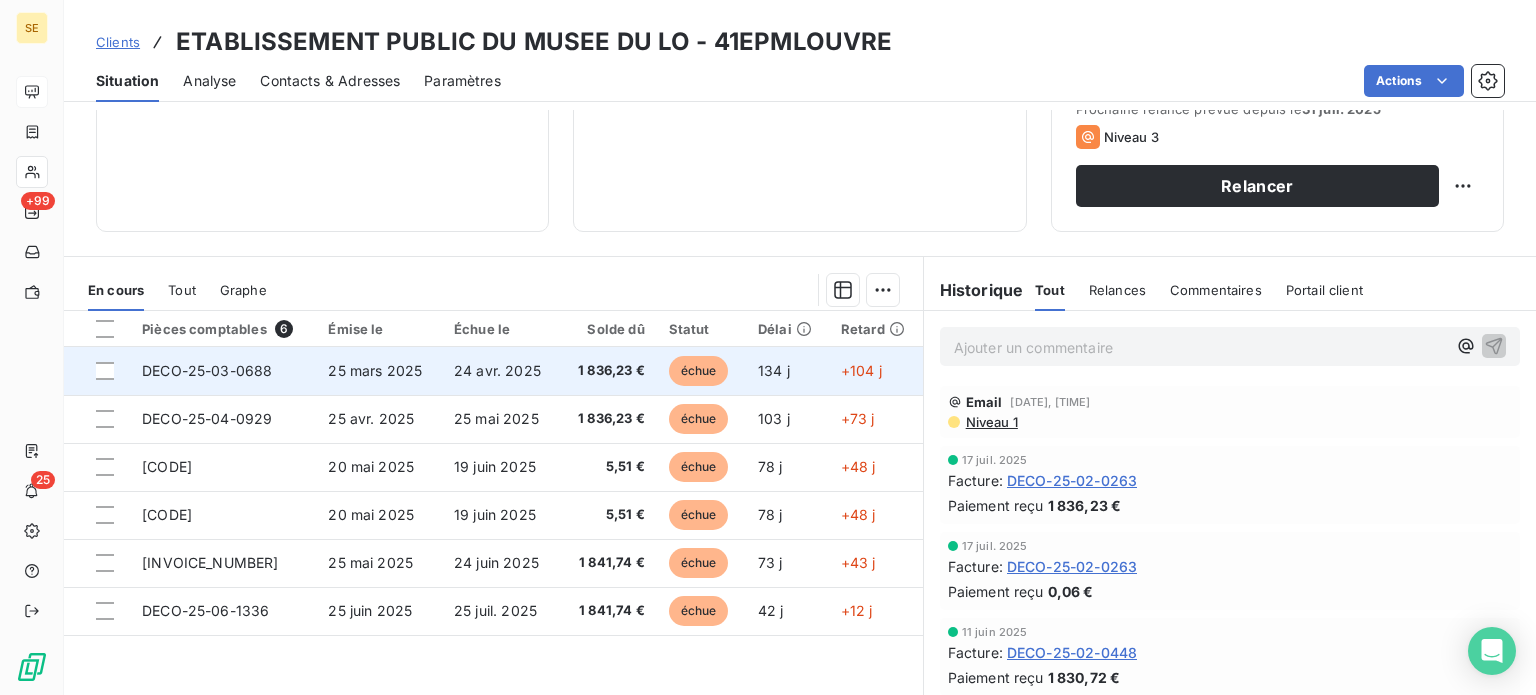 click on "DECO-25-03-0688" at bounding box center (207, 370) 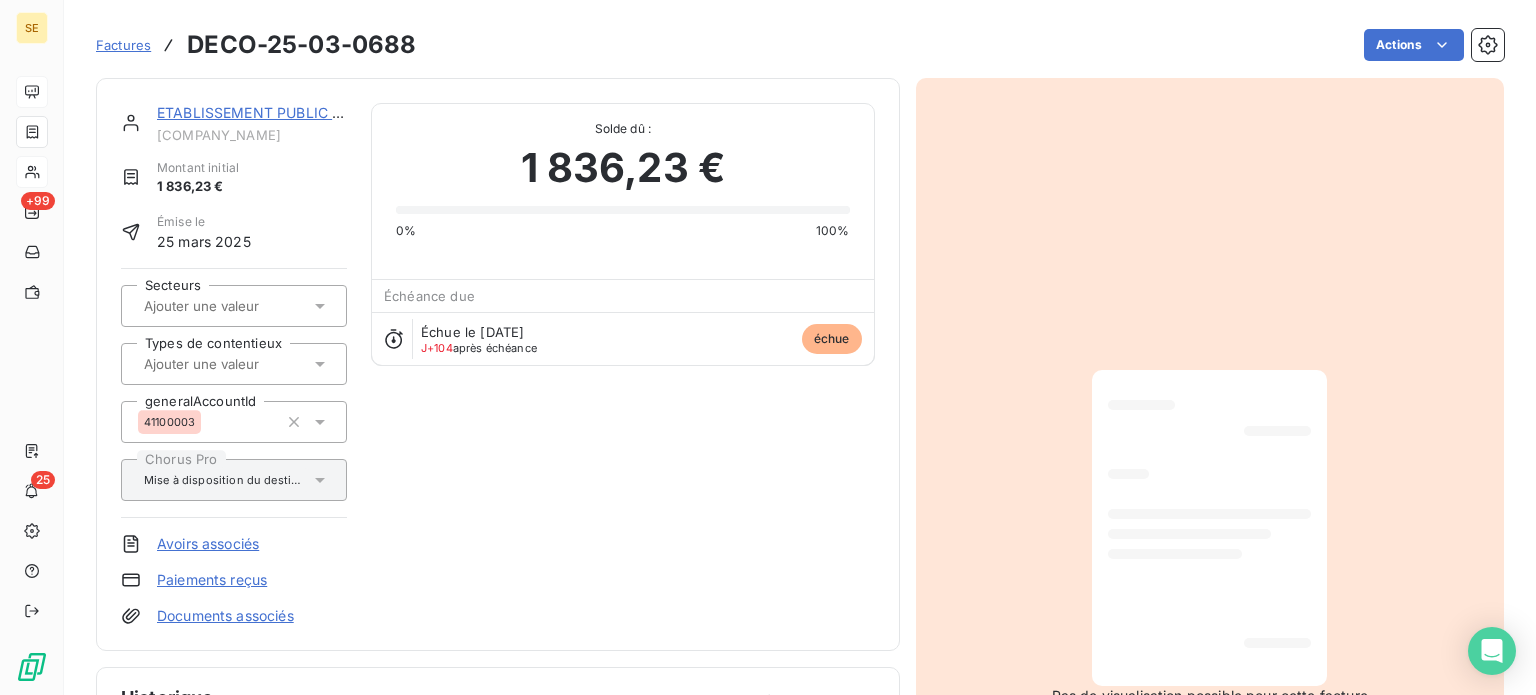click on "Factures" at bounding box center (123, 45) 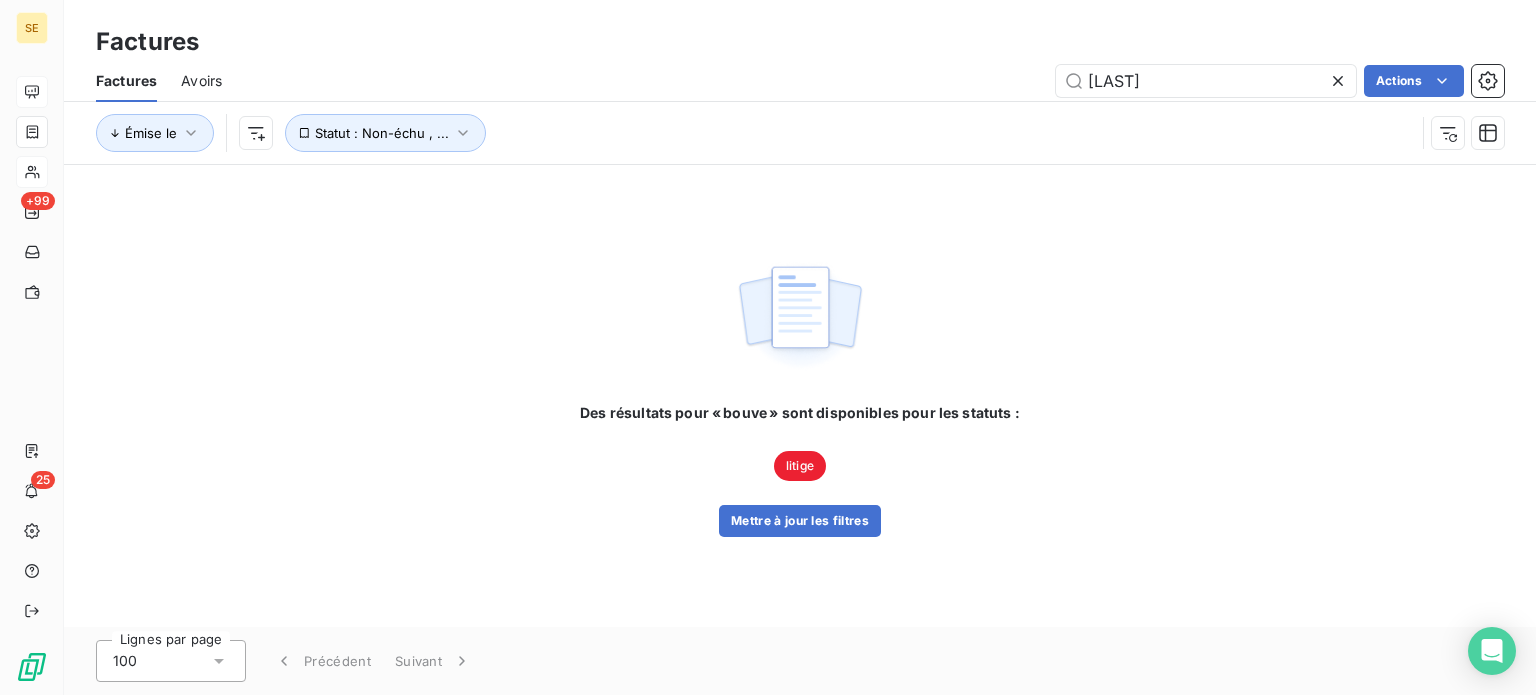 drag, startPoint x: 1144, startPoint y: 83, endPoint x: 992, endPoint y: 82, distance: 152.0033 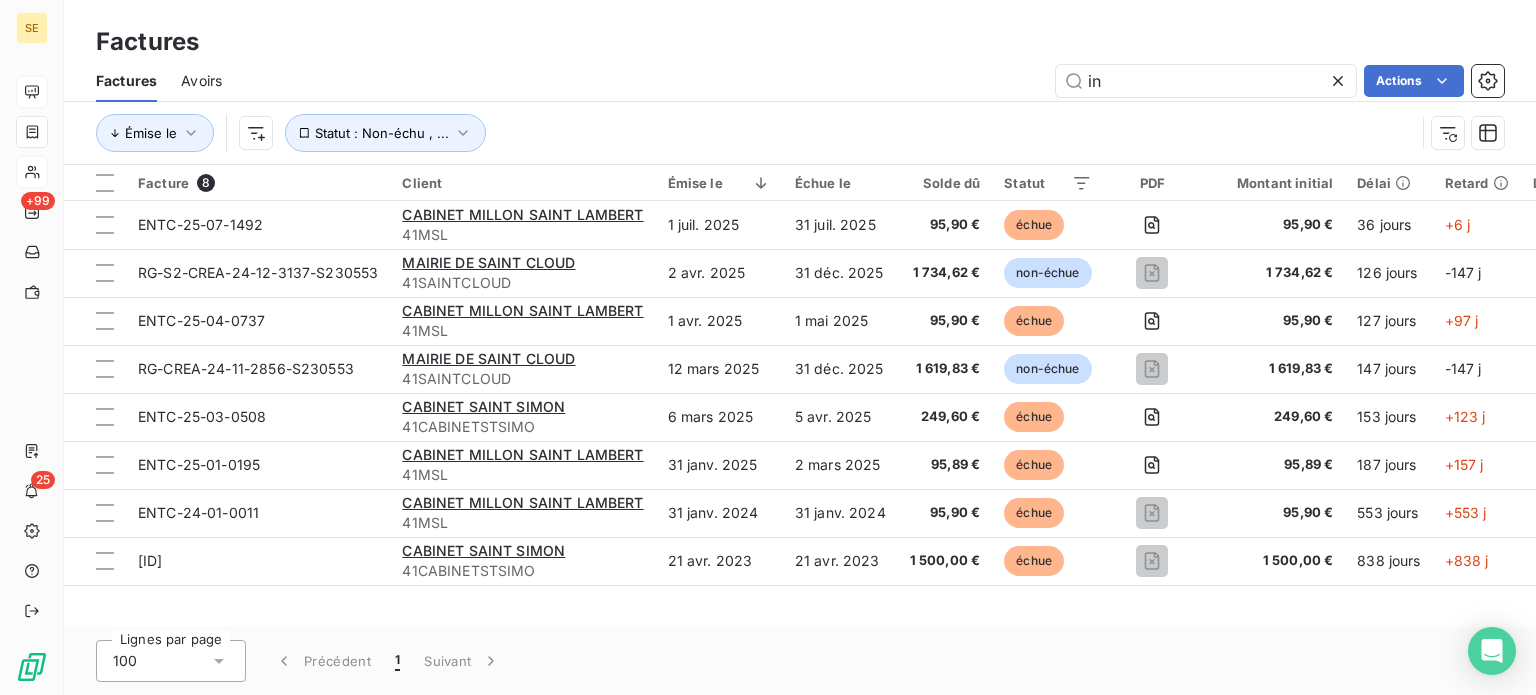 type on "i" 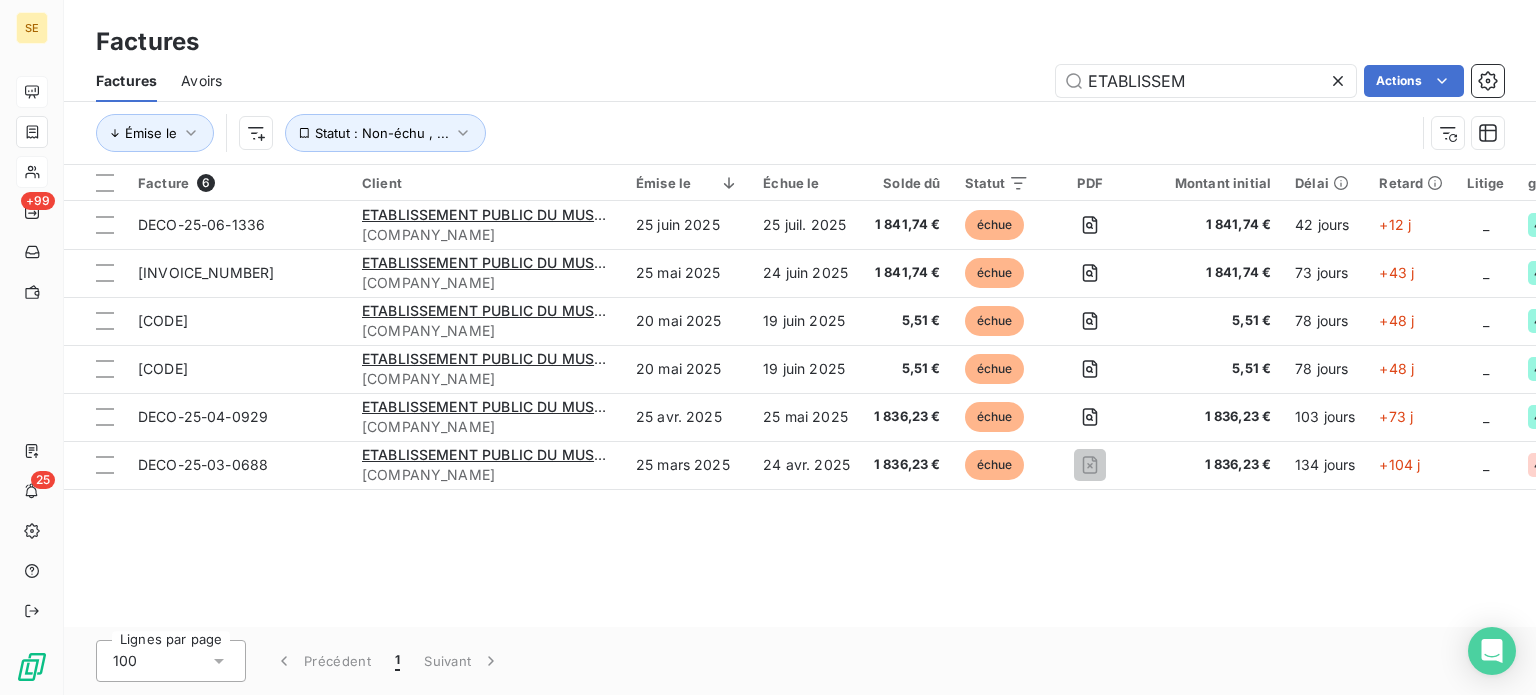 type on "ETABLISSEM" 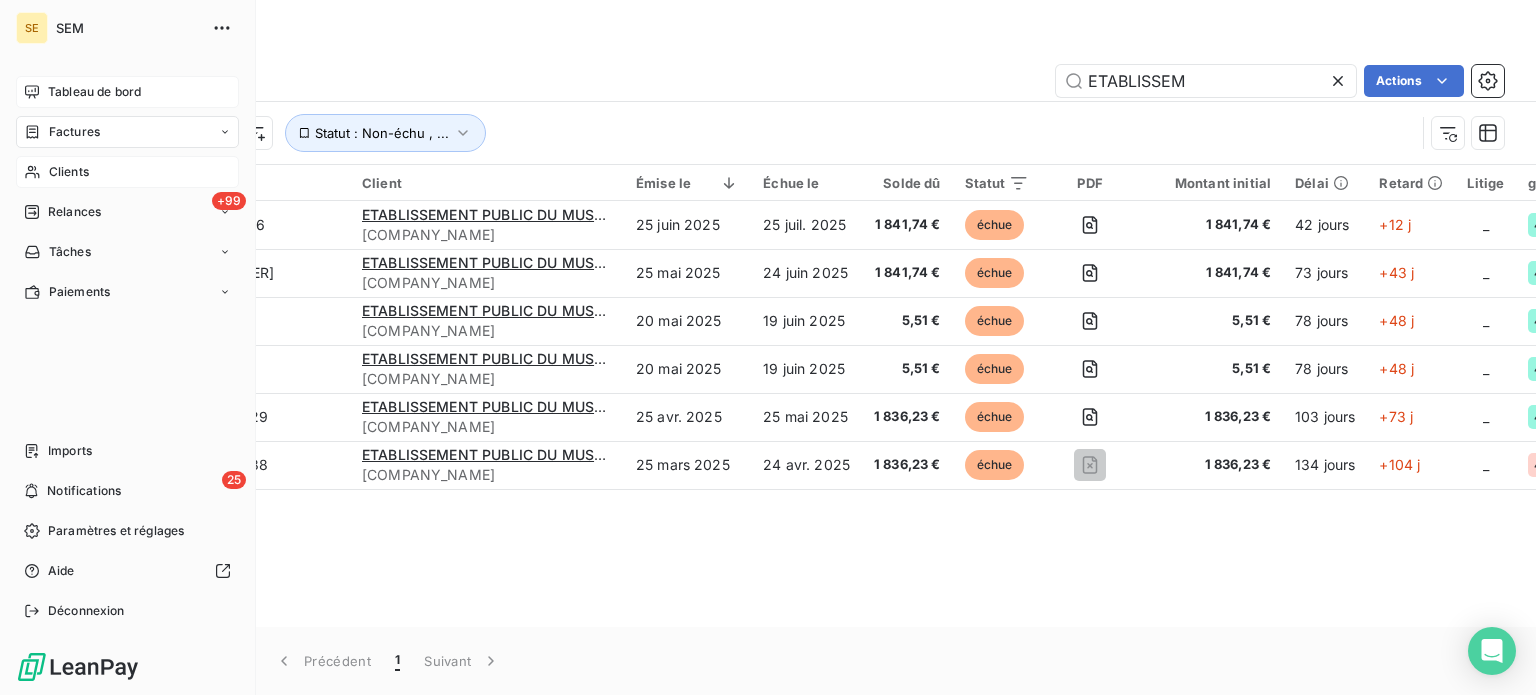 click 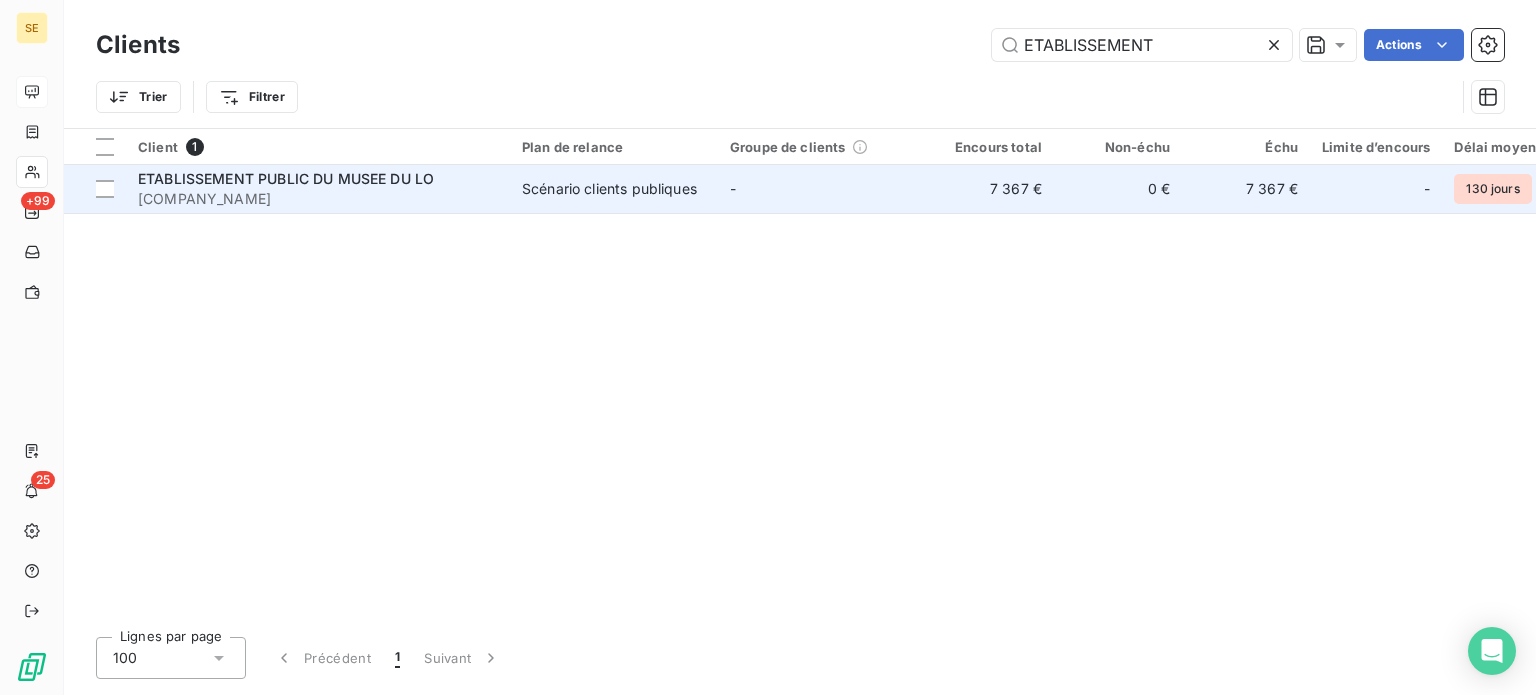 click on "[COMPANY_NAME]" at bounding box center (318, 199) 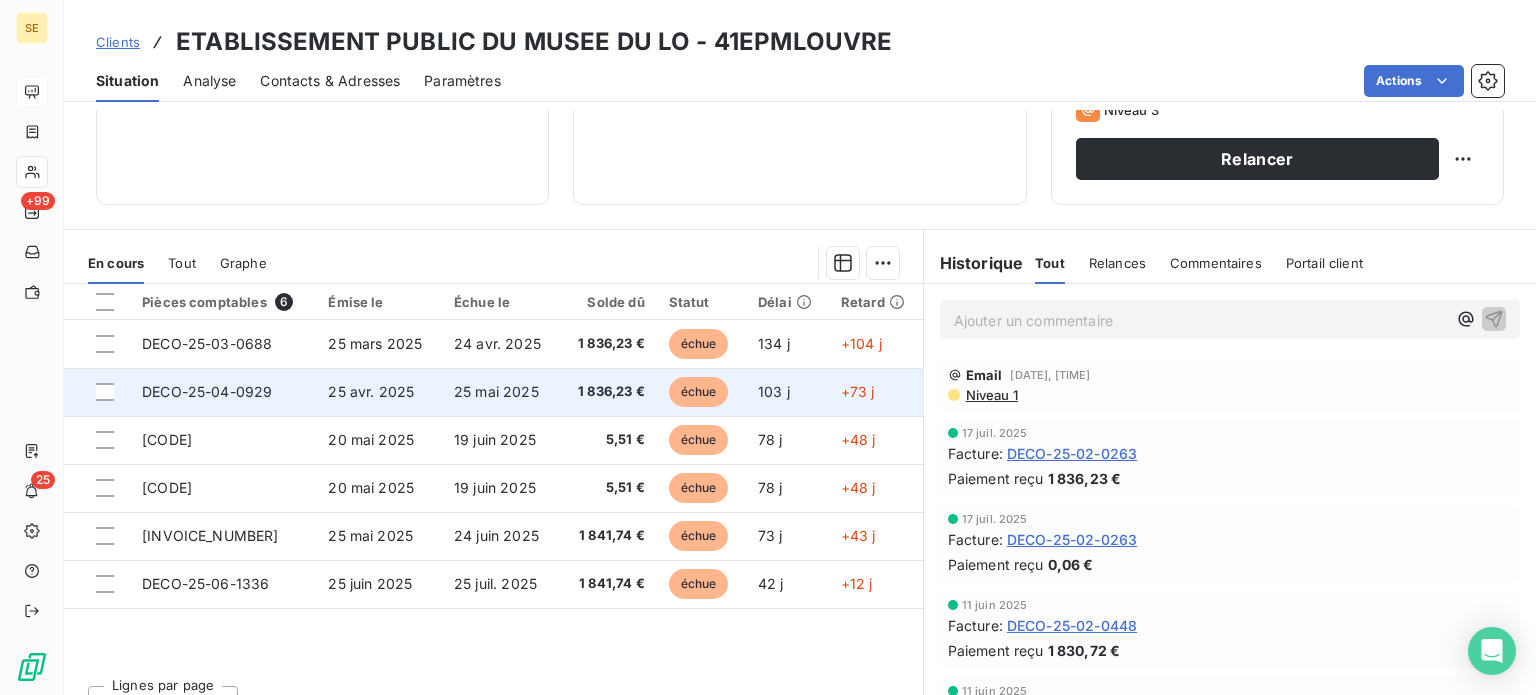 scroll, scrollTop: 360, scrollLeft: 0, axis: vertical 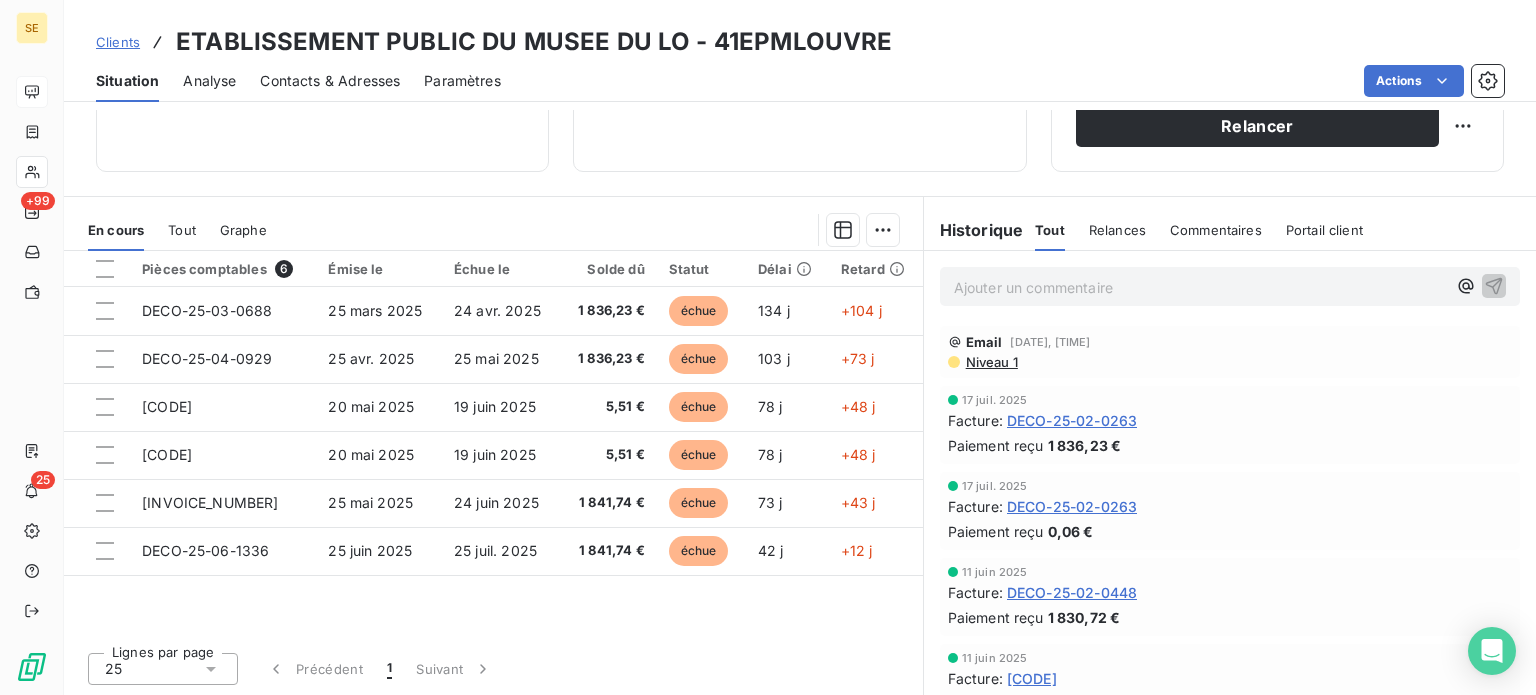 click on "Contacts & Adresses" at bounding box center (330, 81) 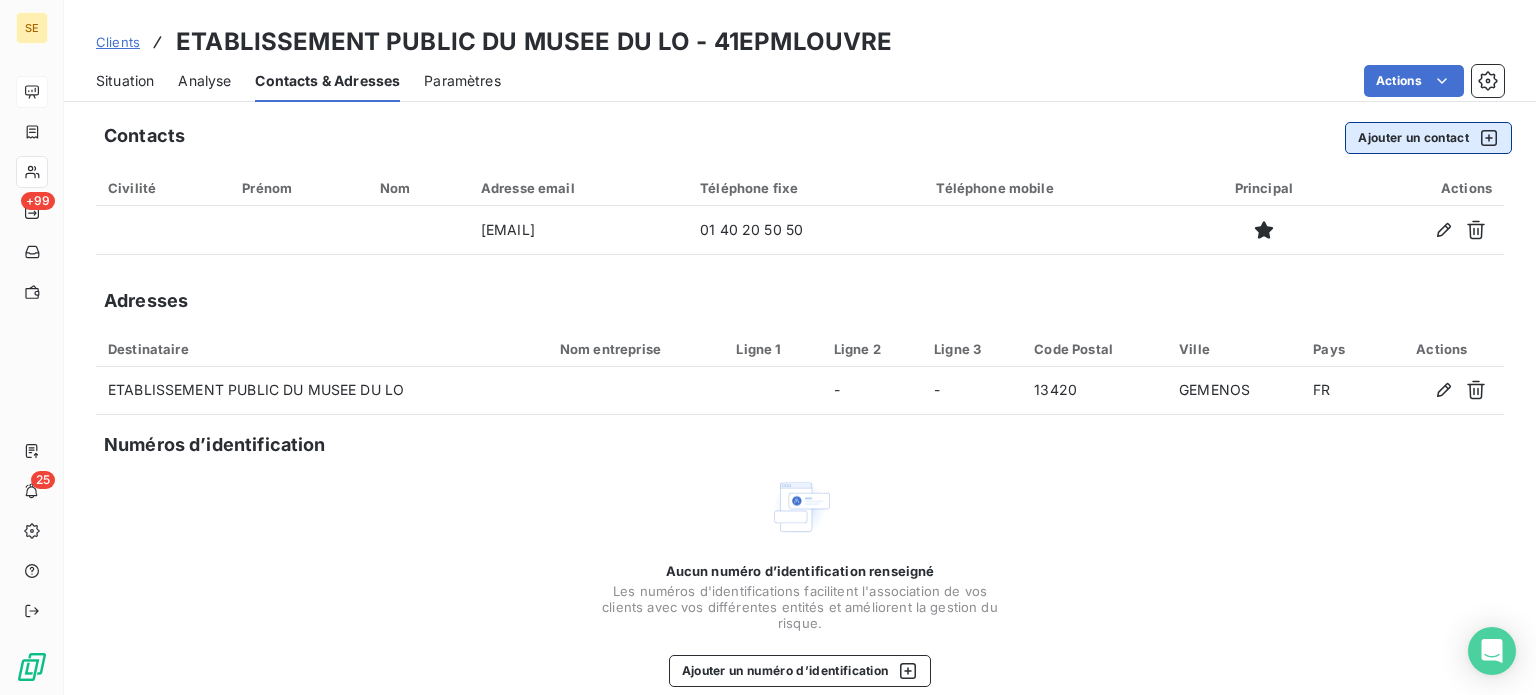 click on "Ajouter un contact" at bounding box center (1428, 138) 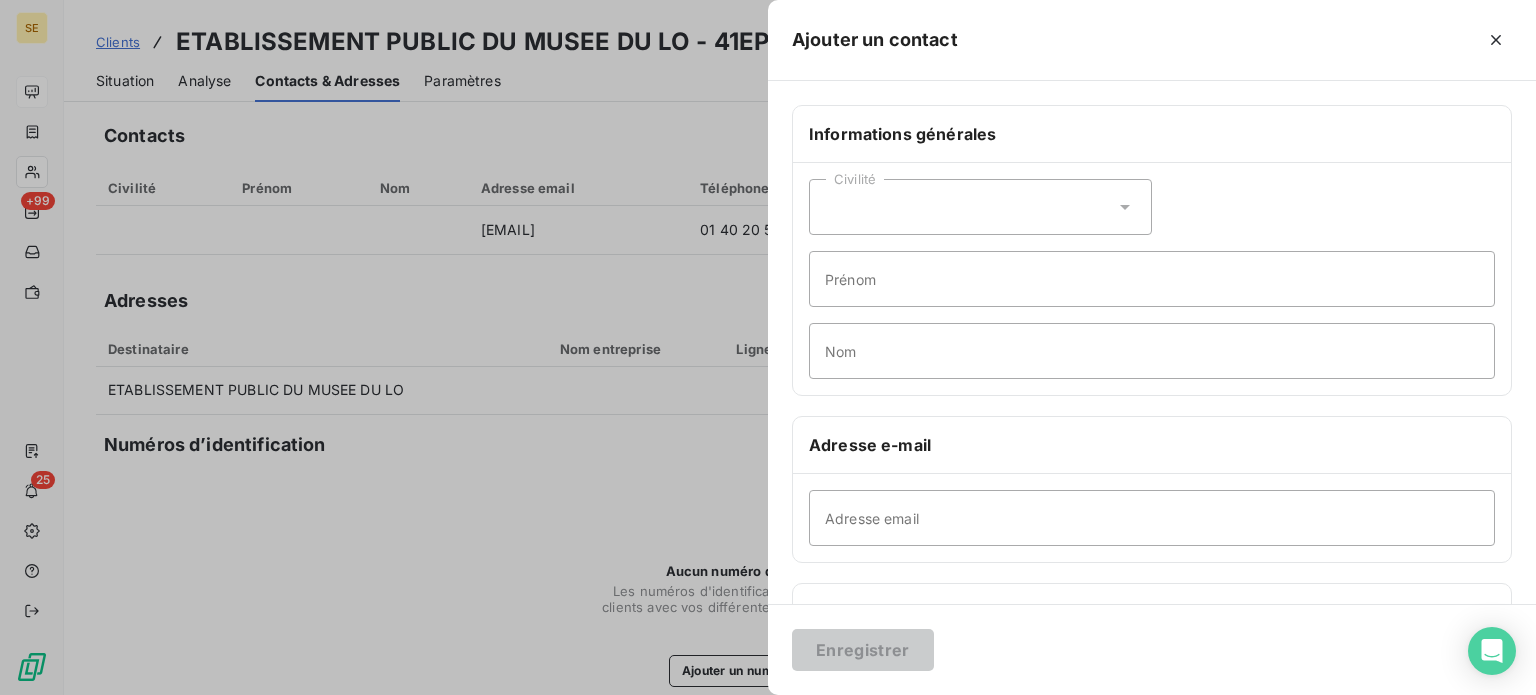 click 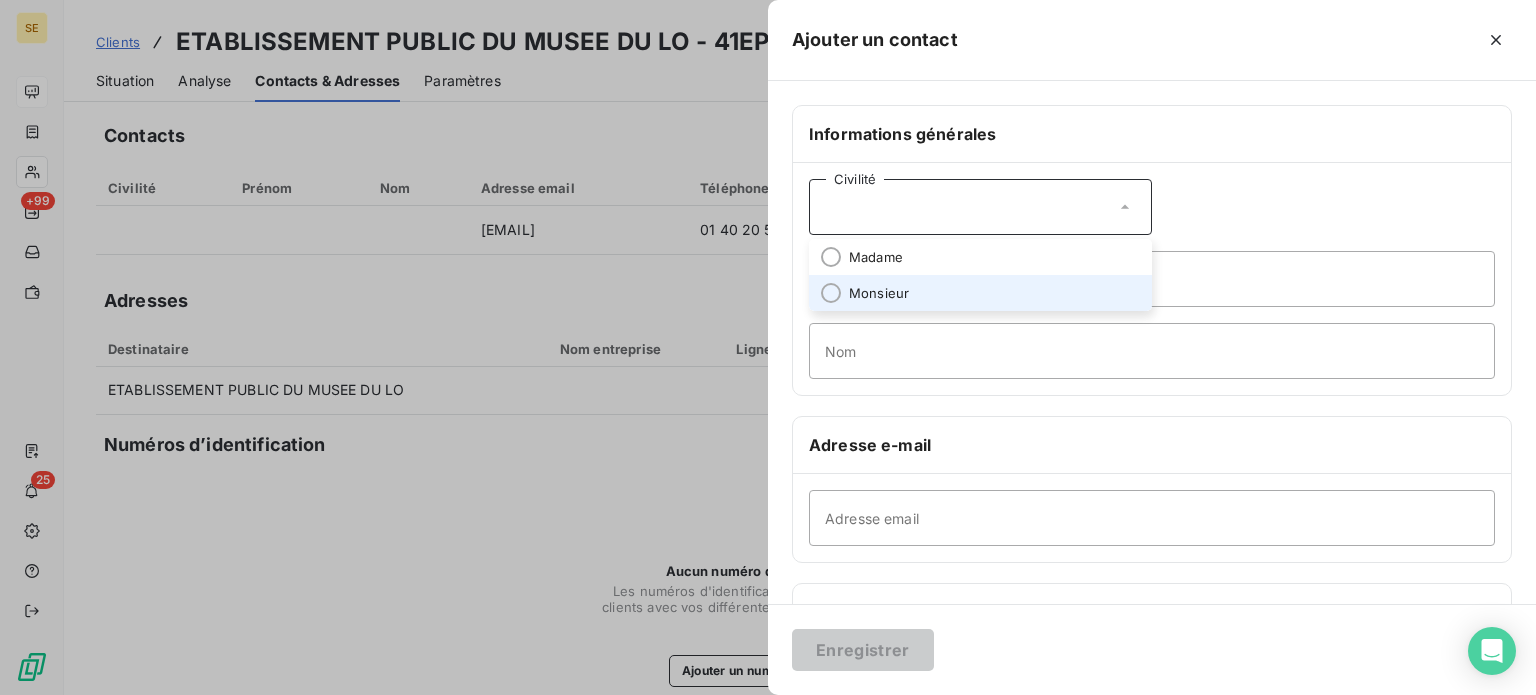 click on "Monsieur" at bounding box center [980, 293] 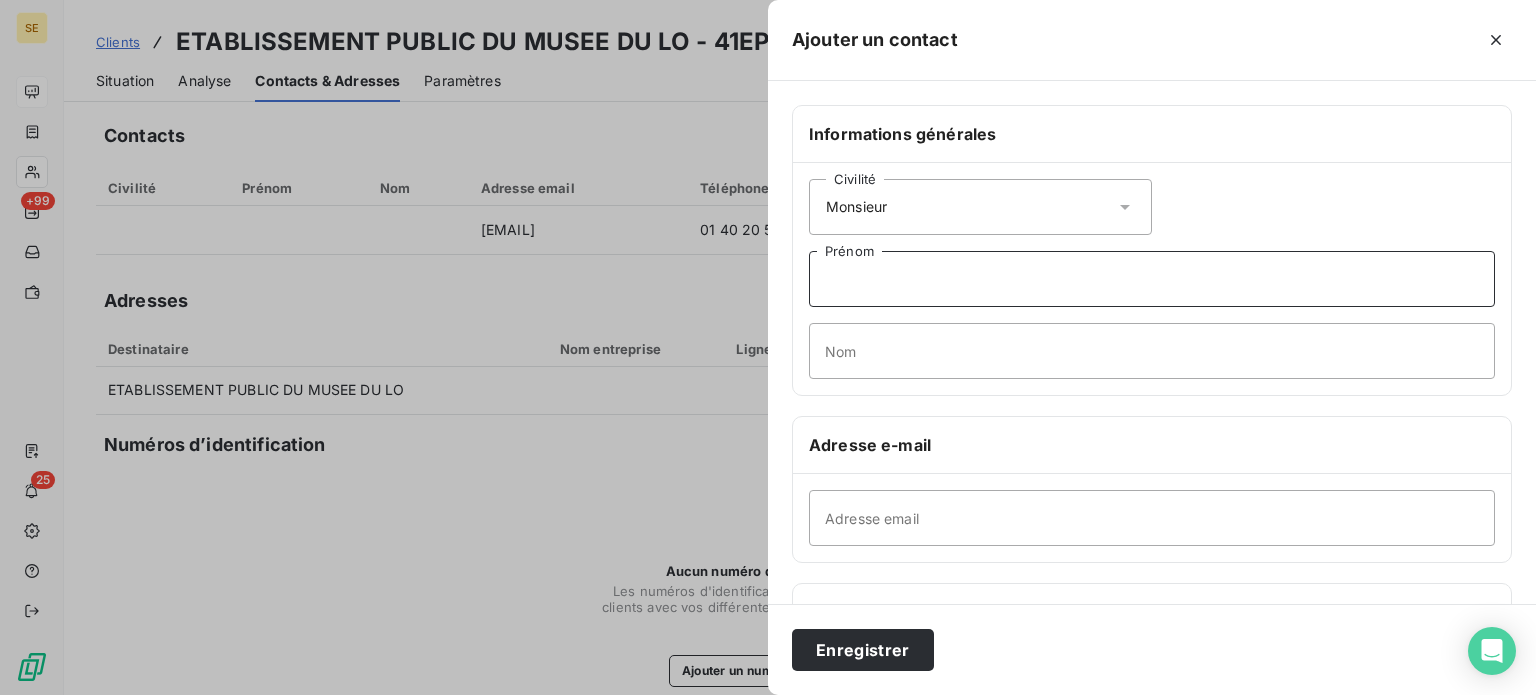 click on "Prénom" at bounding box center (1152, 279) 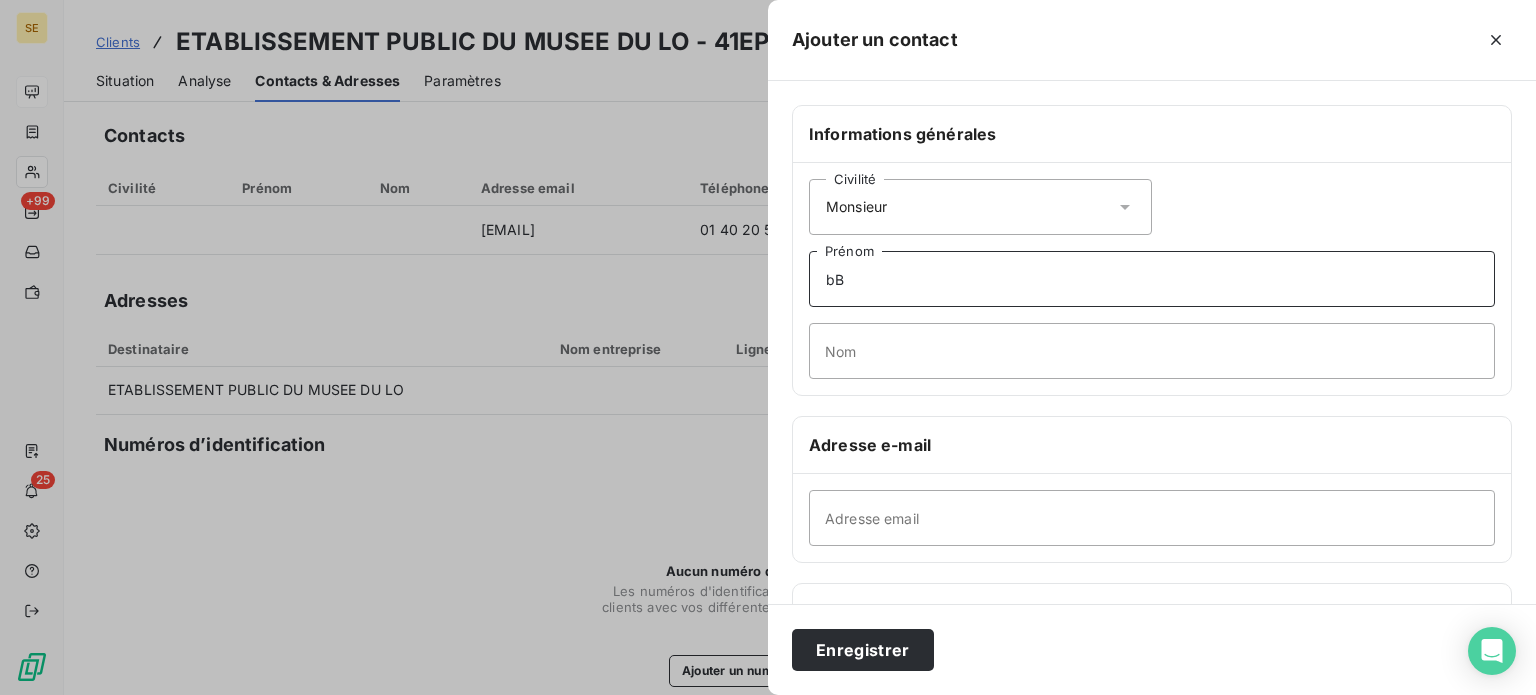 type on "b" 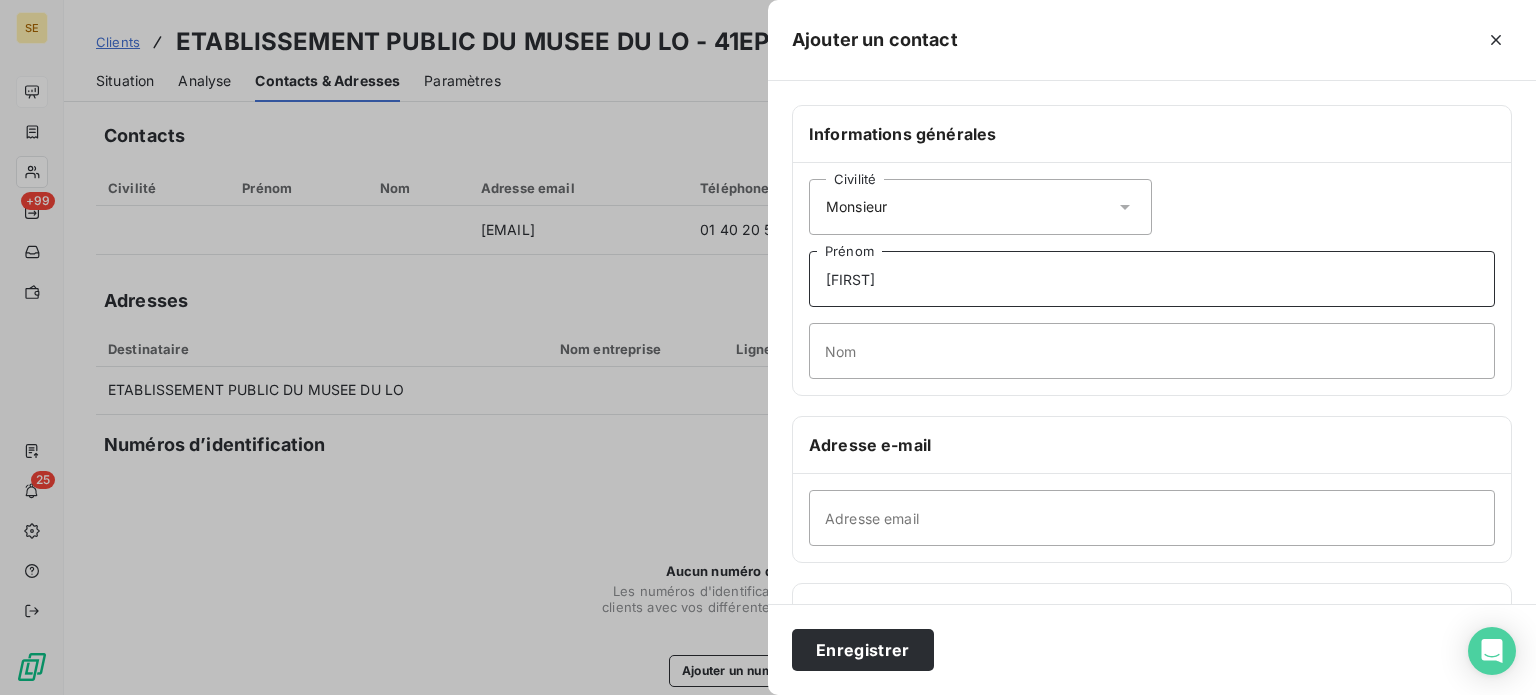 type on "[FIRST]" 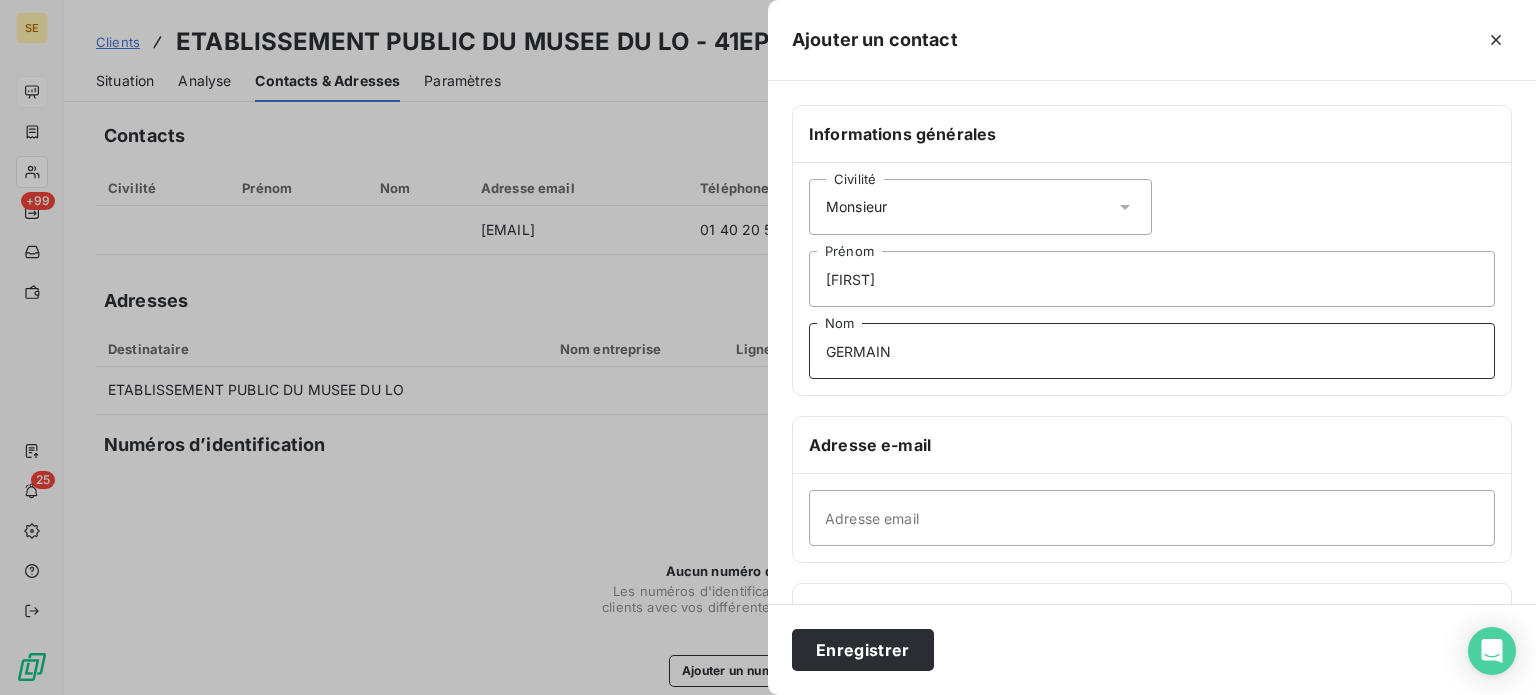type on "GERMAIN" 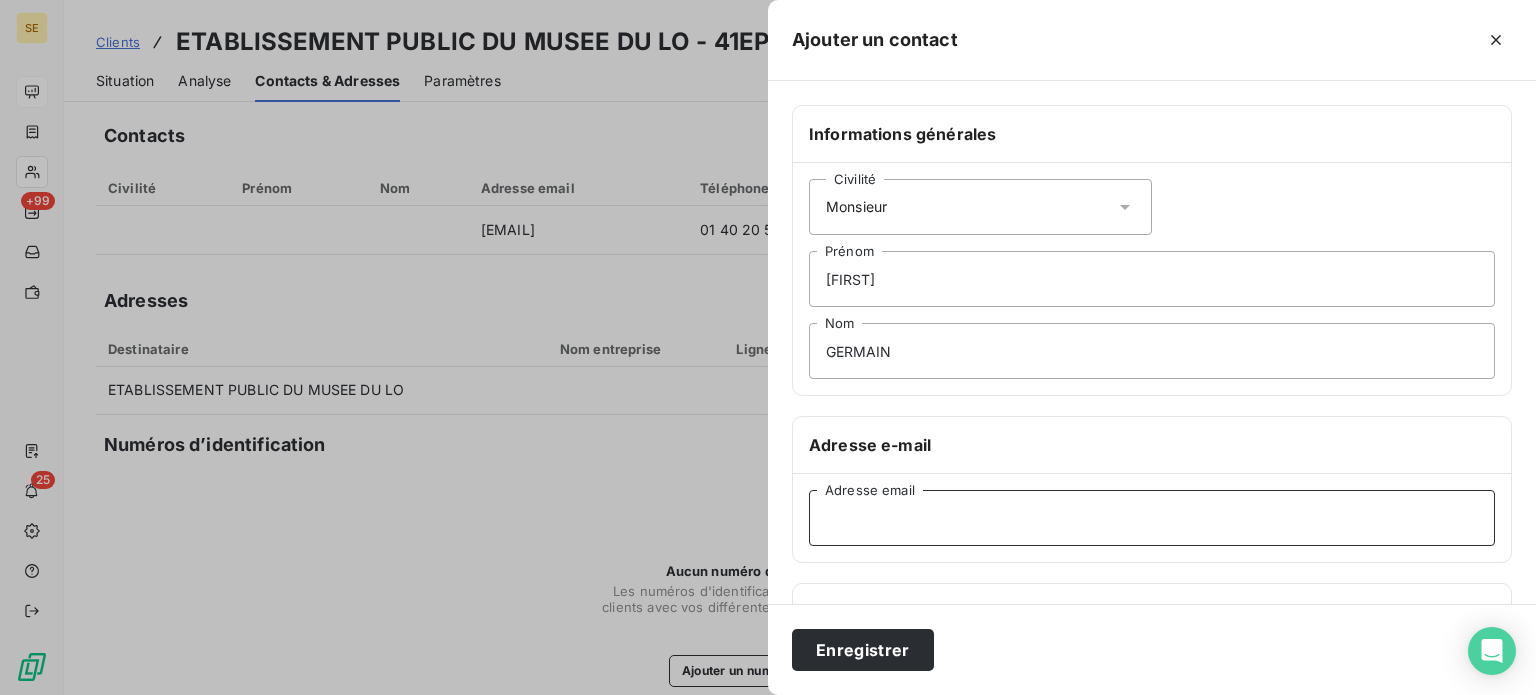 click on "Adresse email" at bounding box center (1152, 518) 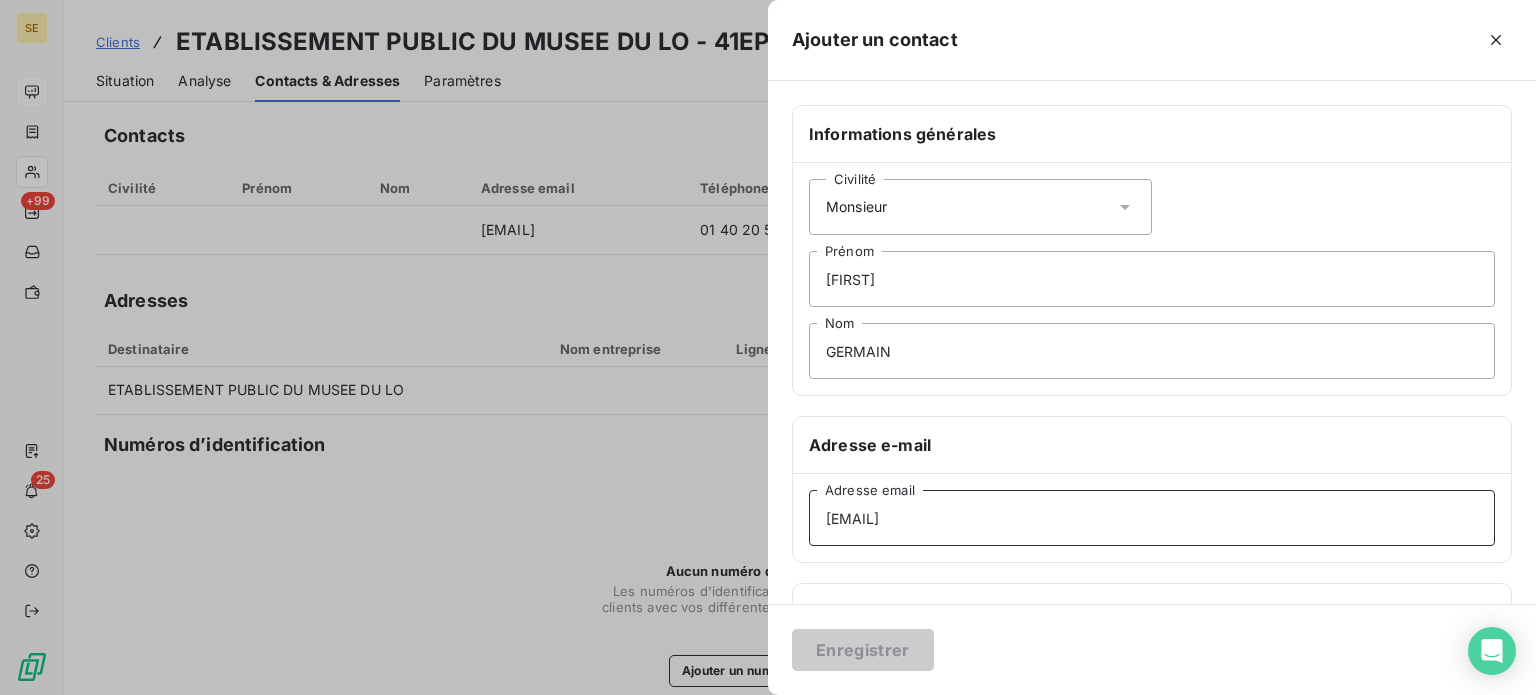 click on "[EMAIL]" at bounding box center (1152, 518) 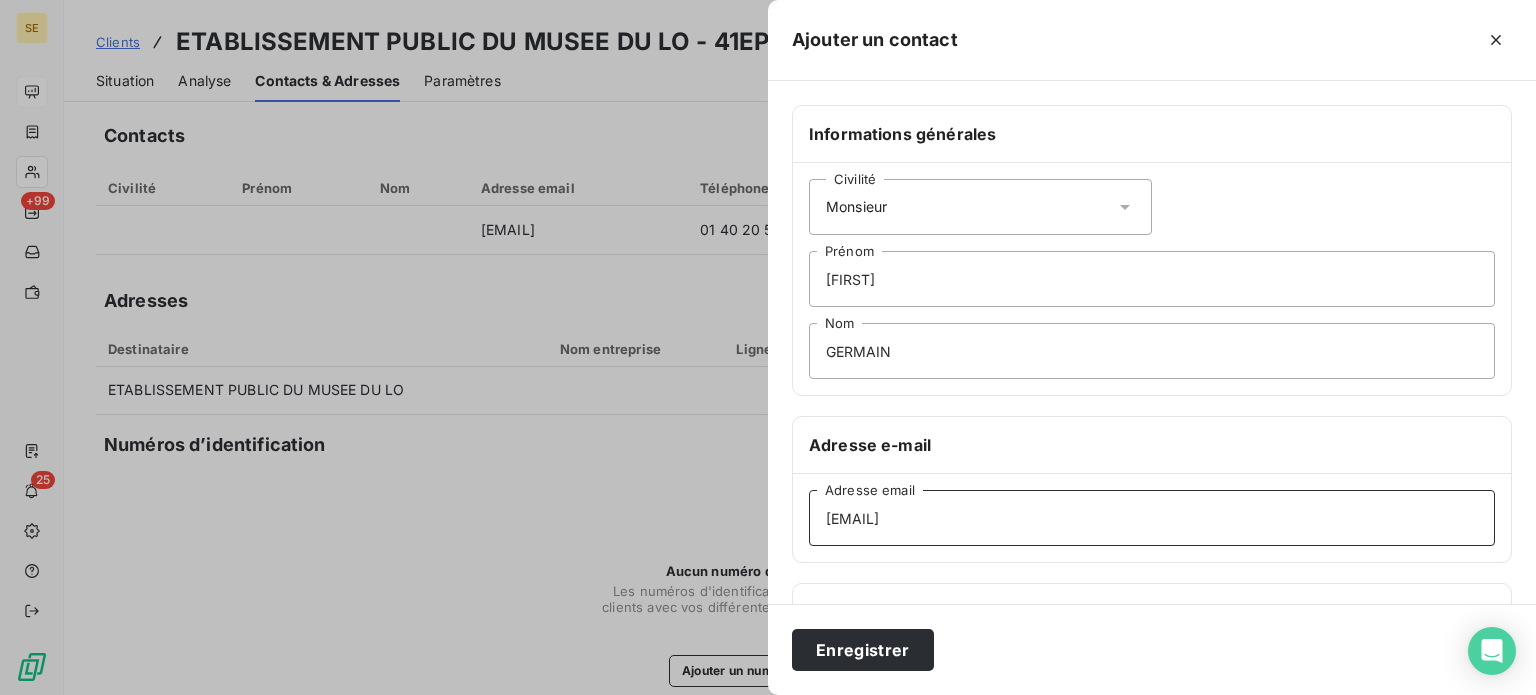 type on "[EMAIL]" 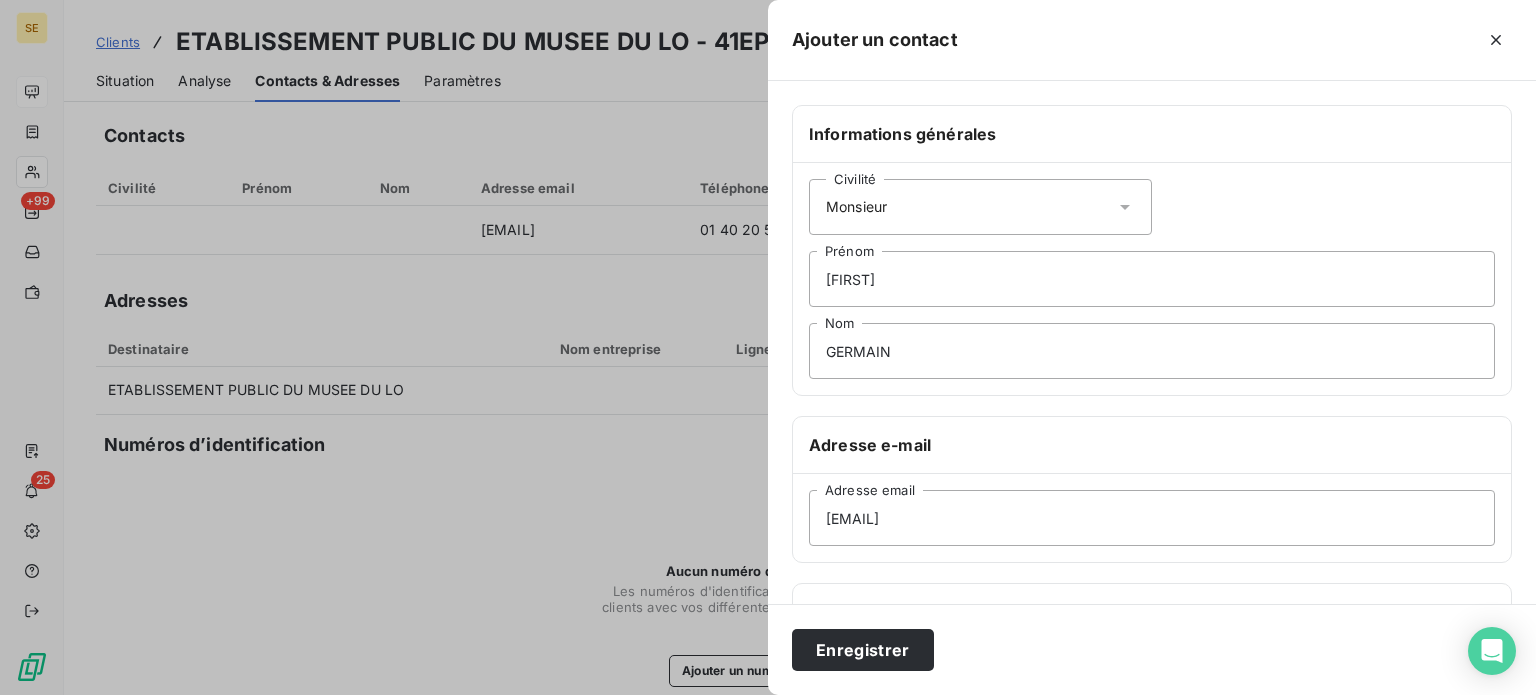 scroll, scrollTop: 385, scrollLeft: 0, axis: vertical 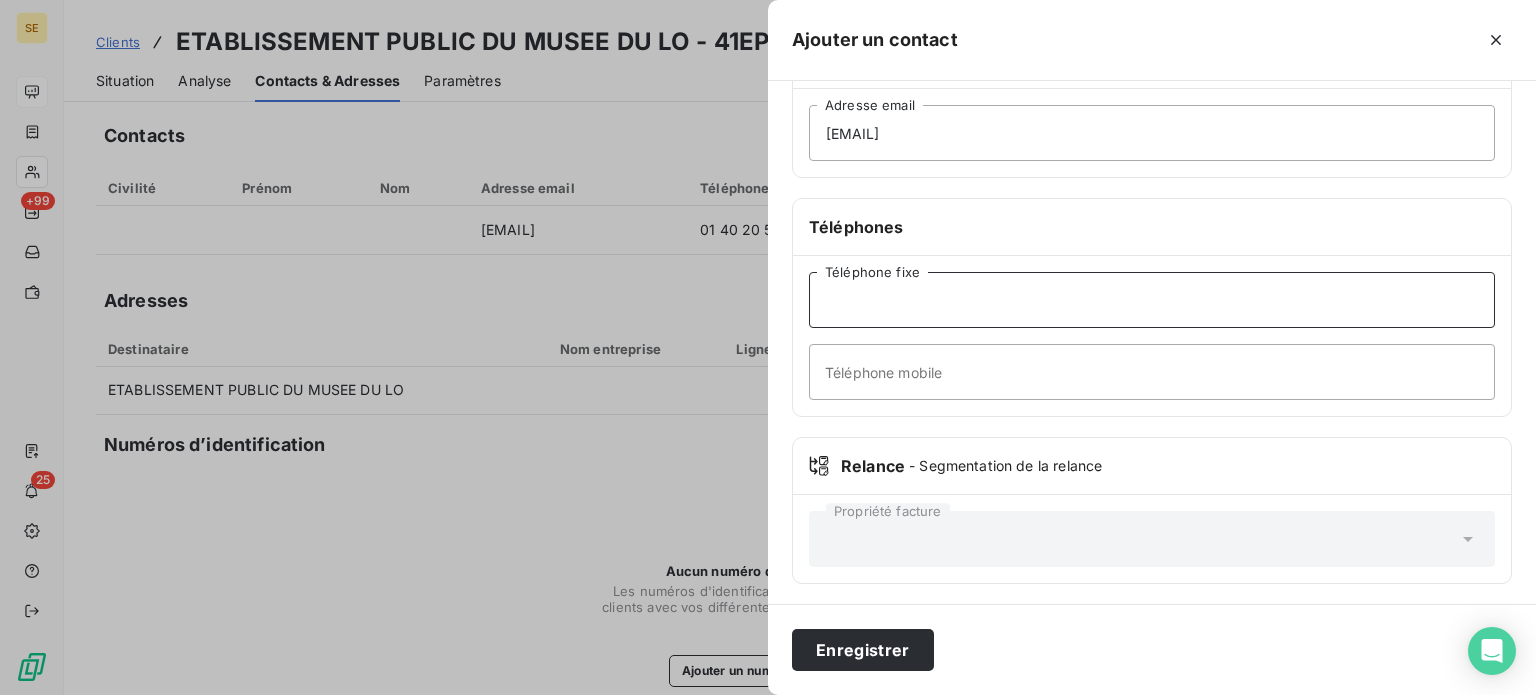 click on "Téléphone fixe" at bounding box center (1152, 300) 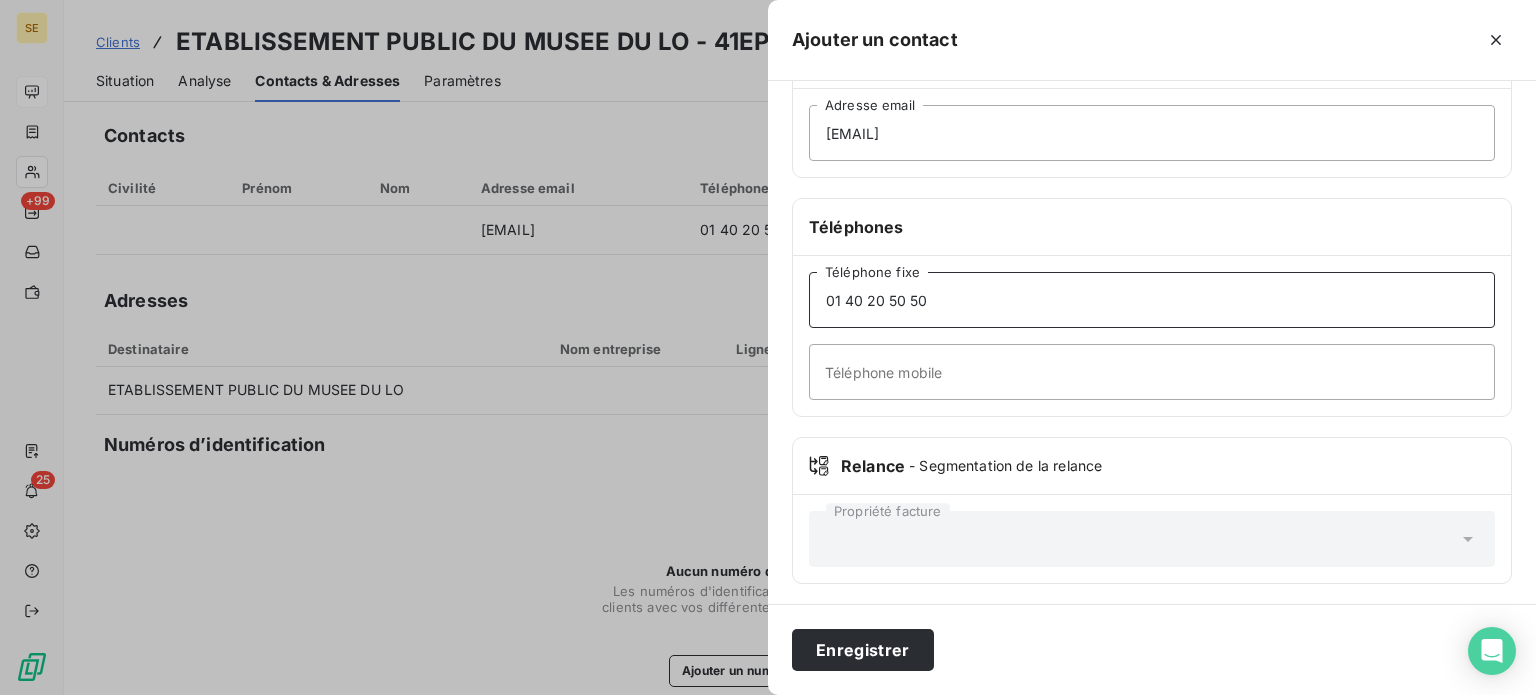 type on "01 40 20 50 50" 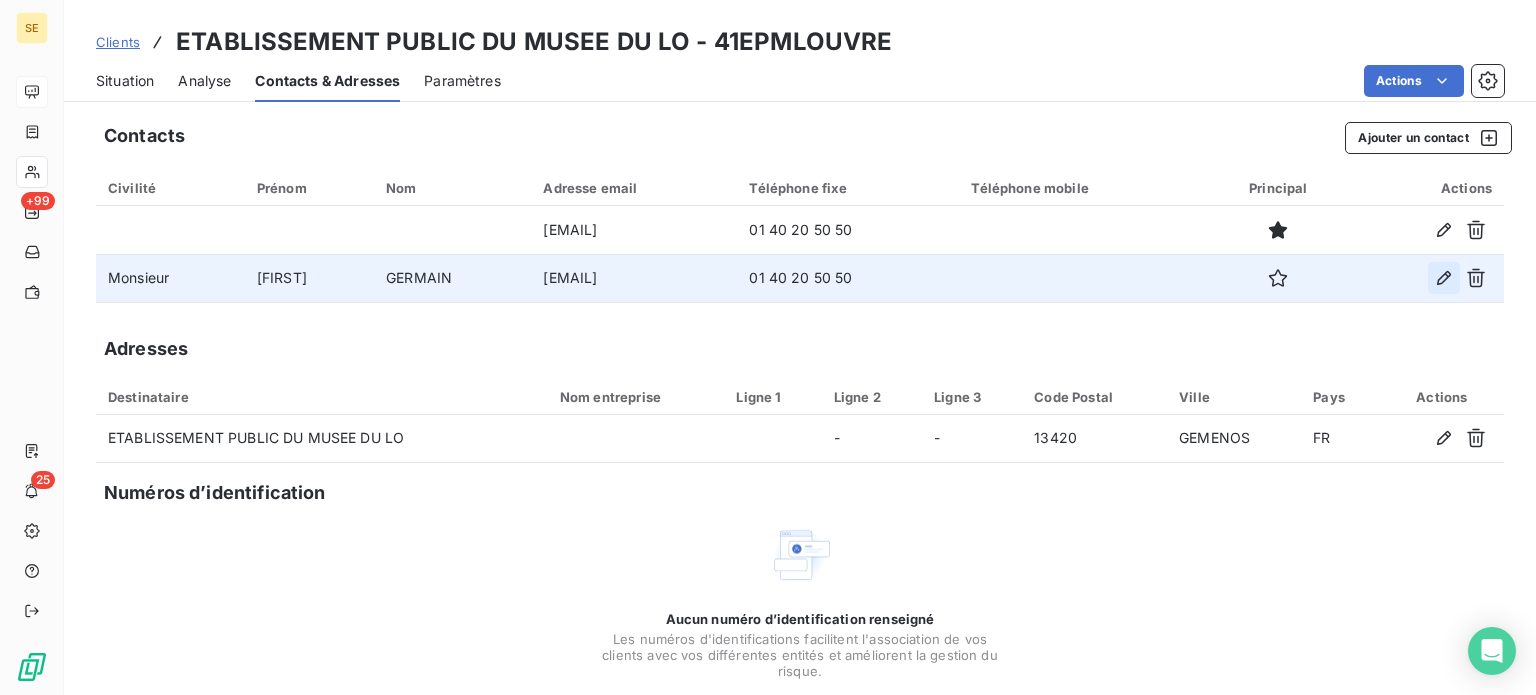 click 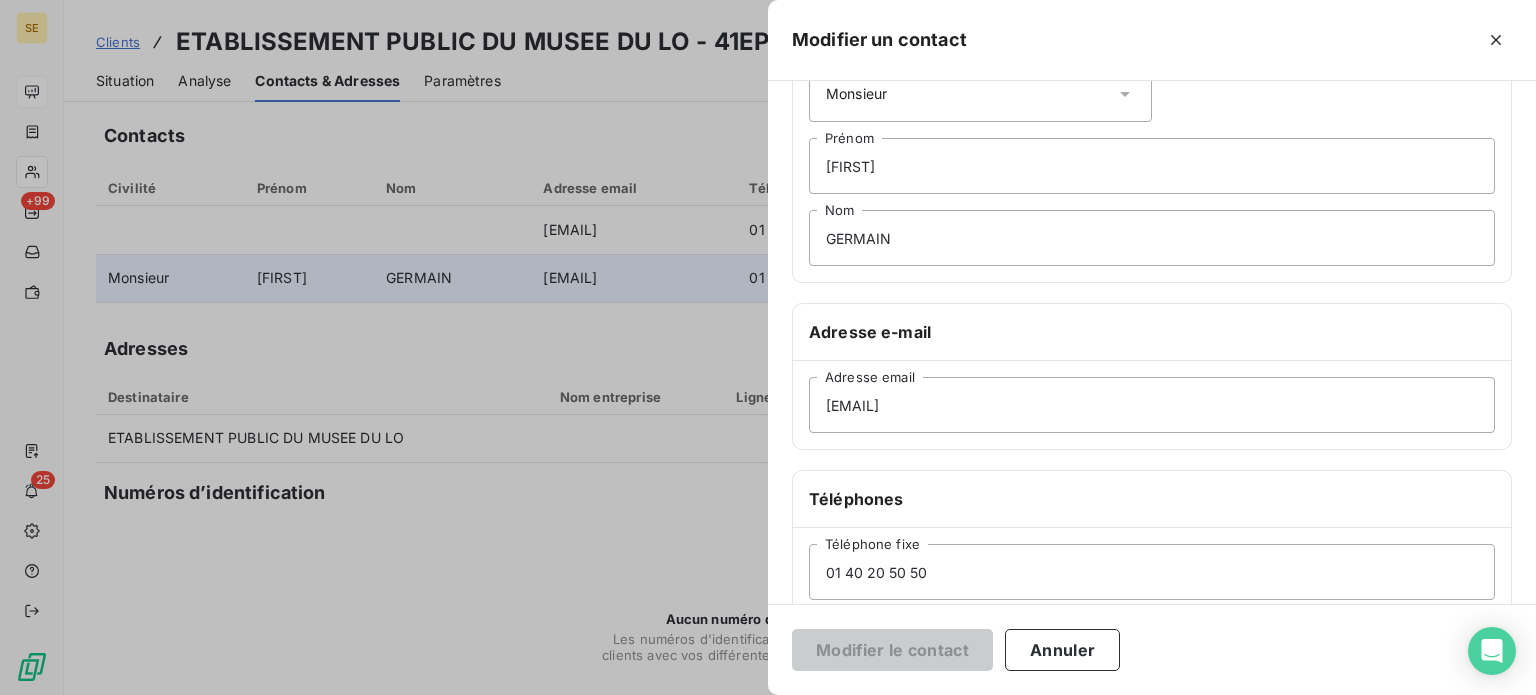 scroll, scrollTop: 200, scrollLeft: 0, axis: vertical 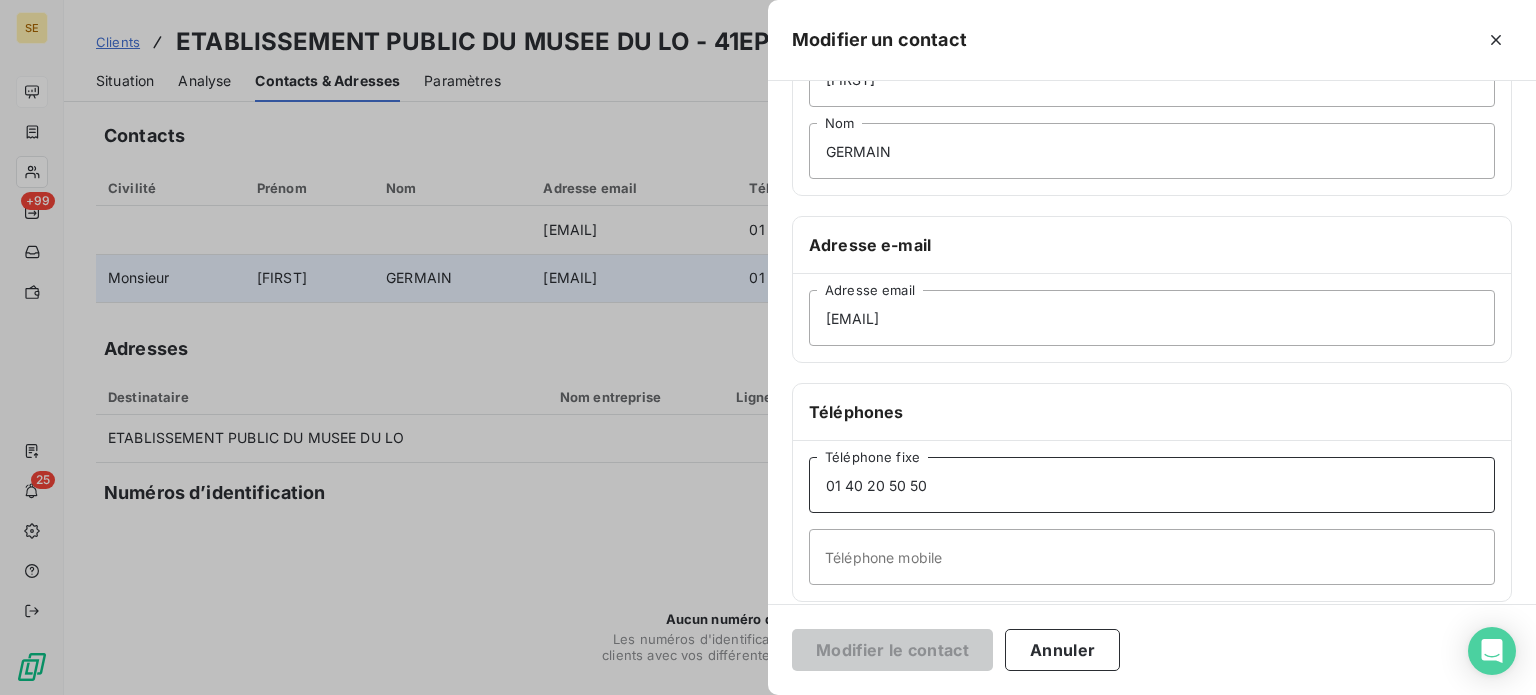 drag, startPoint x: 973, startPoint y: 479, endPoint x: 683, endPoint y: 514, distance: 292.10443 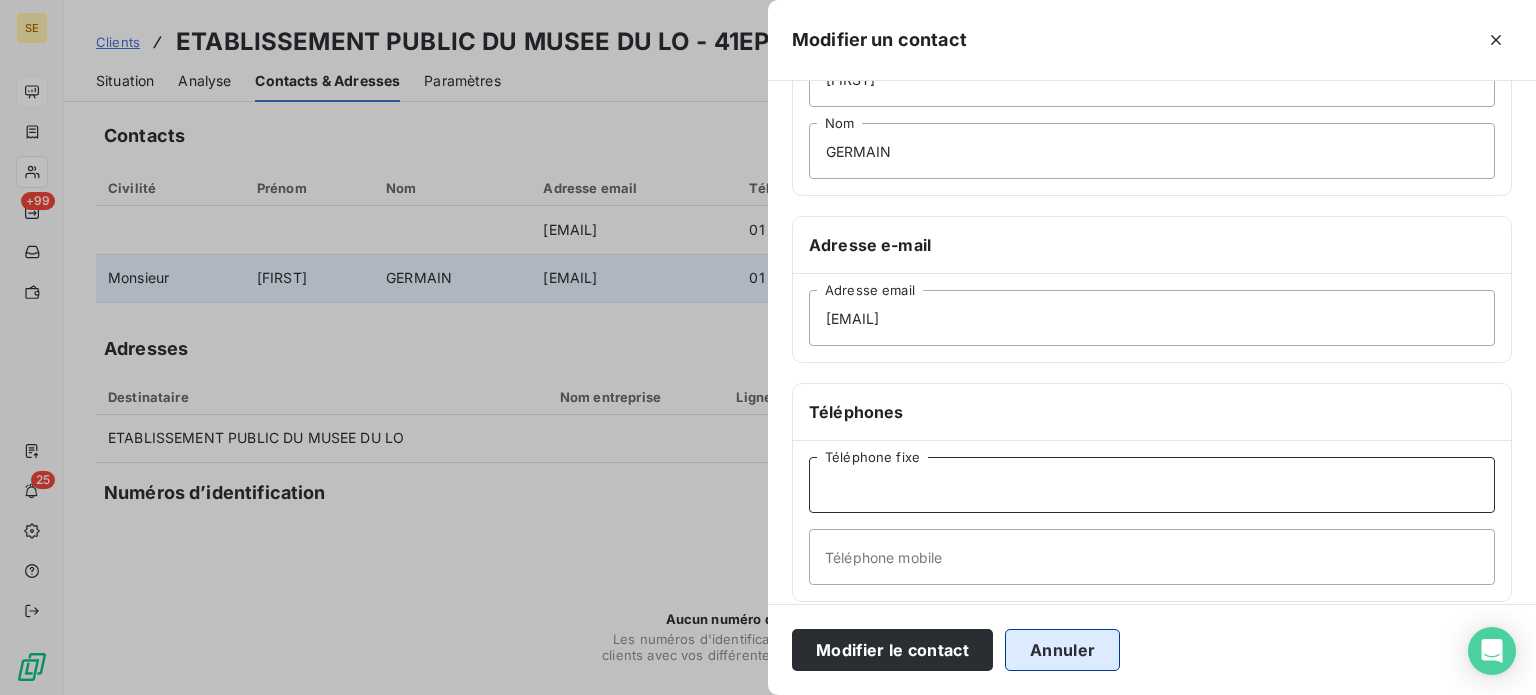 type 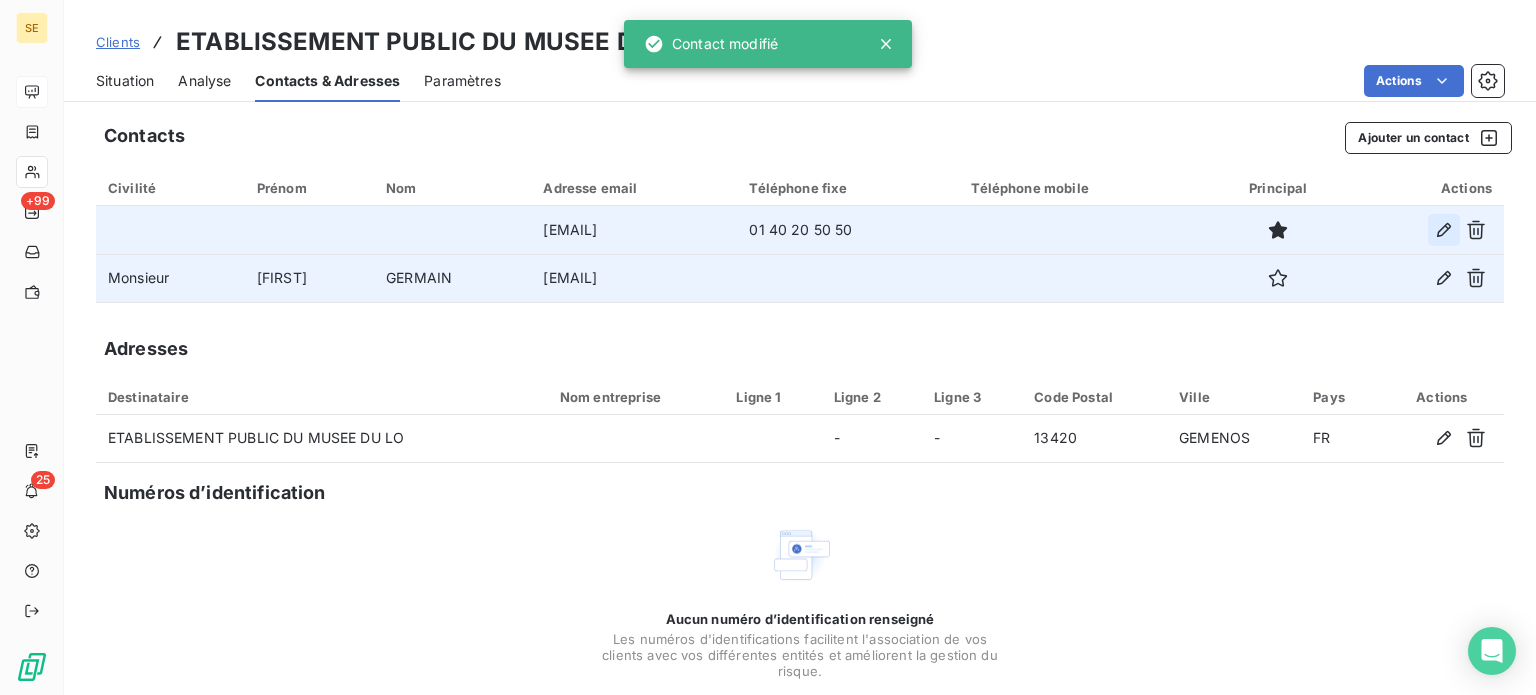 click 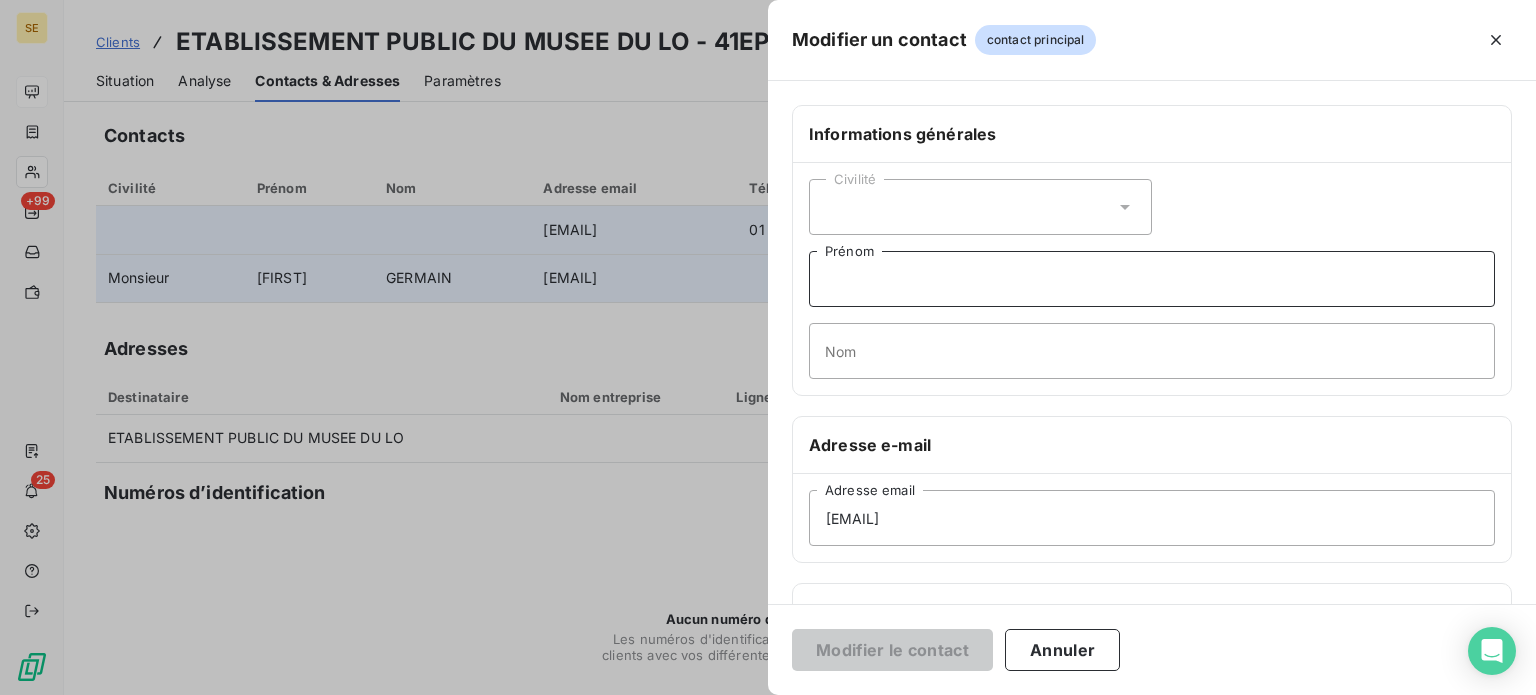 click on "Prénom" at bounding box center [1152, 279] 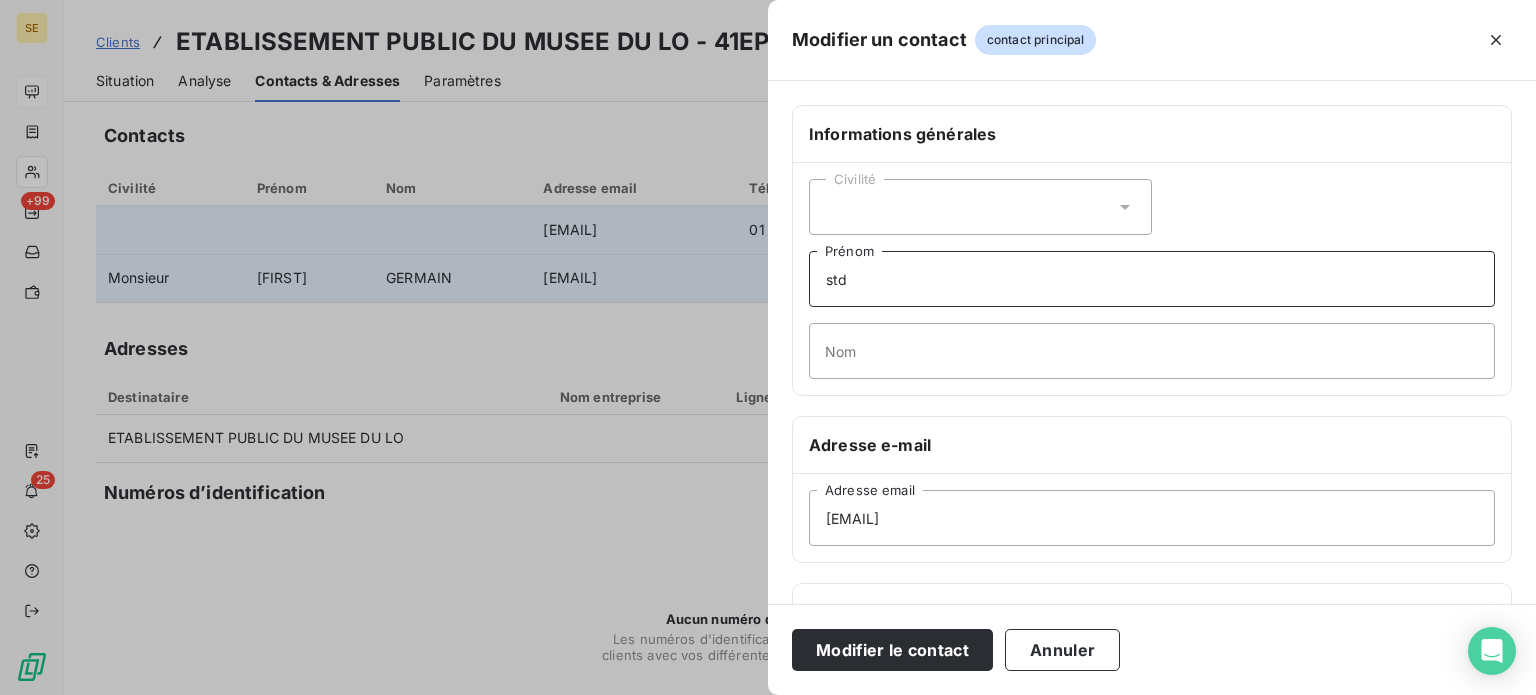 type on "std" 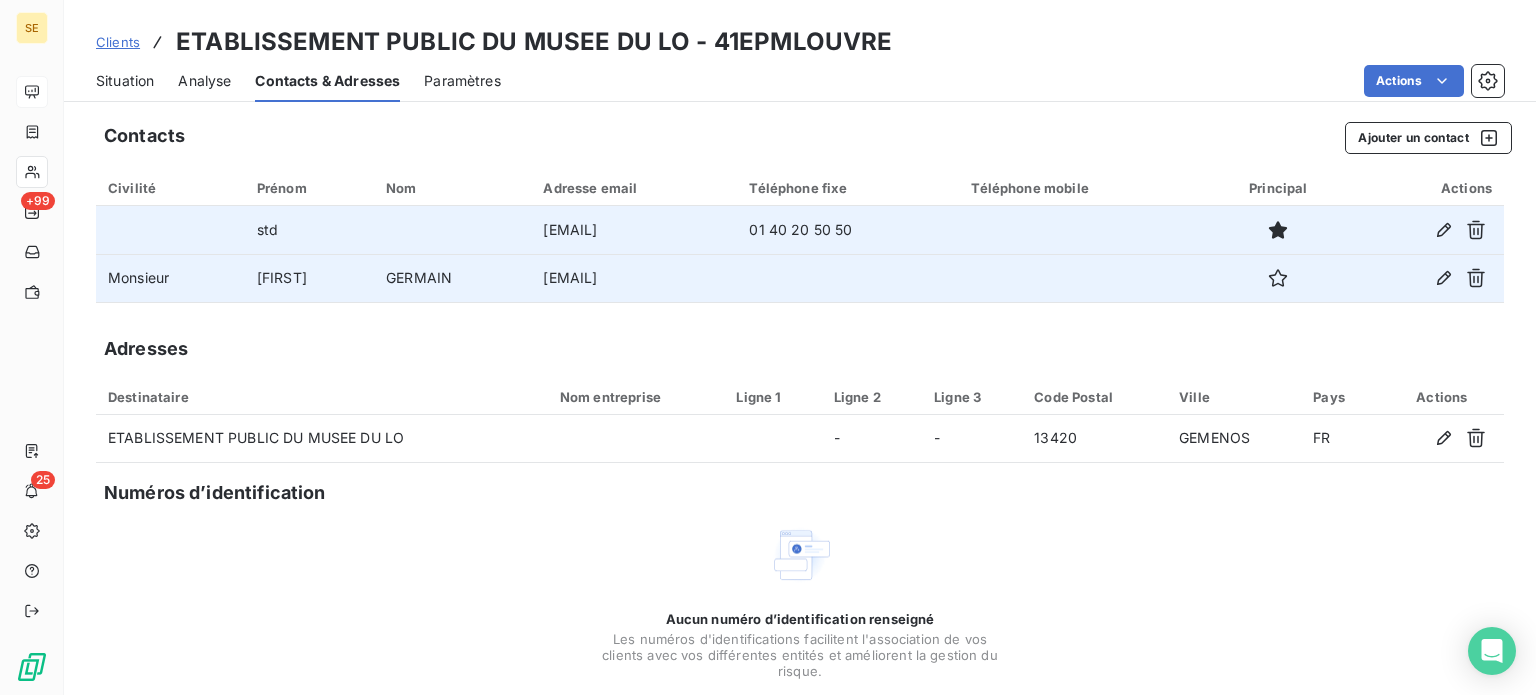 click on "Situation" at bounding box center (125, 81) 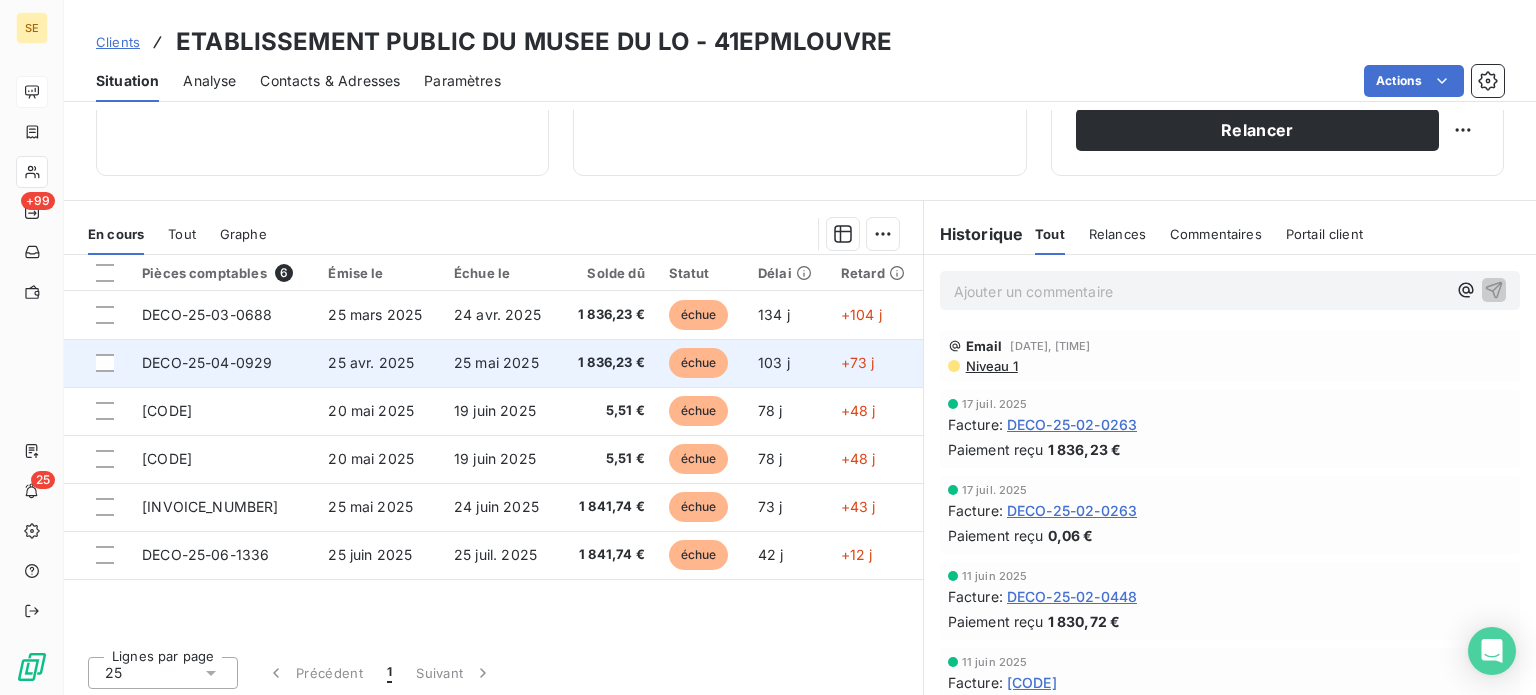 scroll, scrollTop: 360, scrollLeft: 0, axis: vertical 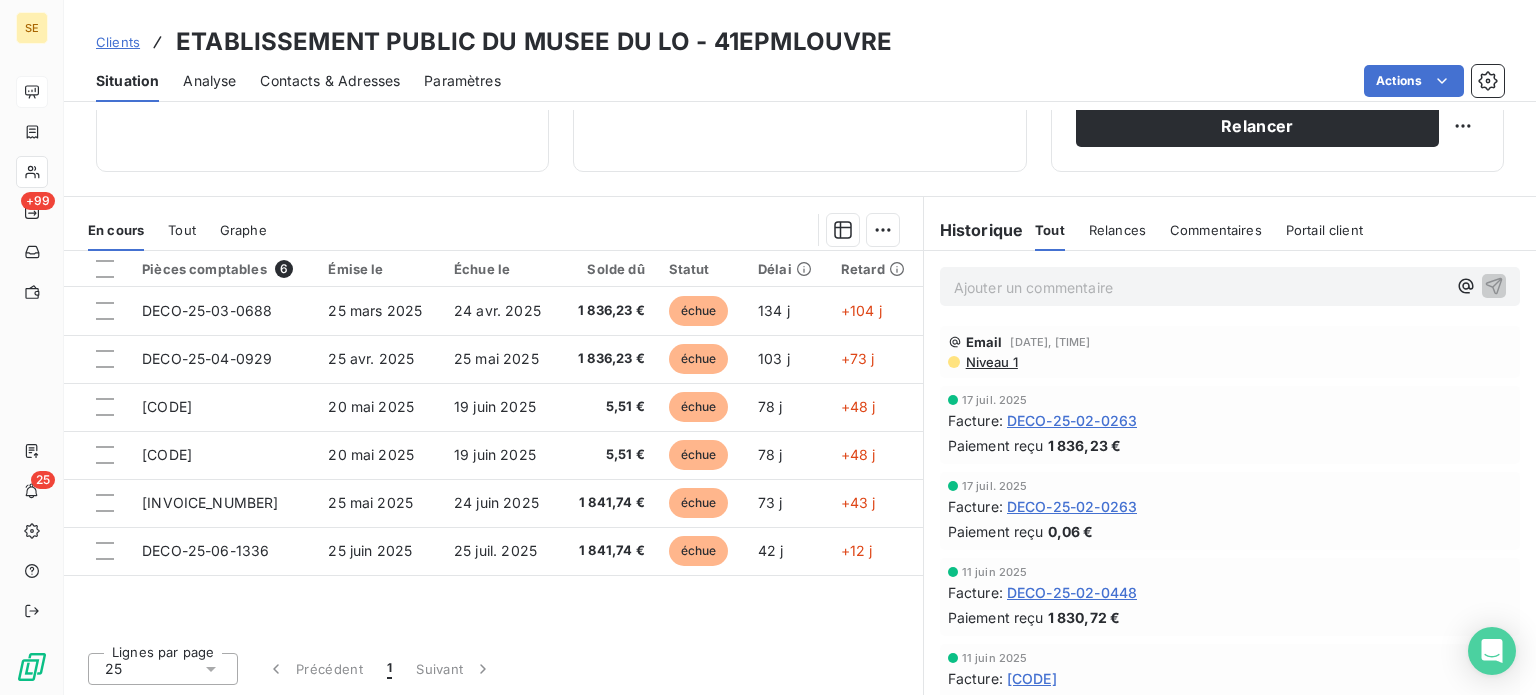 click on "Contacts & Adresses" at bounding box center [330, 81] 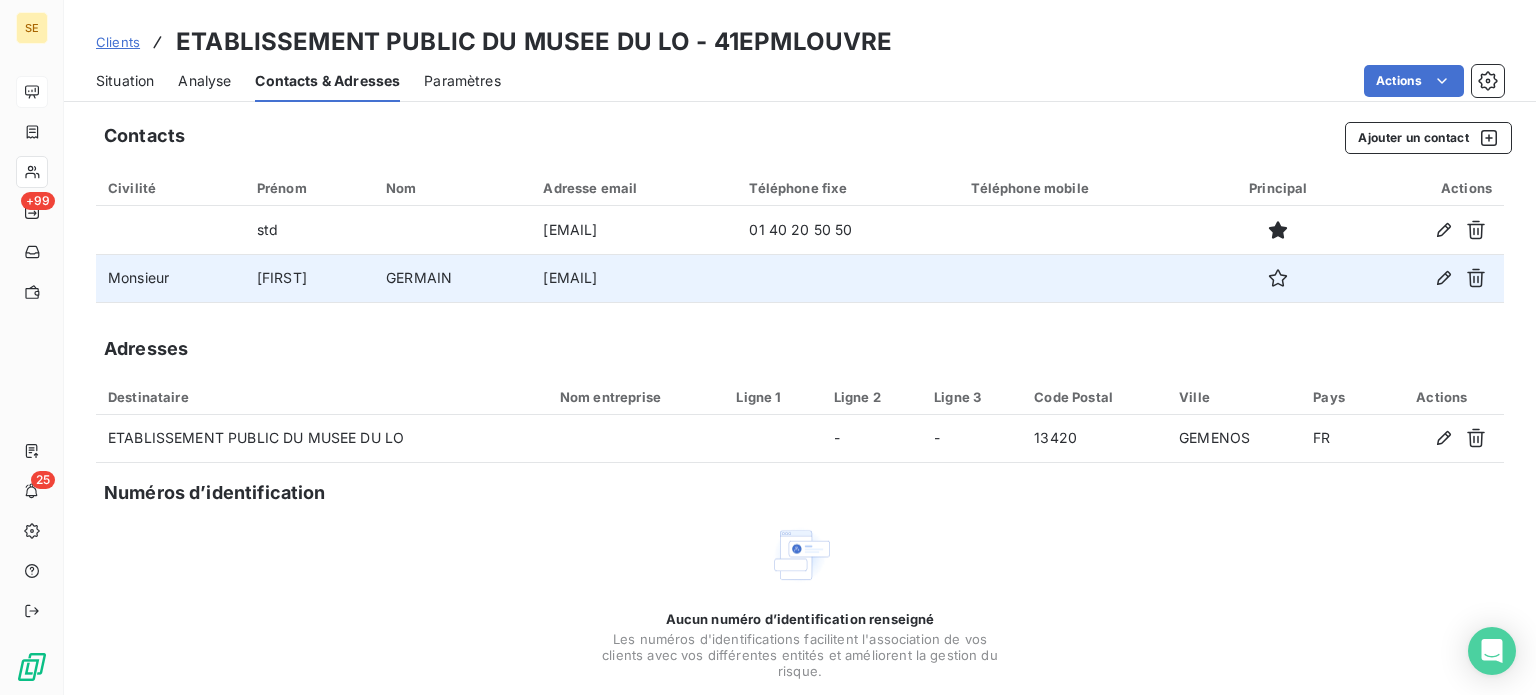 drag, startPoint x: 500, startPoint y: 276, endPoint x: 675, endPoint y: 280, distance: 175.04572 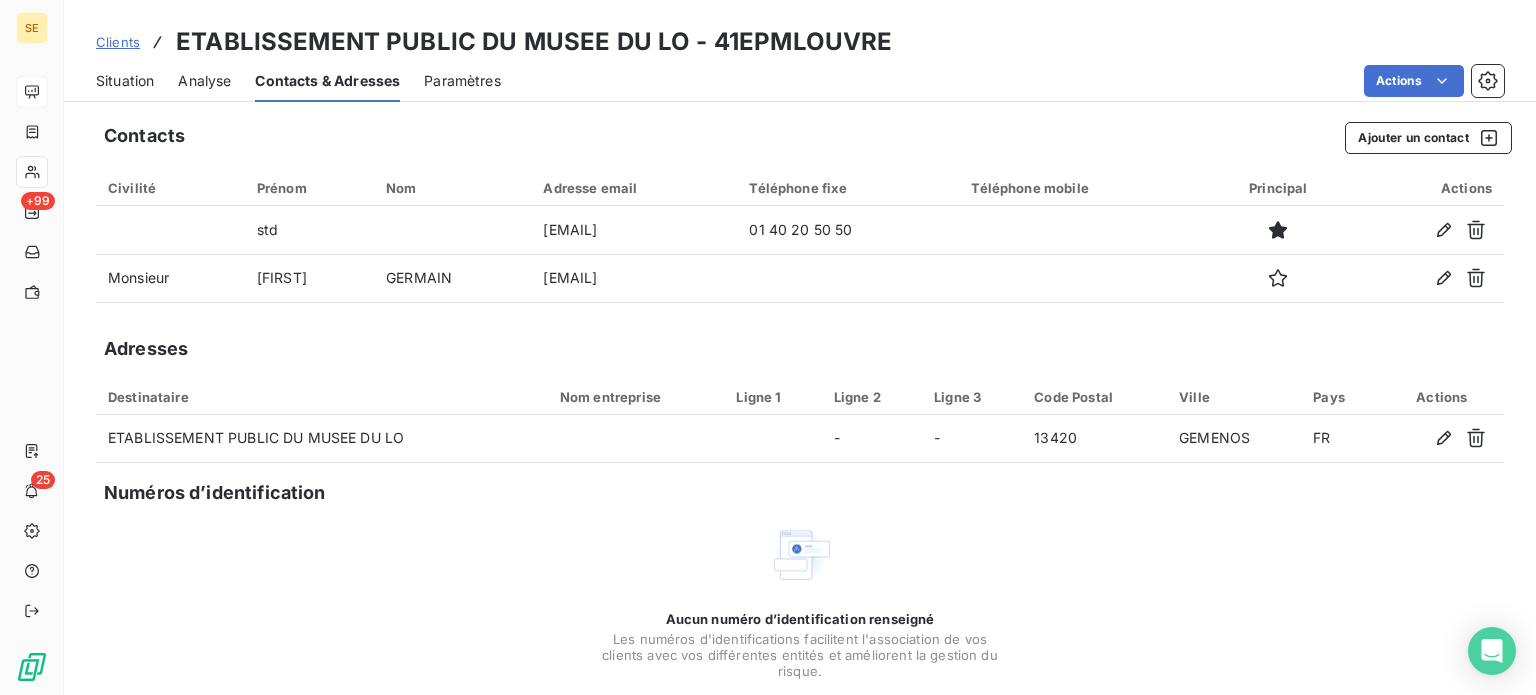 copy on "[EMAIL]" 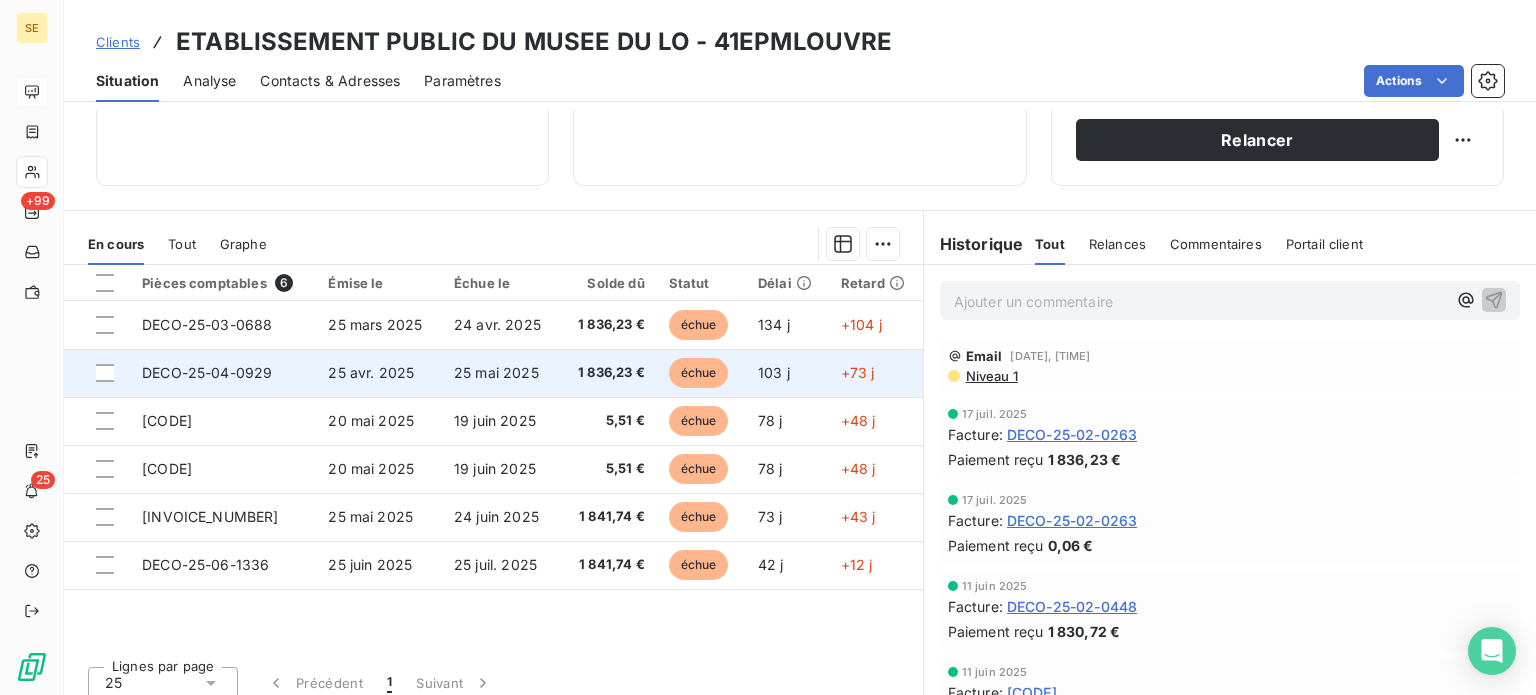 scroll, scrollTop: 360, scrollLeft: 0, axis: vertical 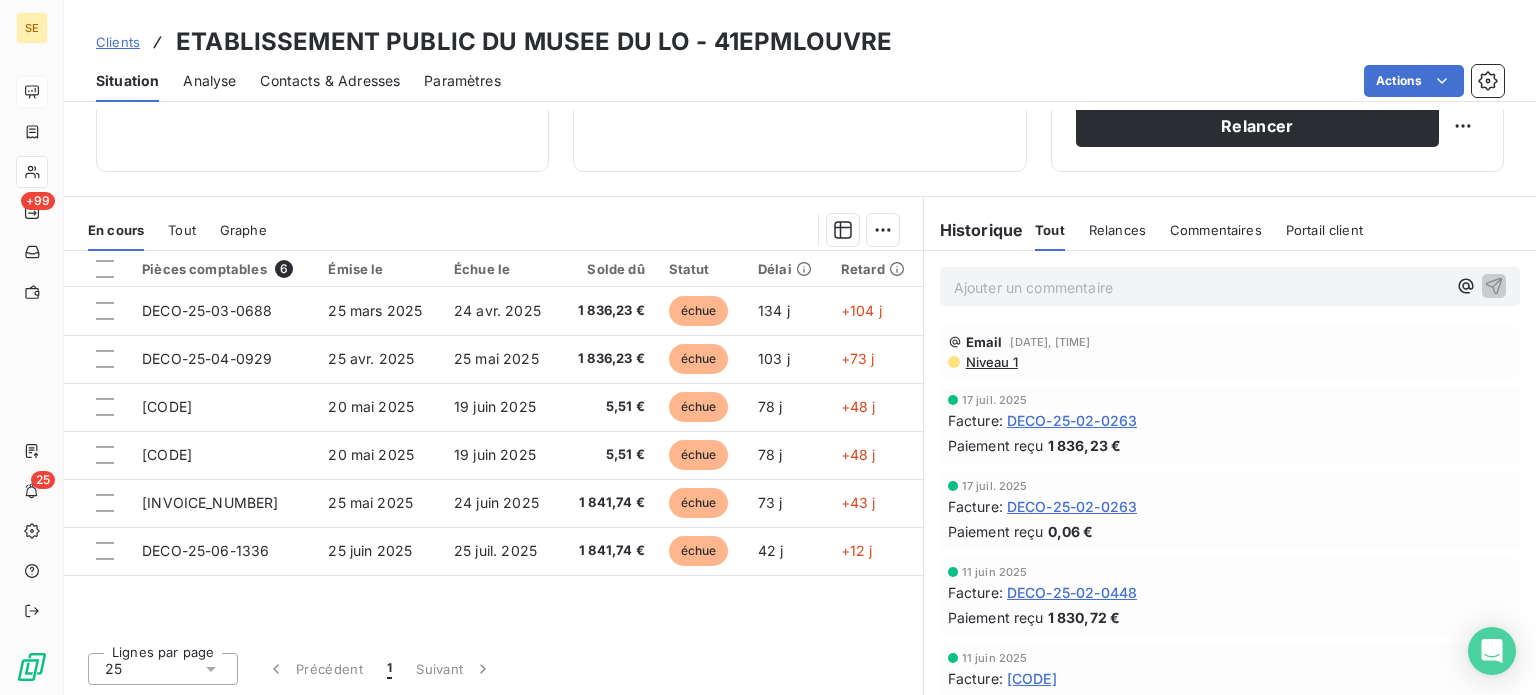 click on "Contacts & Adresses" at bounding box center (330, 81) 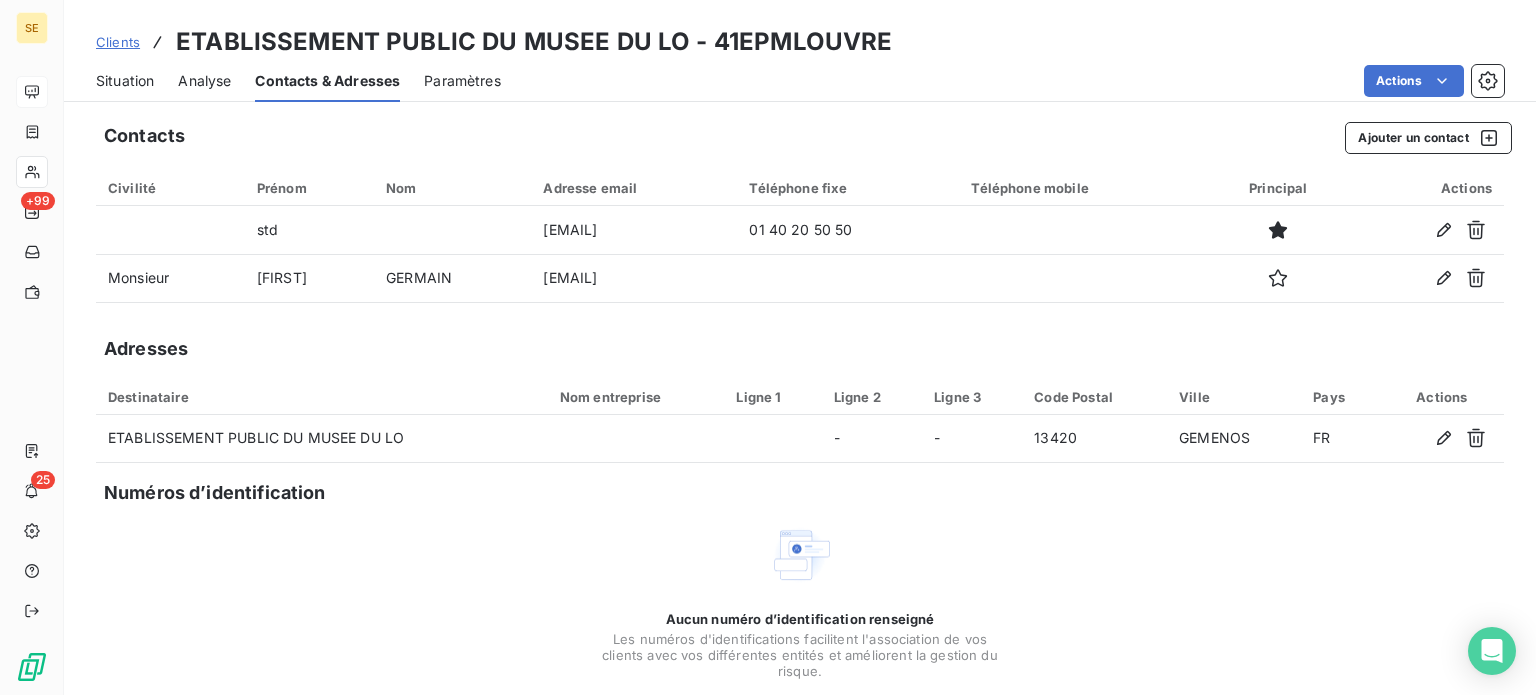 click on "Actions" at bounding box center (1014, 81) 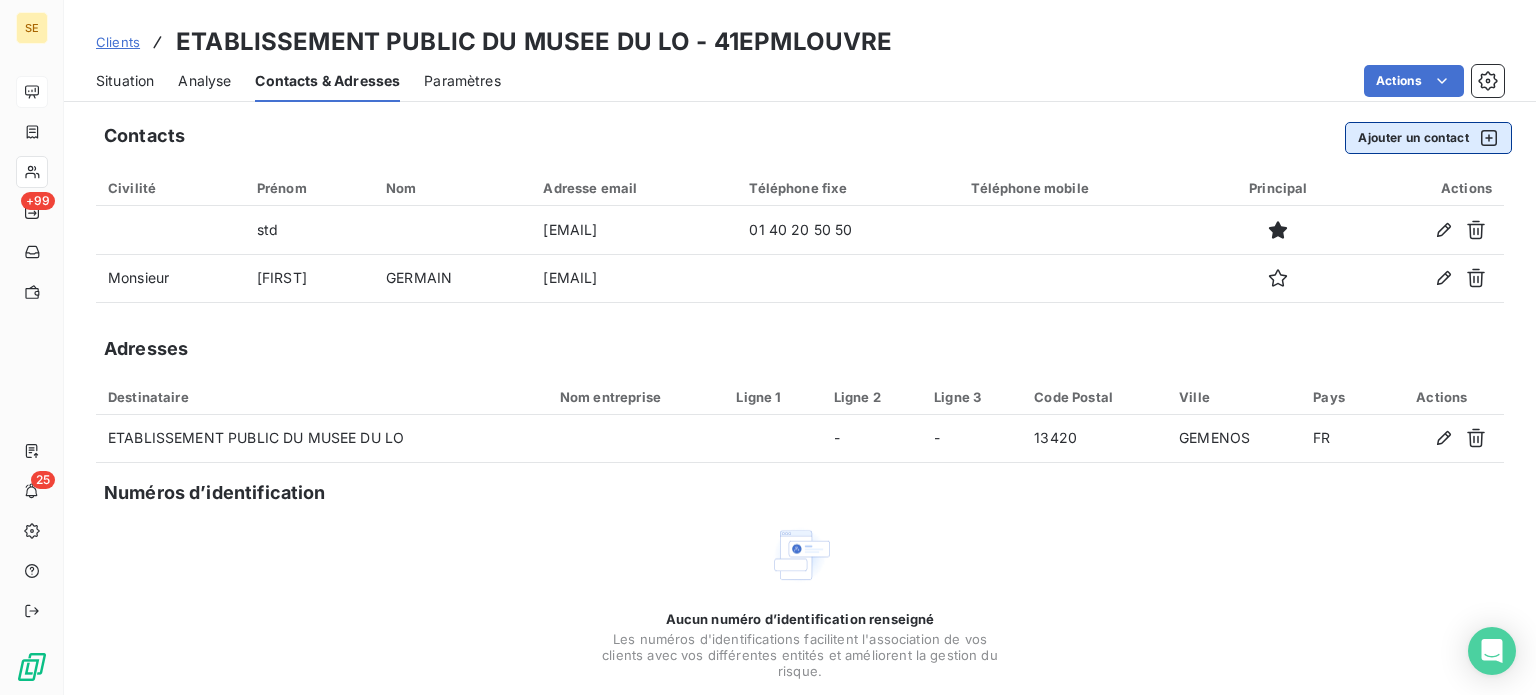 click on "Ajouter un contact" at bounding box center [1428, 138] 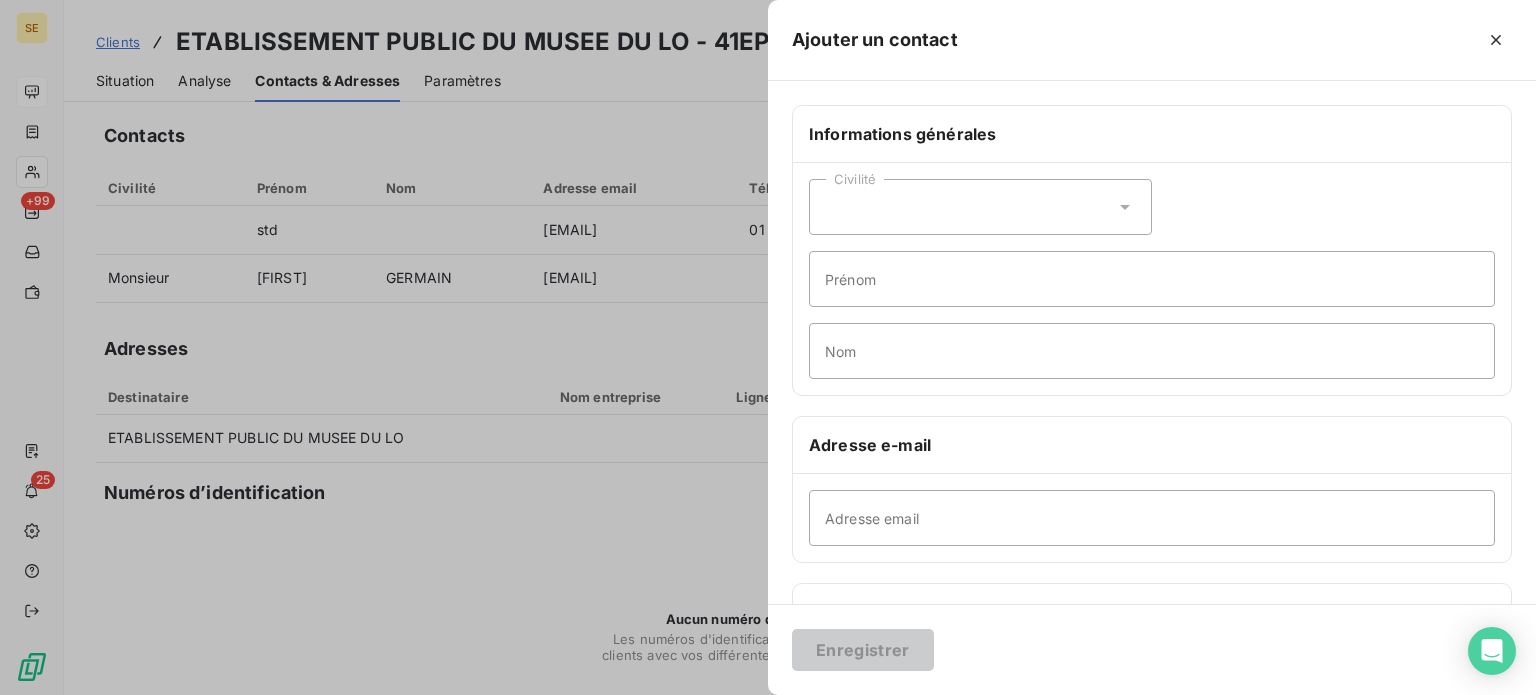 click on "Civilité" at bounding box center [980, 207] 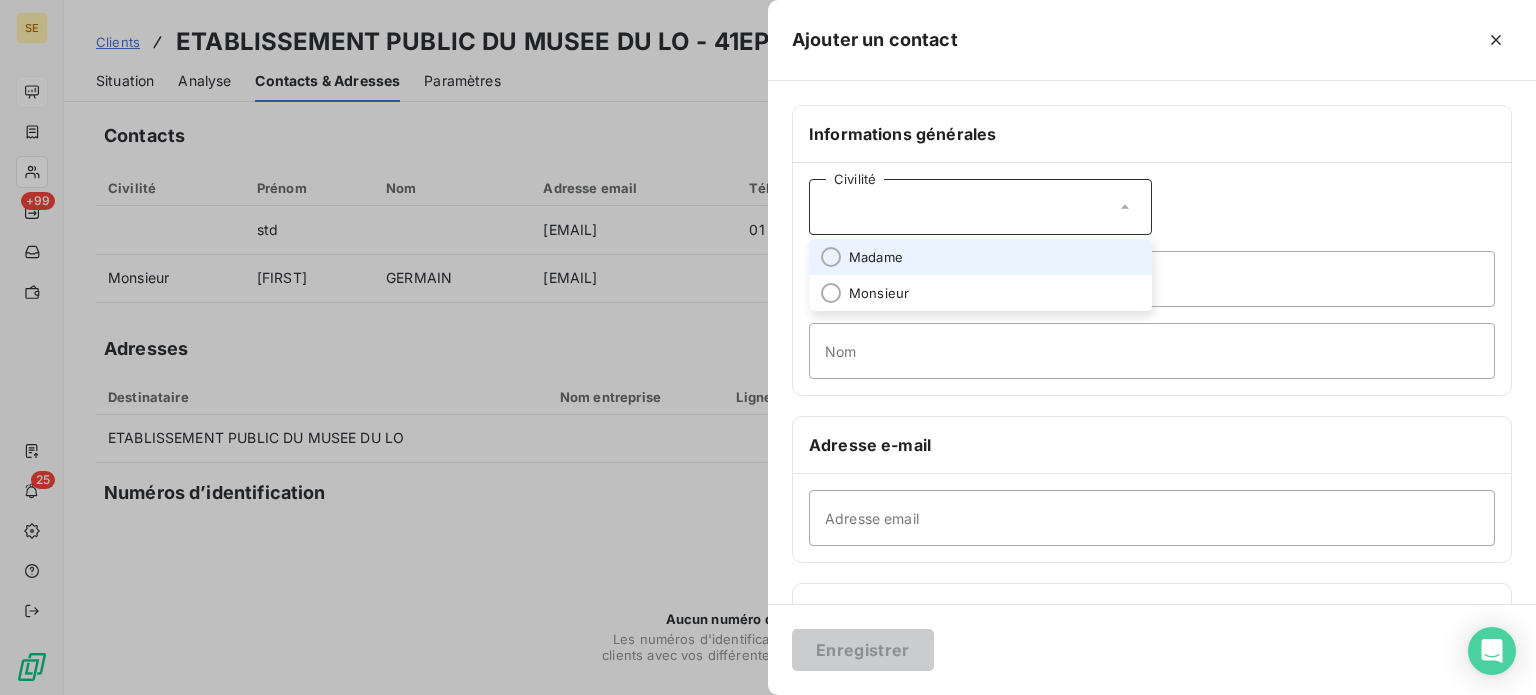 click on "Madame" at bounding box center (876, 257) 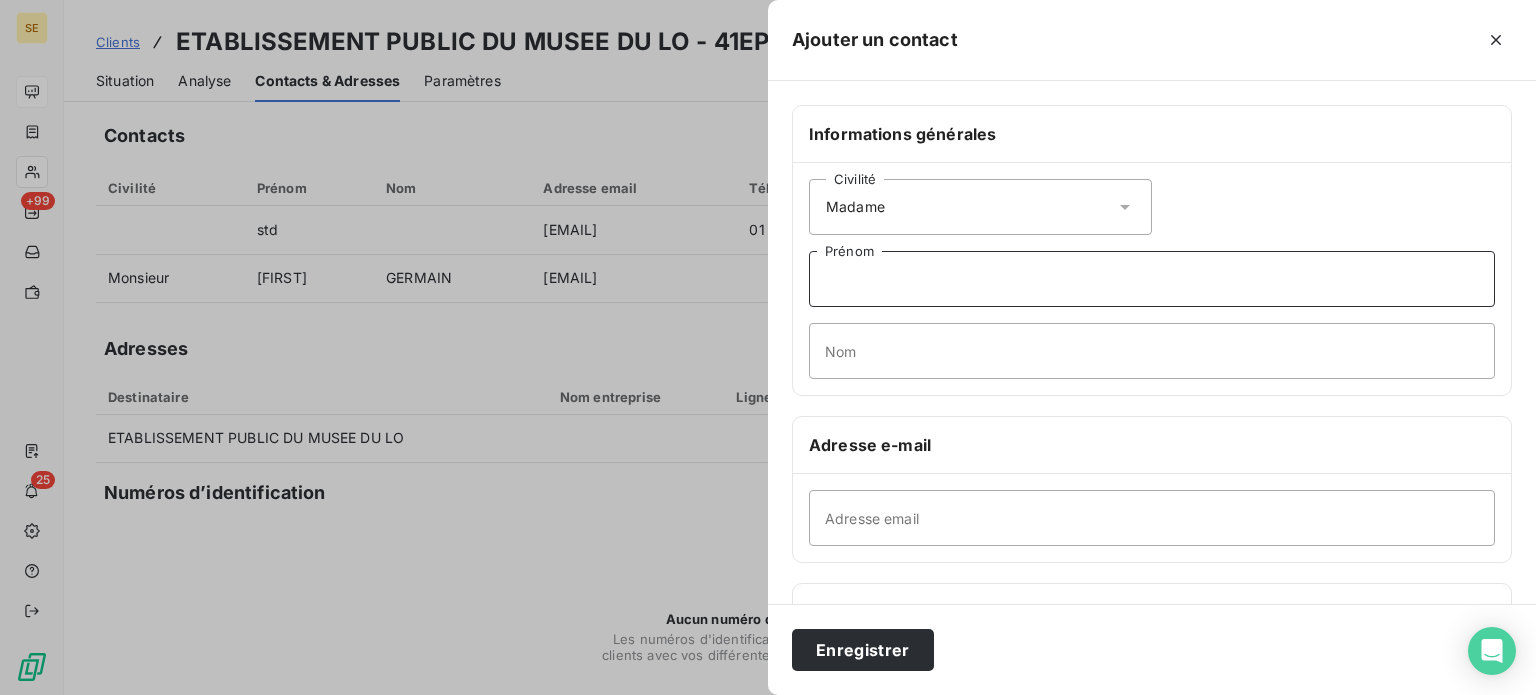 click on "Prénom" at bounding box center (1152, 279) 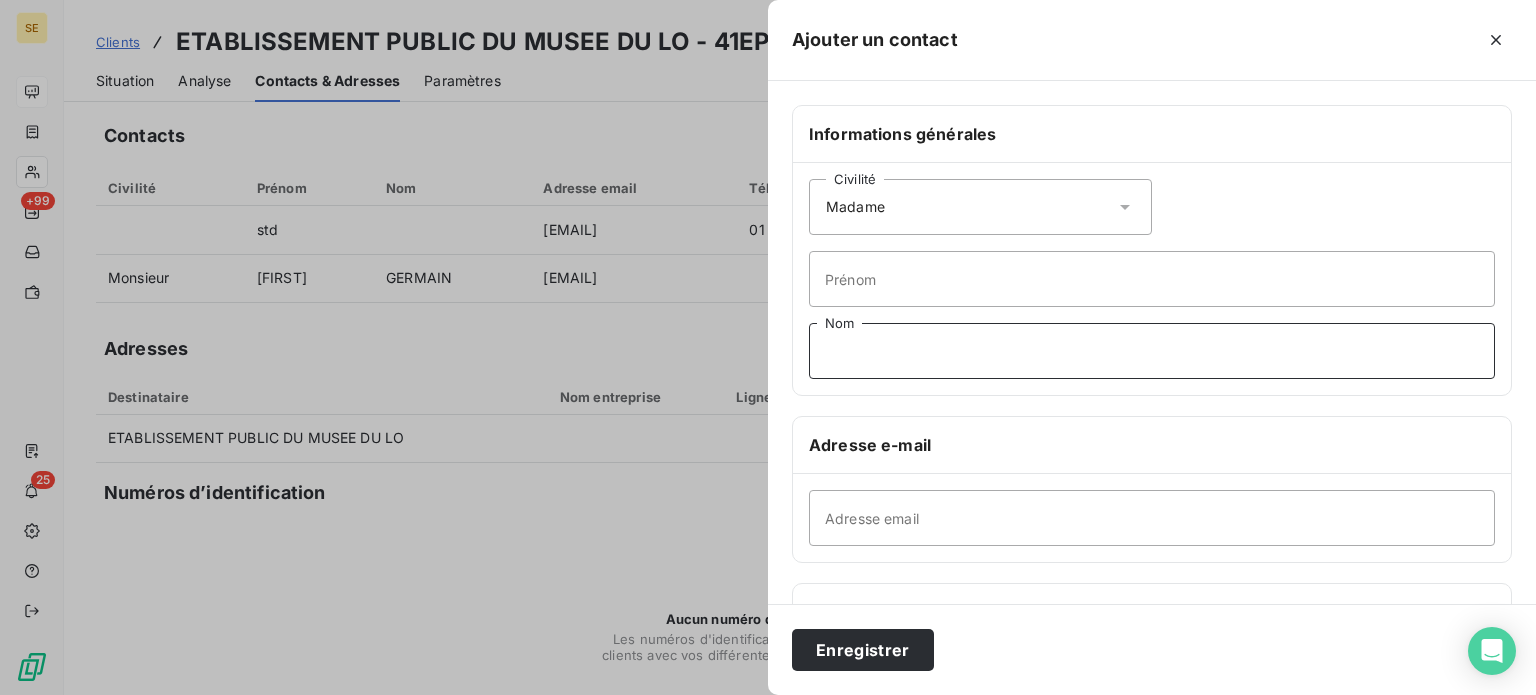 drag, startPoint x: 859, startPoint y: 342, endPoint x: 858, endPoint y: 367, distance: 25.019993 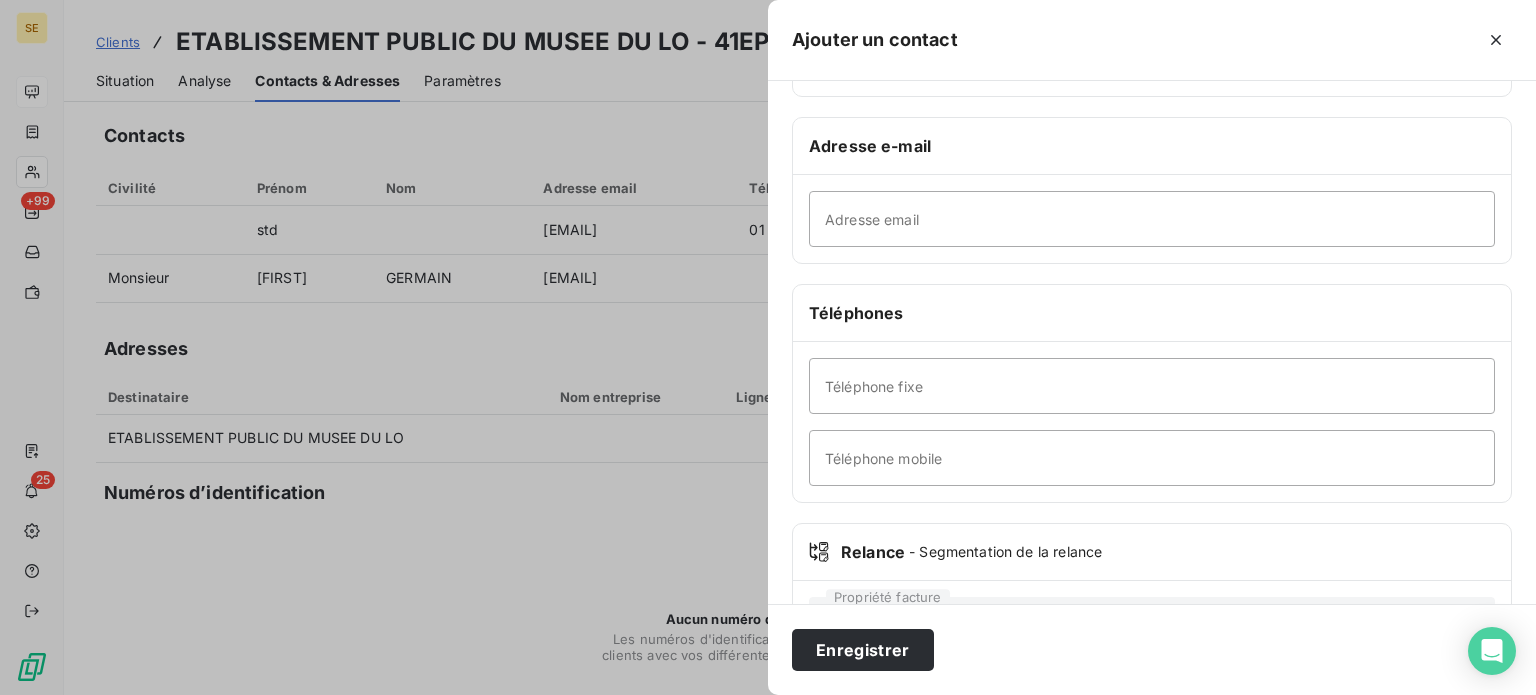 scroll, scrollTop: 300, scrollLeft: 0, axis: vertical 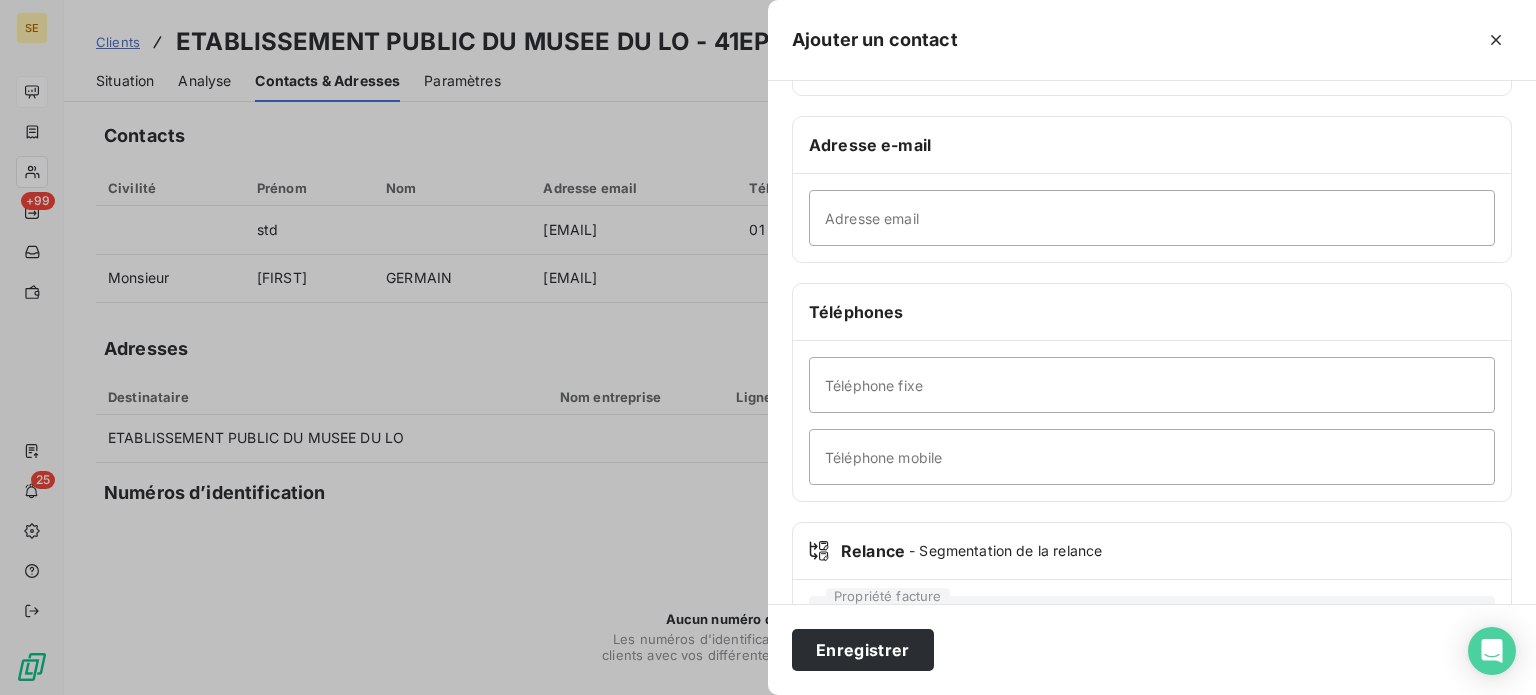 type on "Séfé" 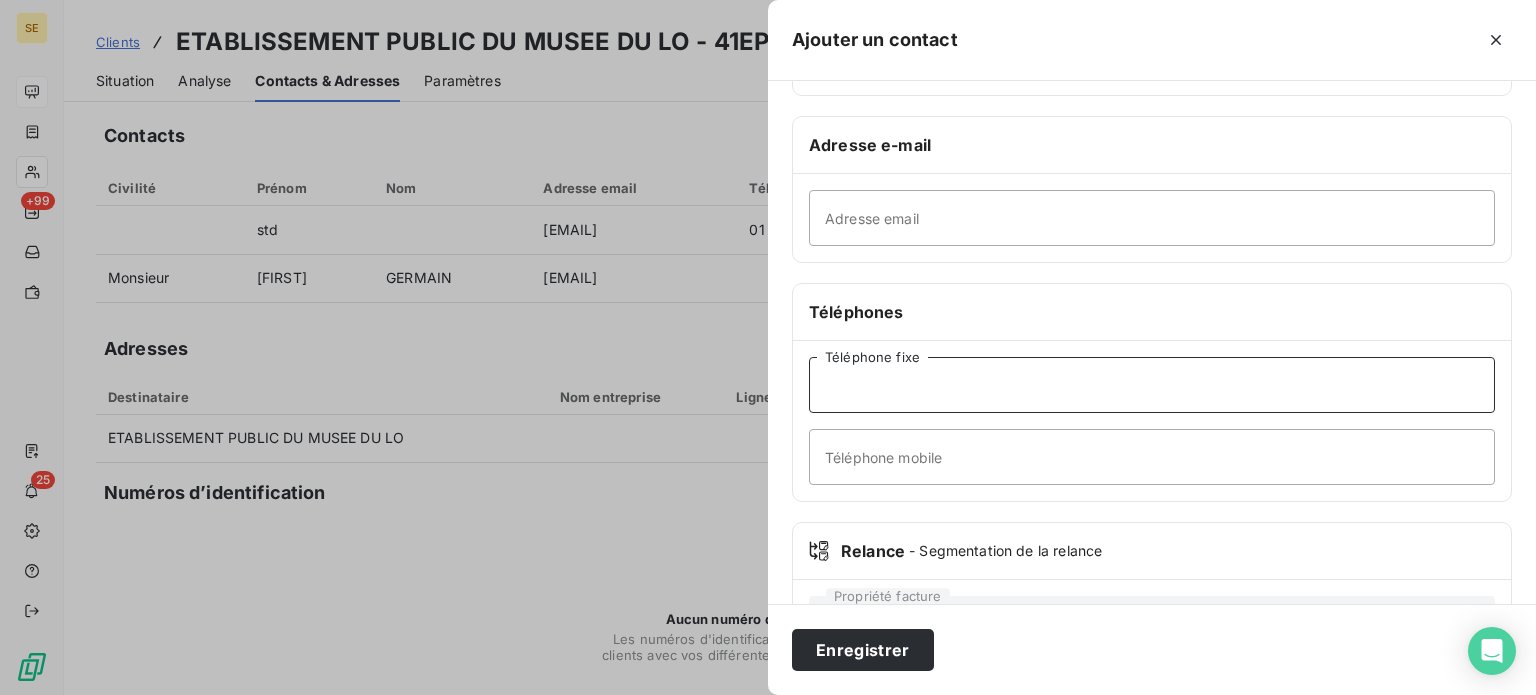 click on "Téléphone fixe" at bounding box center (1152, 385) 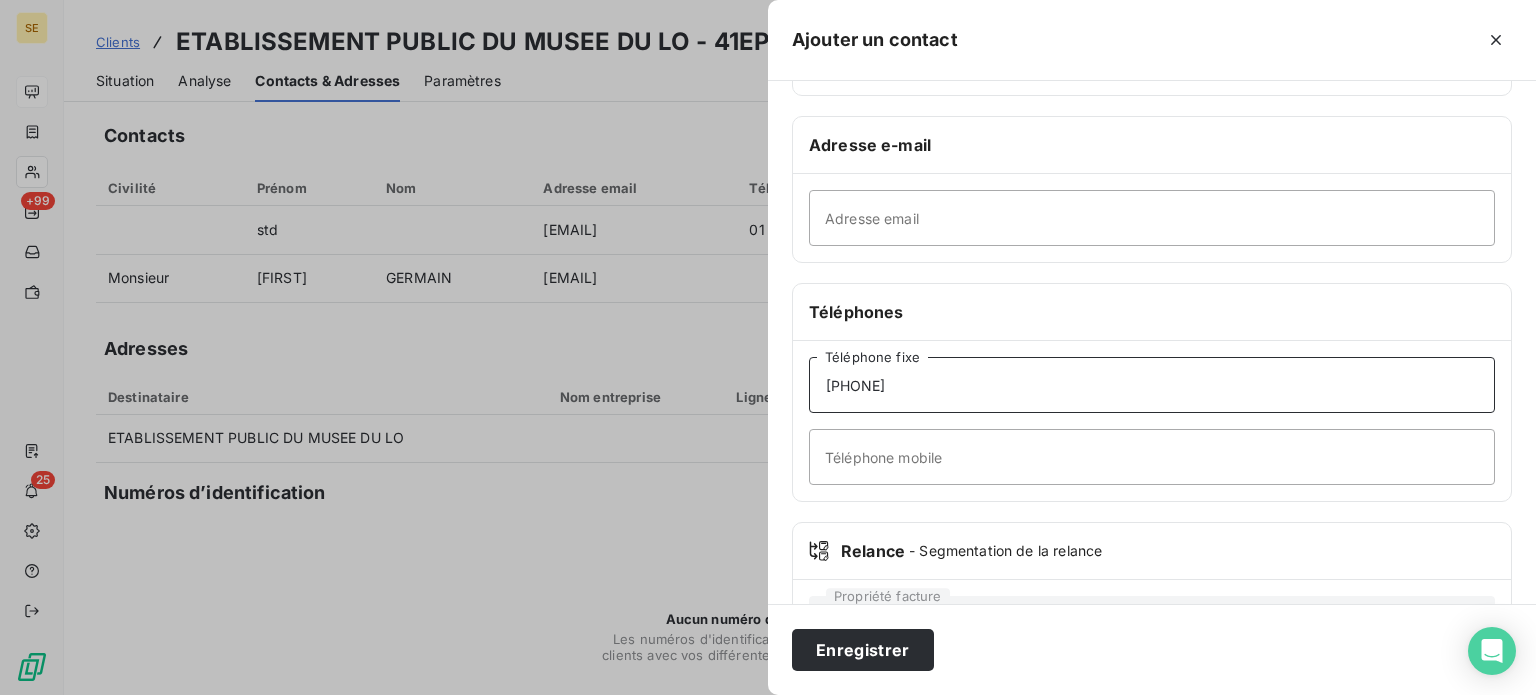 type on "[PHONE]" 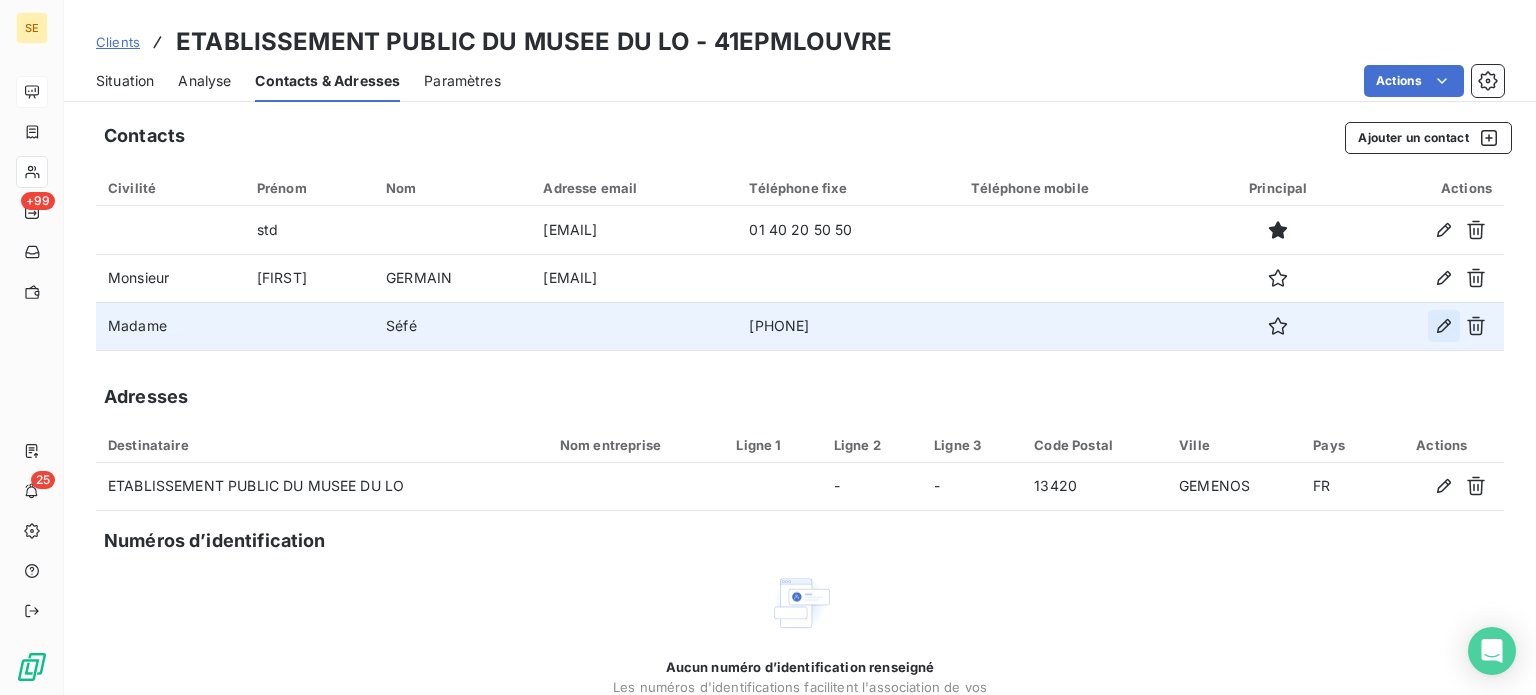 click 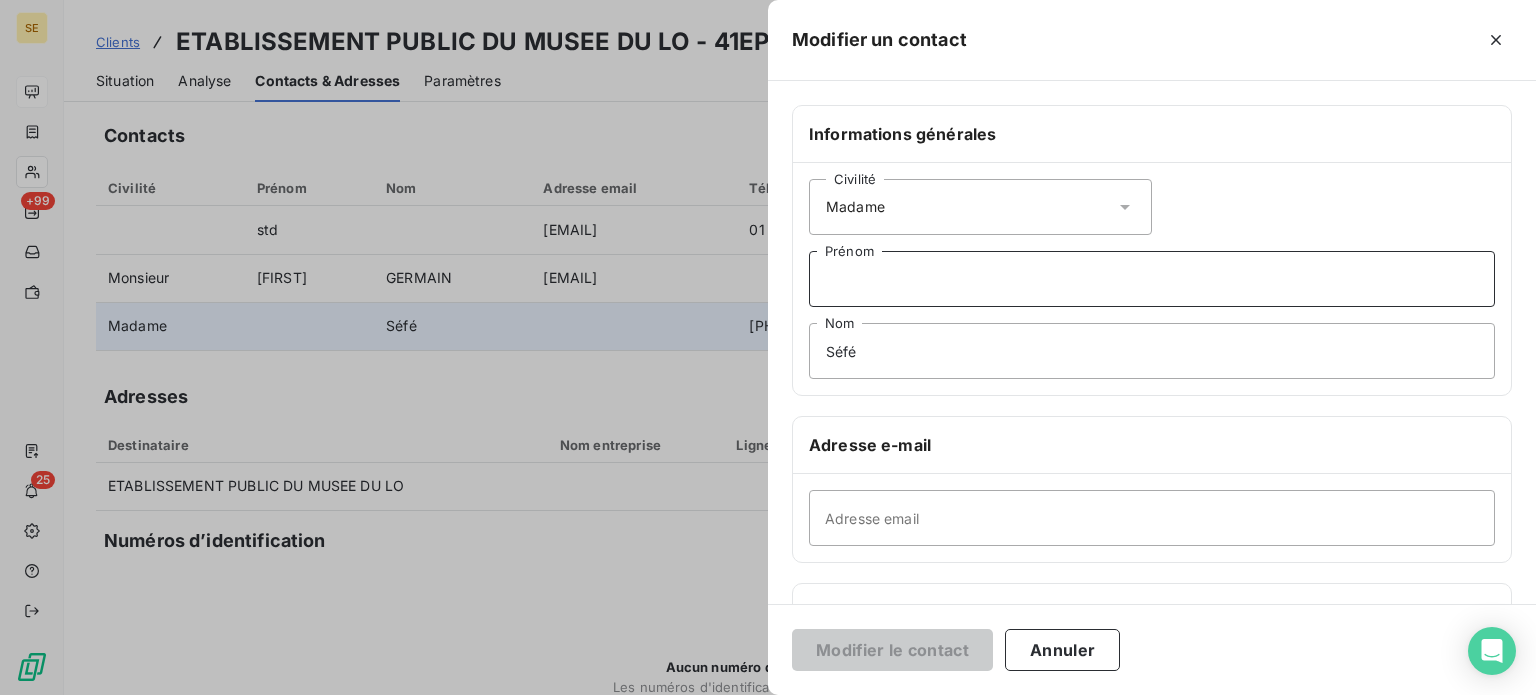 click on "Prénom" at bounding box center [1152, 279] 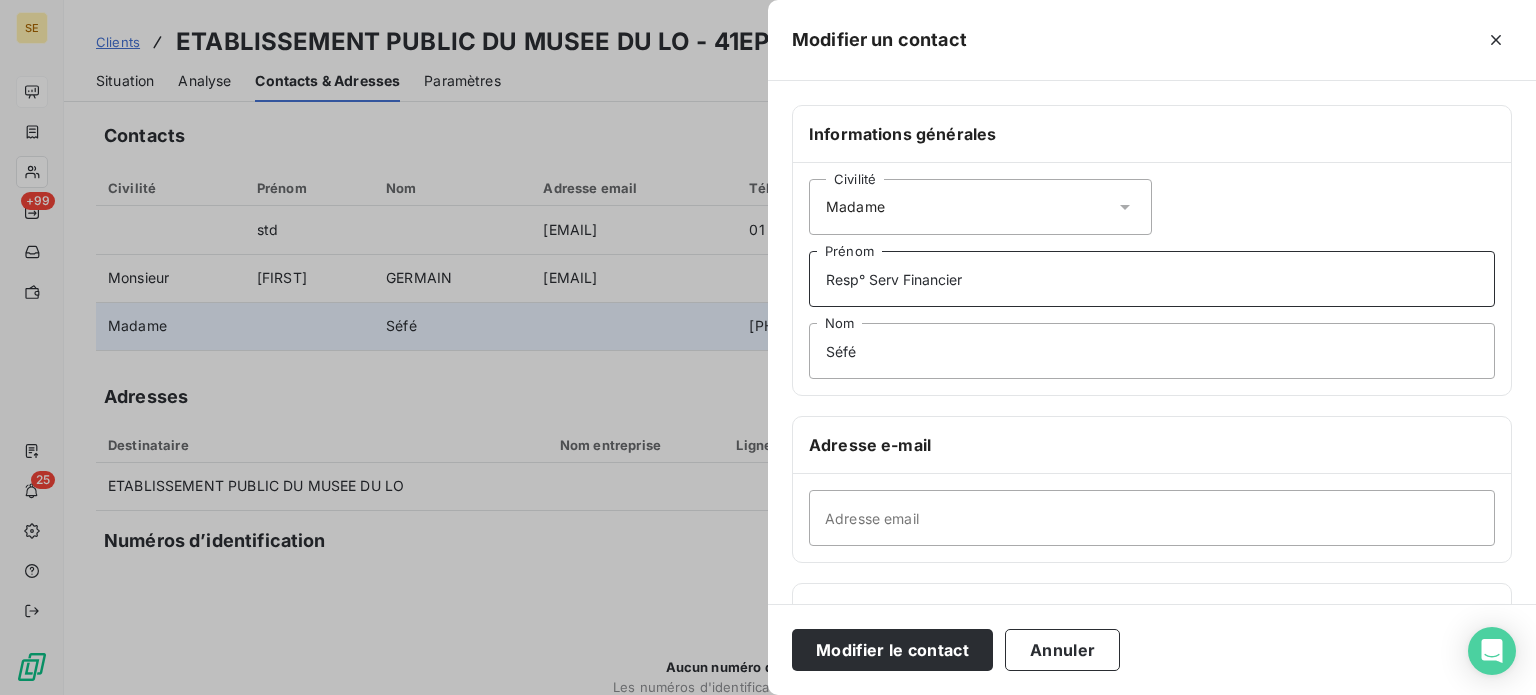 type on "Resp° Serv Financier" 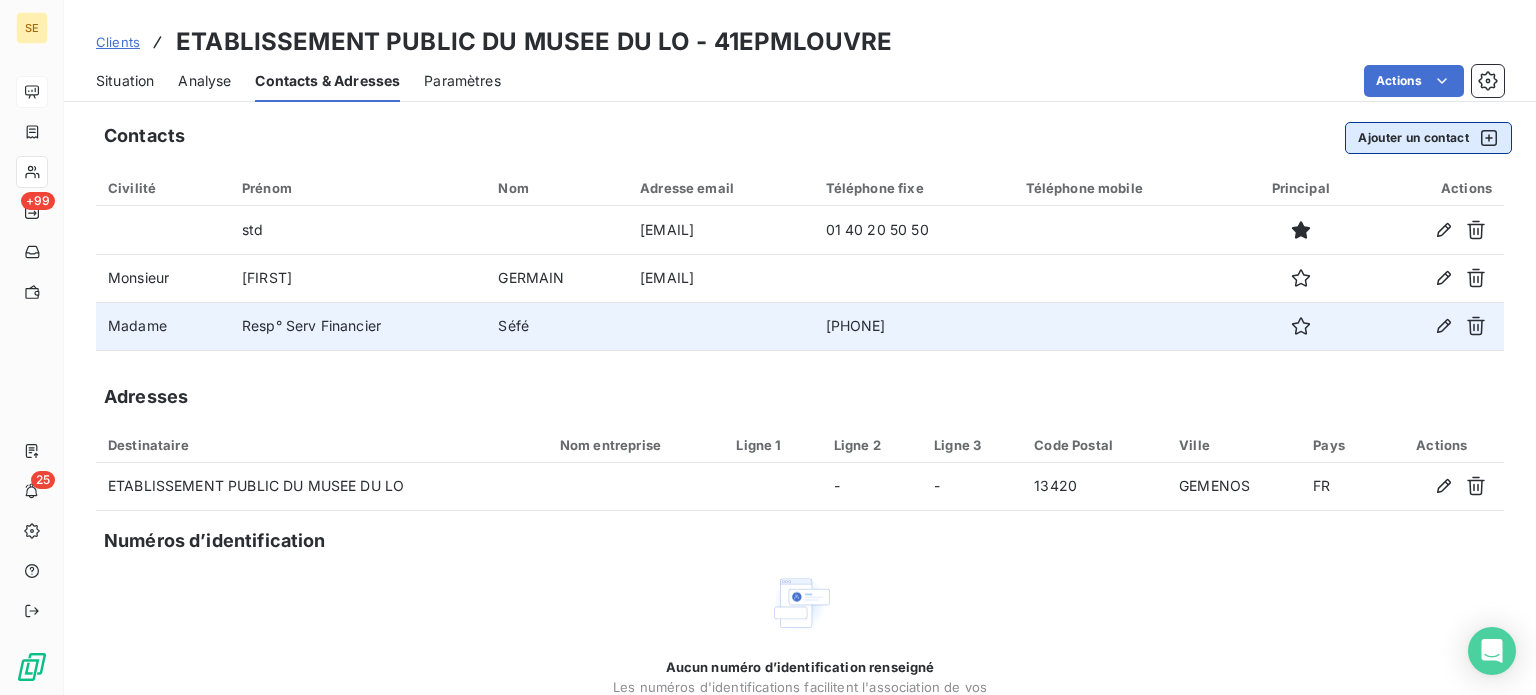 click on "Ajouter un contact" at bounding box center (1428, 138) 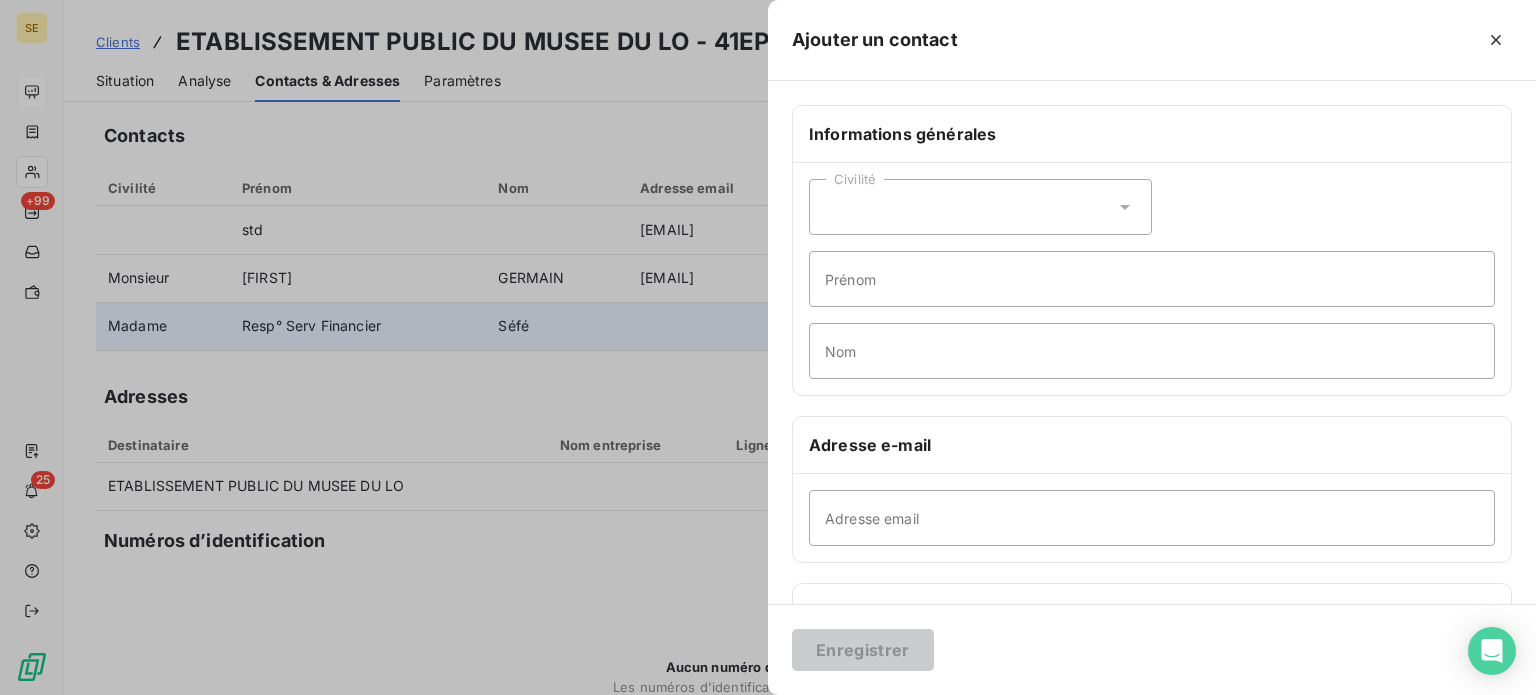 click at bounding box center [768, 347] 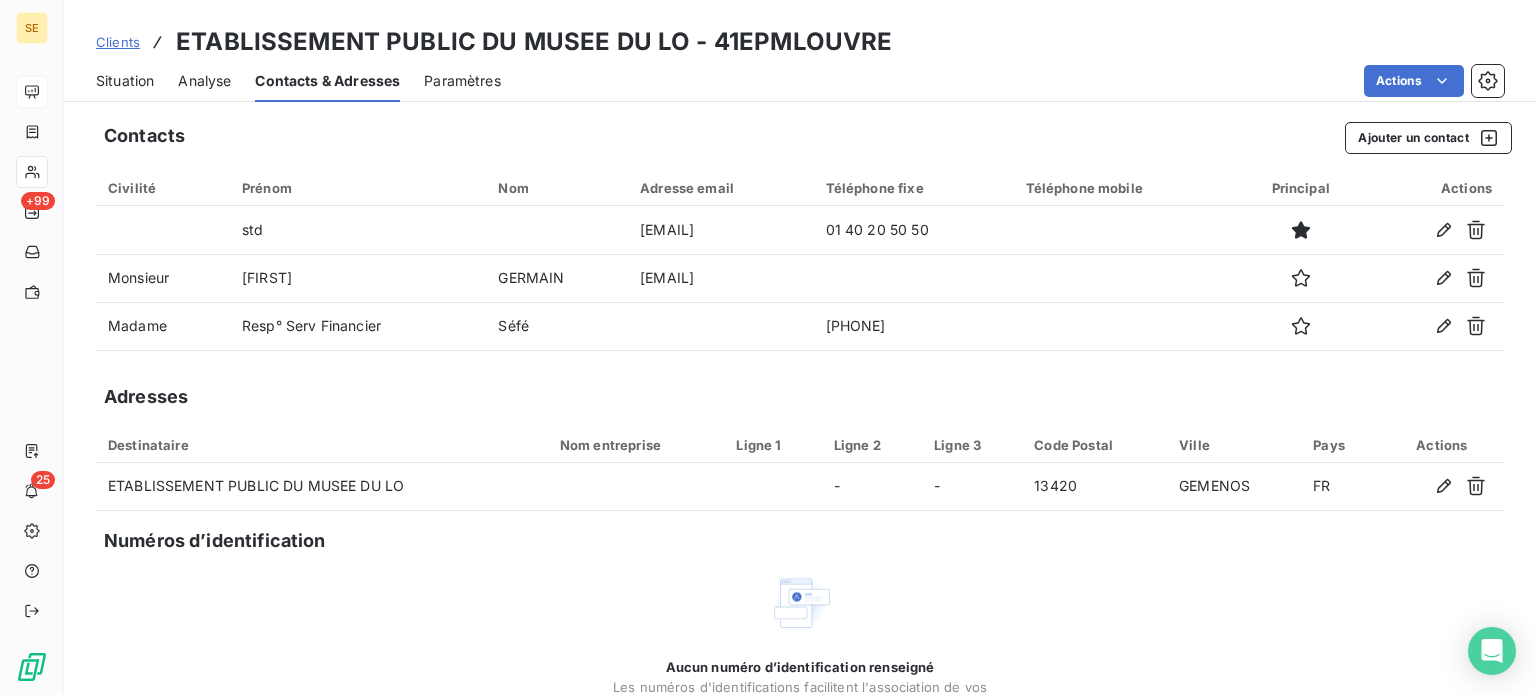 click on "Clients" at bounding box center (118, 42) 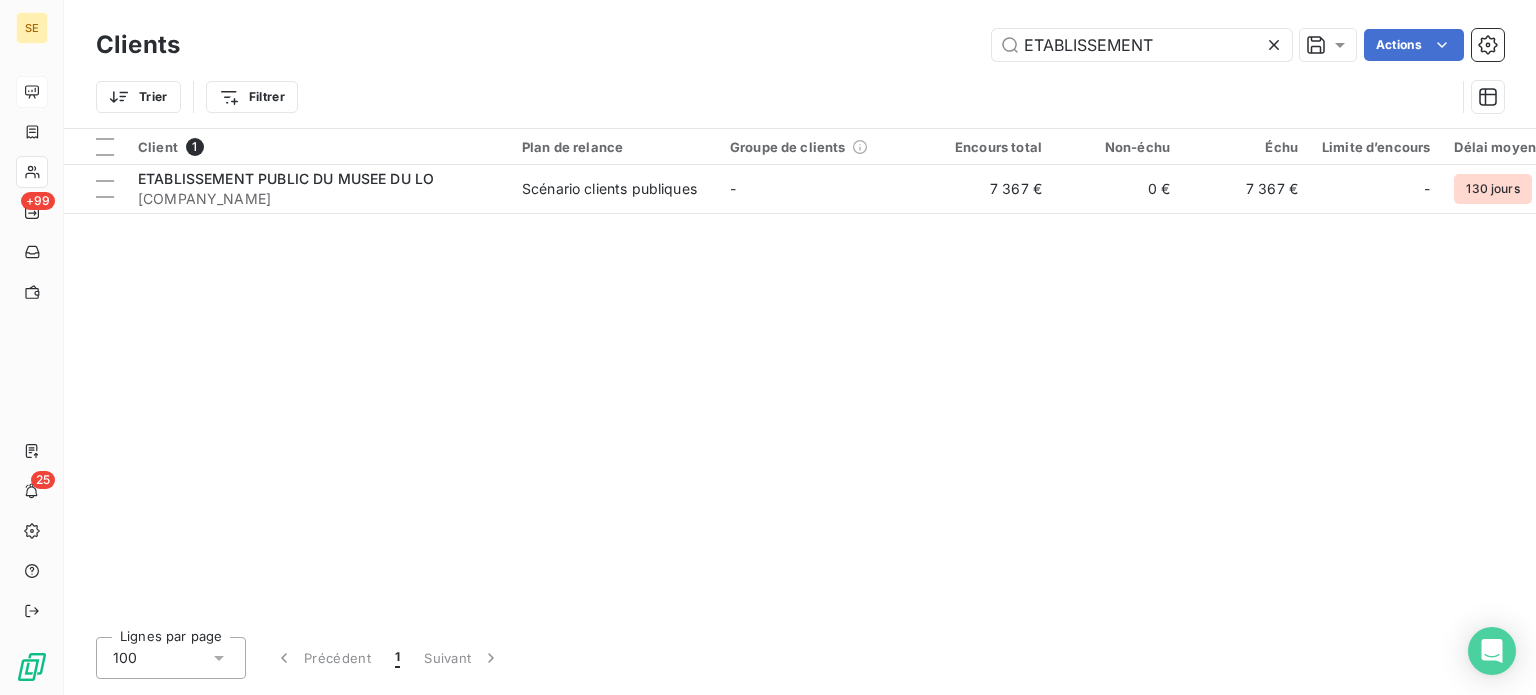 drag, startPoint x: 1176, startPoint y: 31, endPoint x: 852, endPoint y: 36, distance: 324.03857 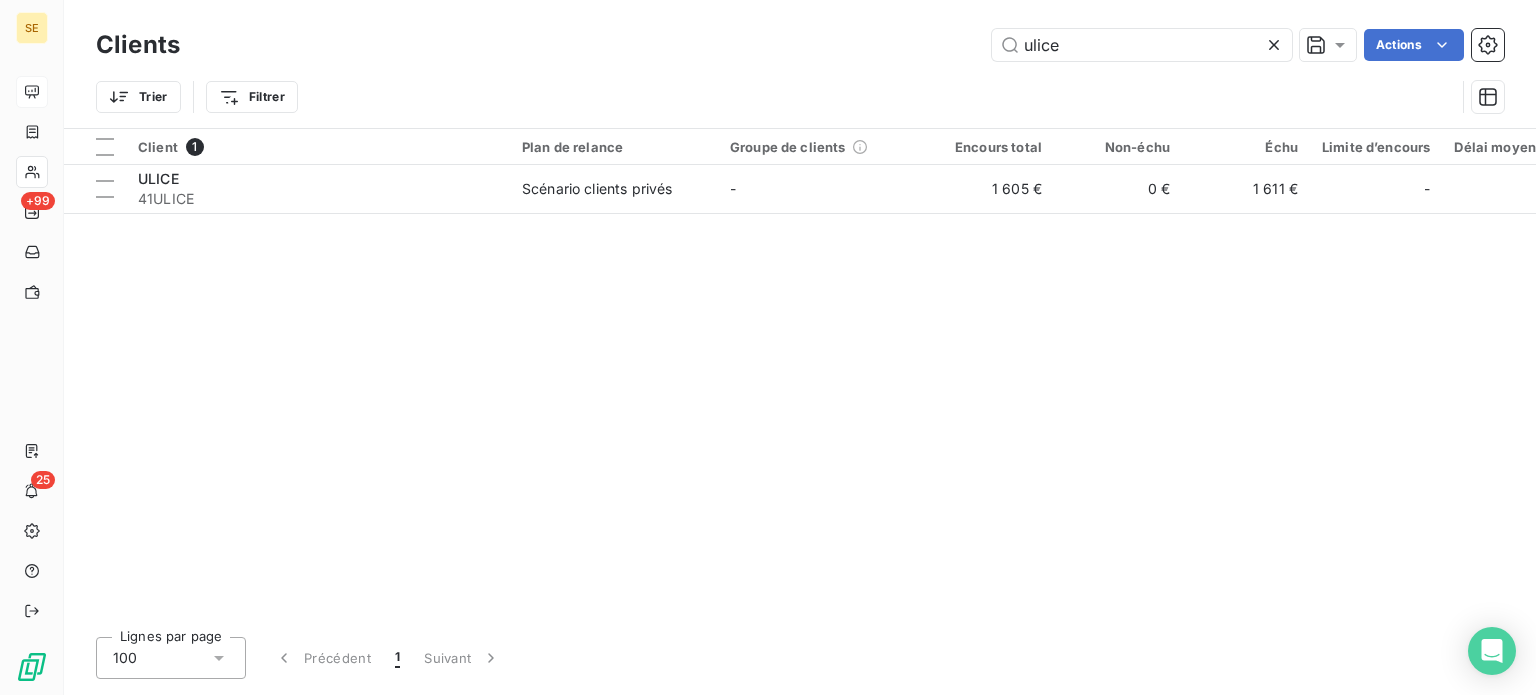 type on "ulice" 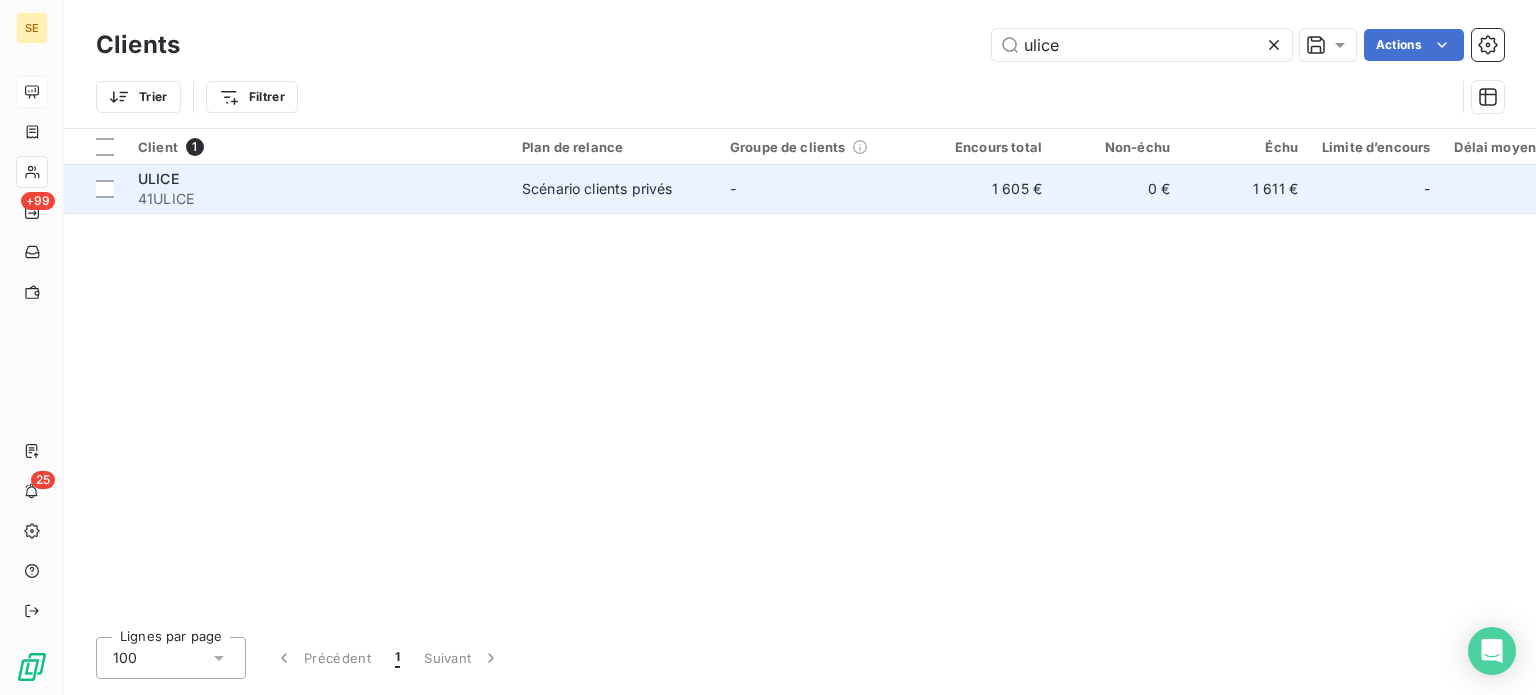 click on "Scénario clients privés" at bounding box center (597, 189) 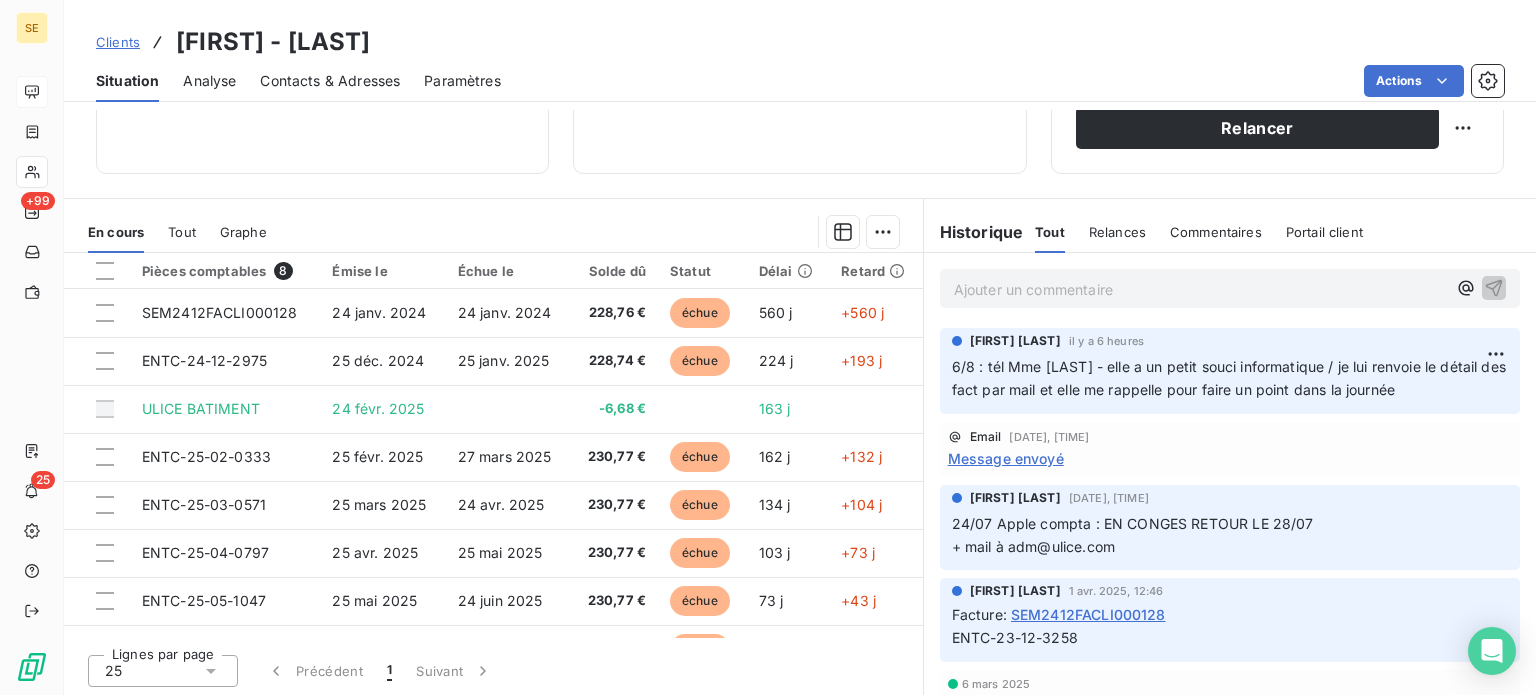 scroll, scrollTop: 360, scrollLeft: 0, axis: vertical 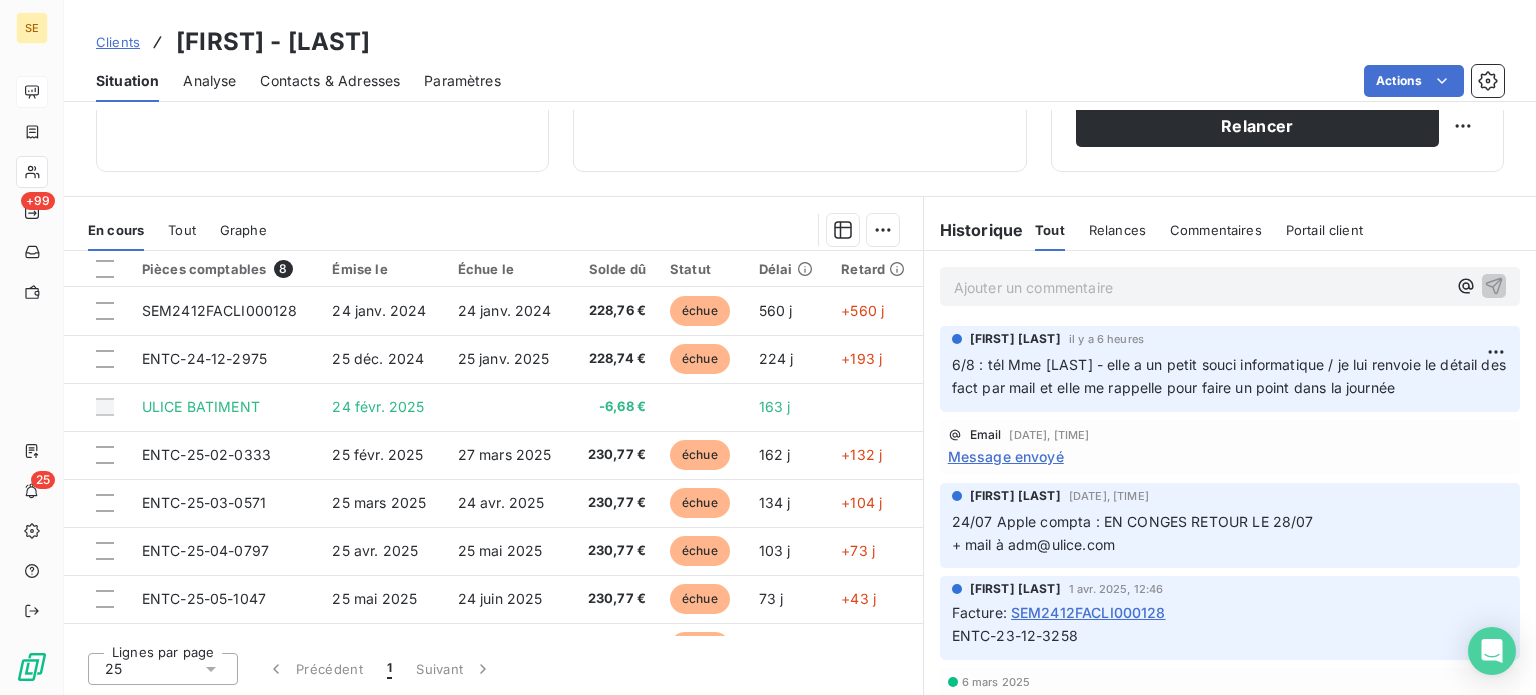 click on "Tout" at bounding box center [182, 230] 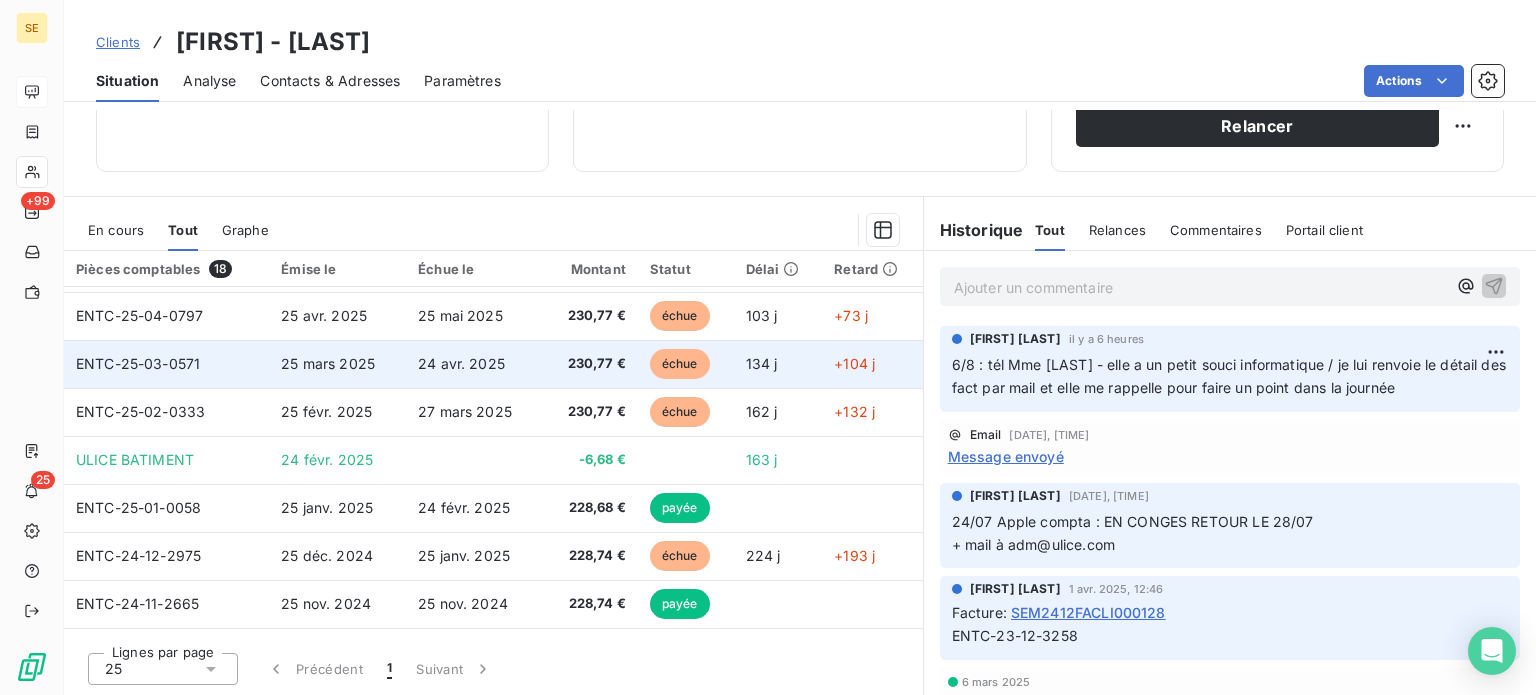 scroll, scrollTop: 0, scrollLeft: 0, axis: both 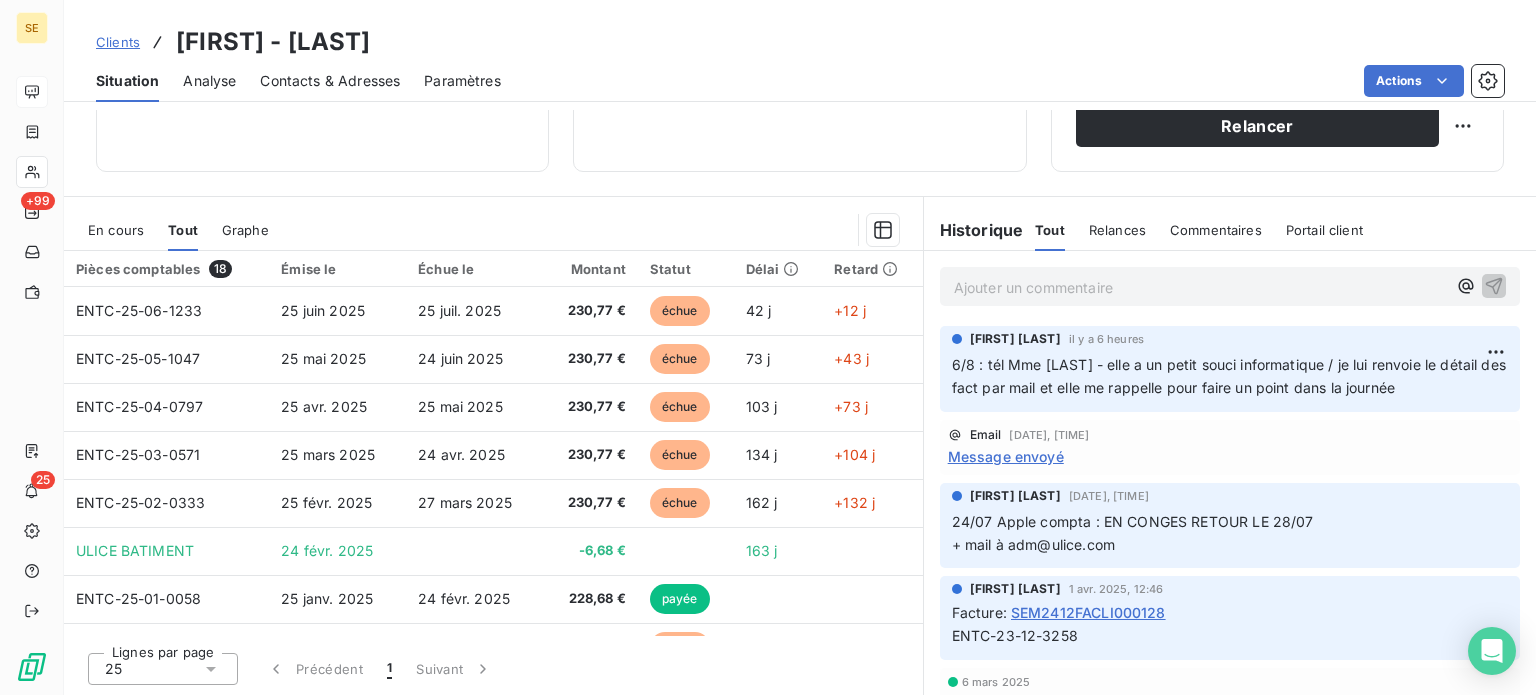 click on "En cours" at bounding box center [116, 230] 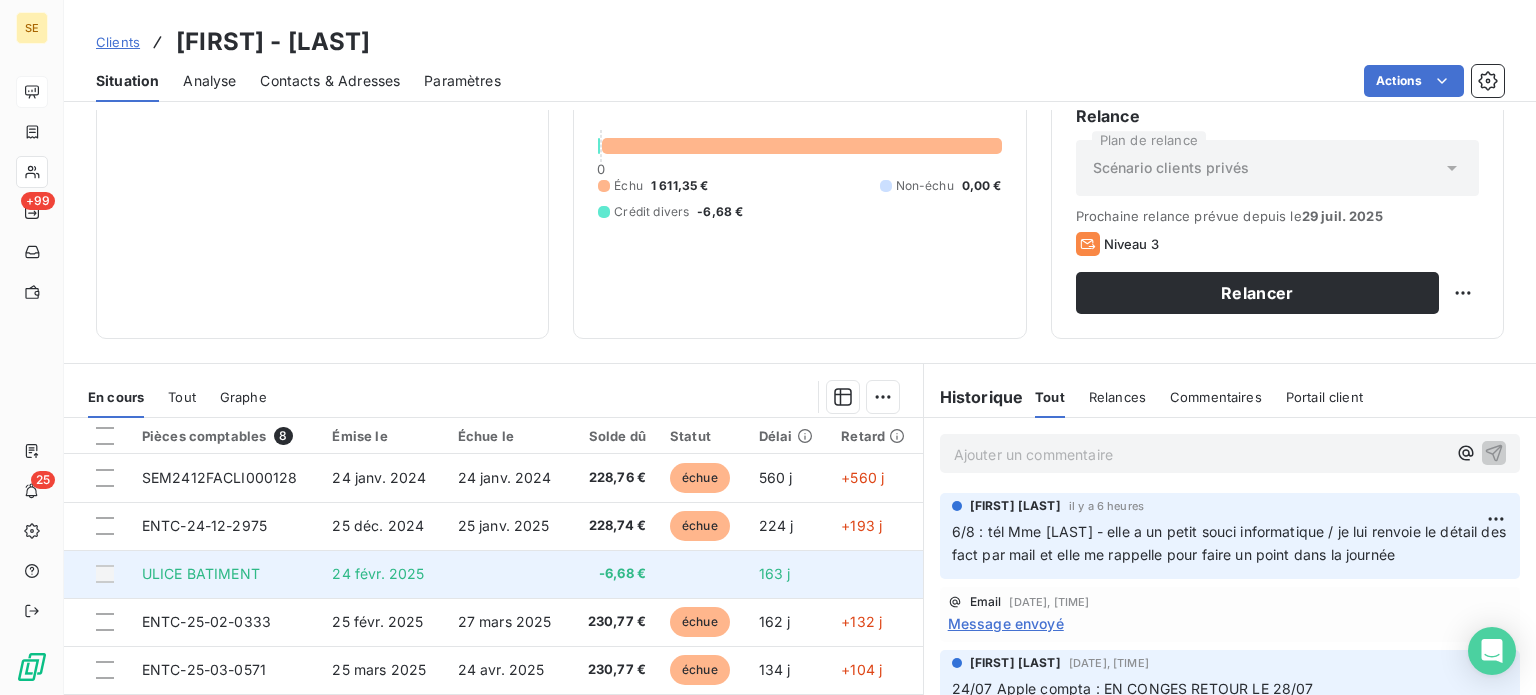 scroll, scrollTop: 160, scrollLeft: 0, axis: vertical 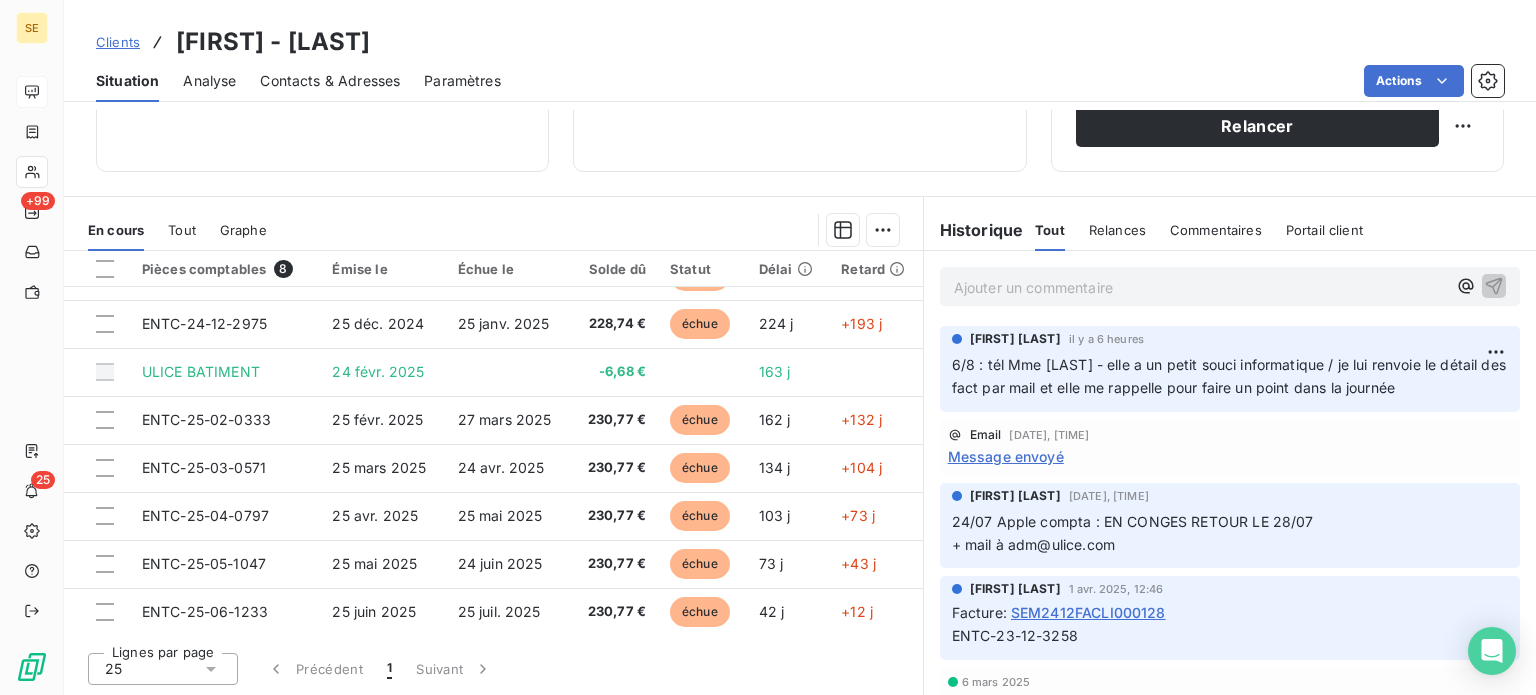 click on "Actions" at bounding box center (1014, 81) 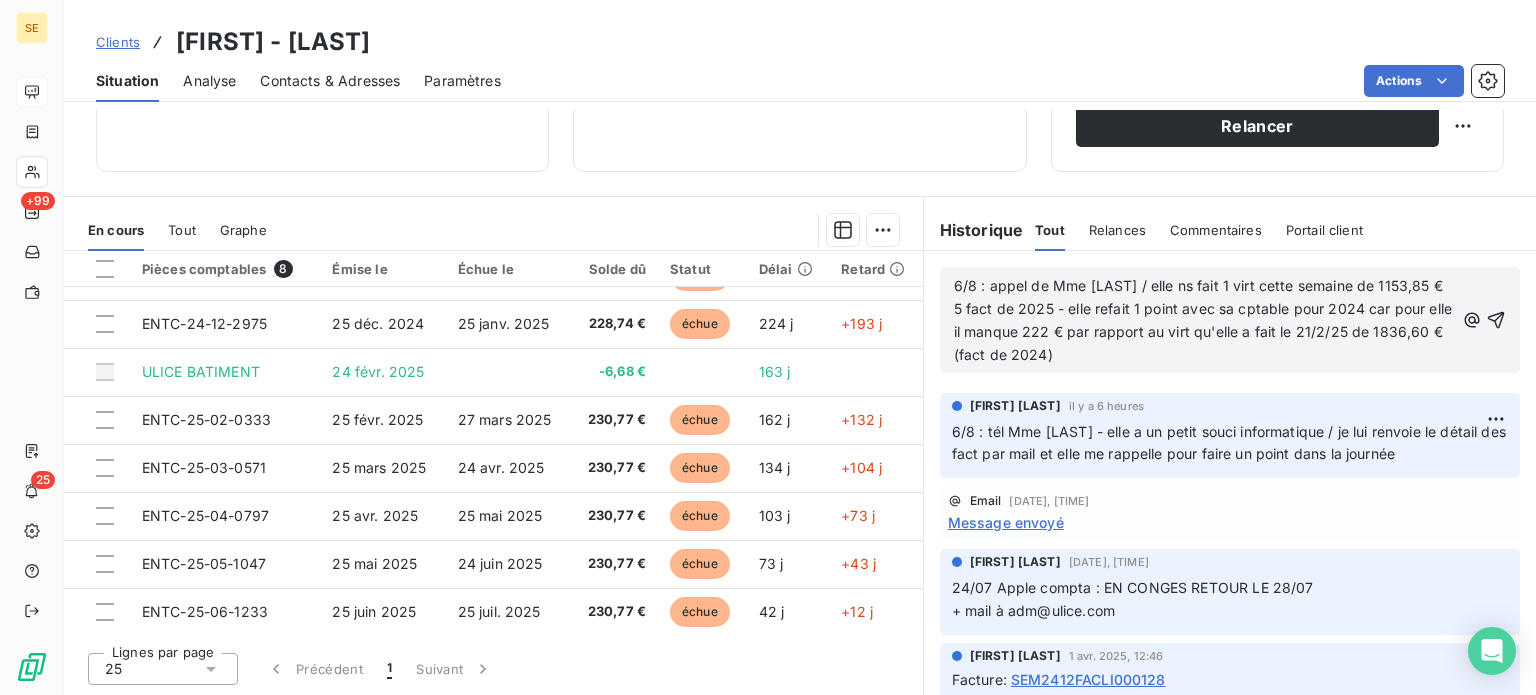 click on "6/8 : appel de Mme [LAST] / elle ns fait 1 virt cette semaine de 1153,85 € 5 fact de 2025 - elle refait 1 point avec sa cptable pour 2024 car pour elle il manque 222 € par rapport au virt qu'elle a fait le 21/2/25 de 1836,60 € (fact de 2024)" at bounding box center [1205, 320] 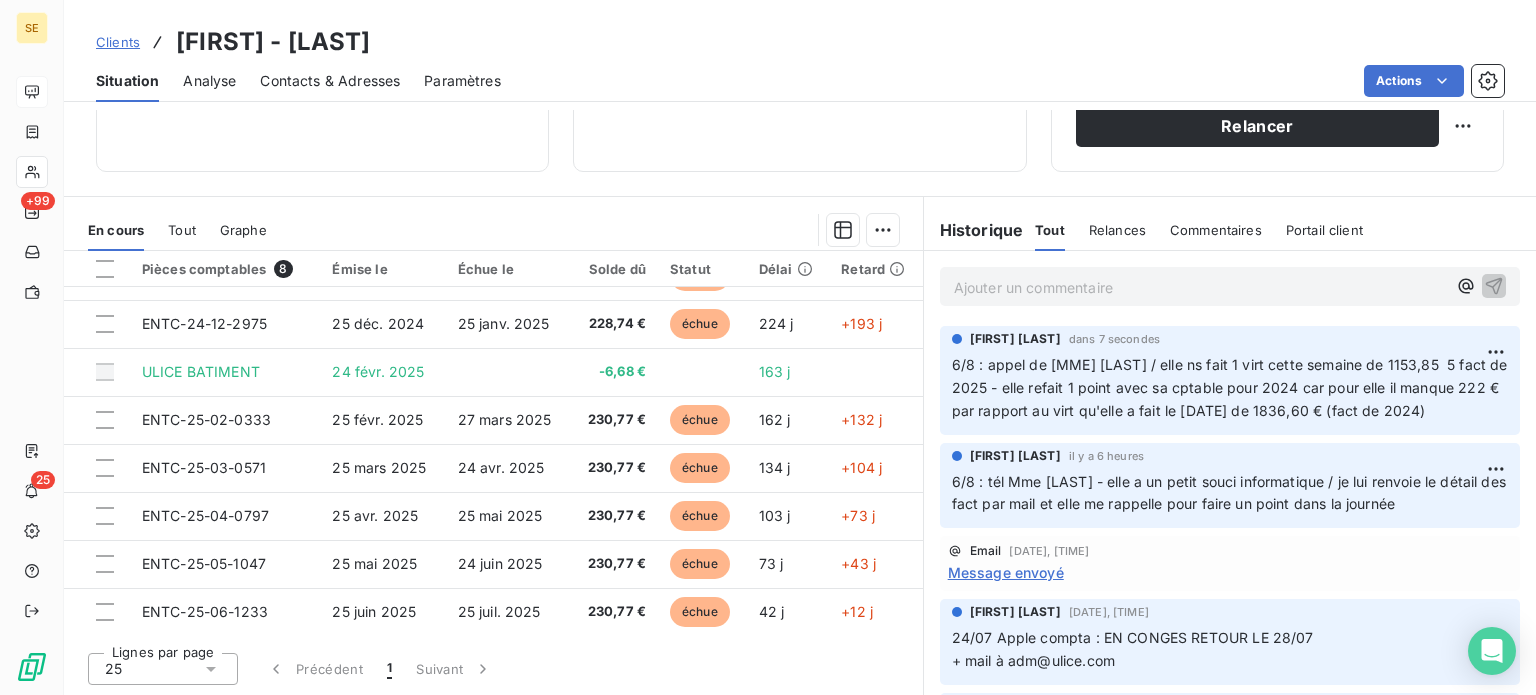click on "Clients" at bounding box center (118, 42) 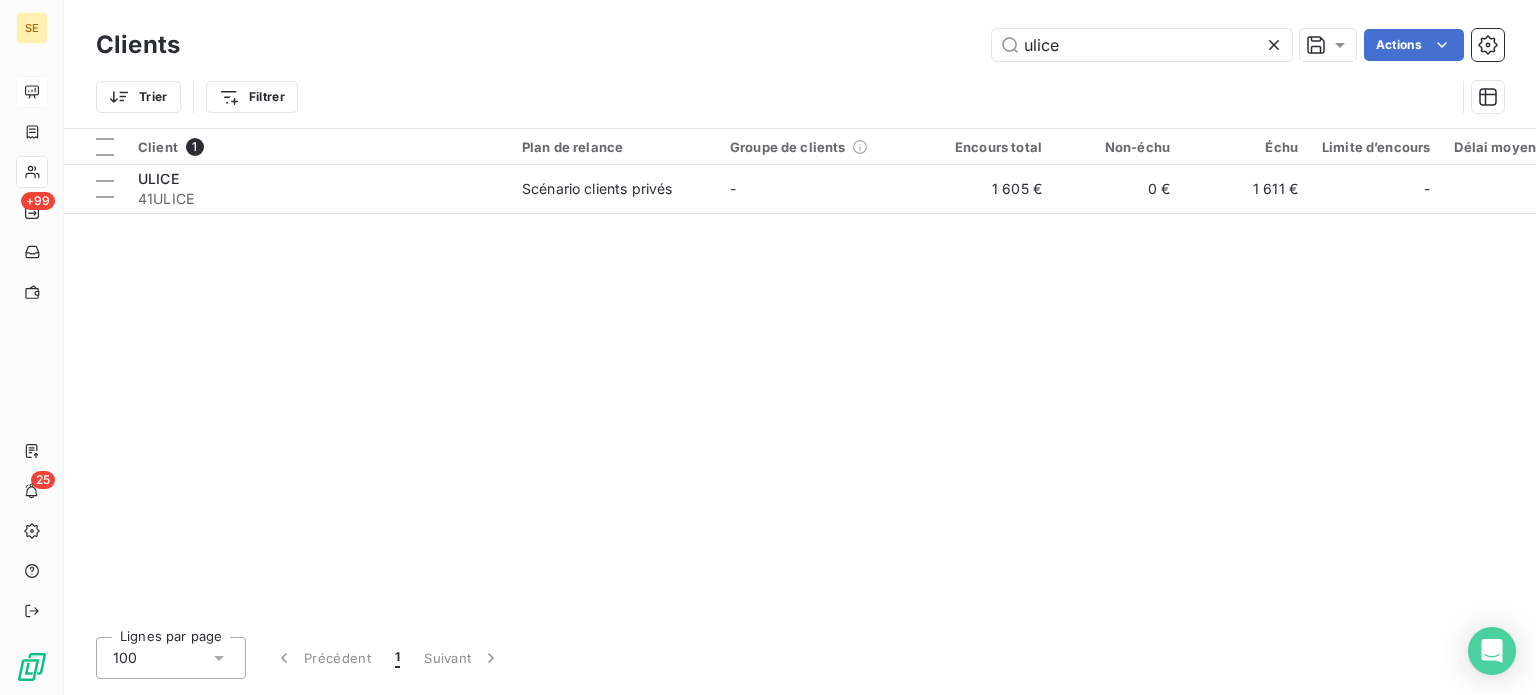 drag, startPoint x: 1080, startPoint y: 43, endPoint x: 825, endPoint y: 43, distance: 255 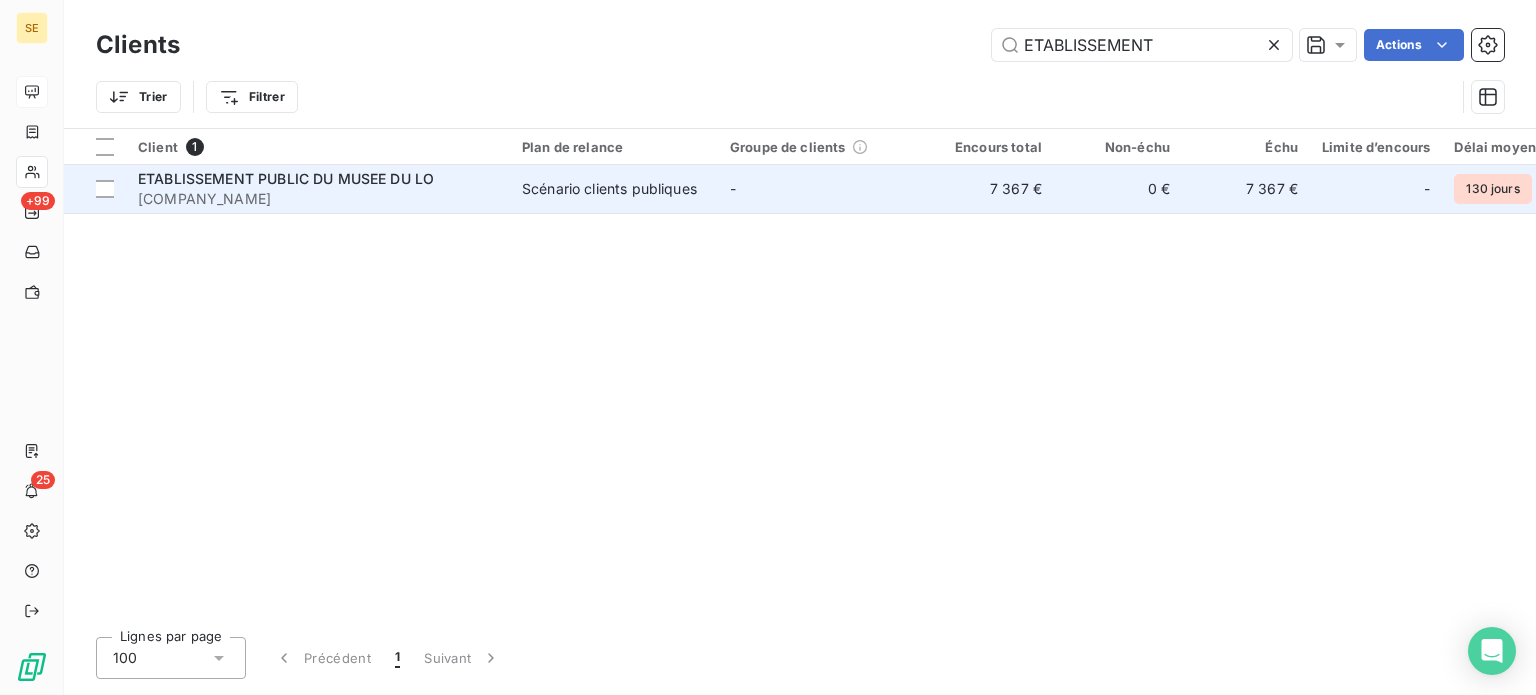 type on "ETABLISSEMENT" 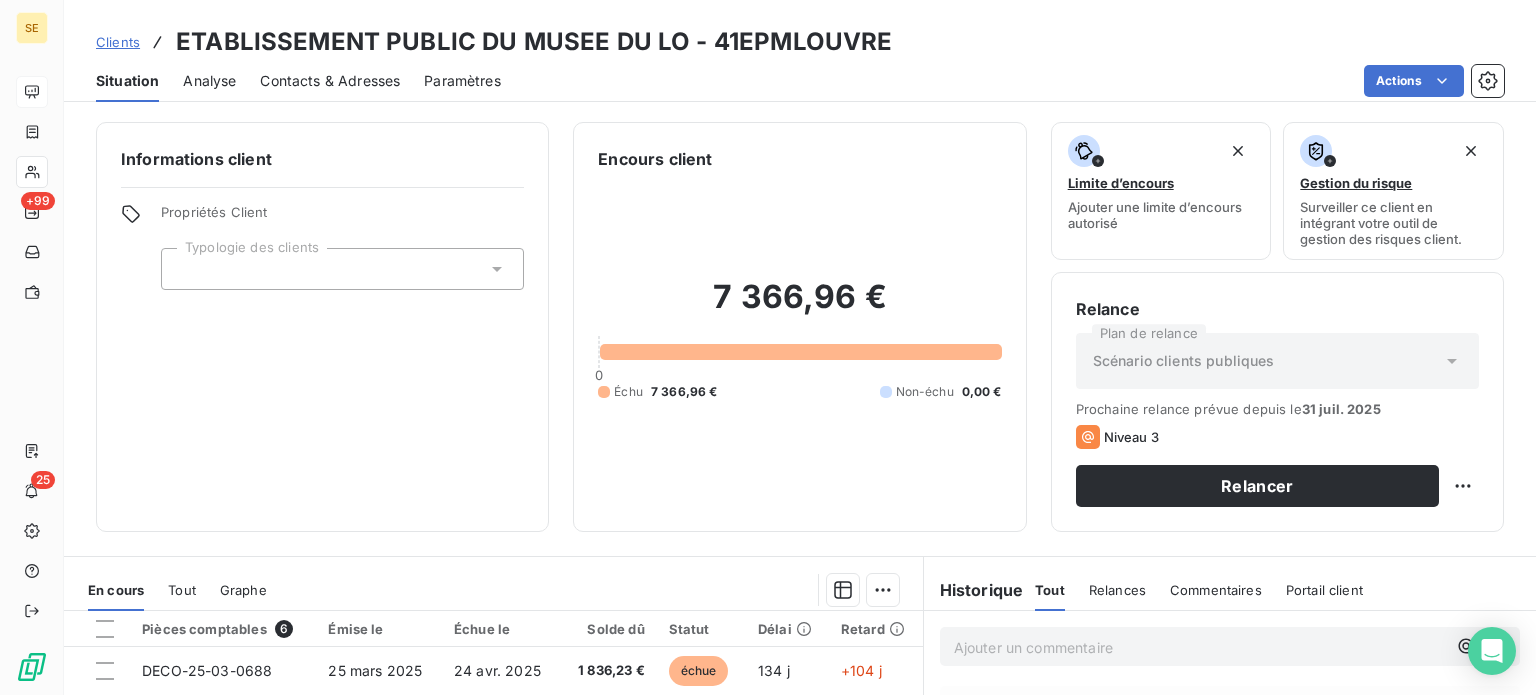 click on "Contacts & Adresses" at bounding box center [330, 81] 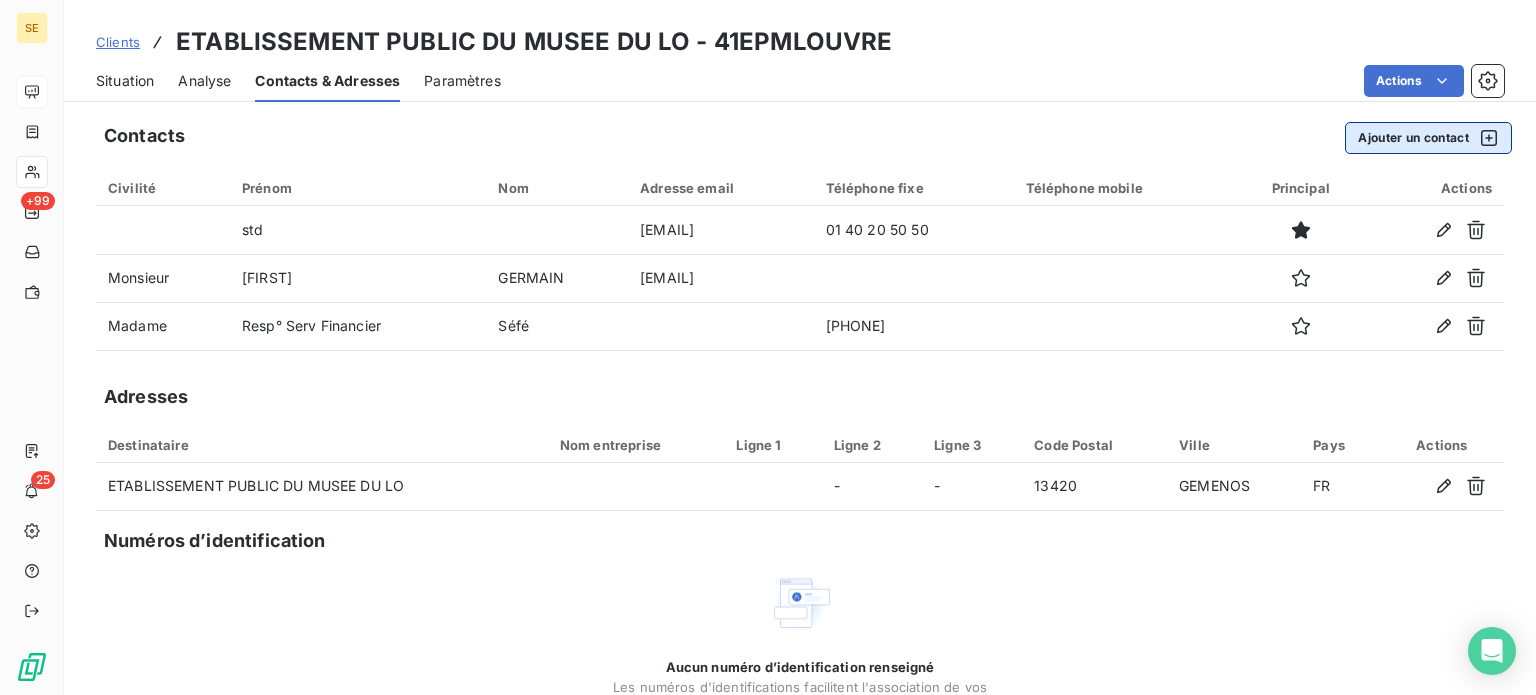 click on "Ajouter un contact" at bounding box center [1428, 138] 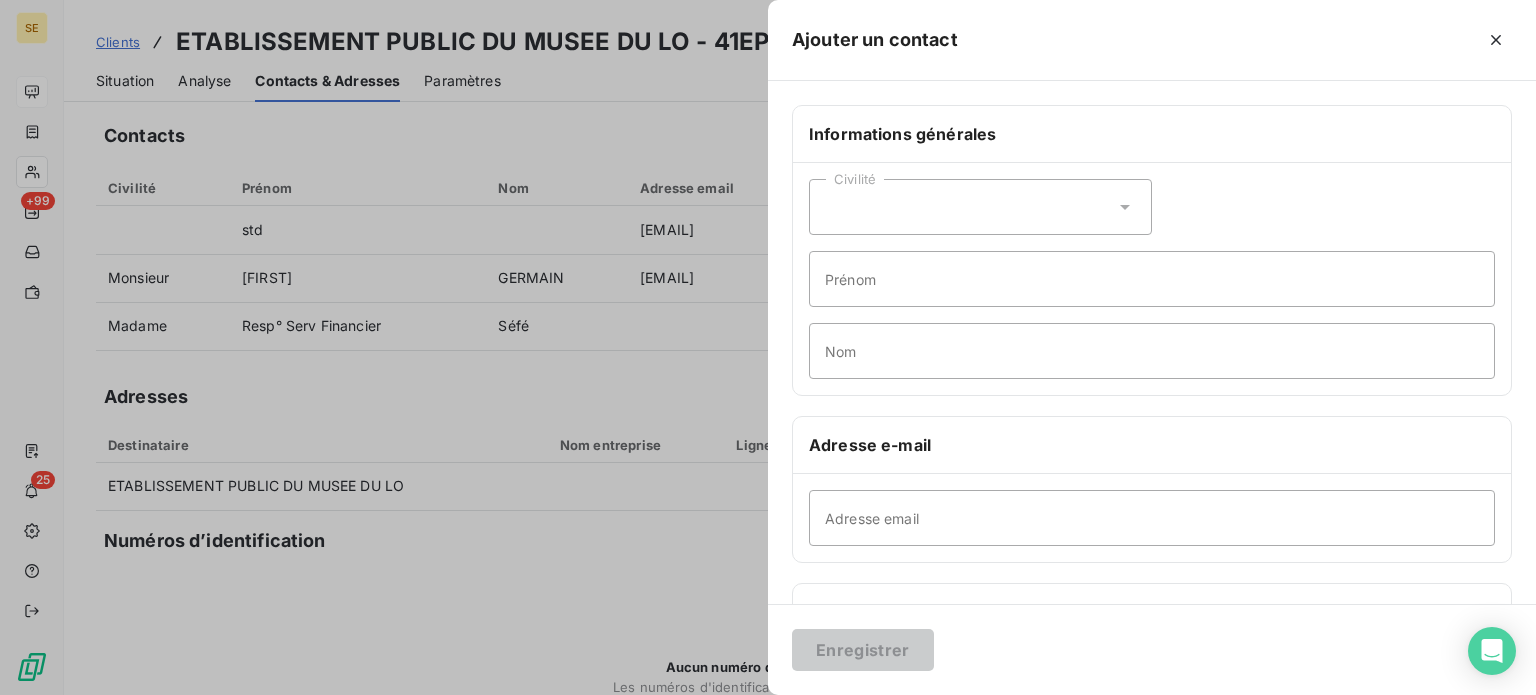click 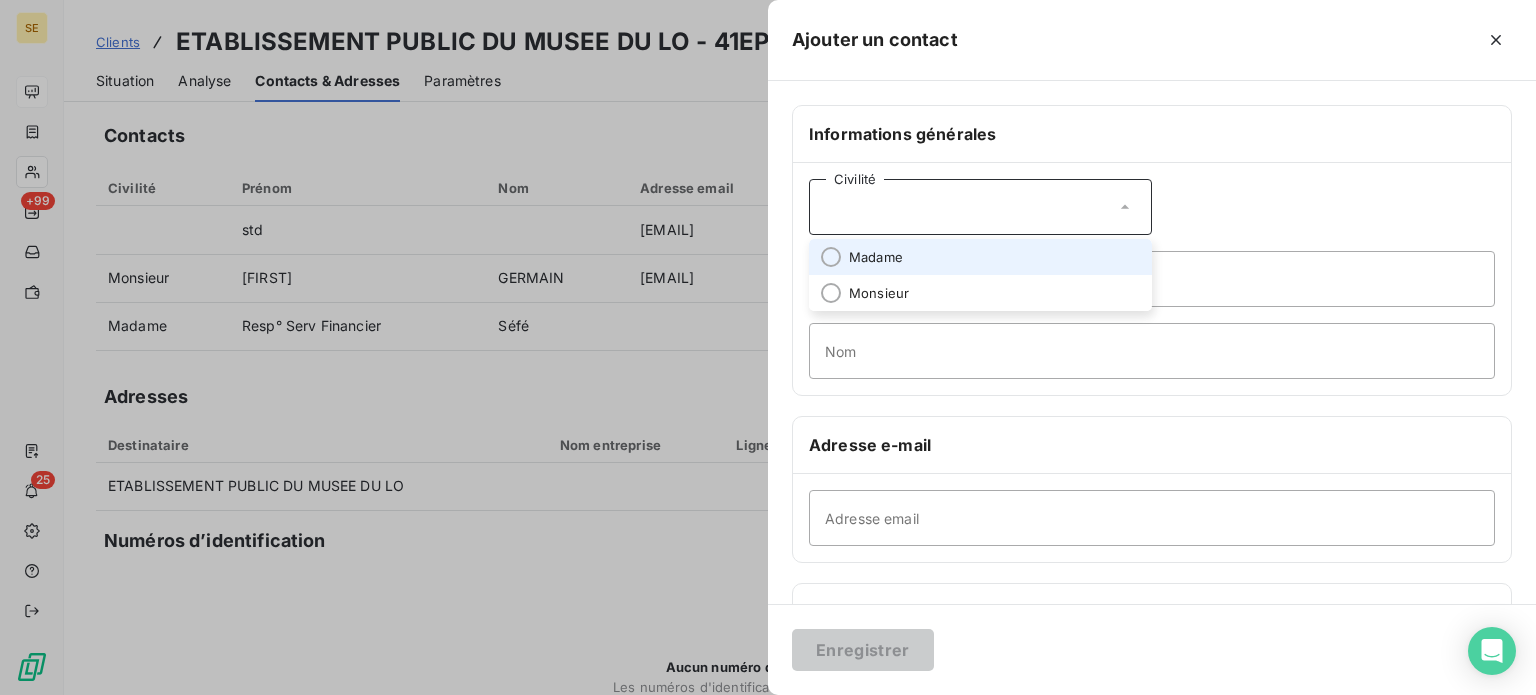 click on "Madame" at bounding box center [876, 257] 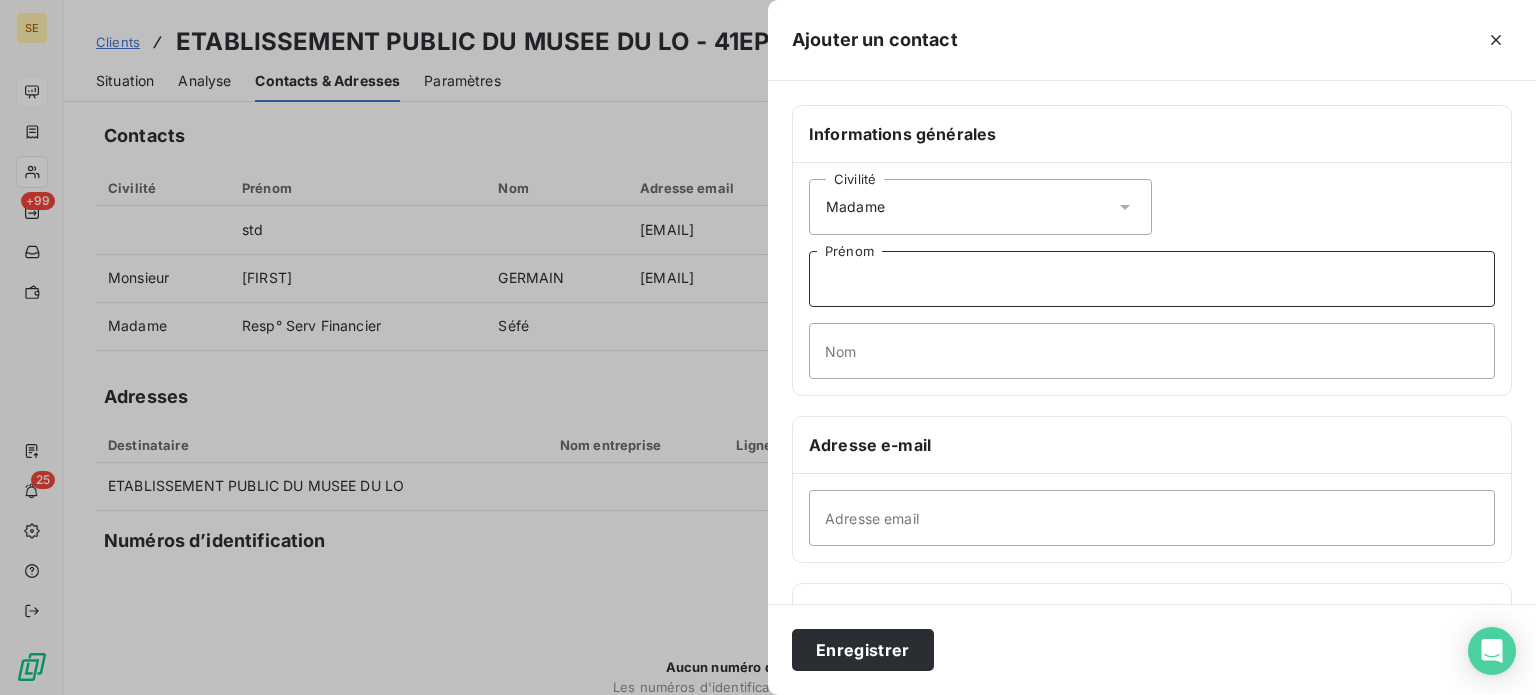 click on "Prénom" at bounding box center (1152, 279) 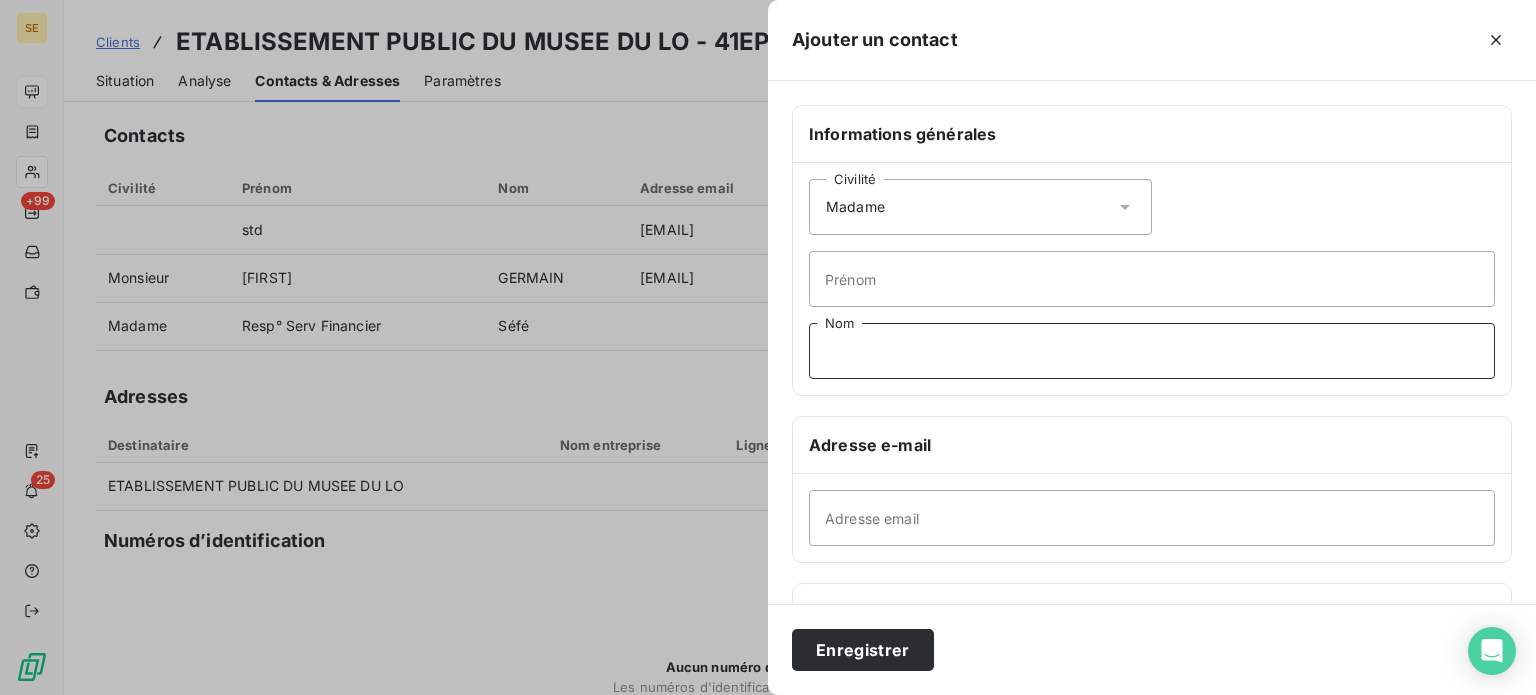 click on "Nom" at bounding box center (1152, 351) 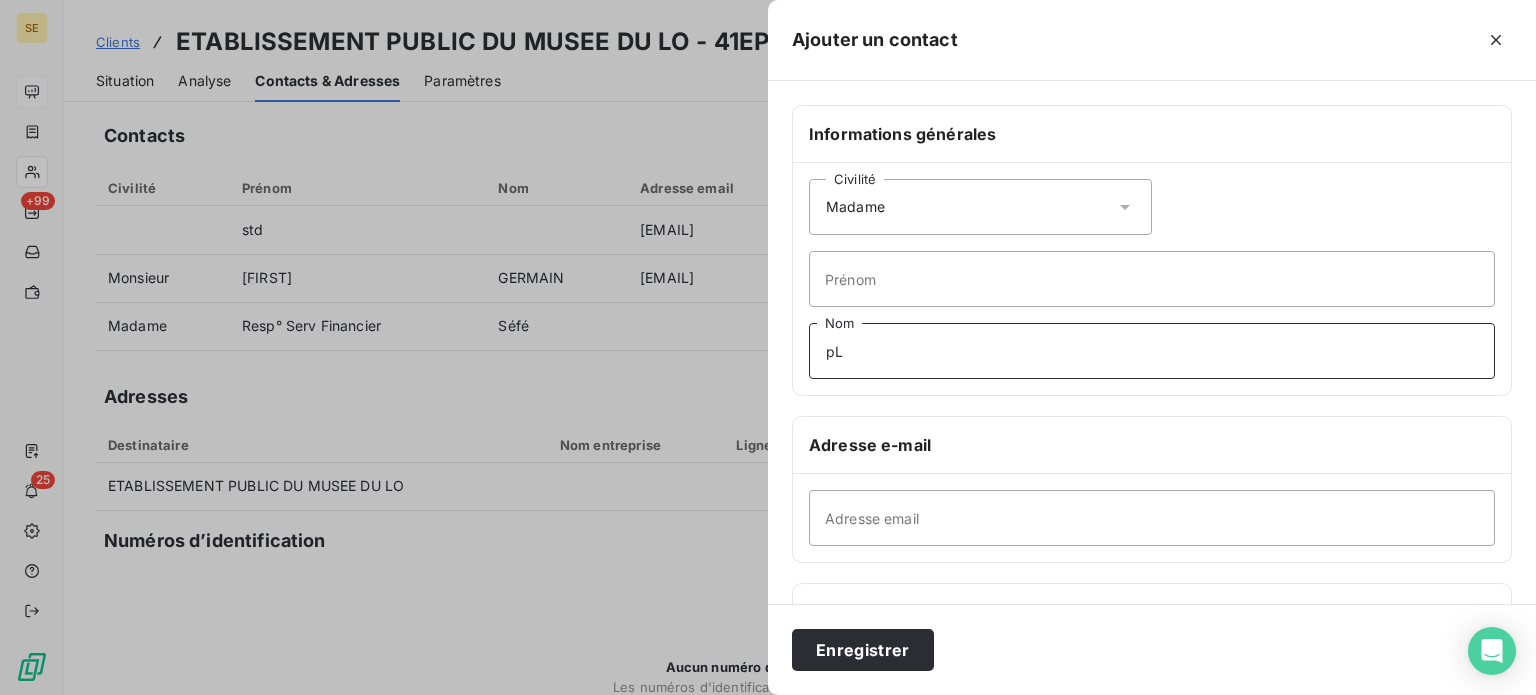 type on "p" 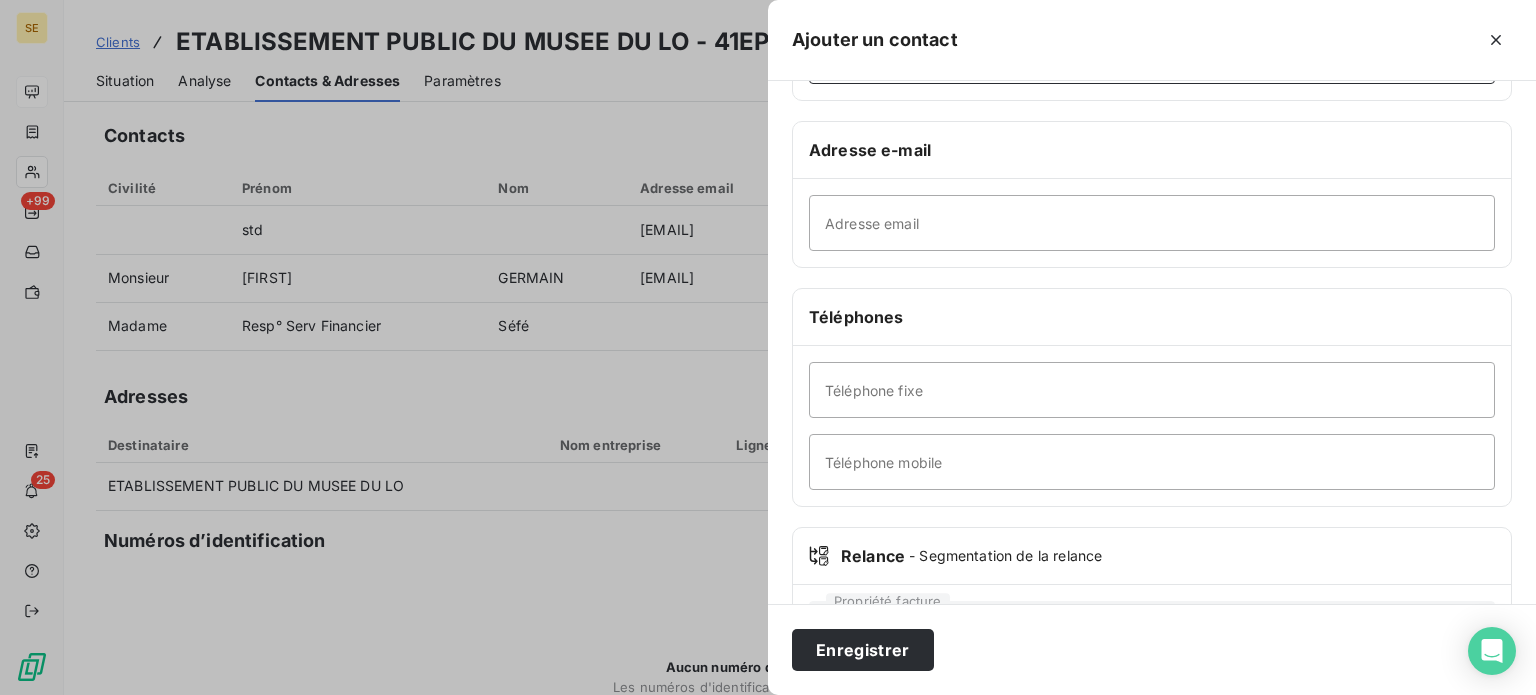 scroll, scrollTop: 385, scrollLeft: 0, axis: vertical 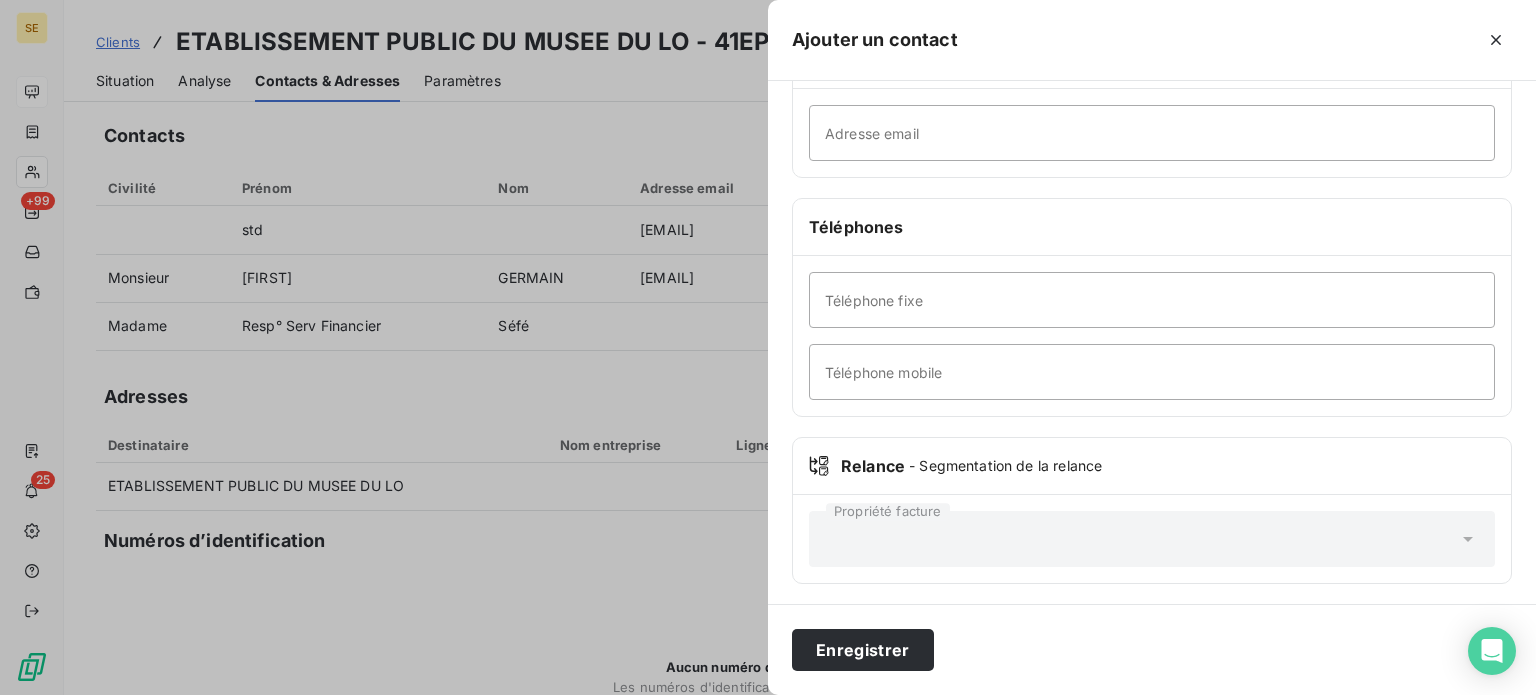 type on "[LAST]" 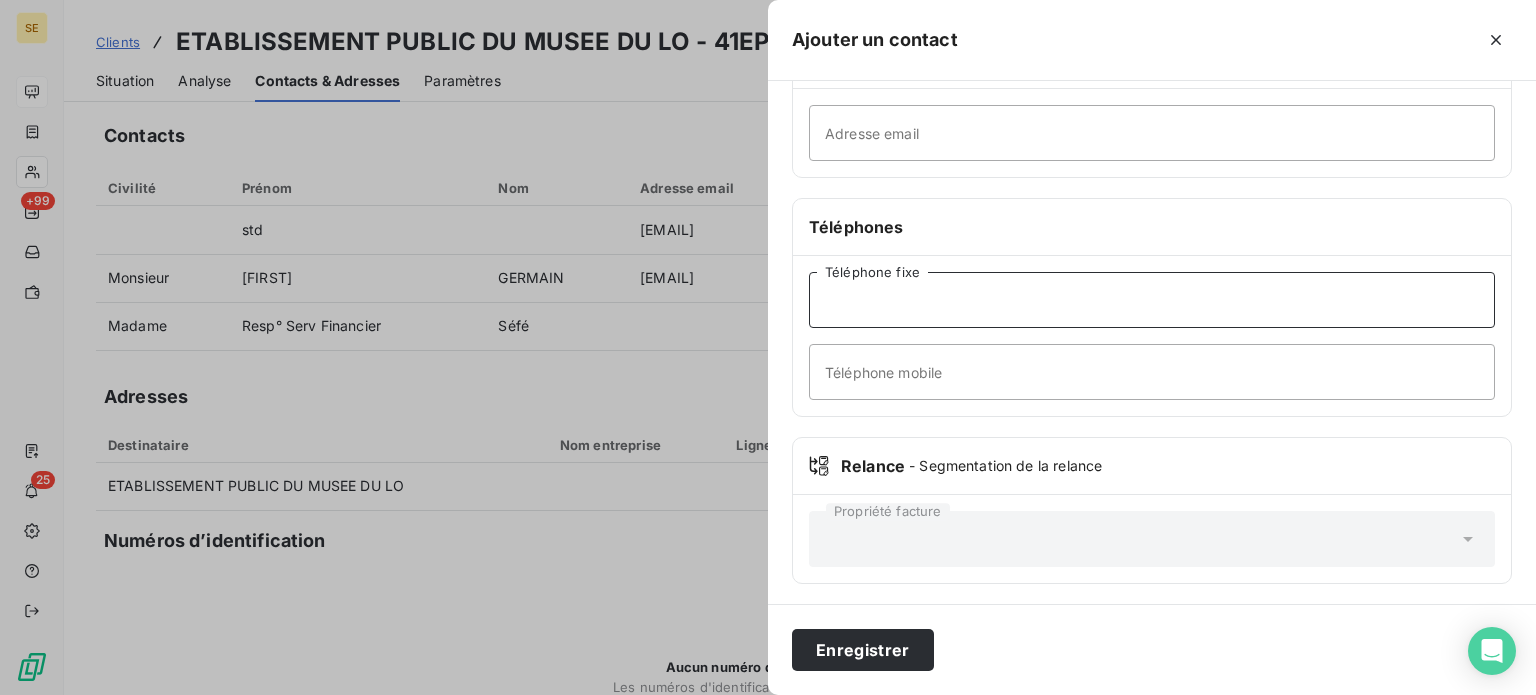 click on "Téléphone fixe" at bounding box center [1152, 300] 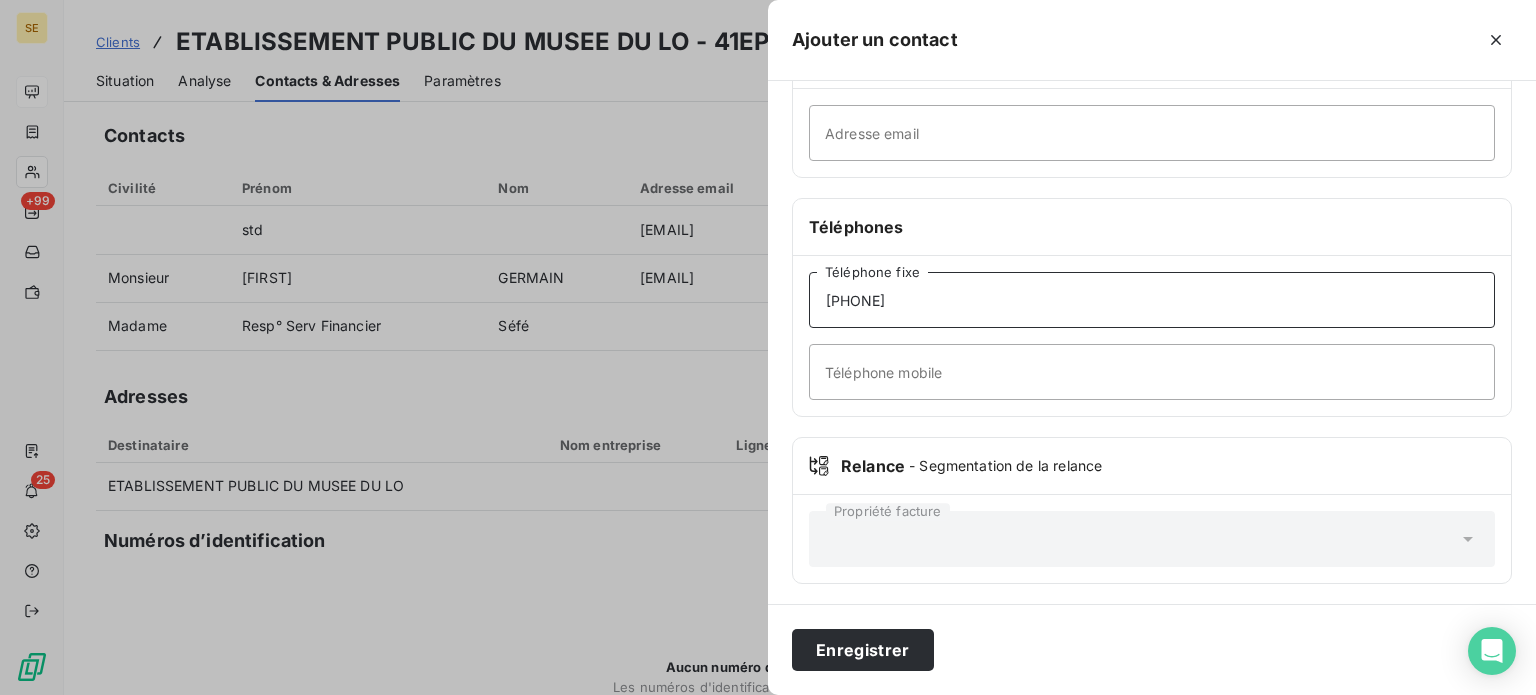 type on "[PHONE]" 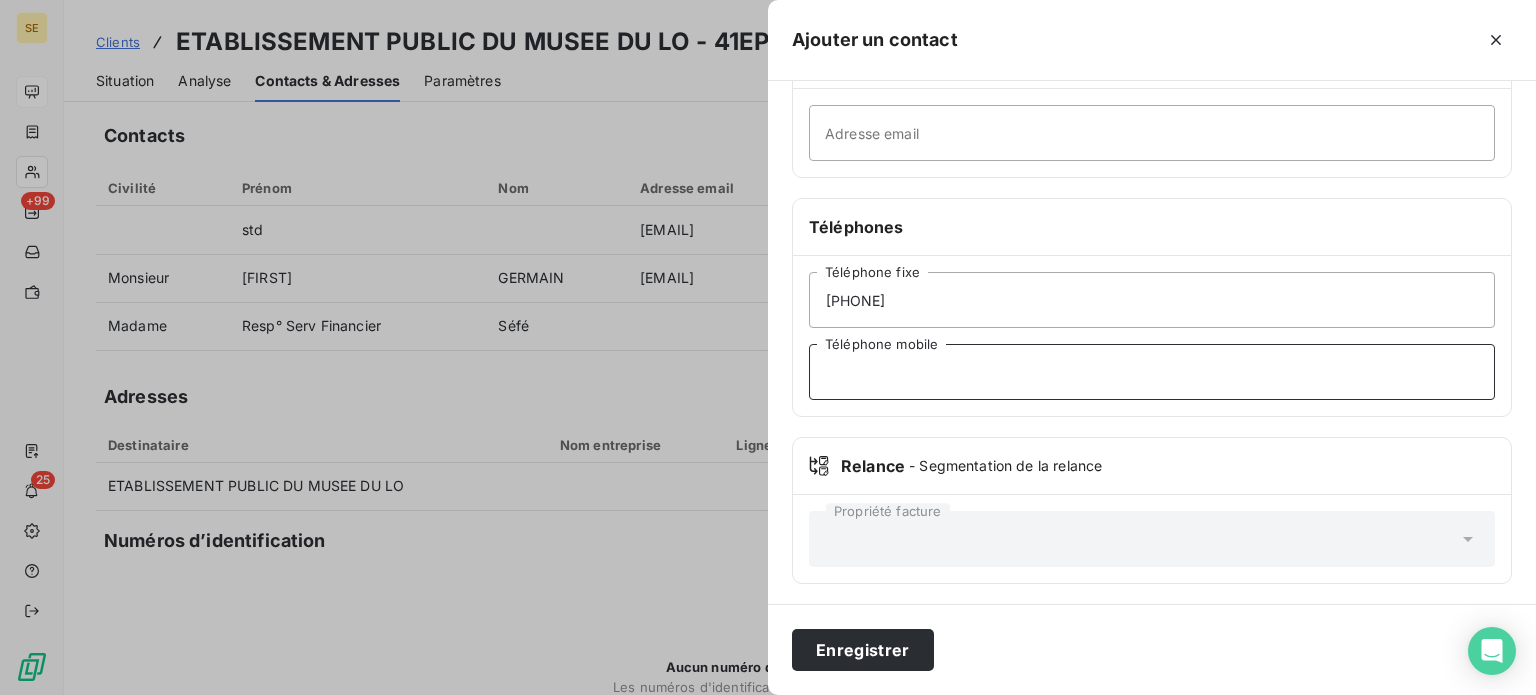 click on "Téléphone mobile" at bounding box center [1152, 372] 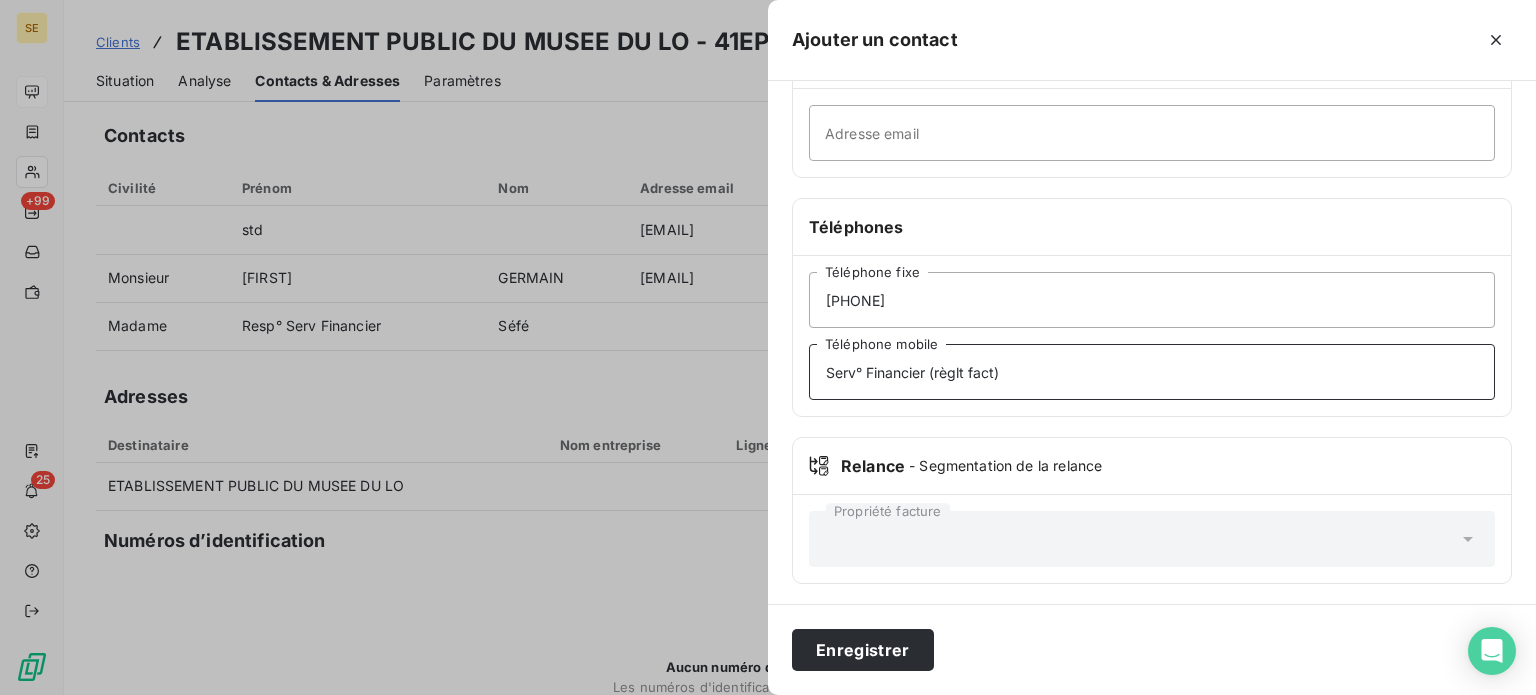 type on "Serv° Financier (règlt fact)" 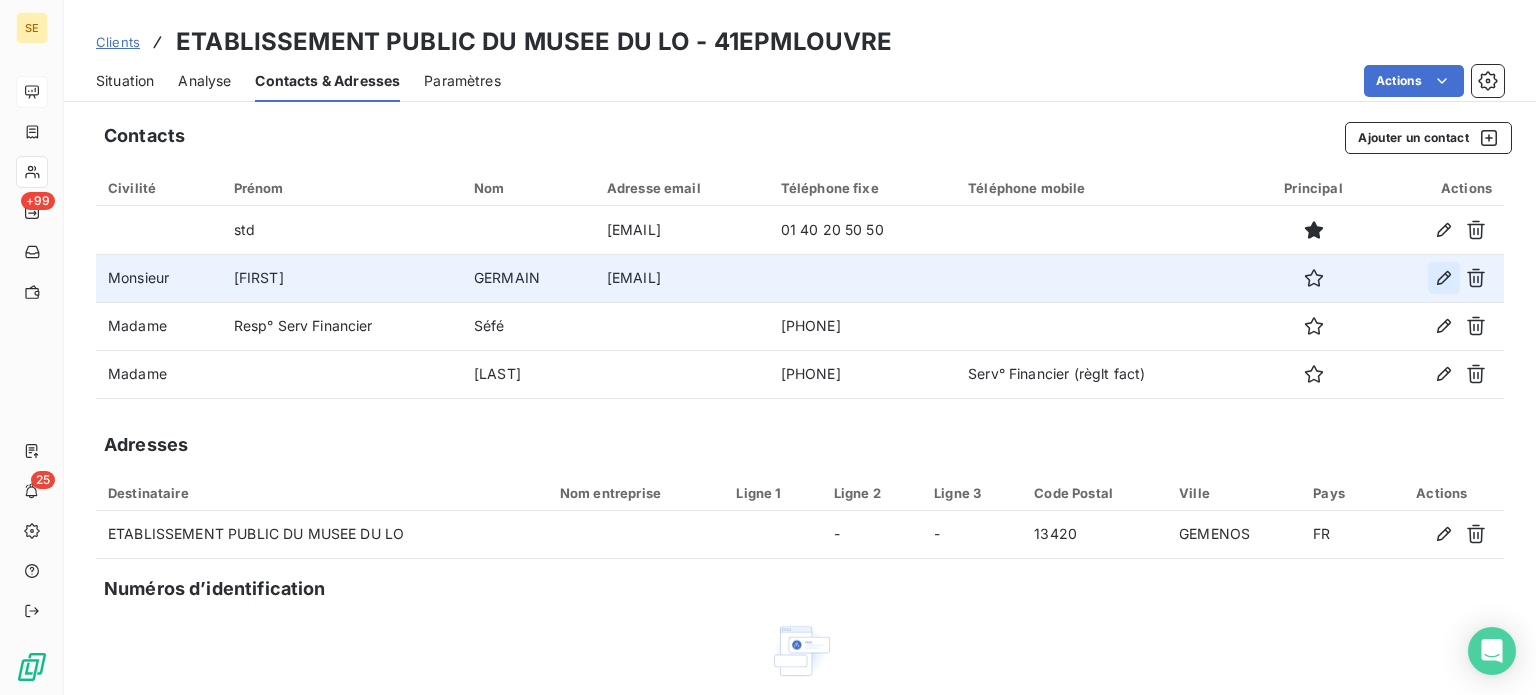 click 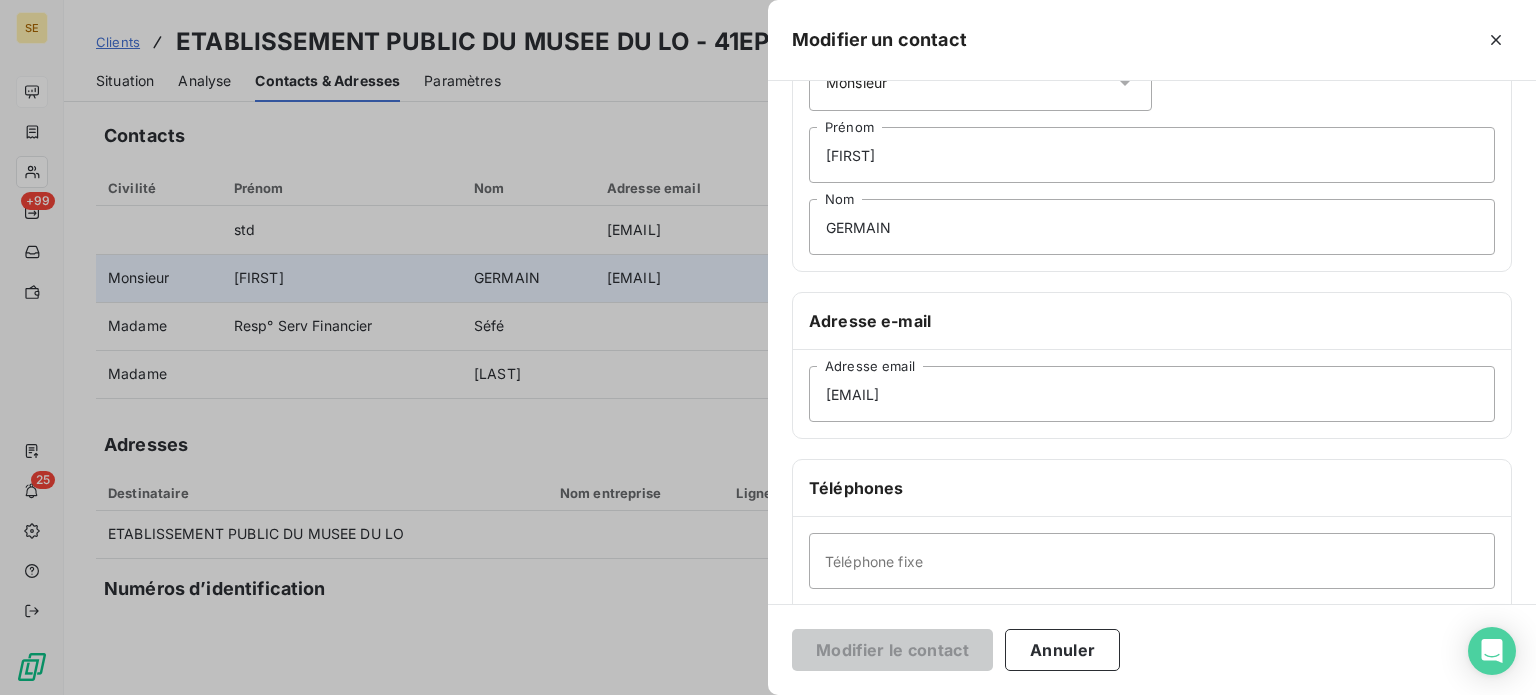 scroll, scrollTop: 300, scrollLeft: 0, axis: vertical 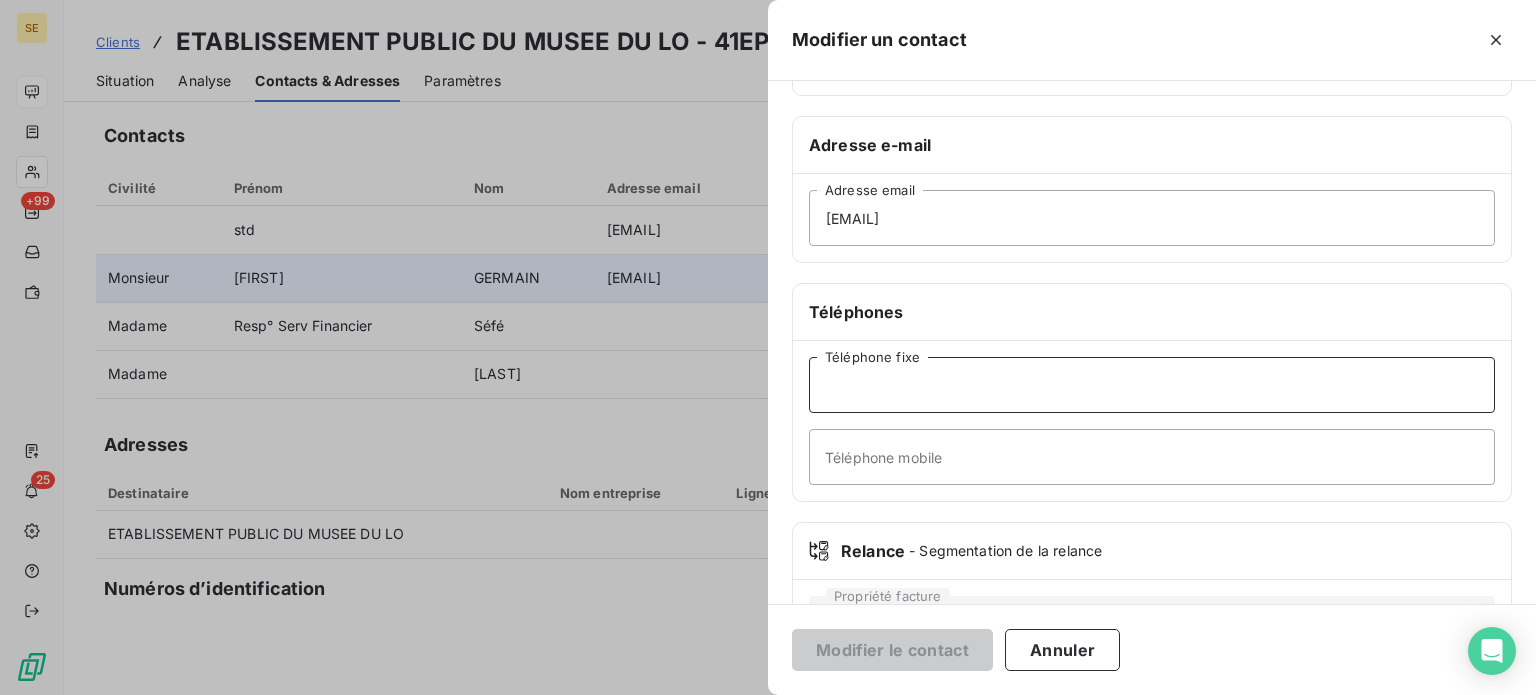 click on "Téléphone fixe" at bounding box center (1152, 385) 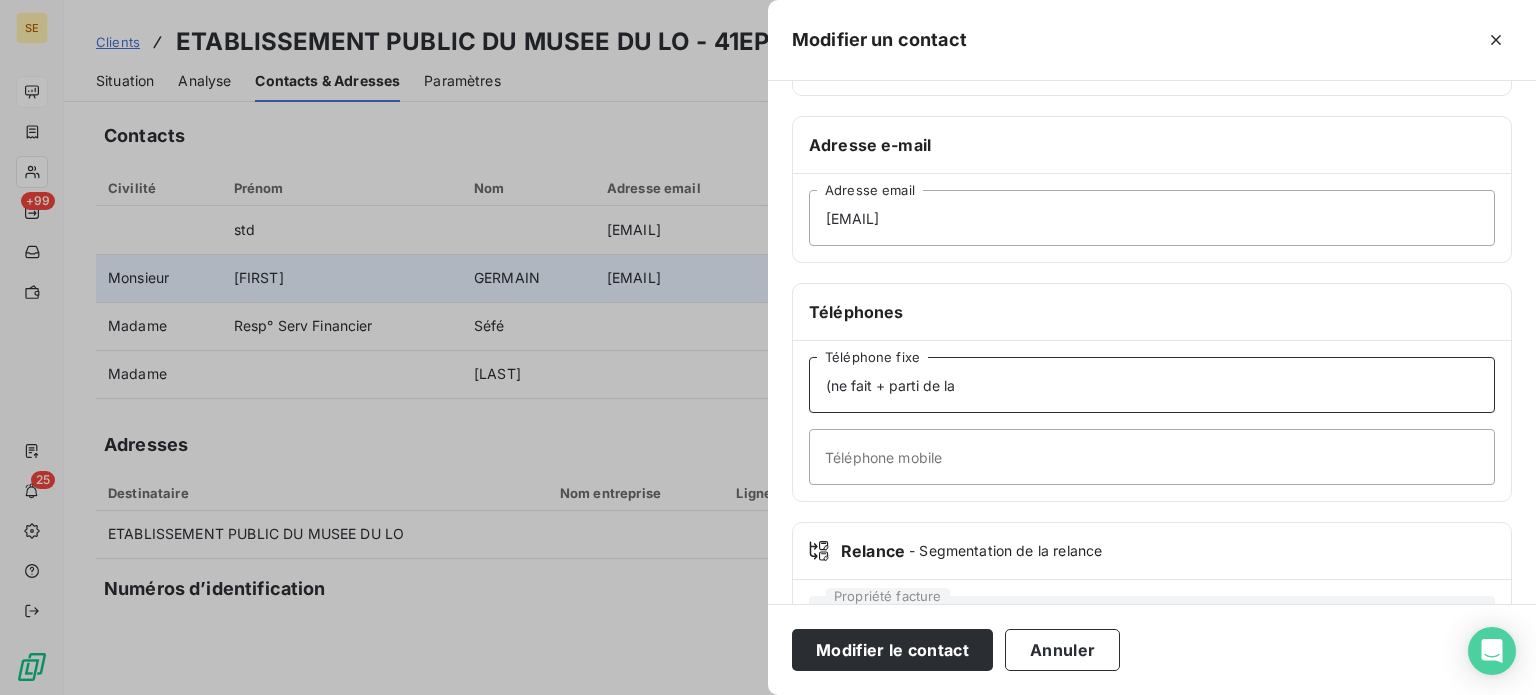 click on "(ne fait + parti de la" at bounding box center [1152, 385] 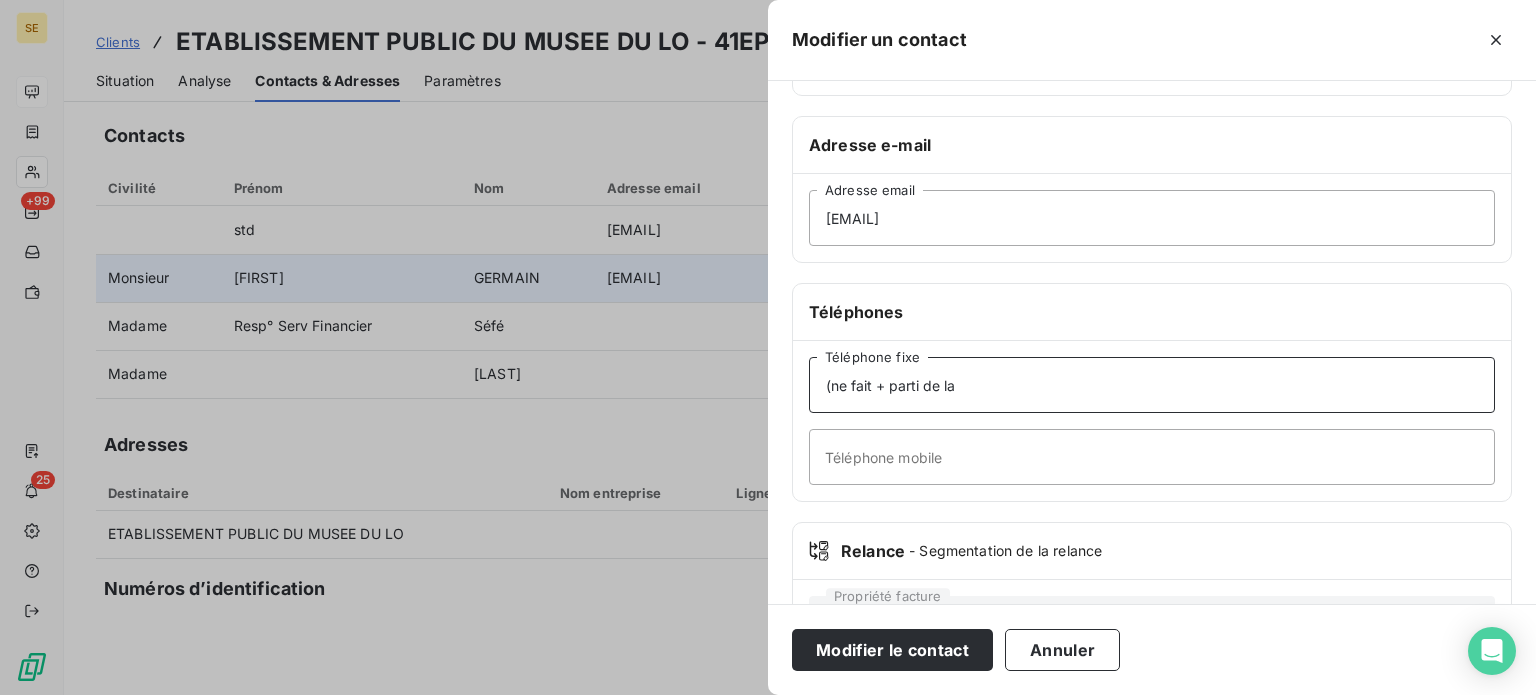 type on "(Ne fait + parti de la sté)" 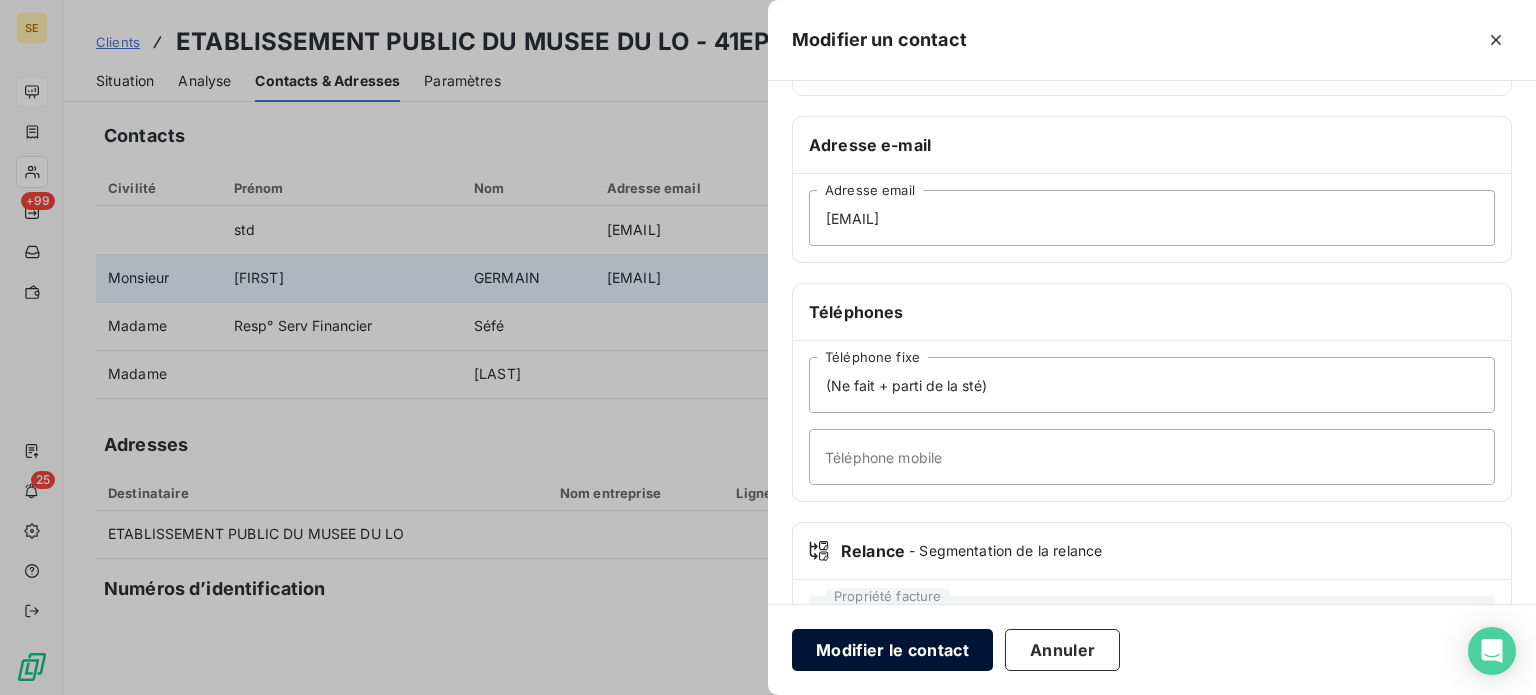 click on "Modifier le contact" at bounding box center [892, 650] 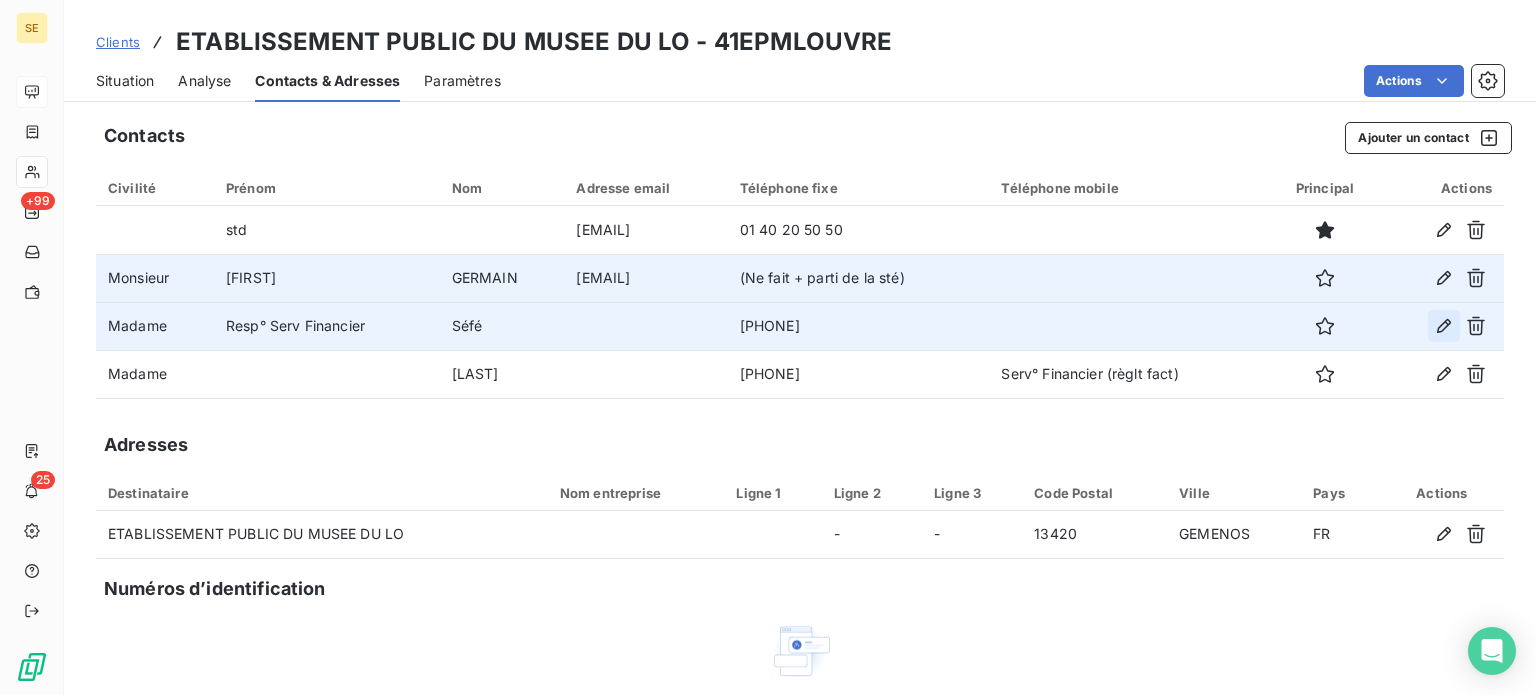 click 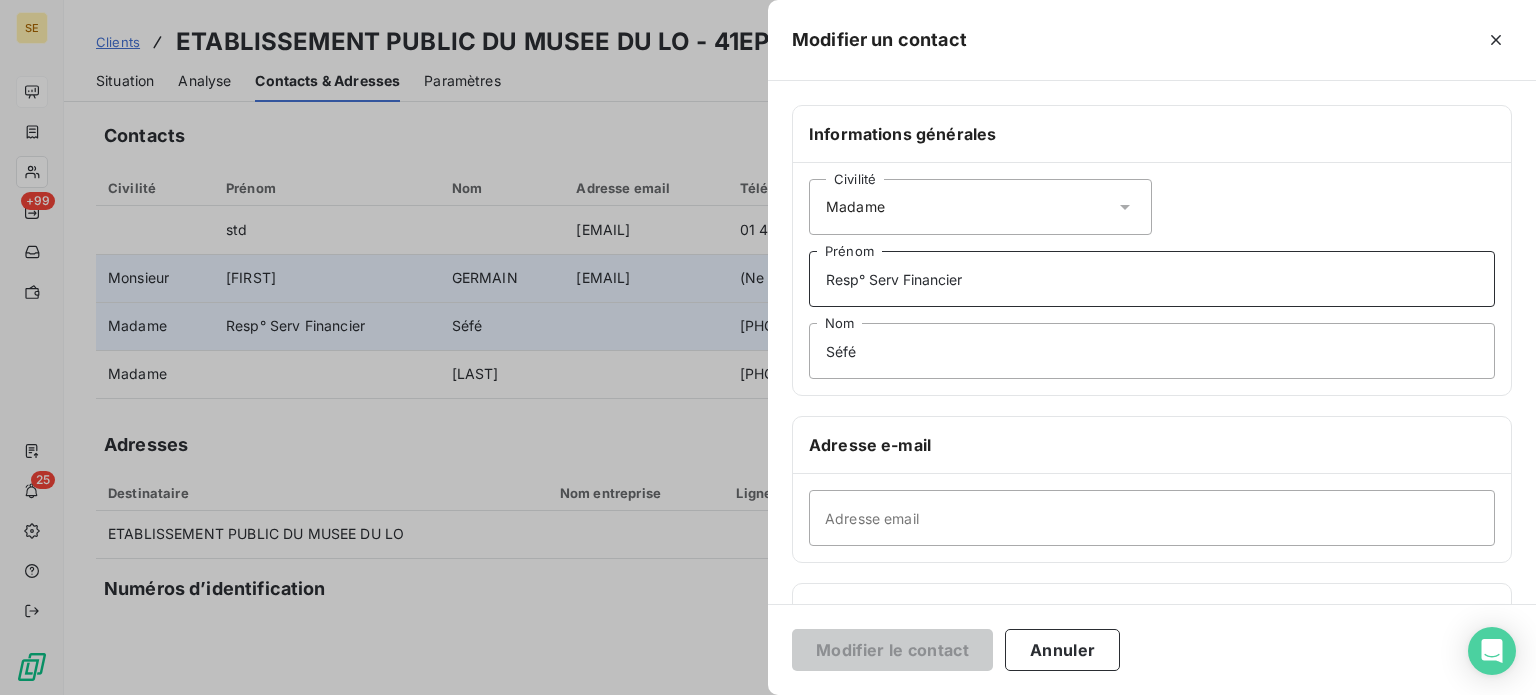 drag, startPoint x: 883, startPoint y: 284, endPoint x: 691, endPoint y: 287, distance: 192.02344 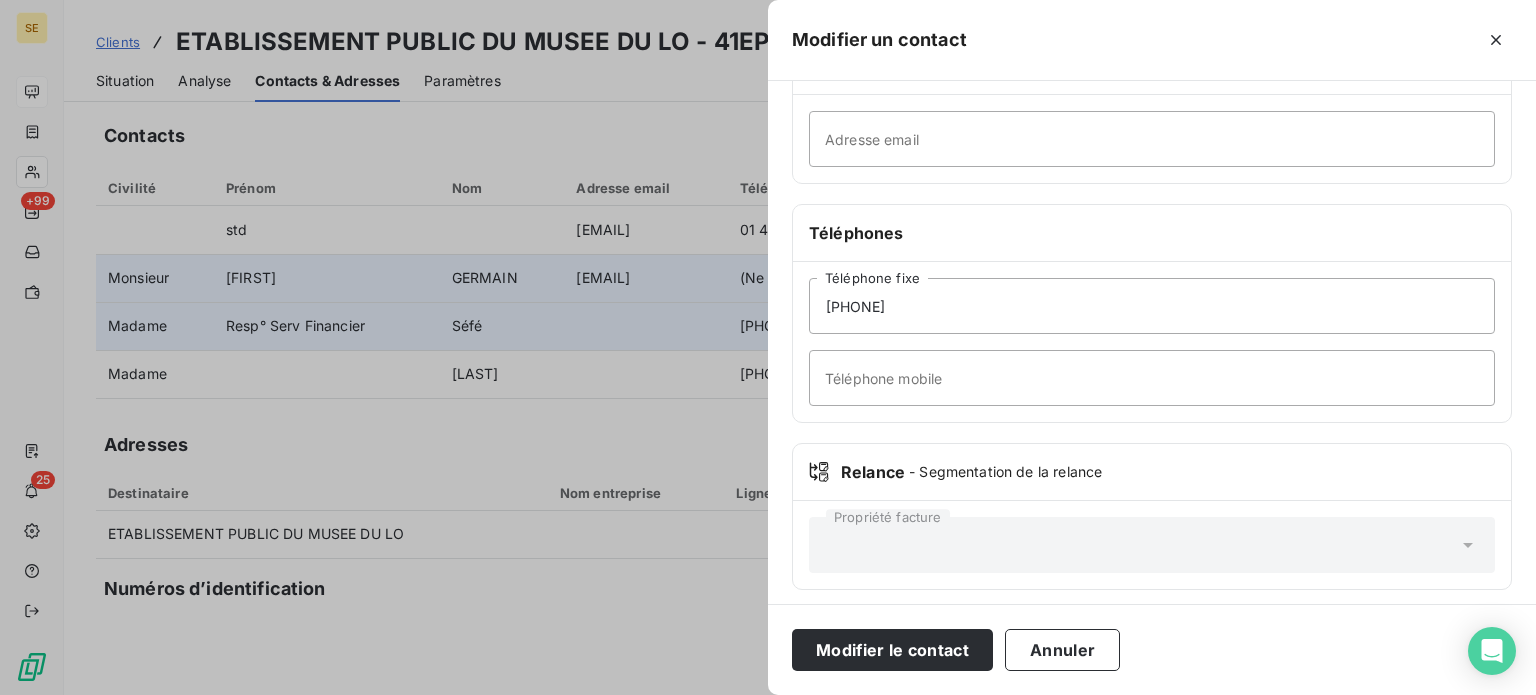 scroll, scrollTop: 385, scrollLeft: 0, axis: vertical 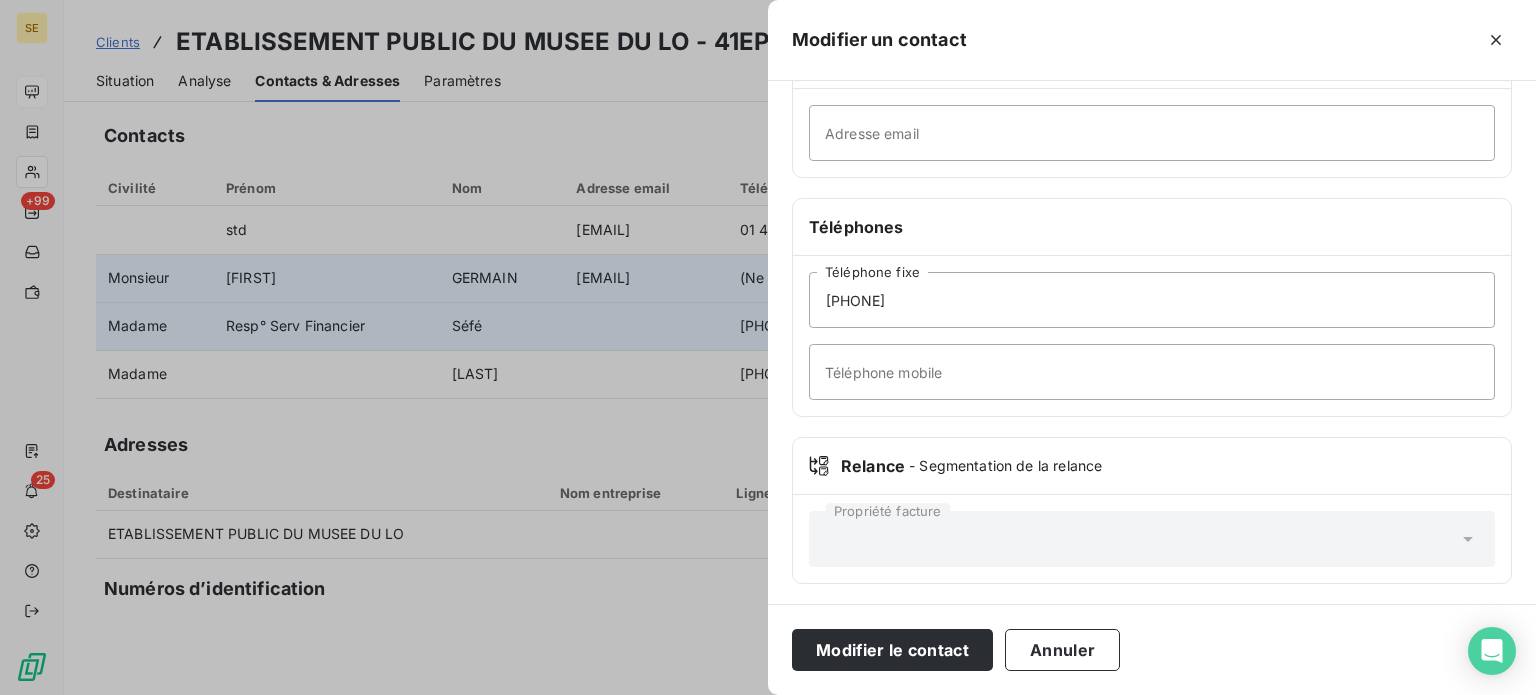 type 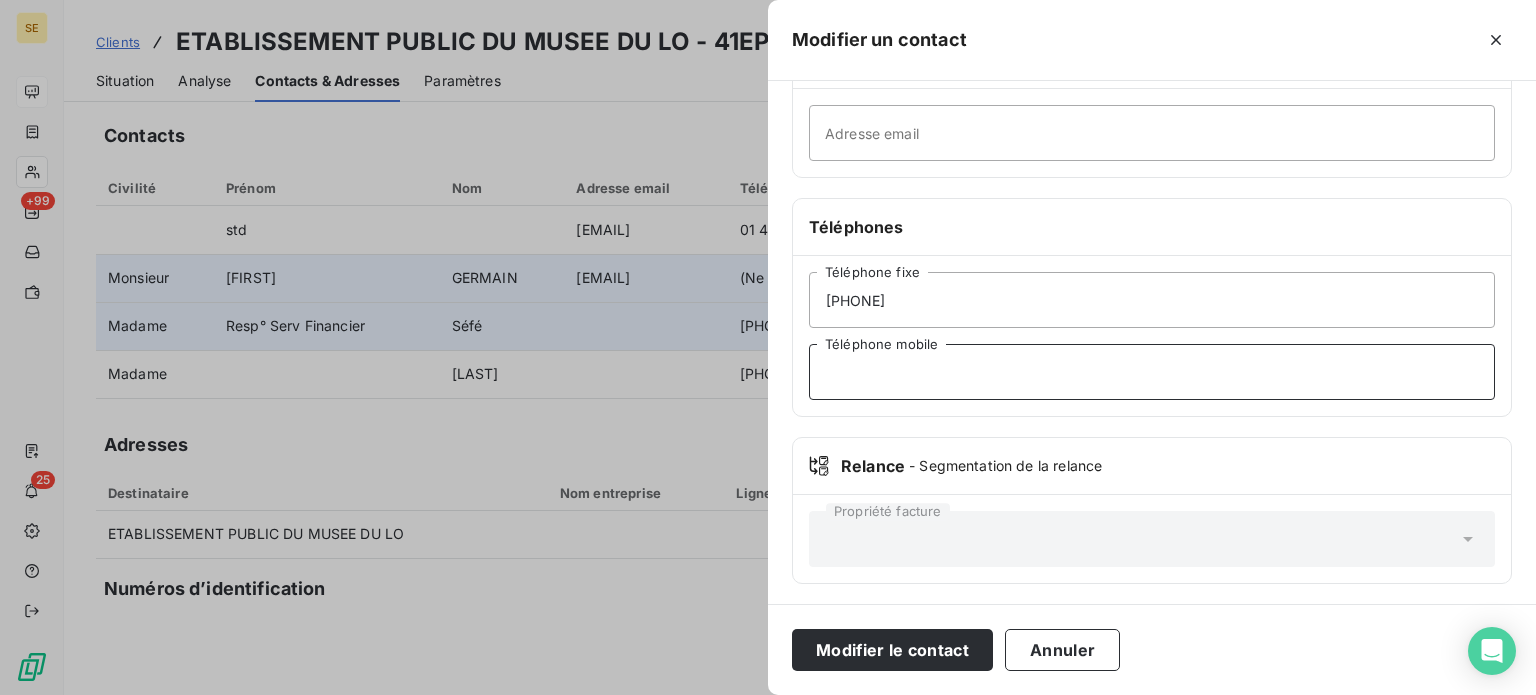 click on "Téléphone mobile" at bounding box center (1152, 372) 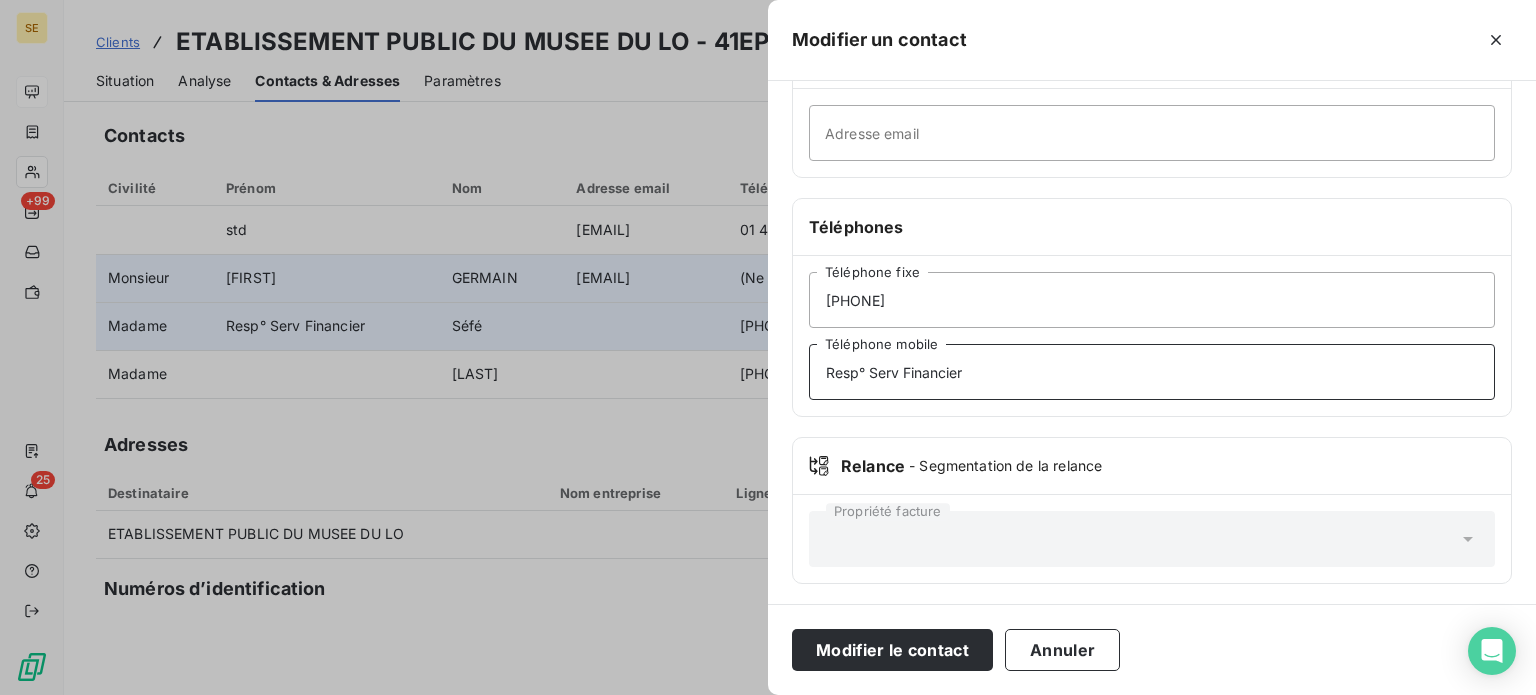 type on "Resp° Serv Financier" 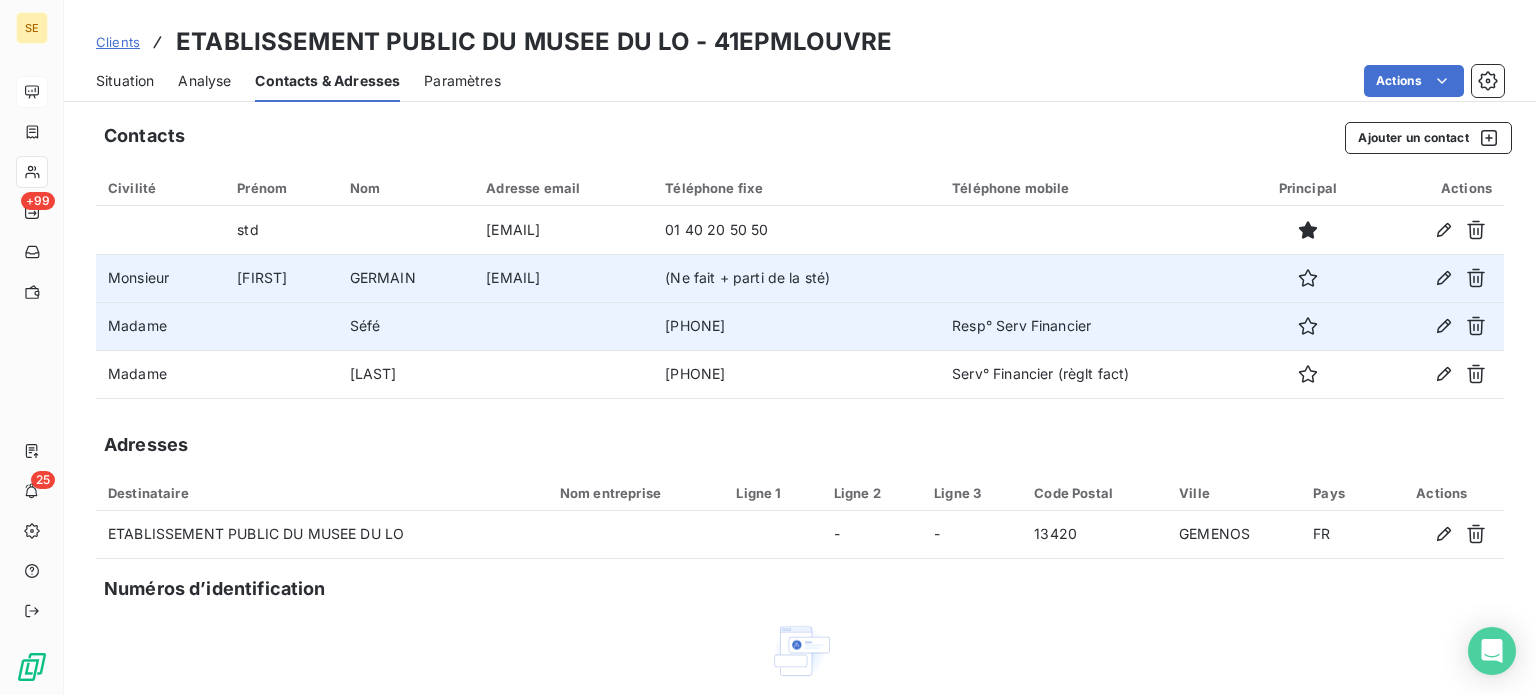 click on "Contacts Ajouter un contact Civilité Prénom Nom Adresse email Téléphone fixe Téléphone mobile Principal Actions std dfjm-sde-central@[EXAMPLE.COM] [PHONE] Monsieur [FIRST] [LAST] [EMAIL] (Ne fait + parti de la sté) Madame [LAST] [PHONE] Resp° Serv Financier Madame [LAST] [PHONE] Serv° Financier (règlt fact) Adresses Destinataire Nom entreprise Ligne 1 Ligne 2 Ligne 3 Code Postal Ville Pays Actions ETABLISSEMENT PUBLIC DU MUSEE DU LO - - [POSTAL_CODE] [CITY] FR Numéros d’identification Aucun numéro d’identification renseigné Les numéros d'identifications facilitent l'association de vos clients avec vos différentes entités et améliorent la gestion du risque. Ajouter un numéro d’identification" at bounding box center (800, 486) 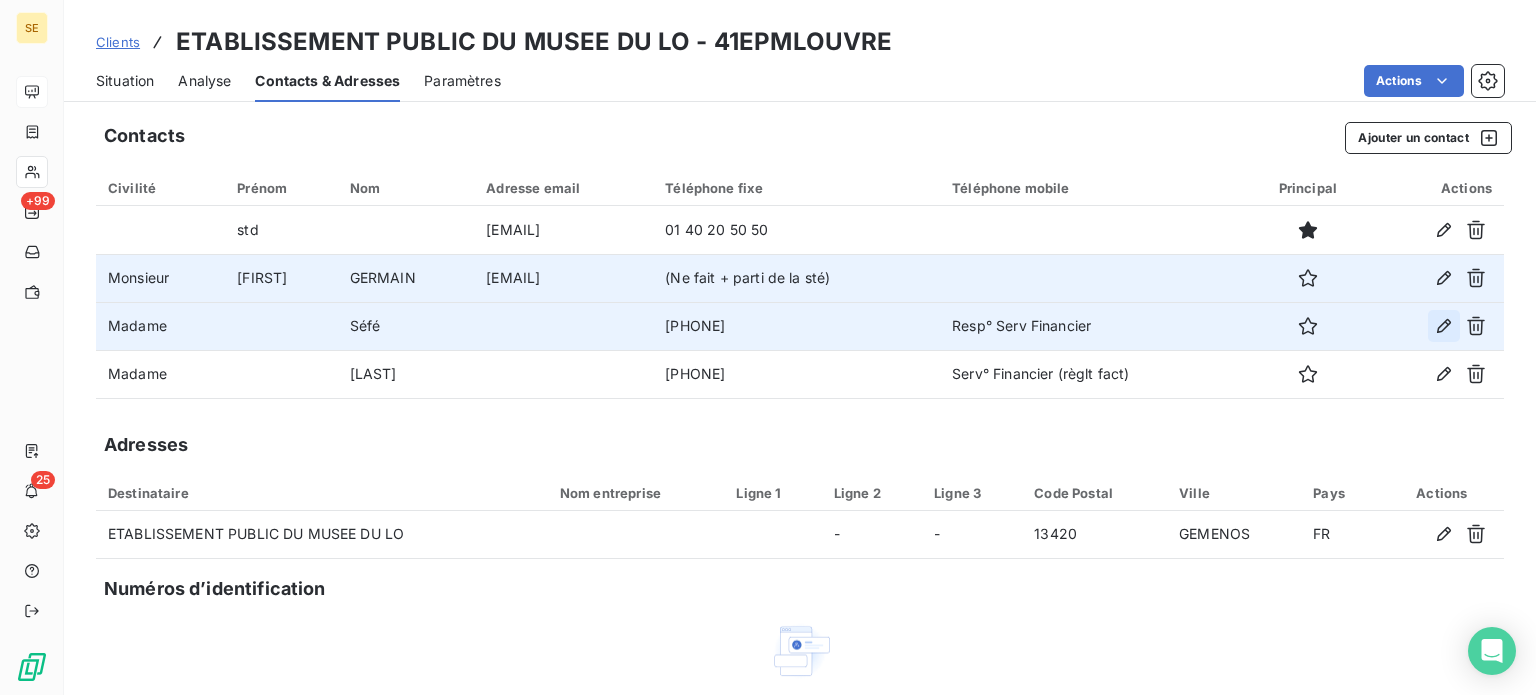 click 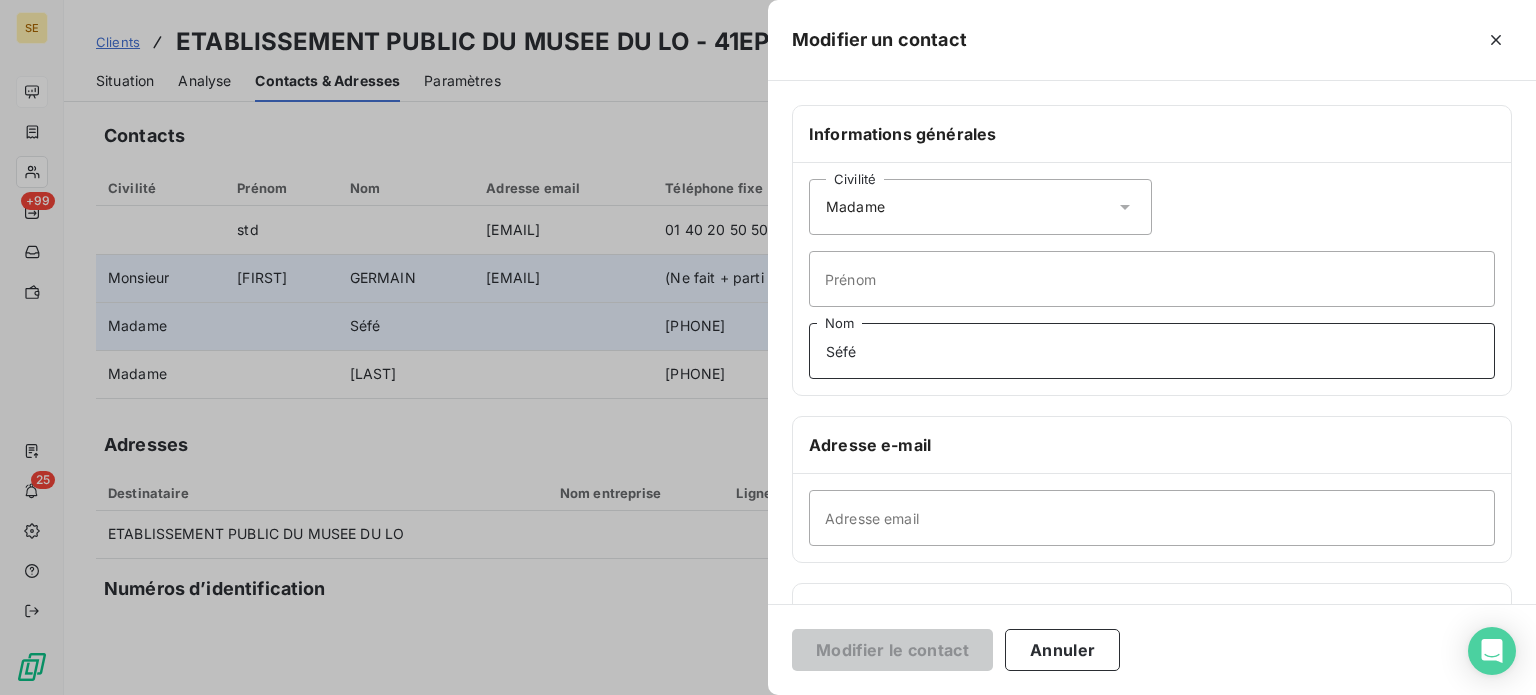 click on "Séfé" at bounding box center [1152, 351] 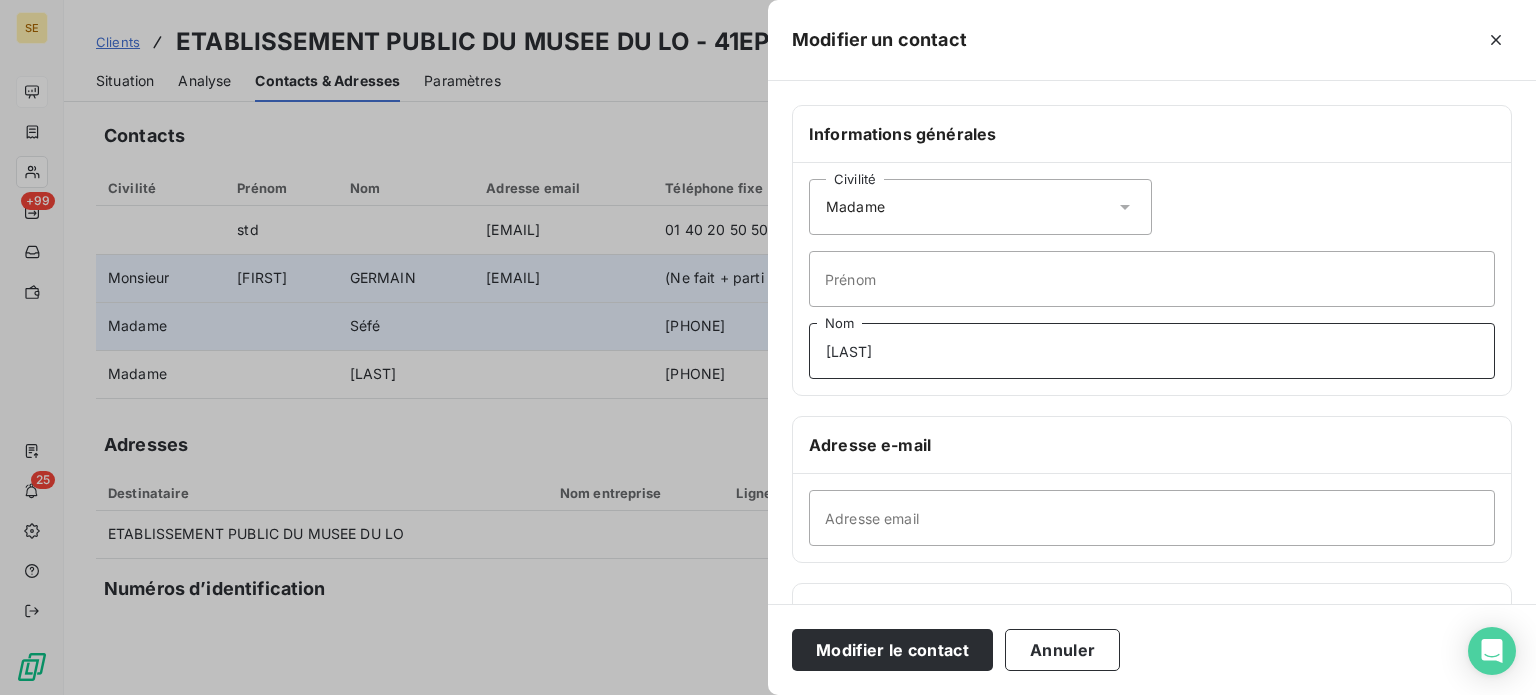 type on "[LAST]" 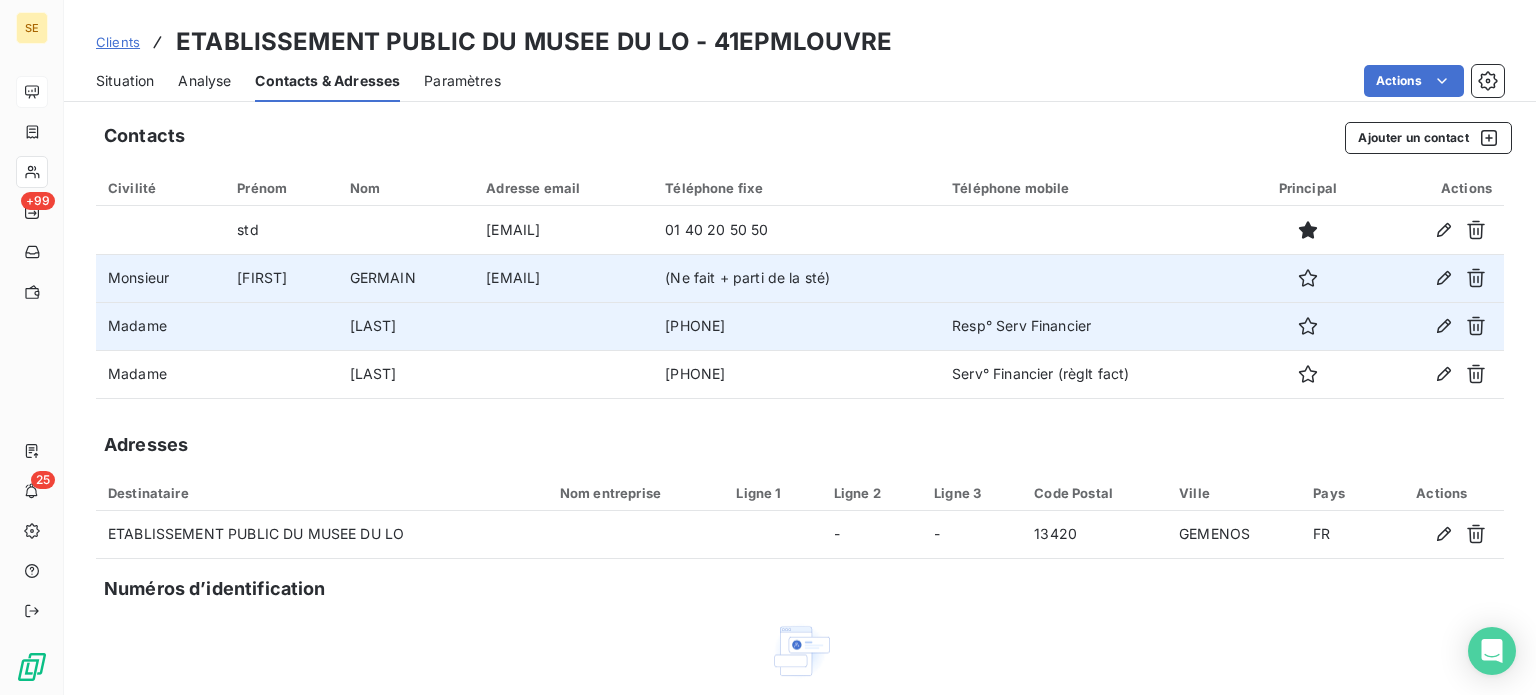 click on "Adresses" at bounding box center [800, 445] 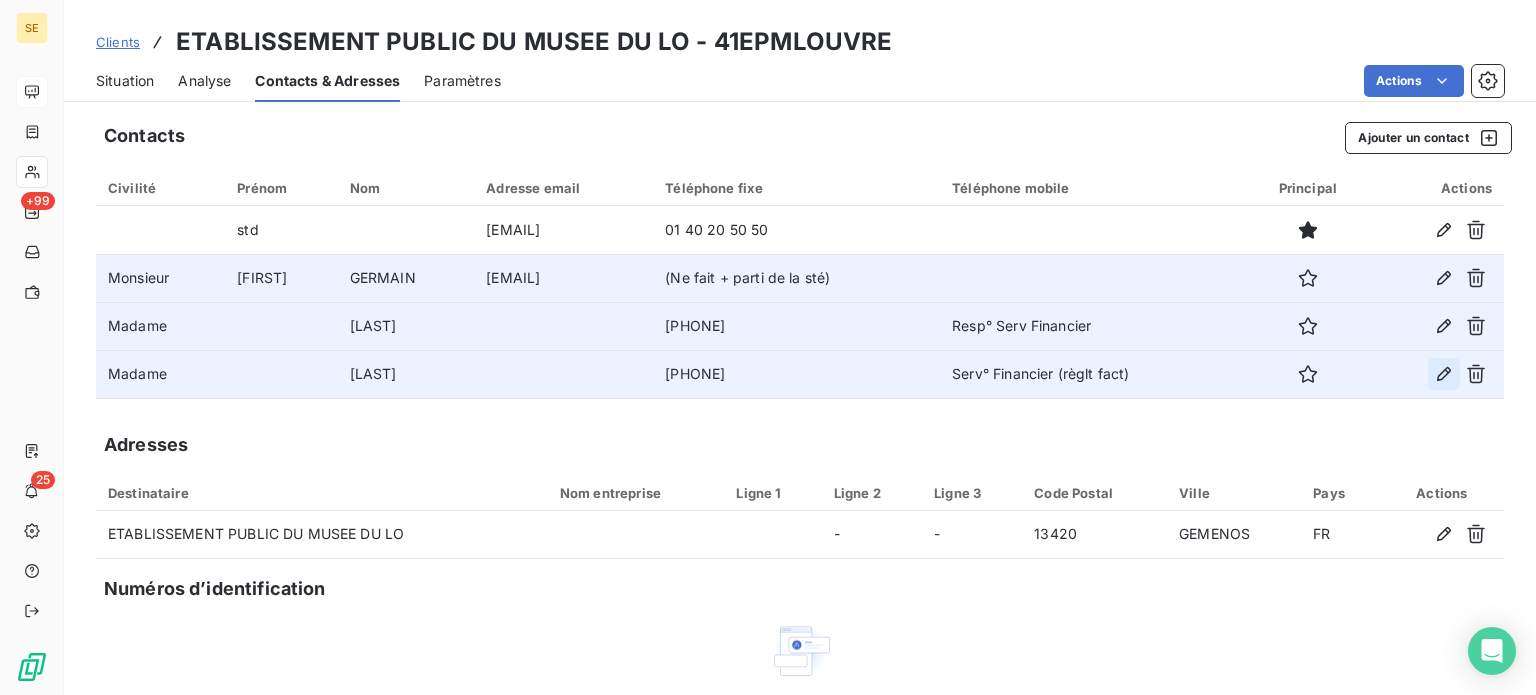 click 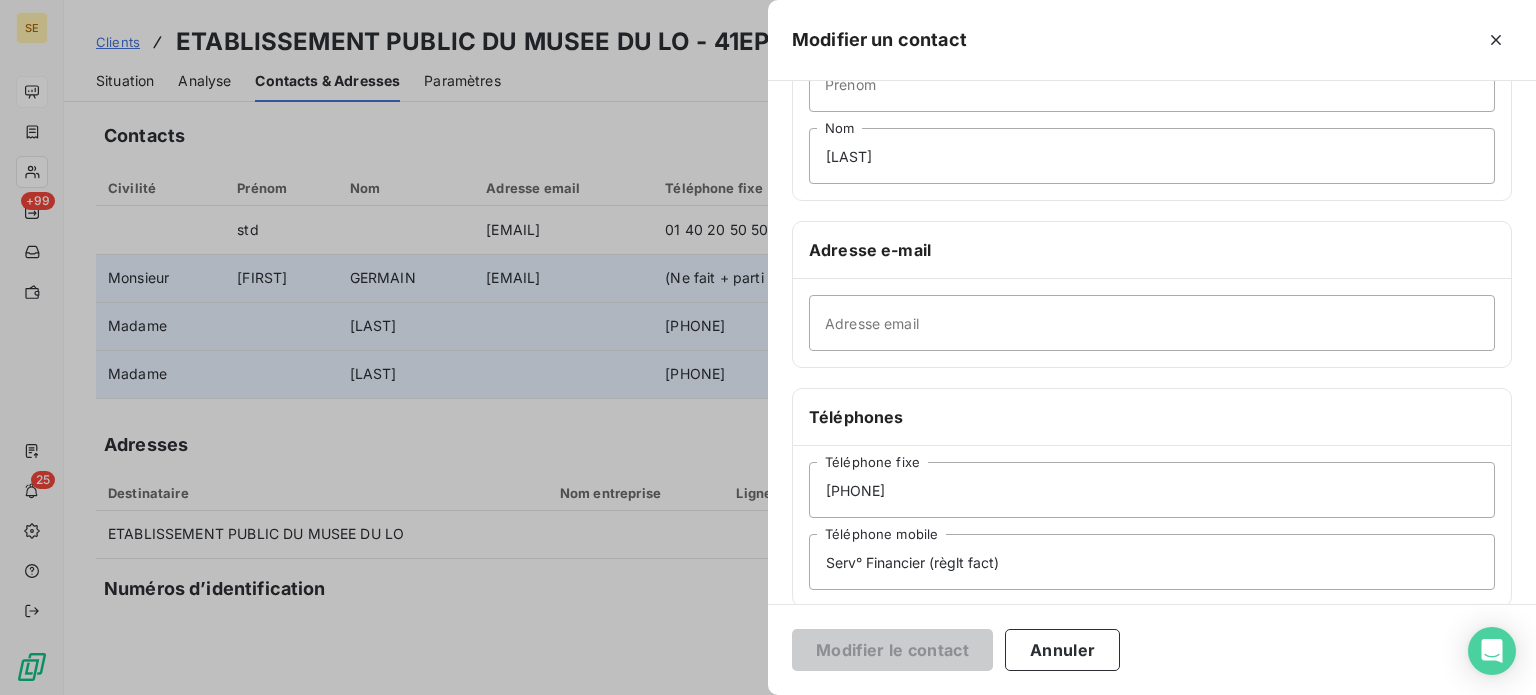 scroll, scrollTop: 200, scrollLeft: 0, axis: vertical 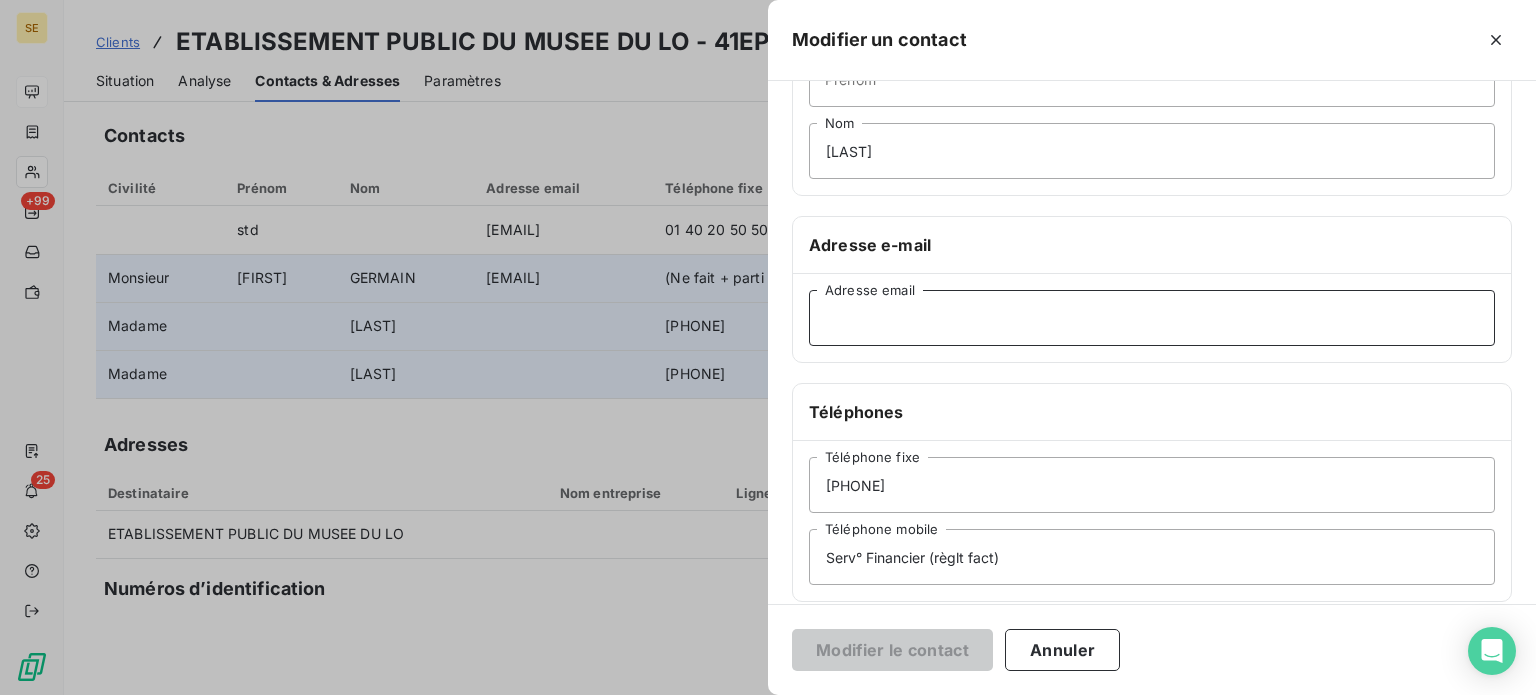 drag, startPoint x: 904, startPoint y: 332, endPoint x: 908, endPoint y: 342, distance: 10.770329 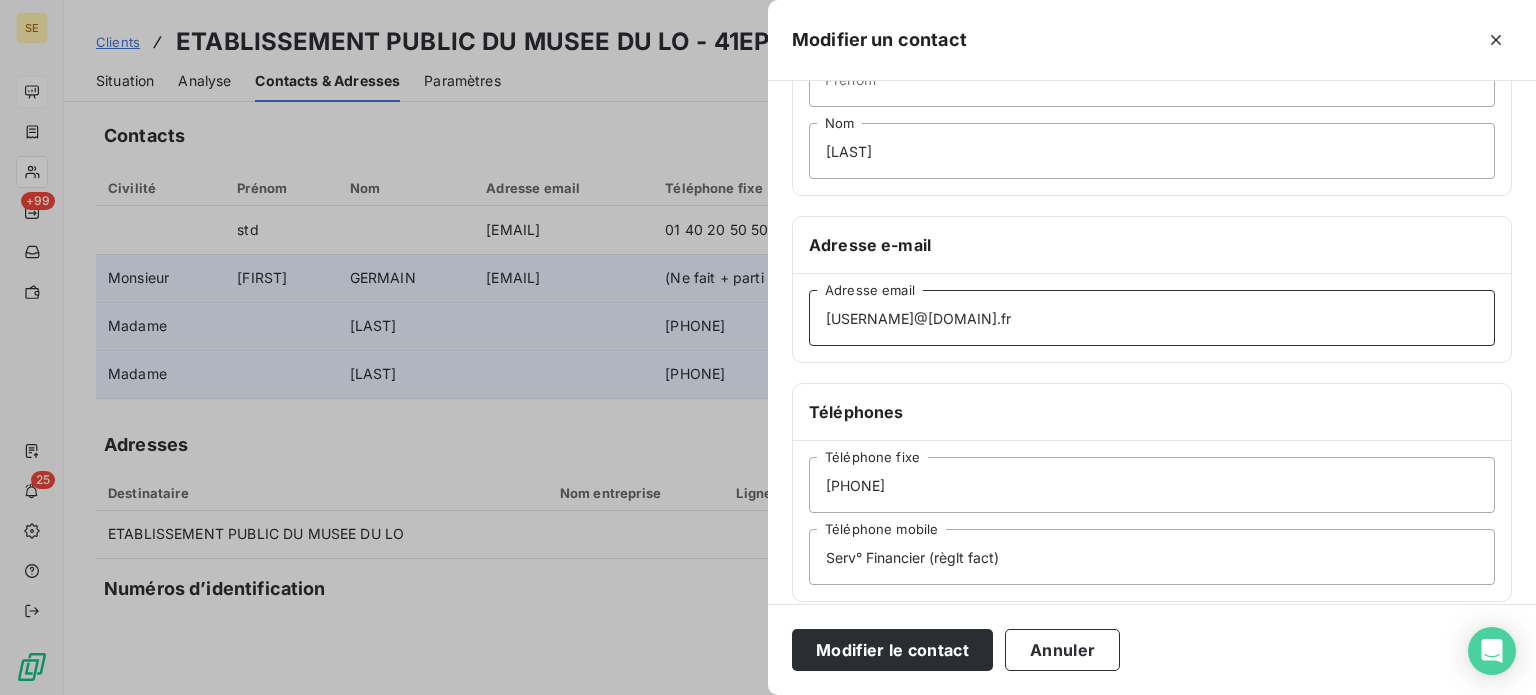 type on "[USERNAME]@[DOMAIN].fr" 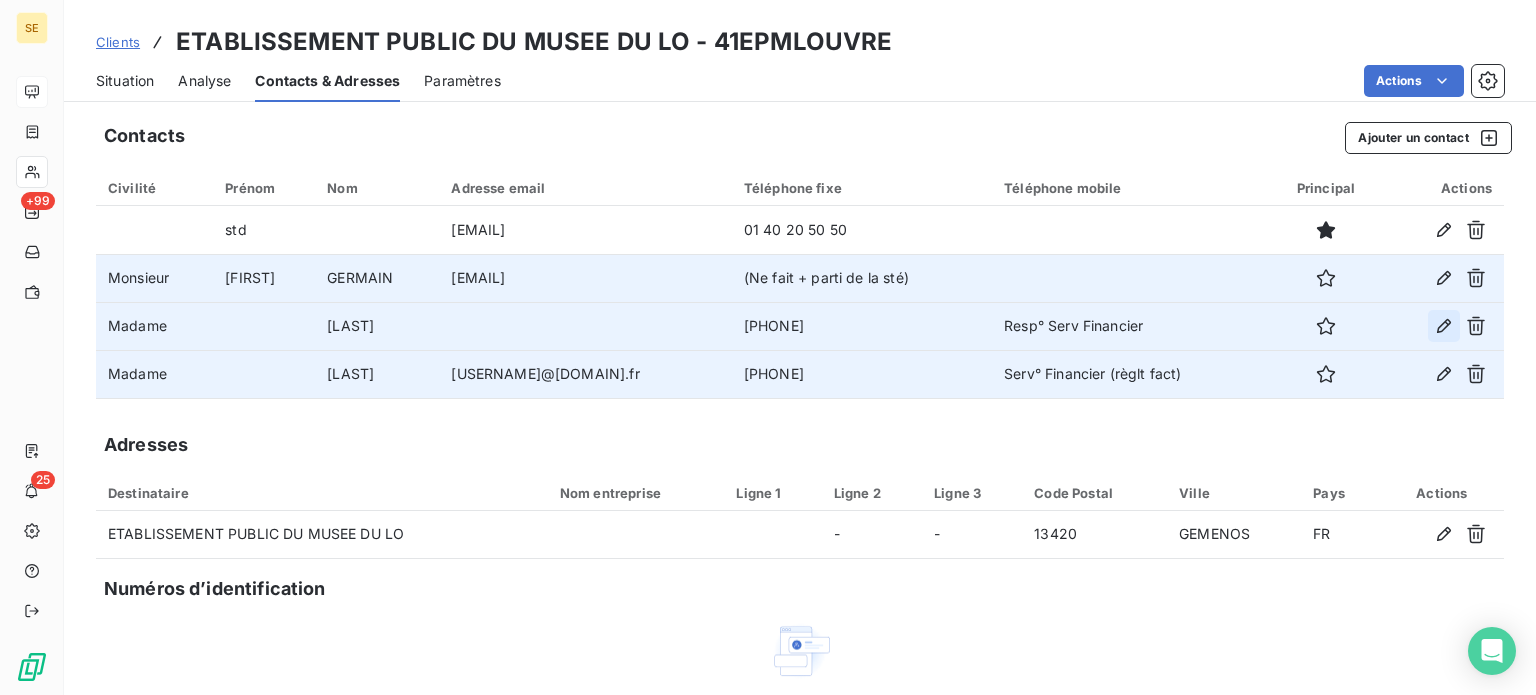 click 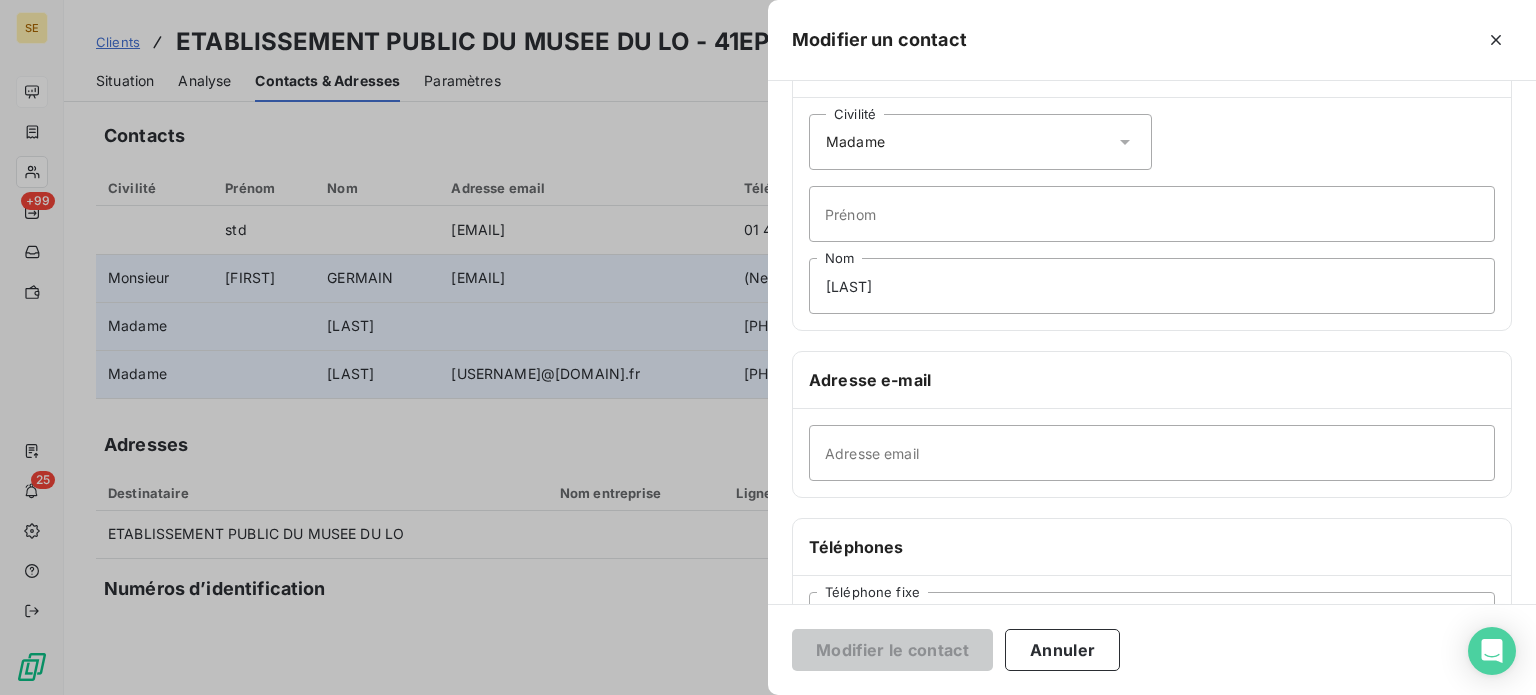 scroll, scrollTop: 100, scrollLeft: 0, axis: vertical 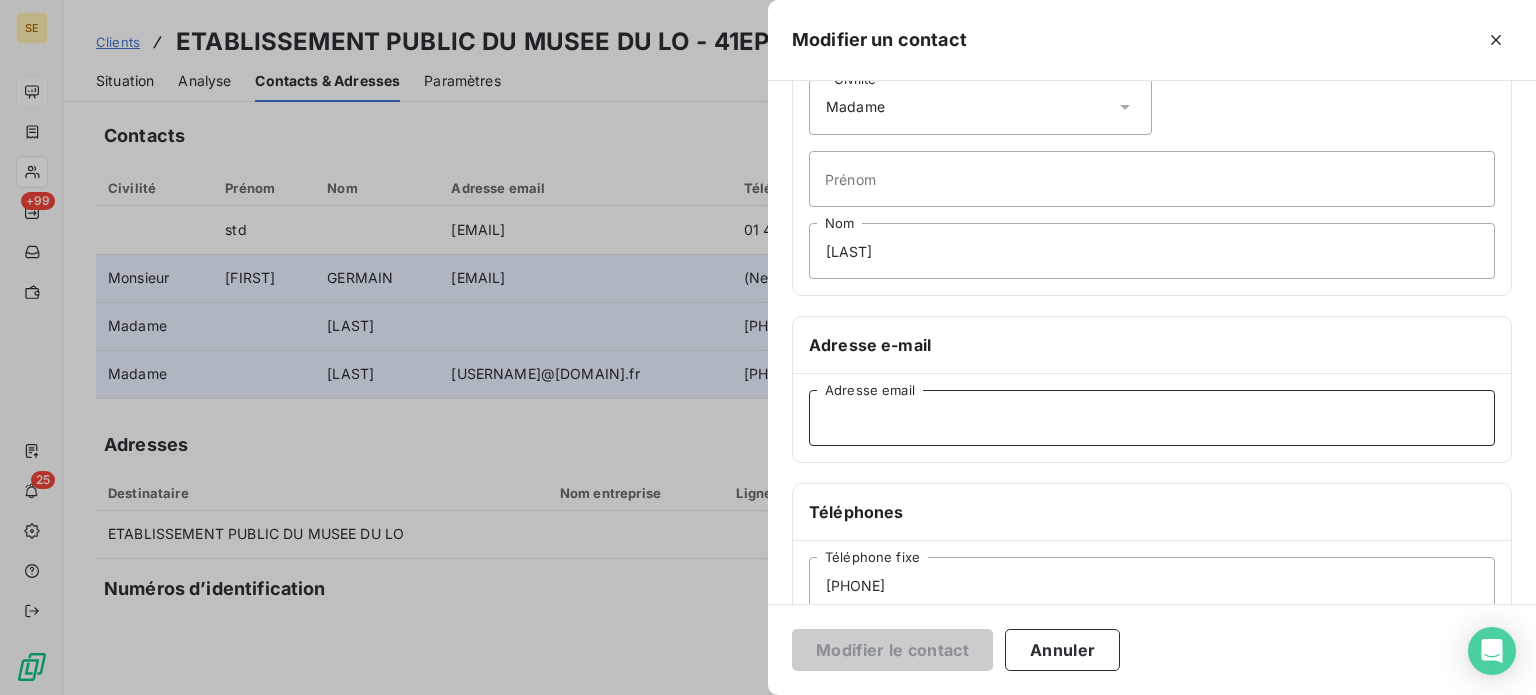 click on "Adresse email" at bounding box center [1152, 418] 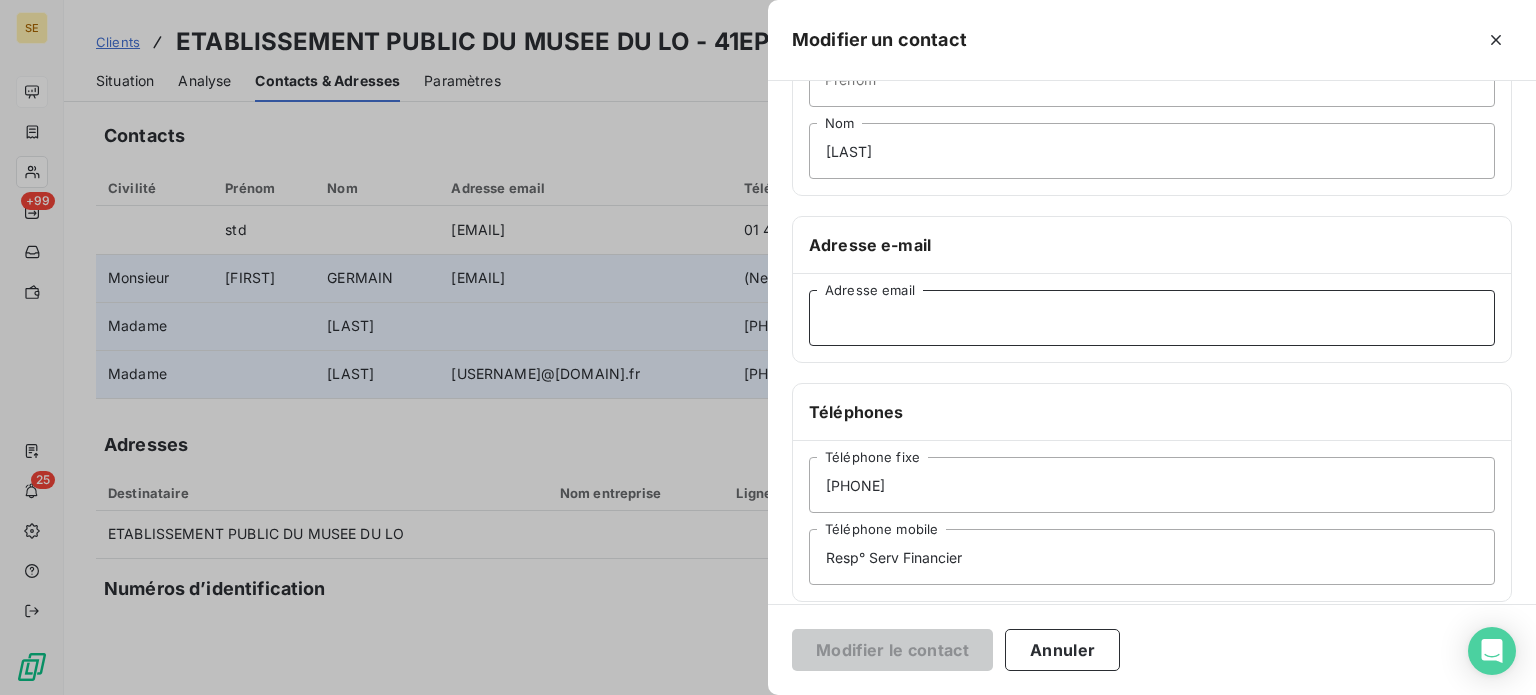 click on "Adresse email" at bounding box center [1152, 318] 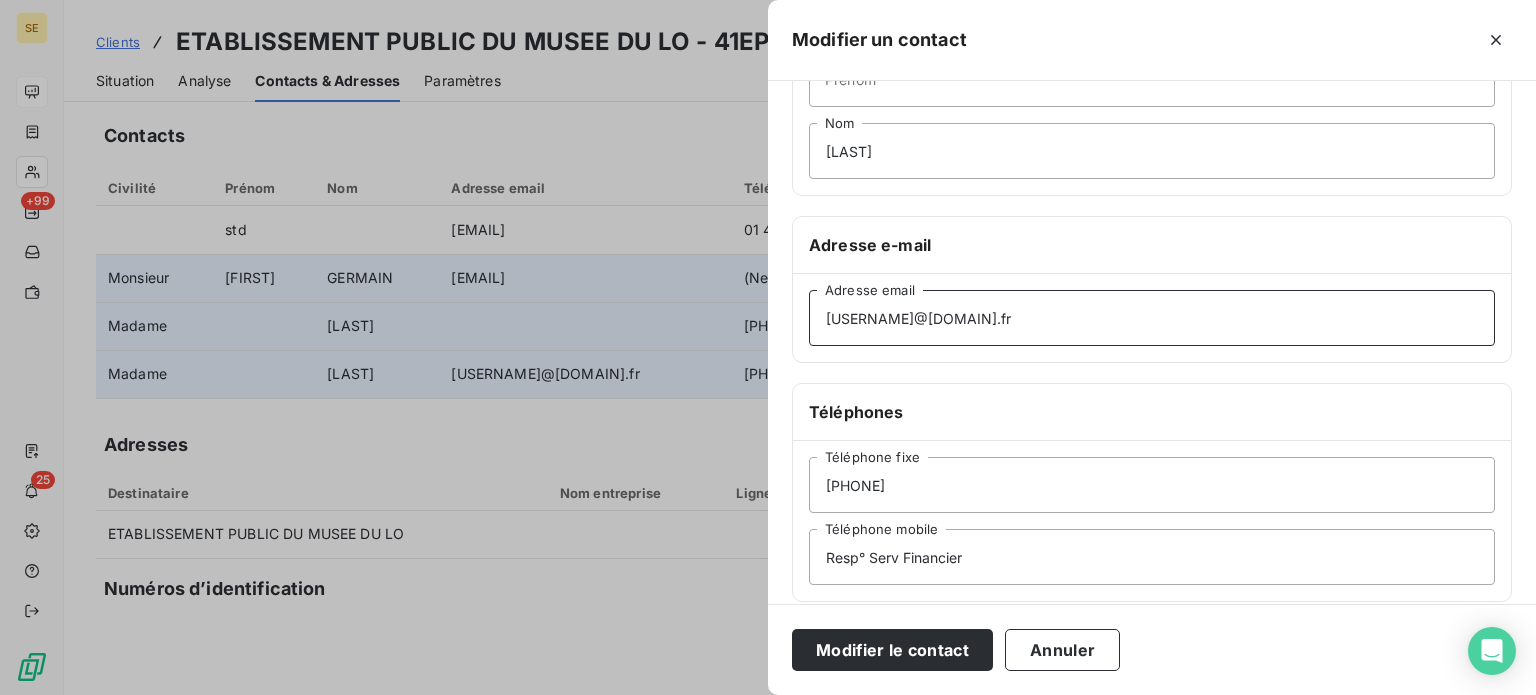 type on "[USERNAME]@[DOMAIN].fr" 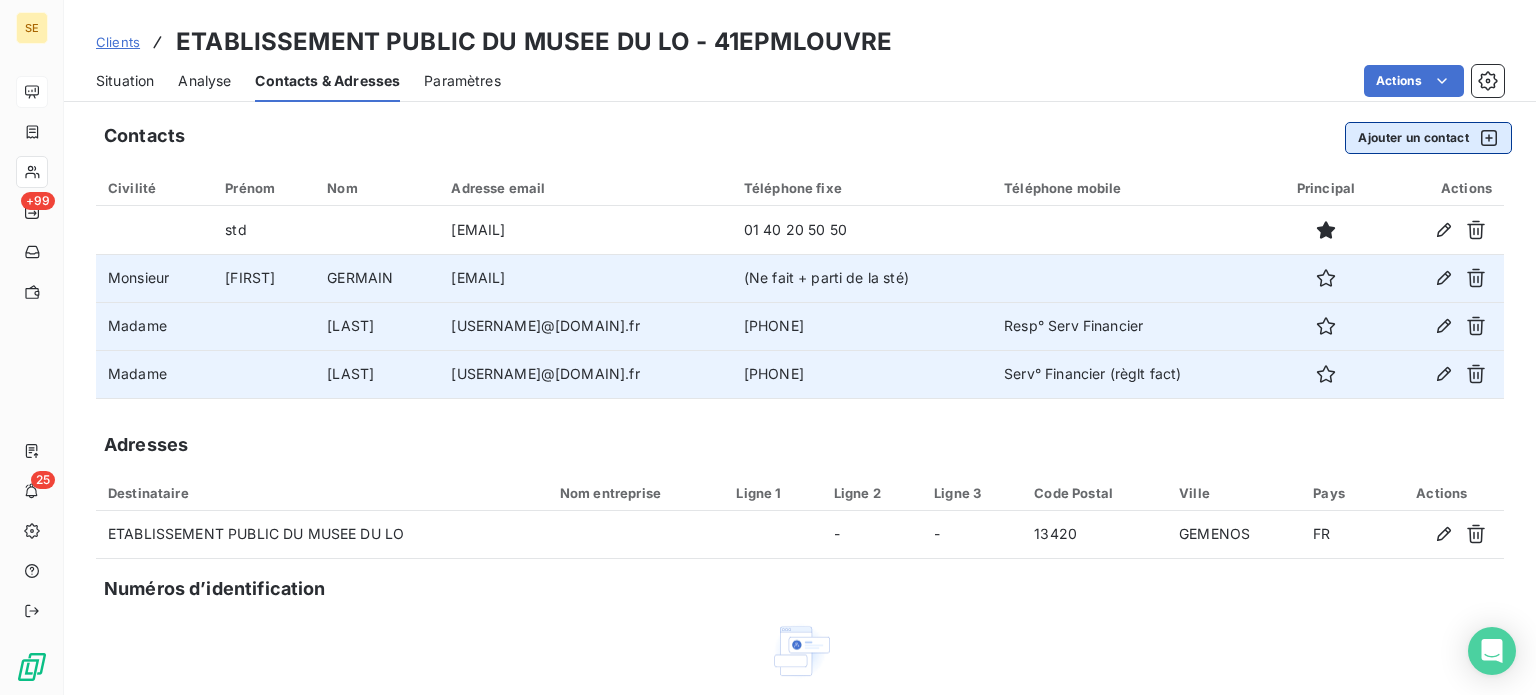 click on "Ajouter un contact" at bounding box center [1428, 138] 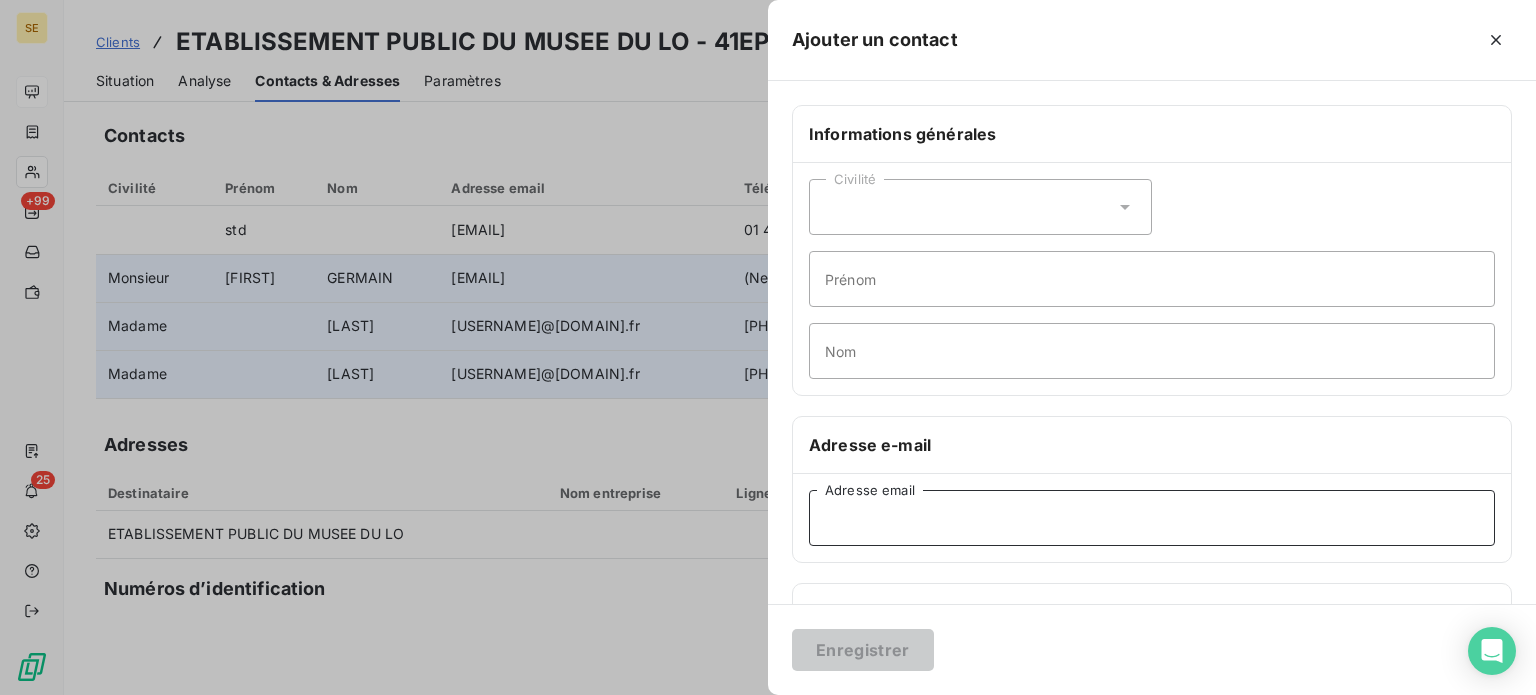click on "Adresse email" at bounding box center [1152, 518] 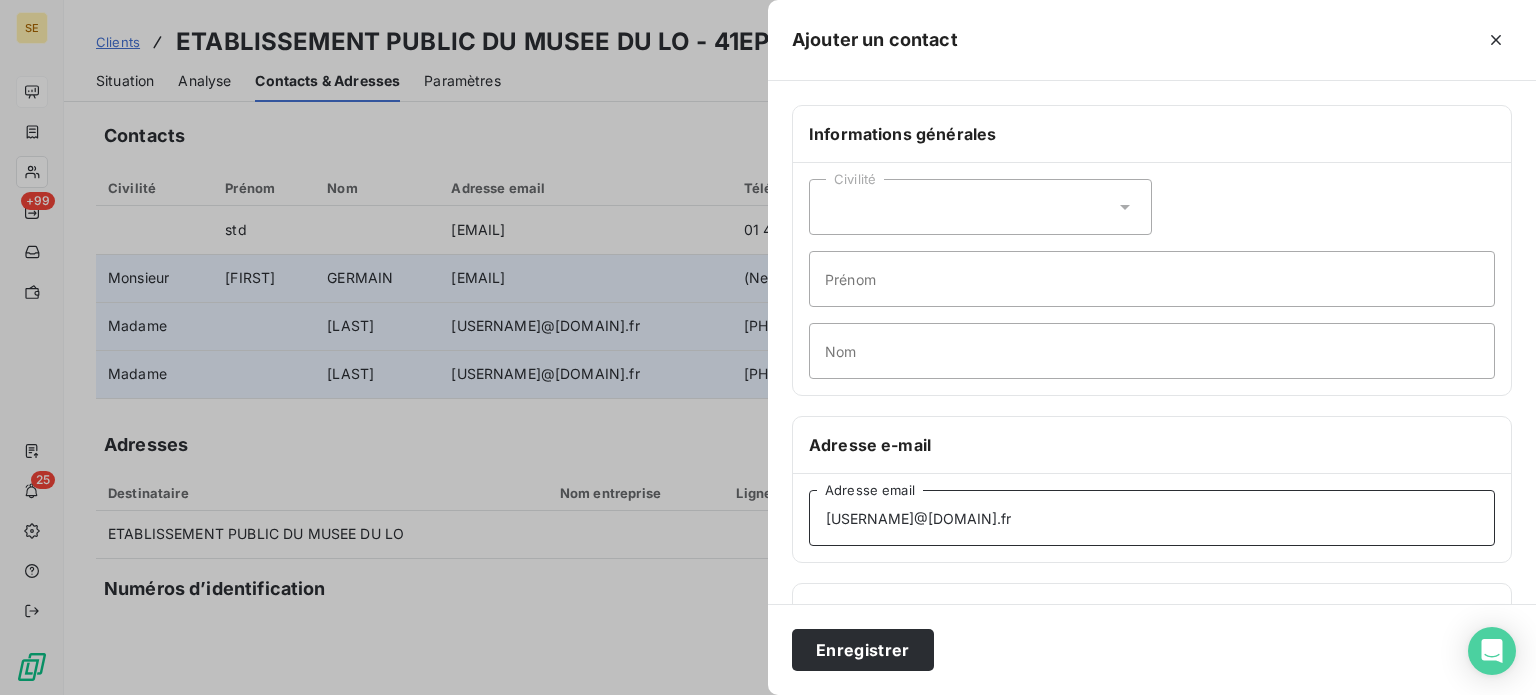 type on "[USERNAME]@[DOMAIN].fr" 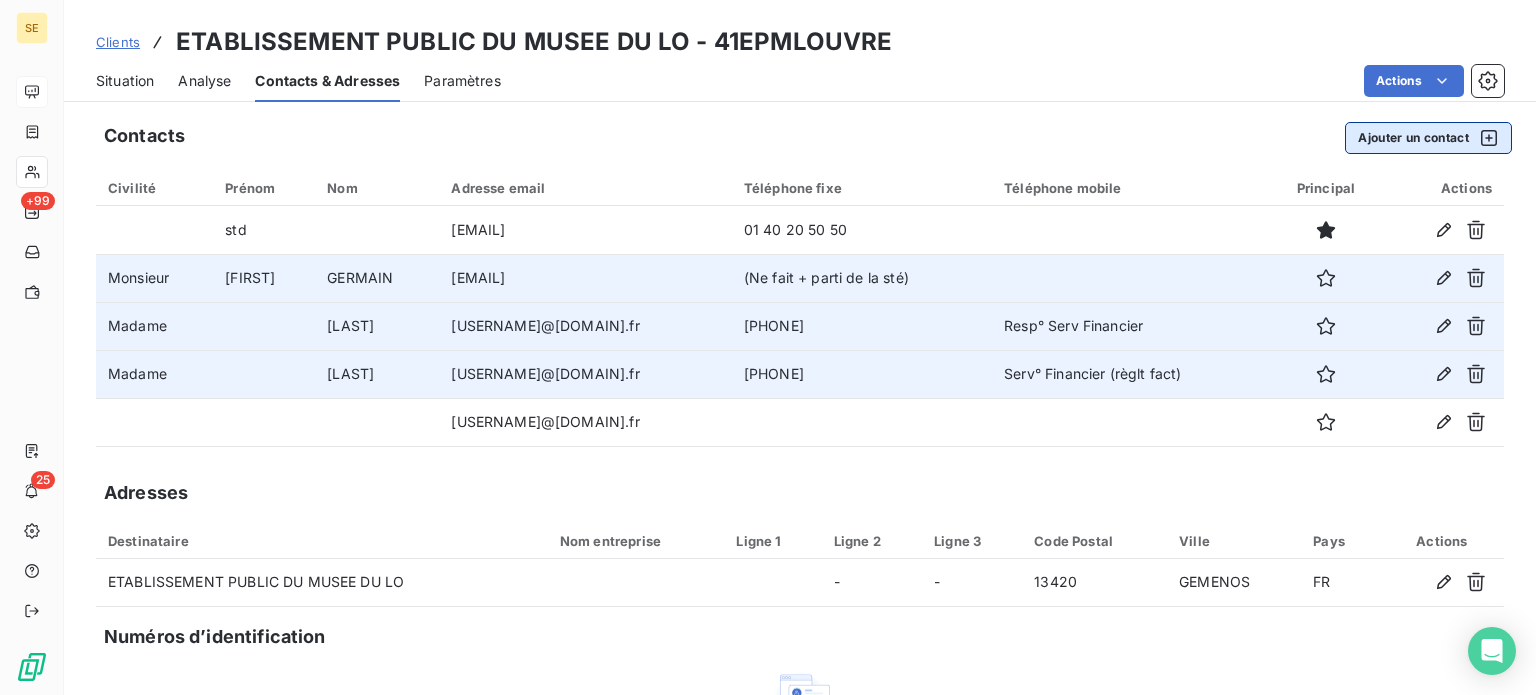 click on "Ajouter un contact" at bounding box center (1428, 138) 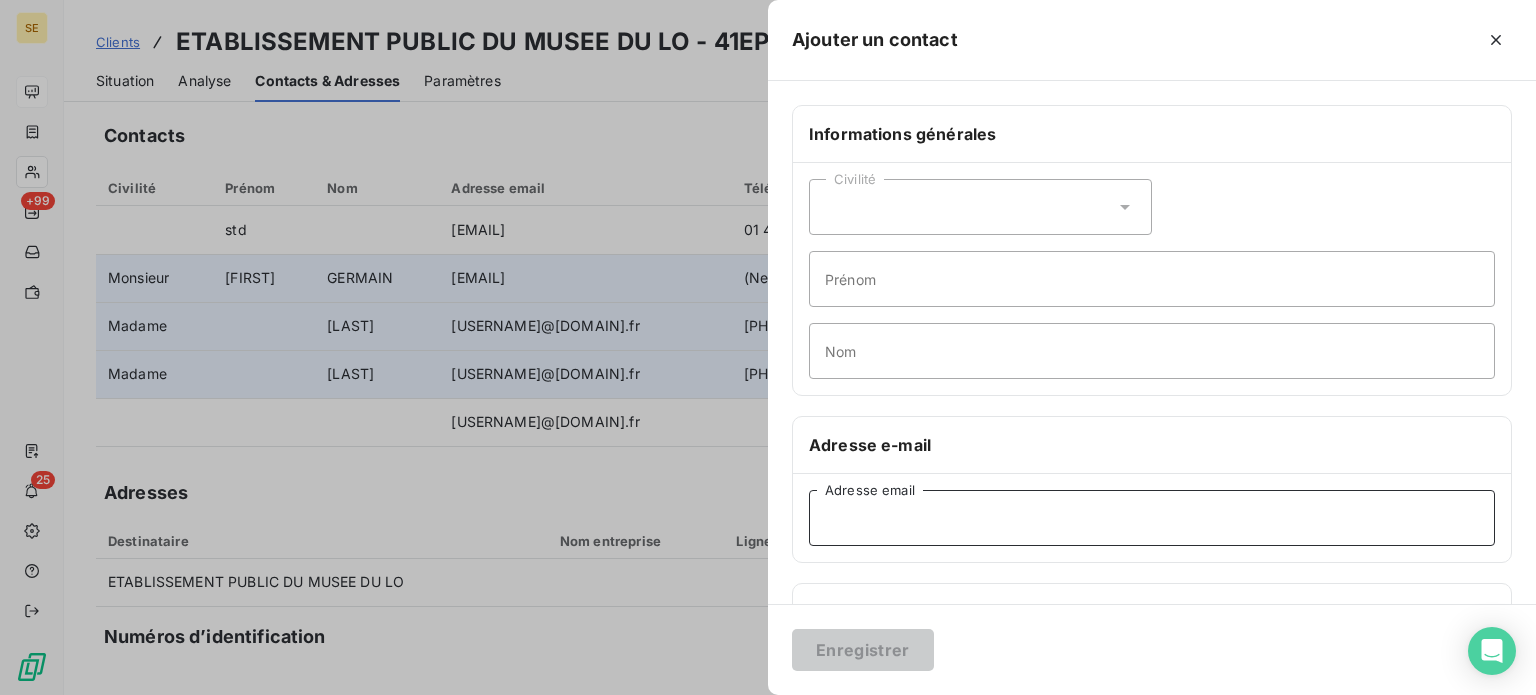 click on "Adresse email" at bounding box center (1152, 518) 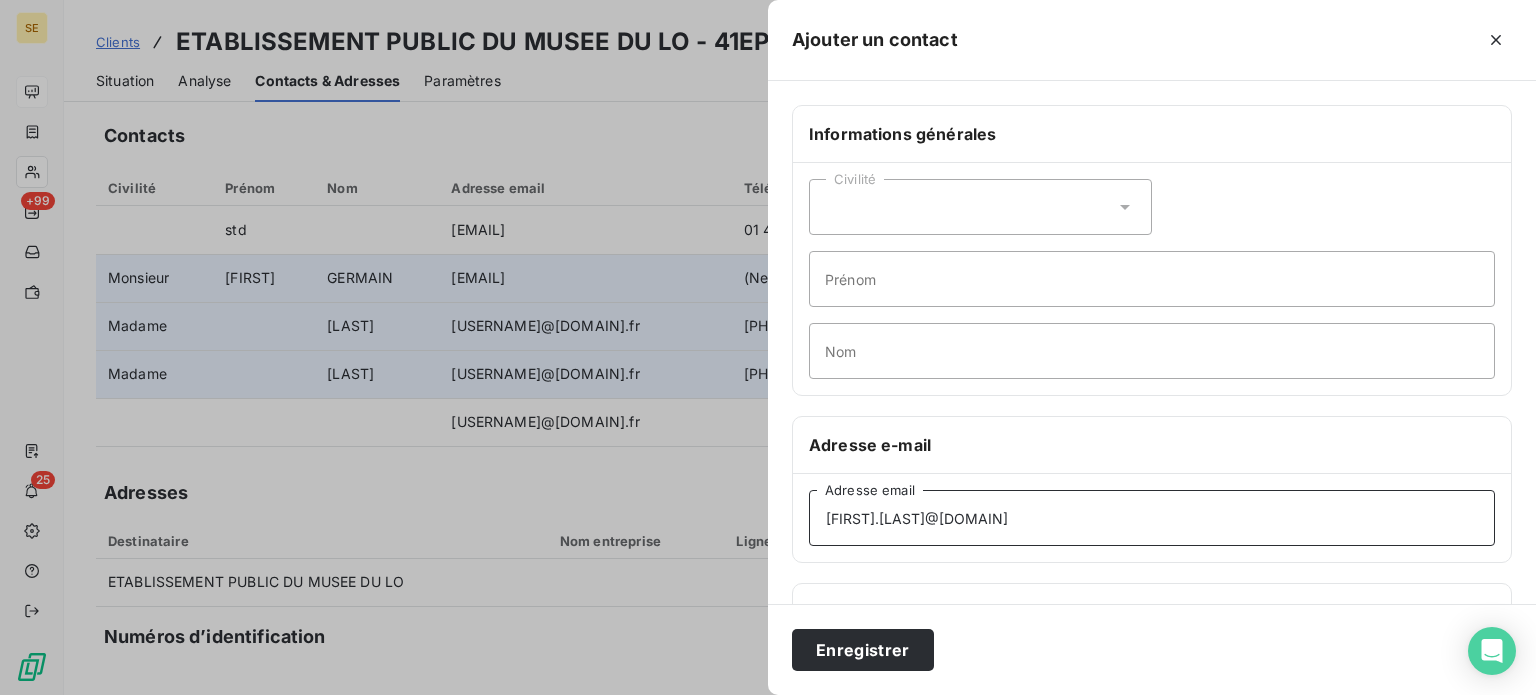 type on "[FIRST].[LAST]@[DOMAIN]" 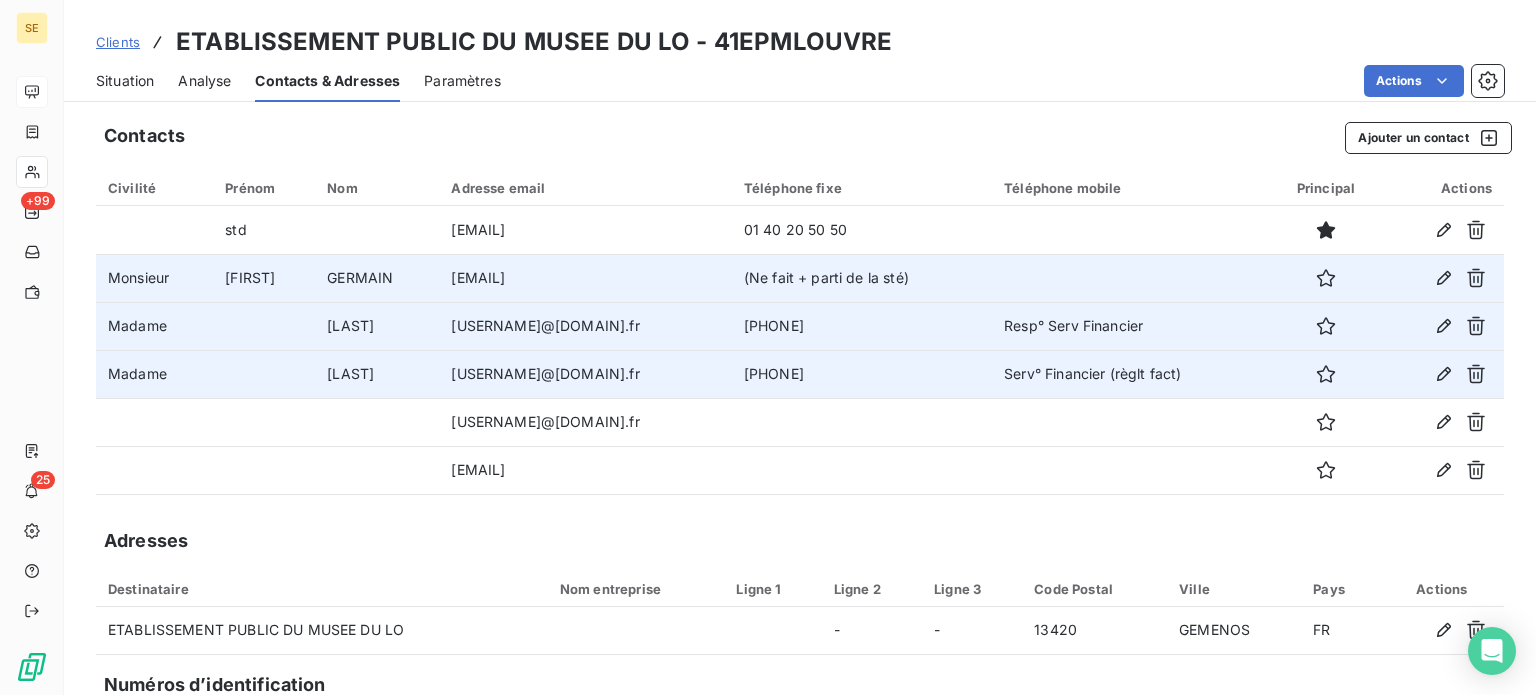 click on "Situation" at bounding box center [125, 81] 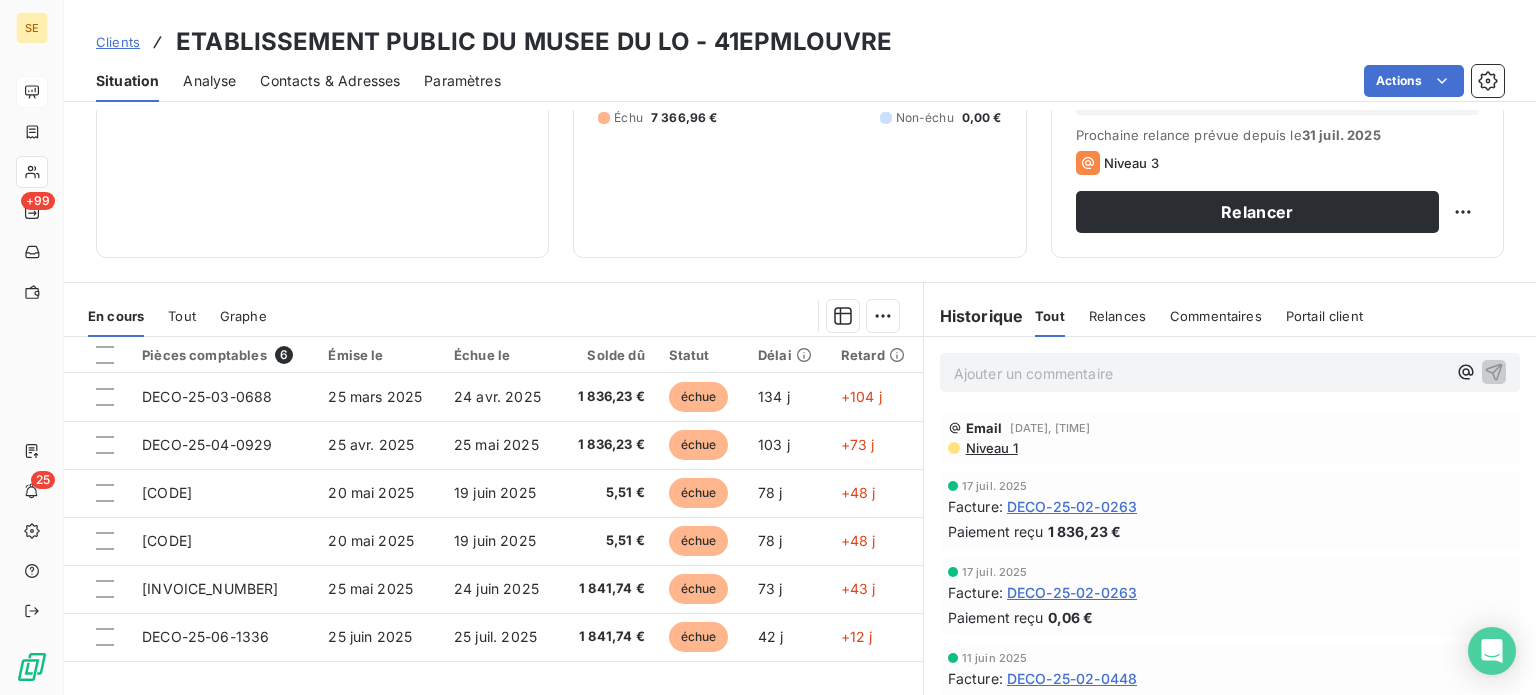 scroll, scrollTop: 360, scrollLeft: 0, axis: vertical 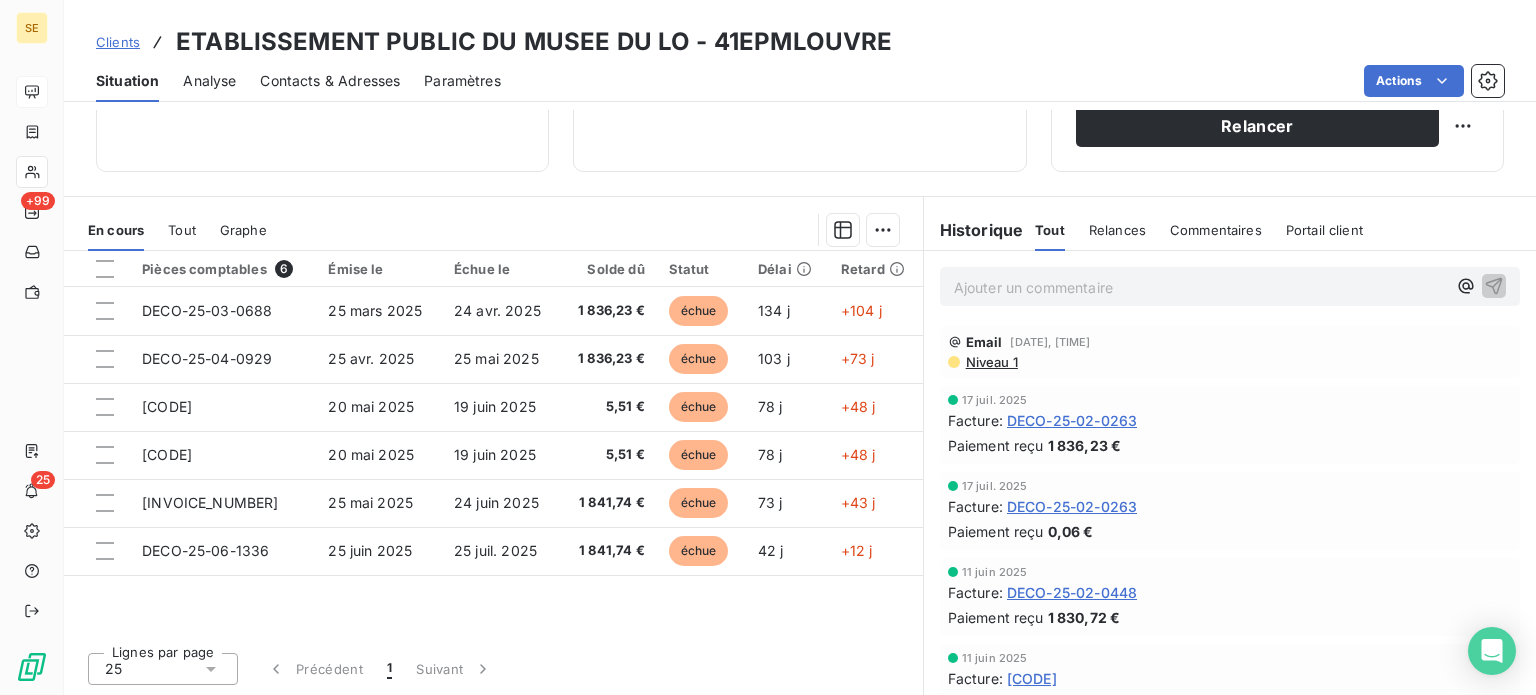 click on "Ajouter un commentaire ﻿" at bounding box center [1200, 287] 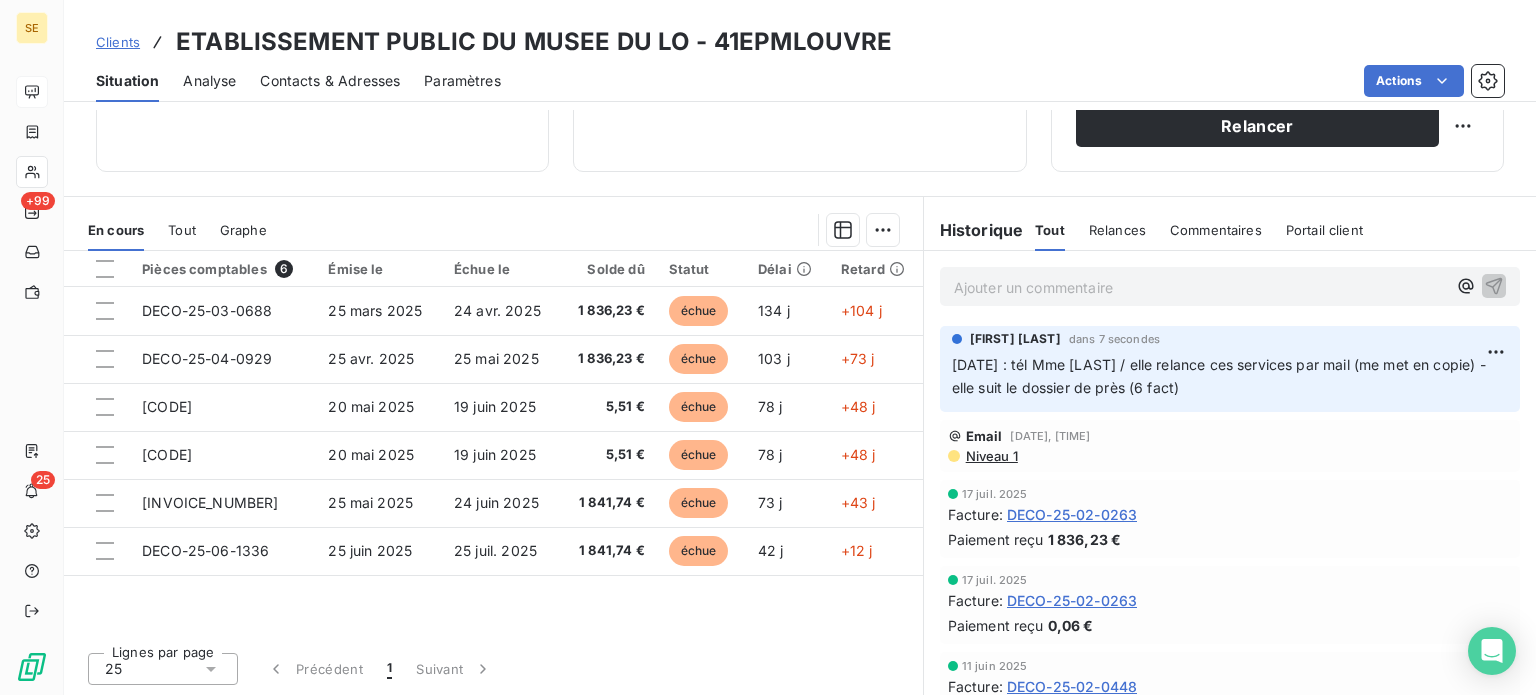 drag, startPoint x: 1167, startPoint y: 395, endPoint x: 556, endPoint y: 127, distance: 667.1919 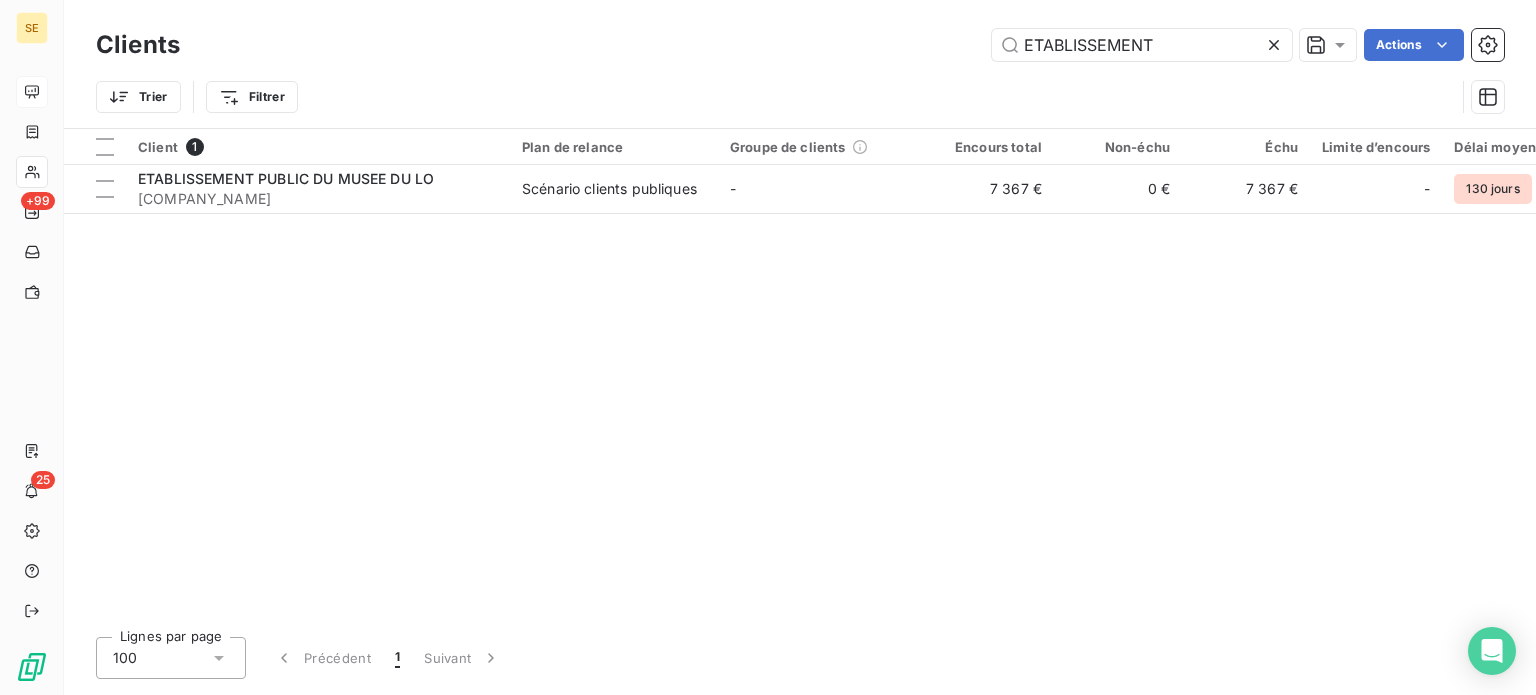 drag, startPoint x: 975, startPoint y: 41, endPoint x: 908, endPoint y: 39, distance: 67.02985 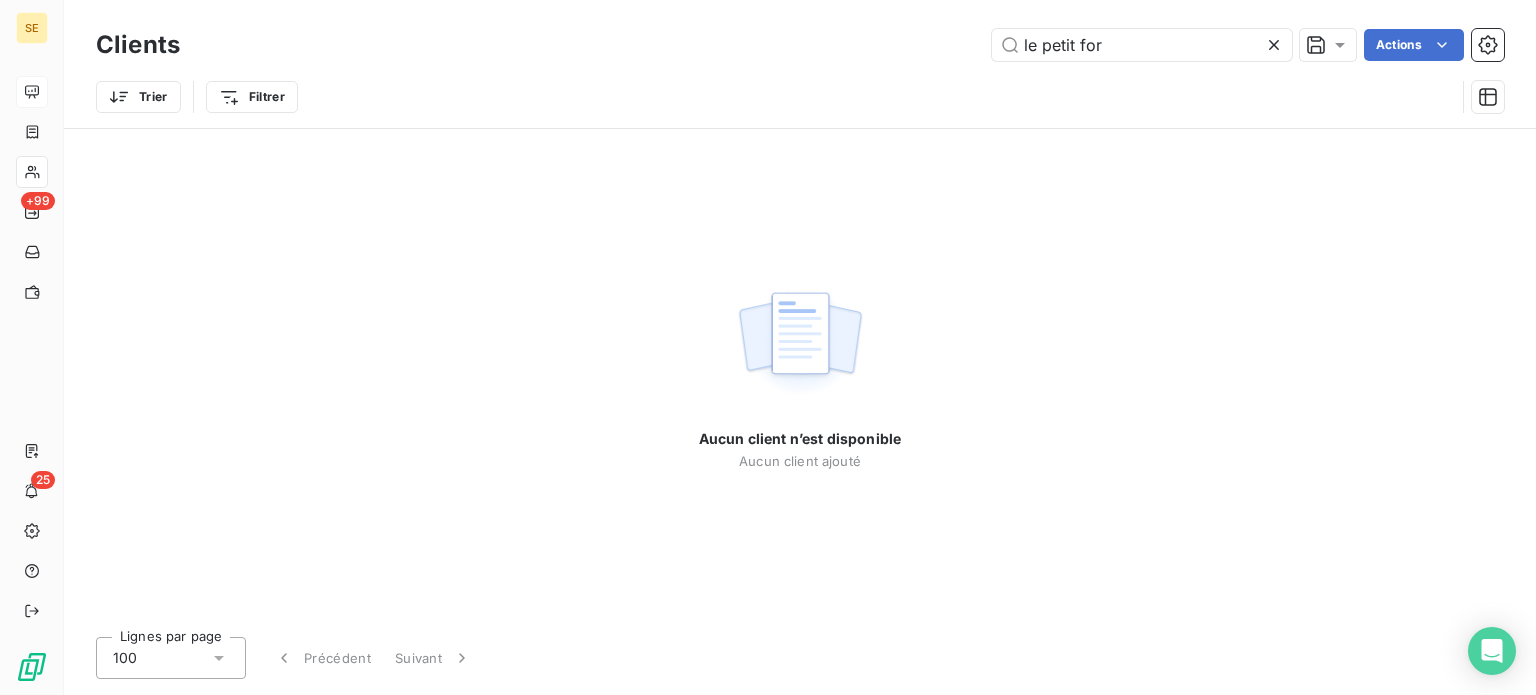 drag, startPoint x: 1040, startPoint y: 51, endPoint x: 919, endPoint y: 58, distance: 121.20231 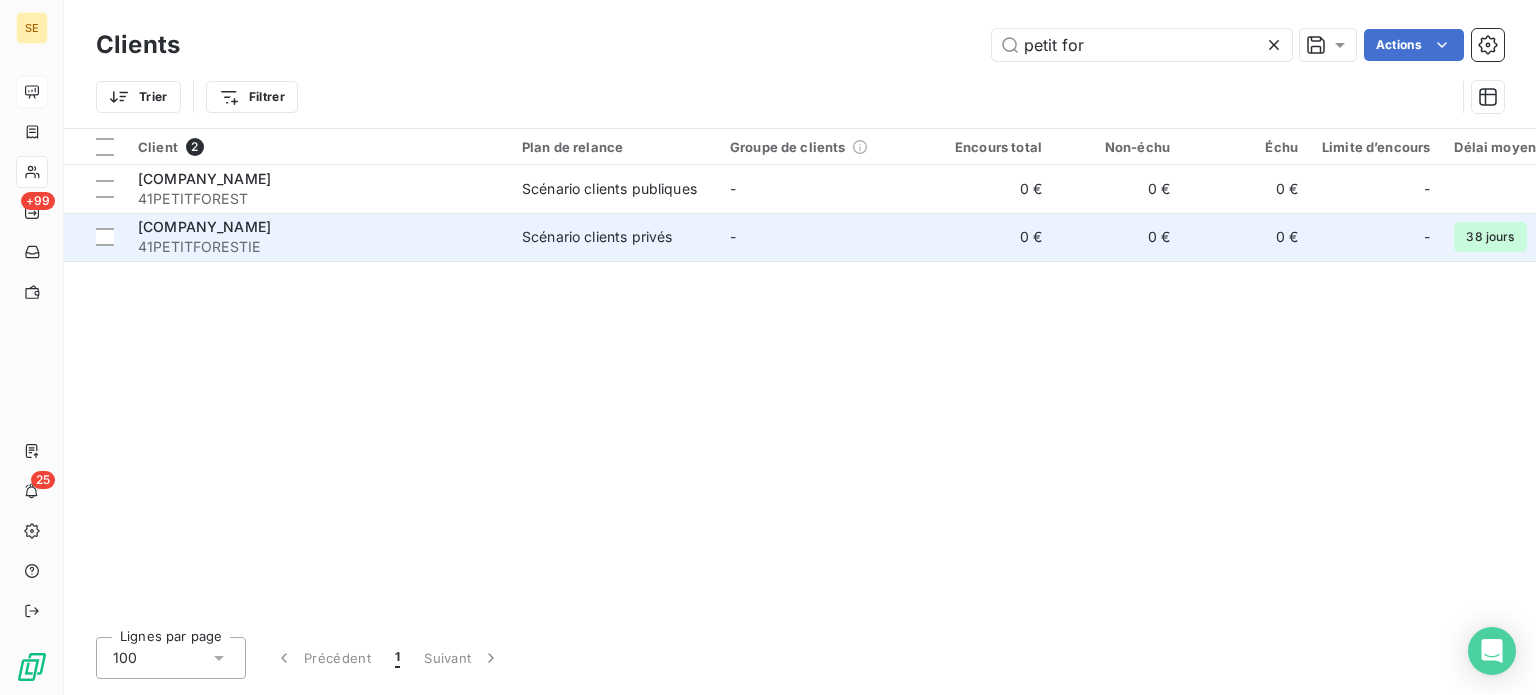 type on "petit for" 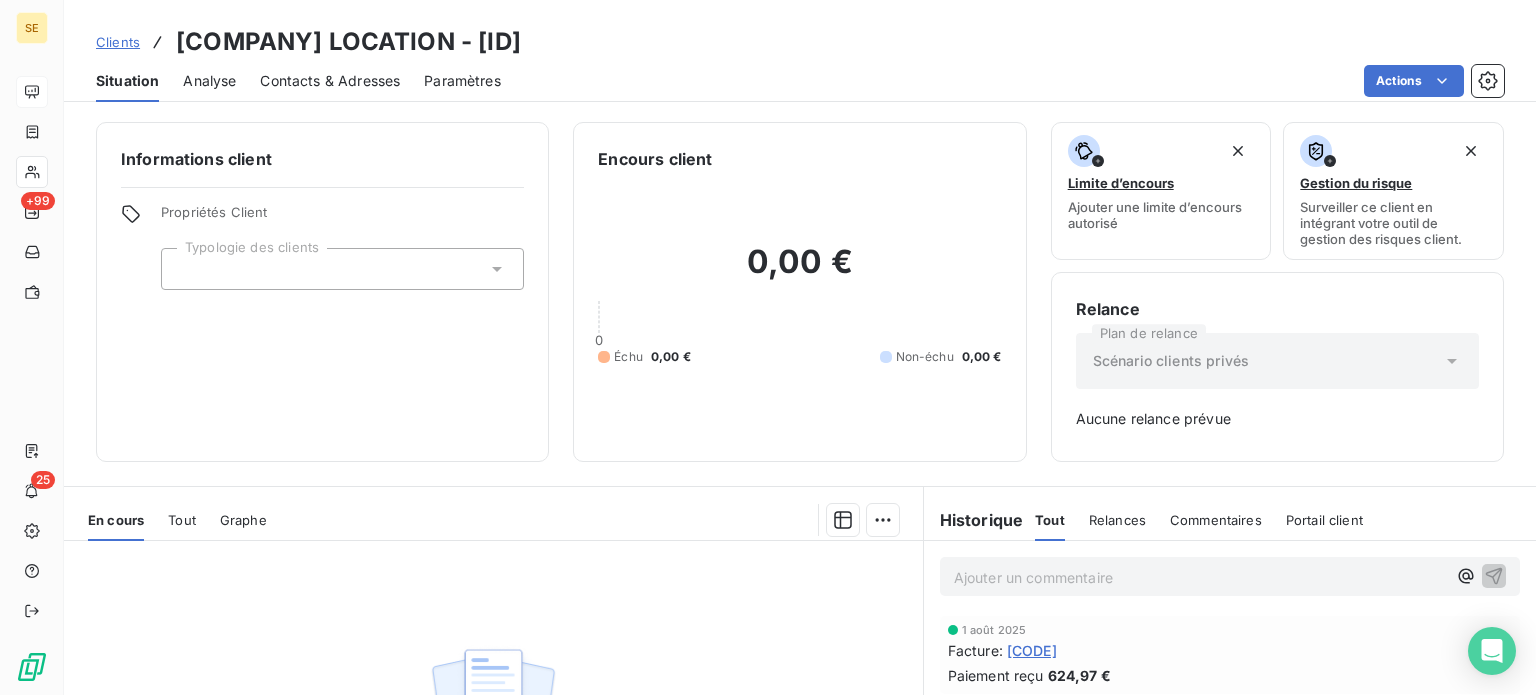 click on "Tout" at bounding box center (182, 520) 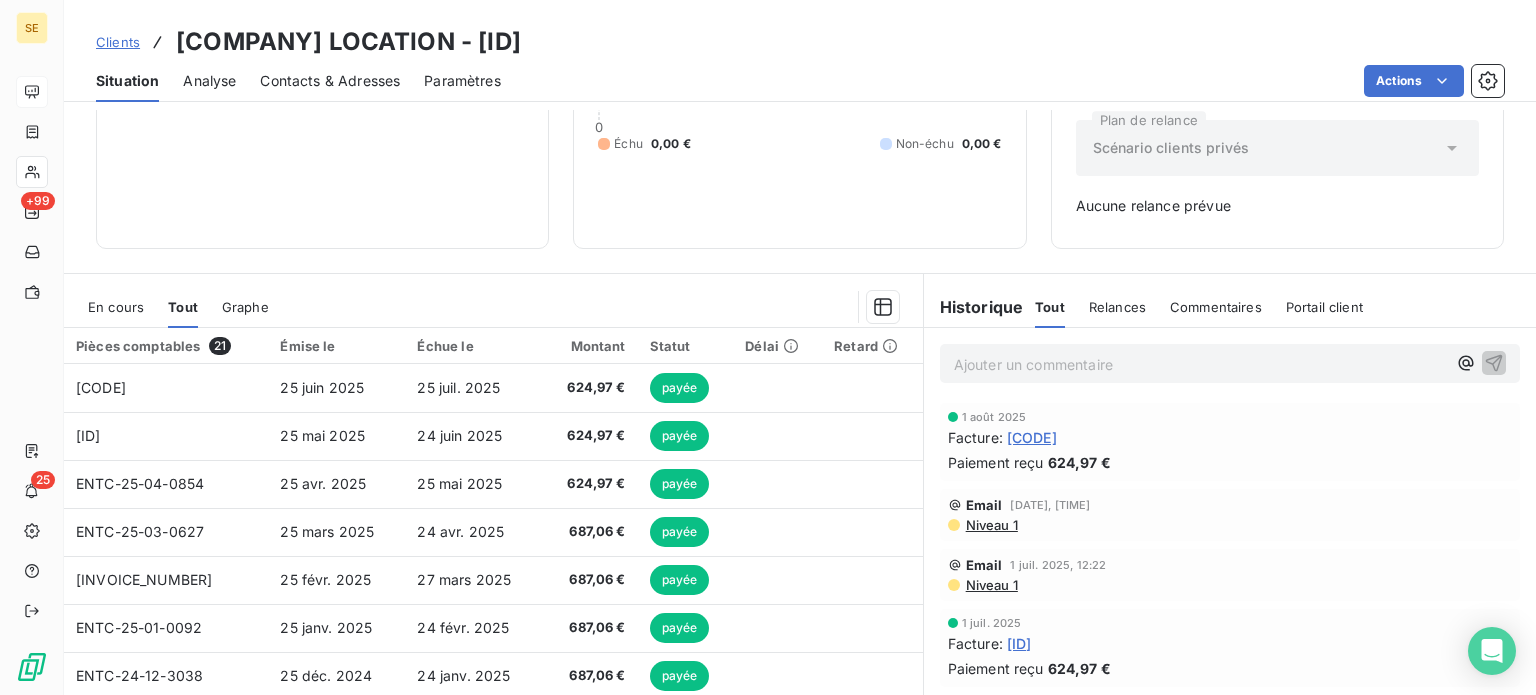 scroll, scrollTop: 289, scrollLeft: 0, axis: vertical 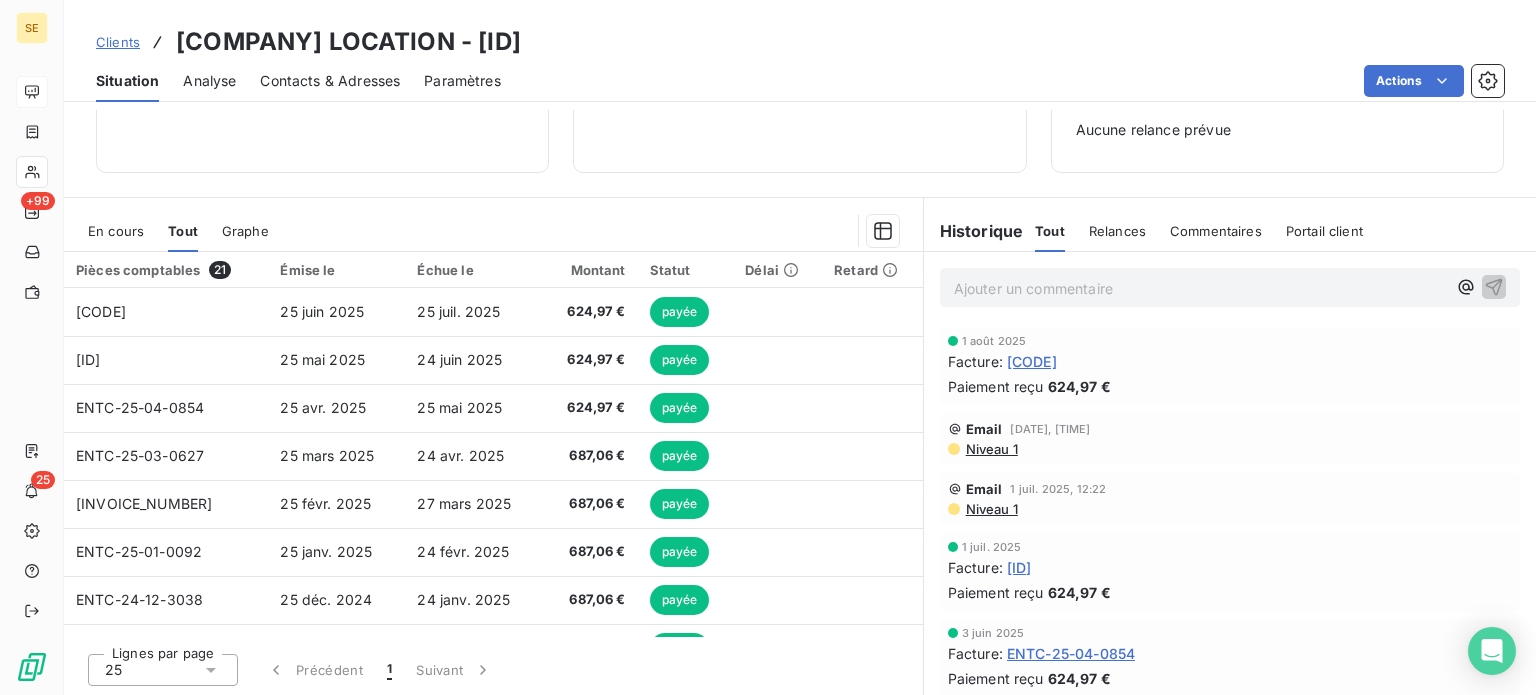 click on "En cours" at bounding box center [116, 231] 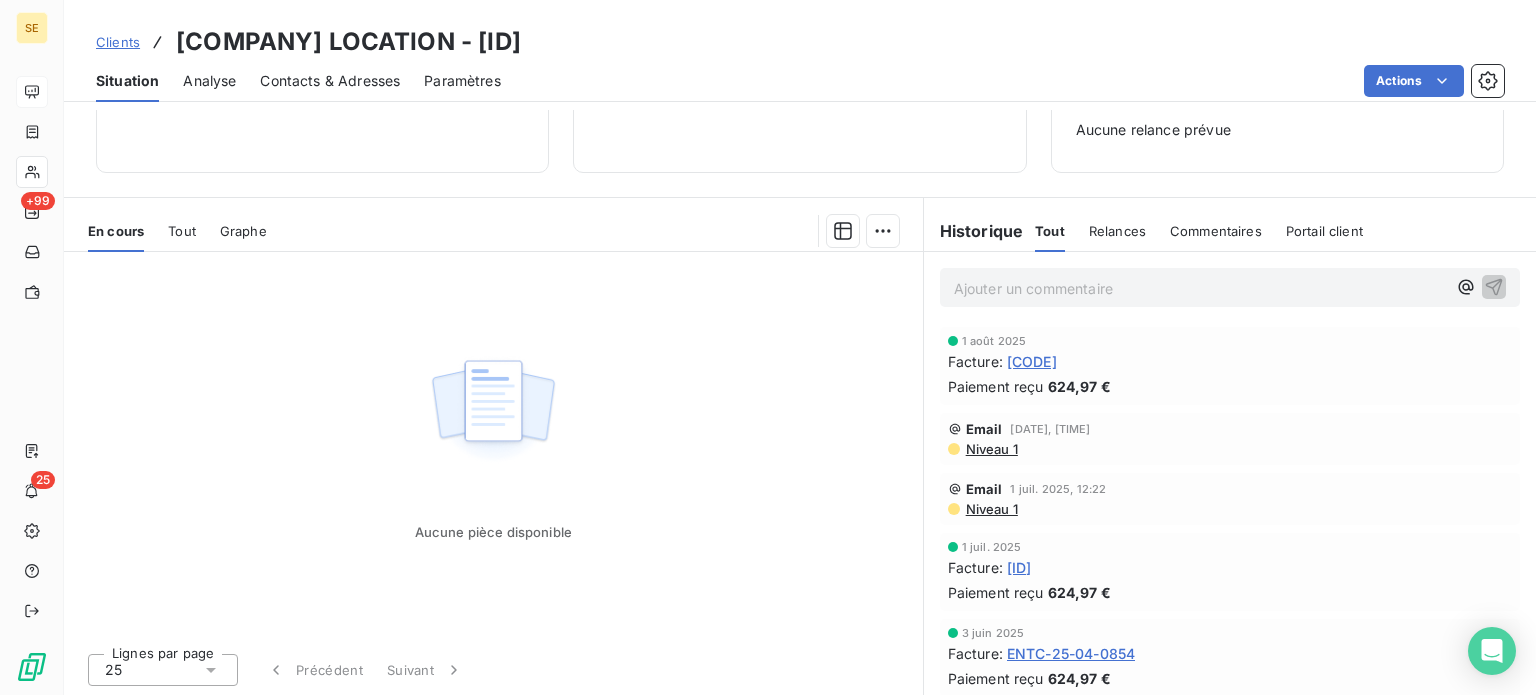 click on "Clients" at bounding box center [118, 42] 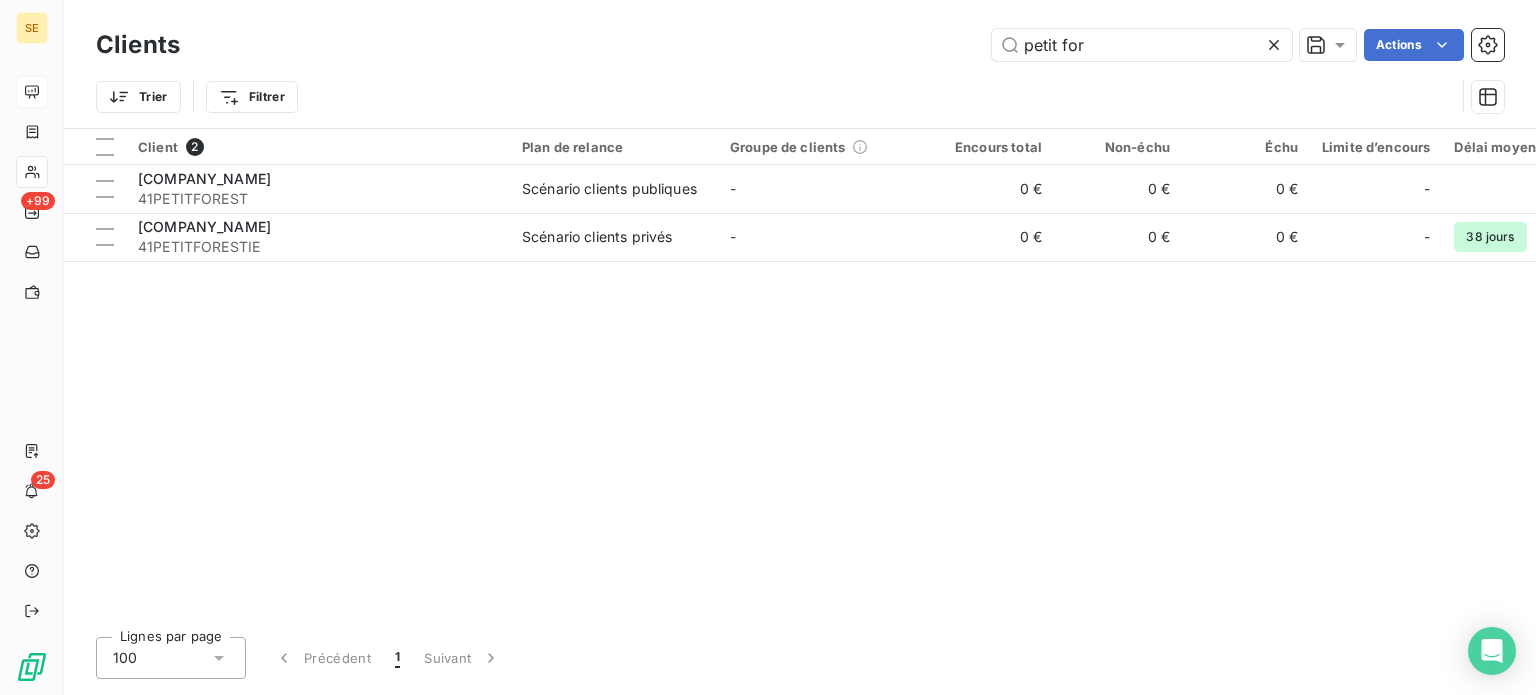 drag, startPoint x: 1096, startPoint y: 43, endPoint x: 869, endPoint y: 56, distance: 227.37195 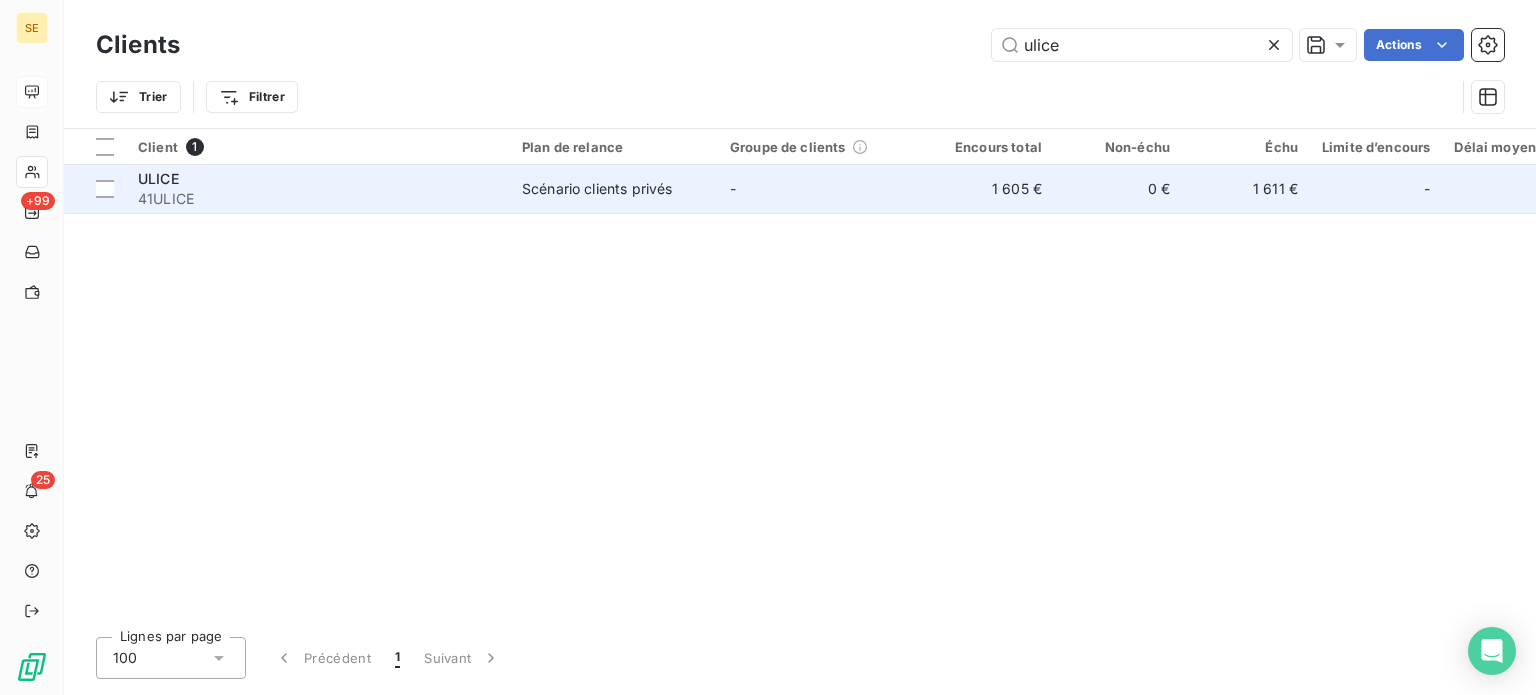 type on "ulice" 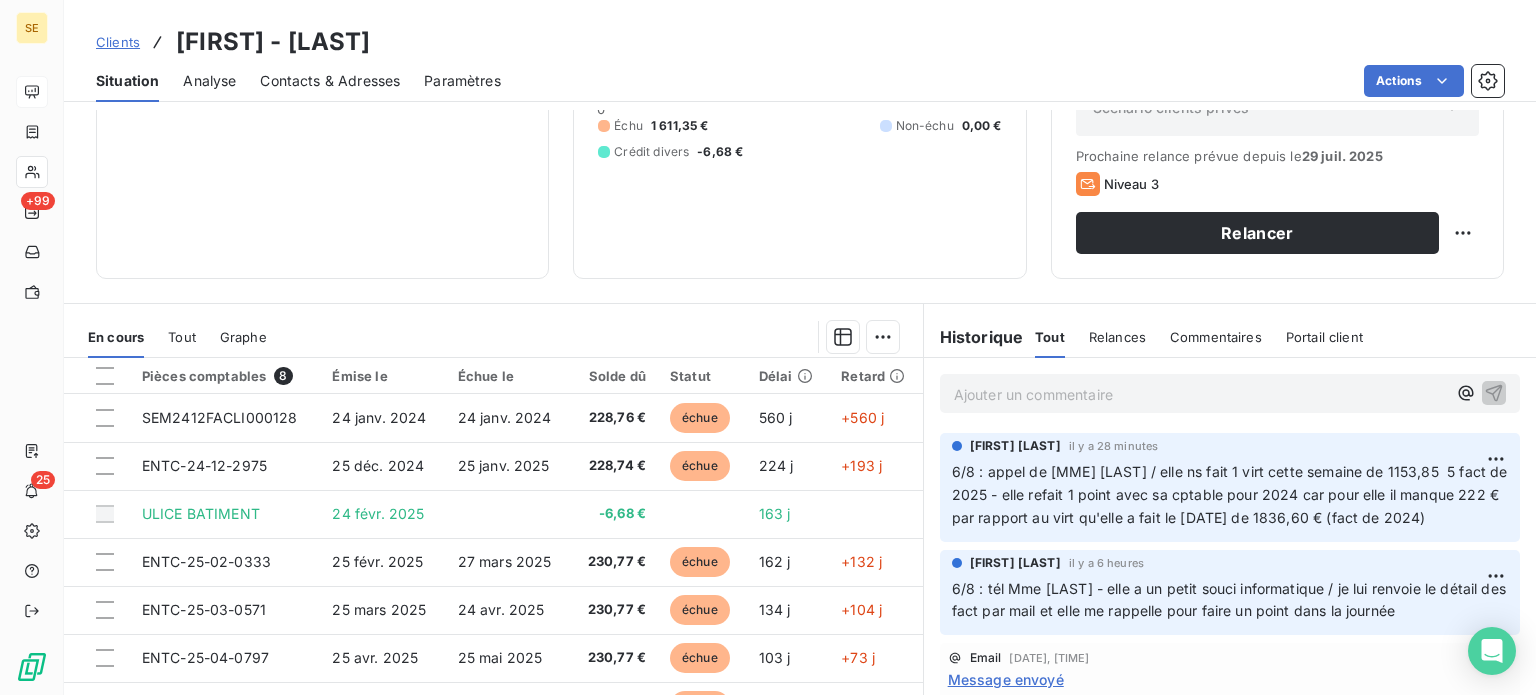 scroll, scrollTop: 300, scrollLeft: 0, axis: vertical 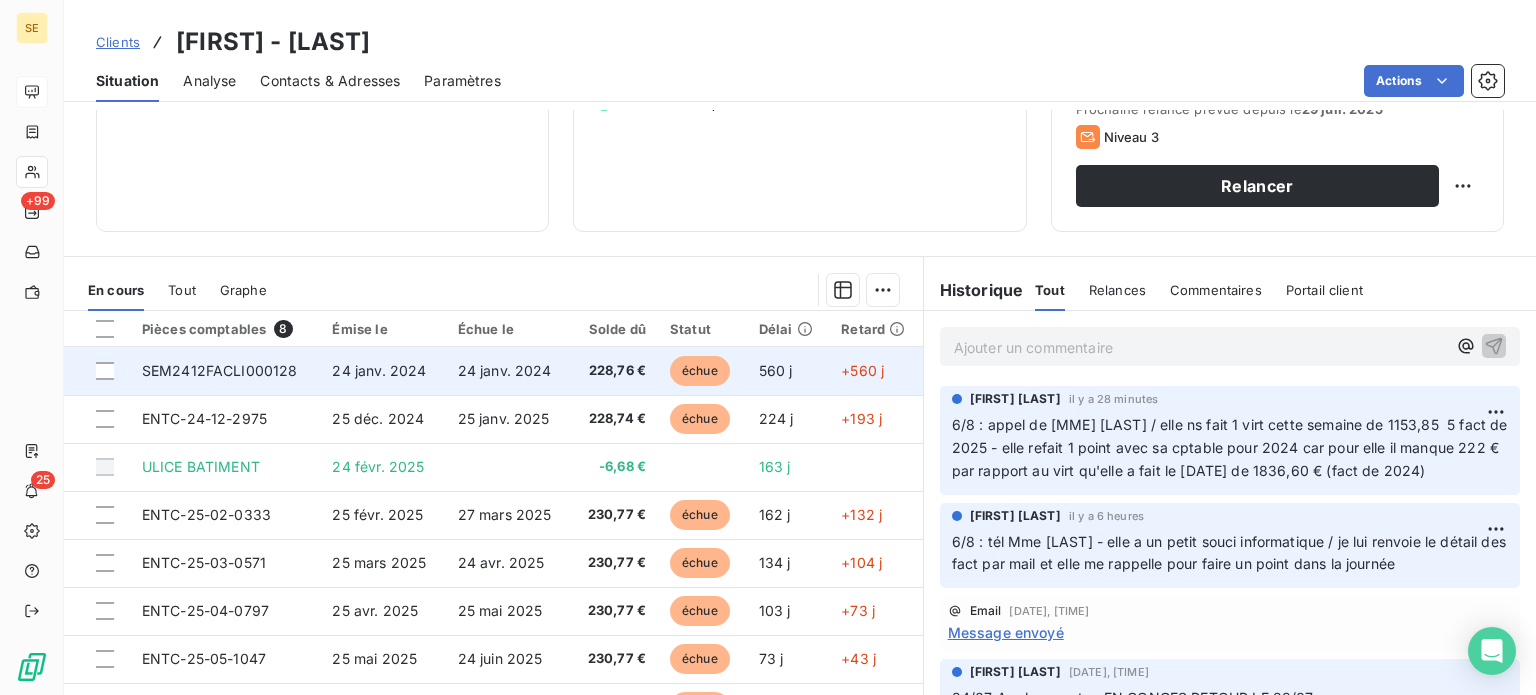 click on "SEM2412FACLI000128" at bounding box center [220, 370] 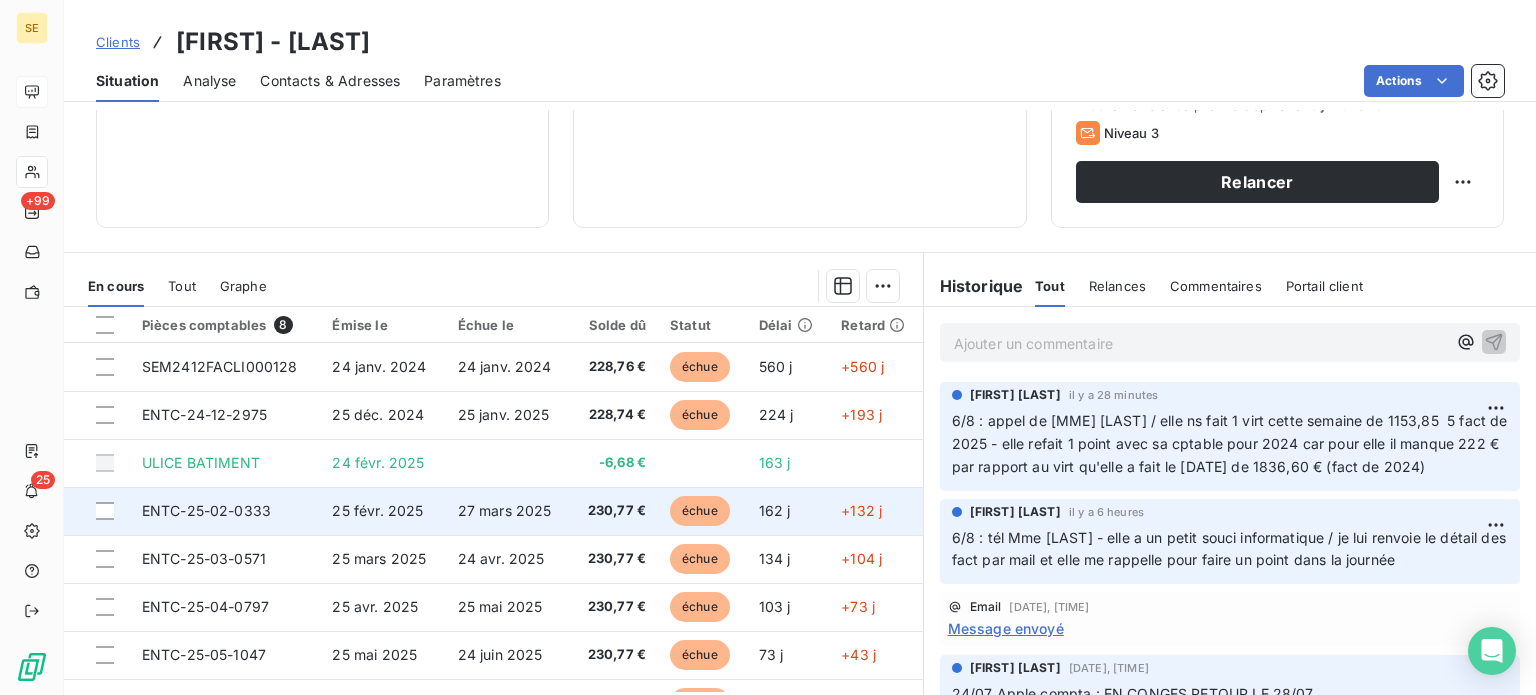 scroll, scrollTop: 360, scrollLeft: 0, axis: vertical 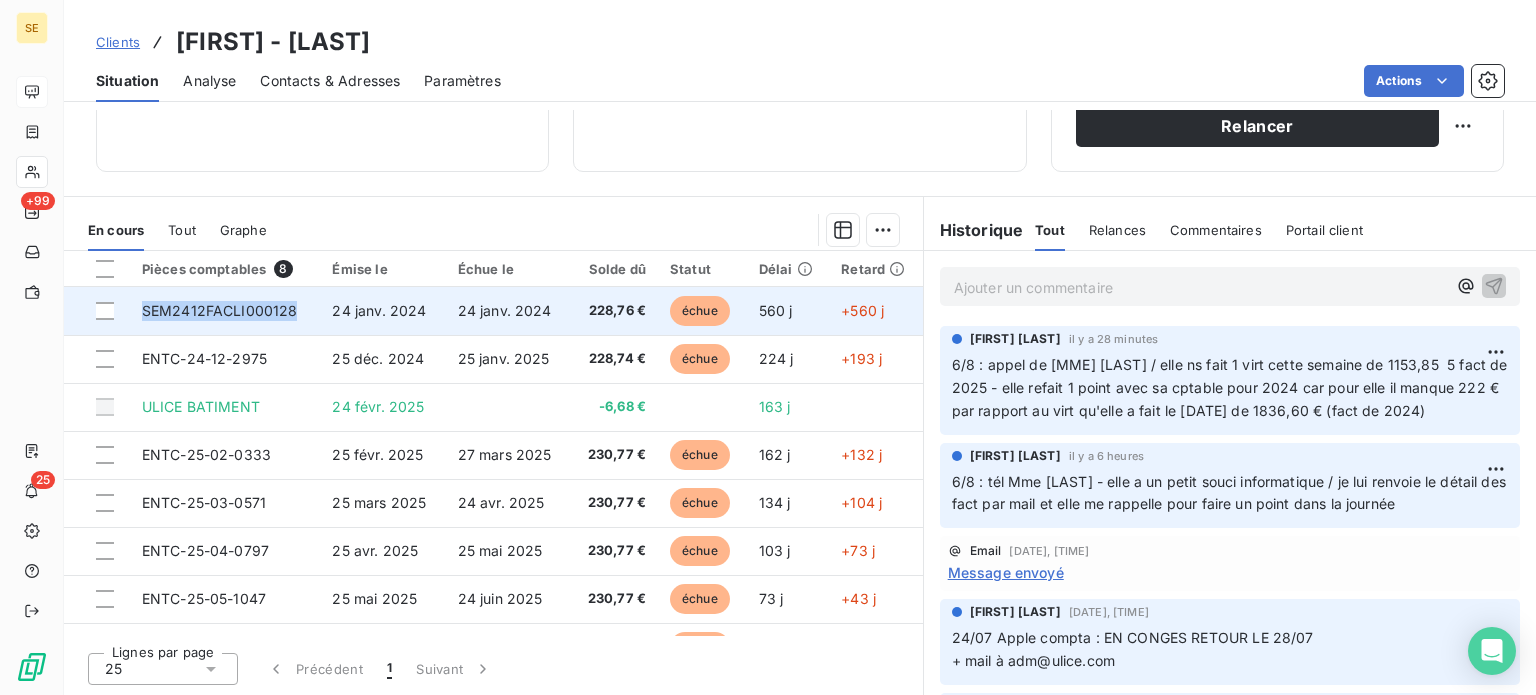 drag, startPoint x: 290, startPoint y: 308, endPoint x: 138, endPoint y: 322, distance: 152.64337 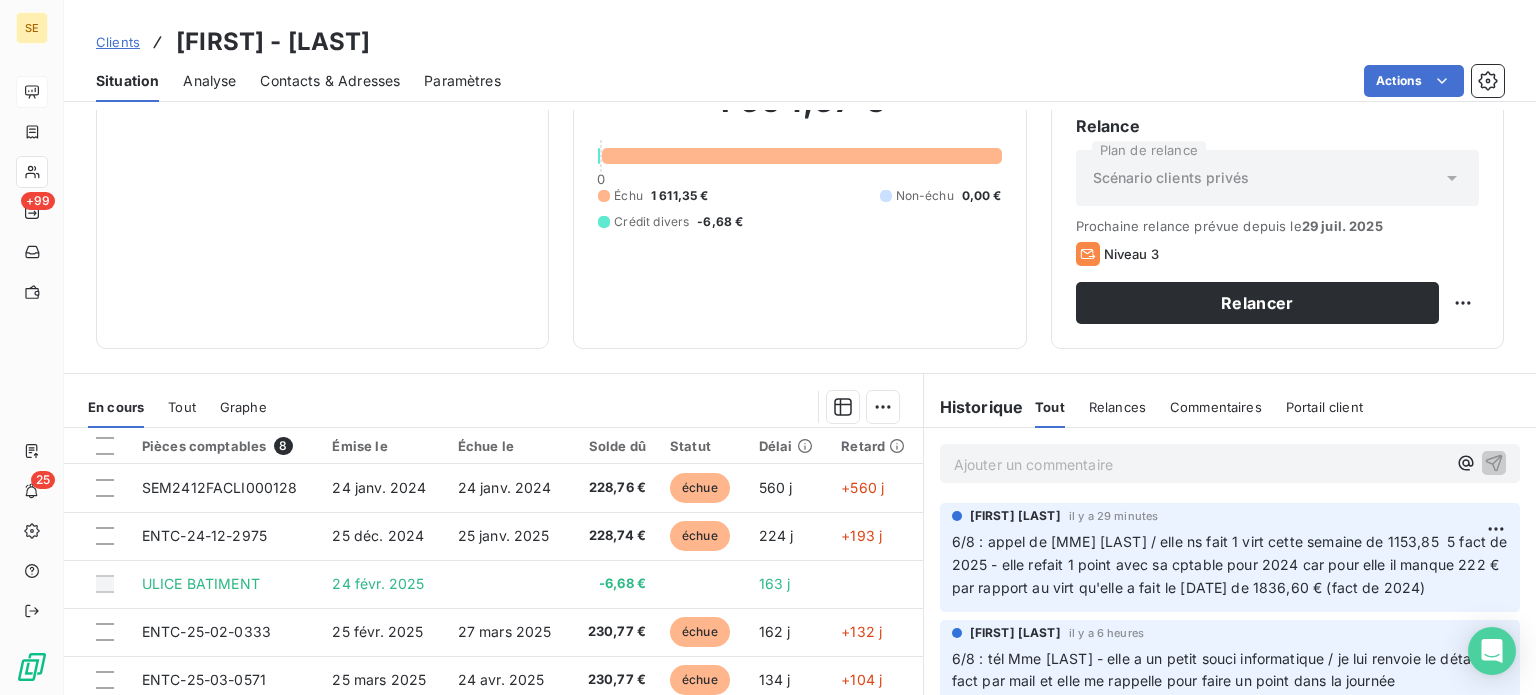 scroll, scrollTop: 300, scrollLeft: 0, axis: vertical 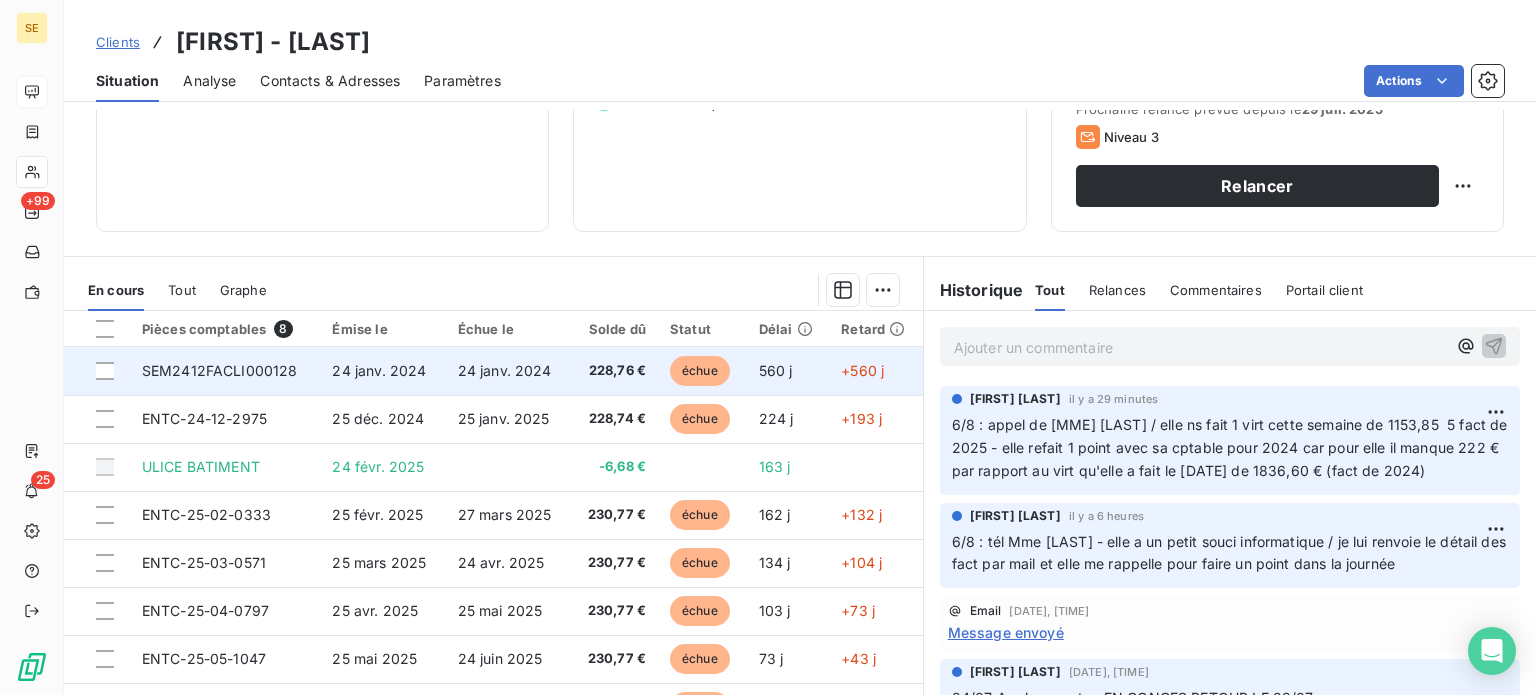 click on "SEM2412FACLI000128" at bounding box center (220, 370) 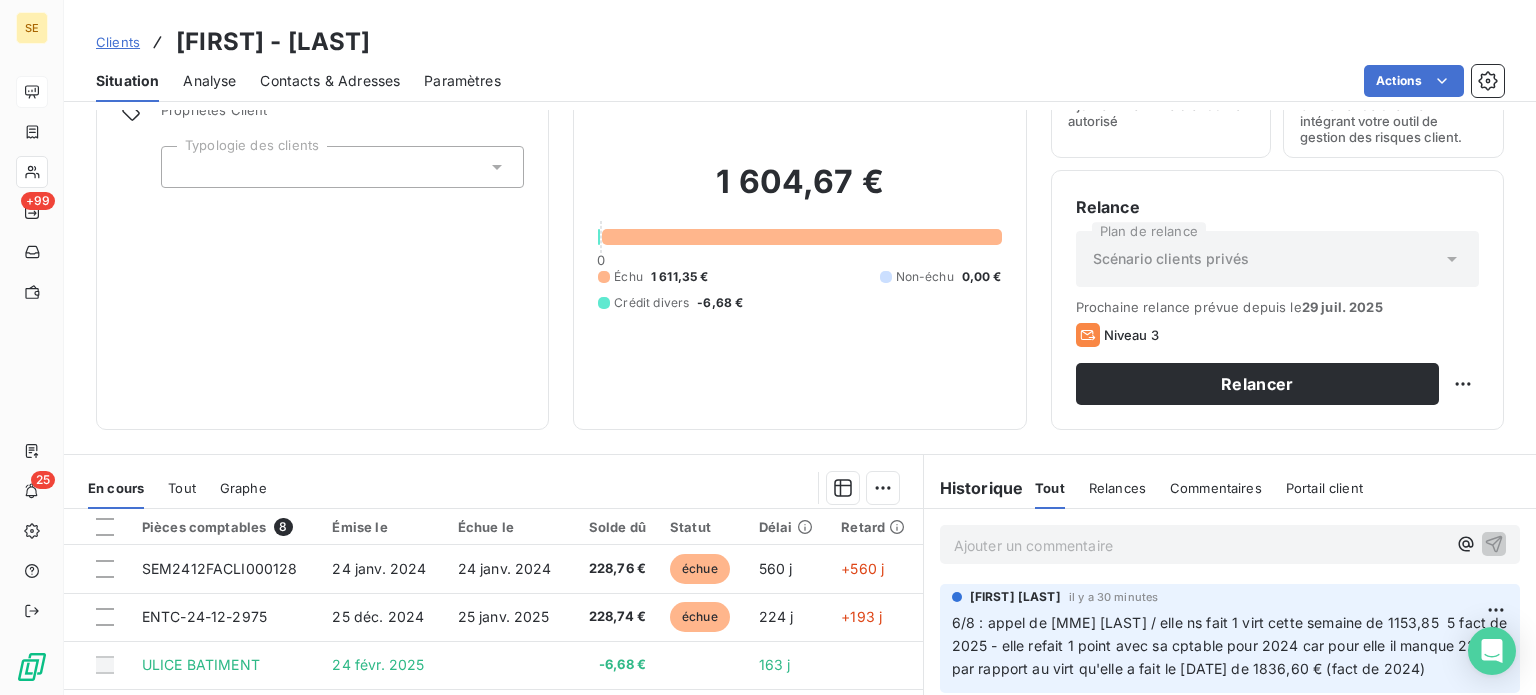 scroll, scrollTop: 300, scrollLeft: 0, axis: vertical 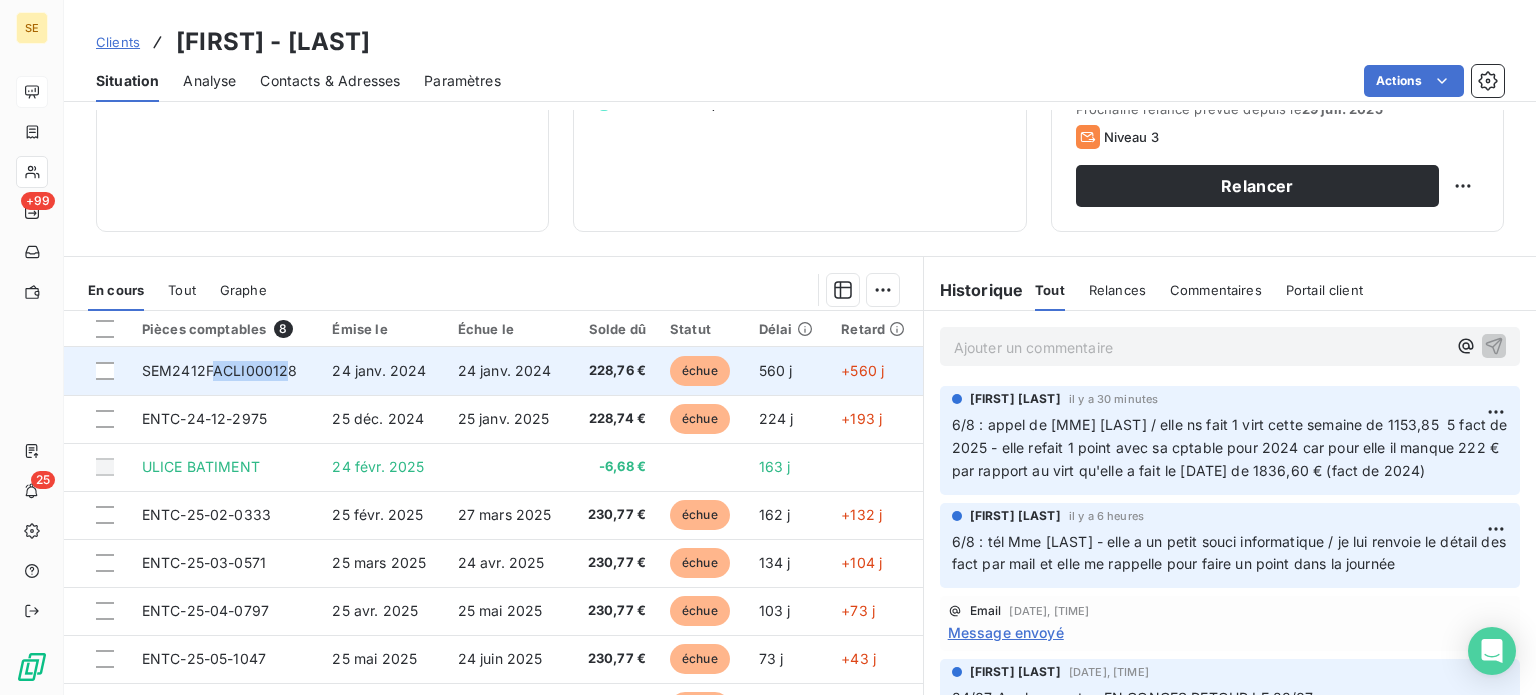 drag, startPoint x: 286, startPoint y: 367, endPoint x: 213, endPoint y: 369, distance: 73.02739 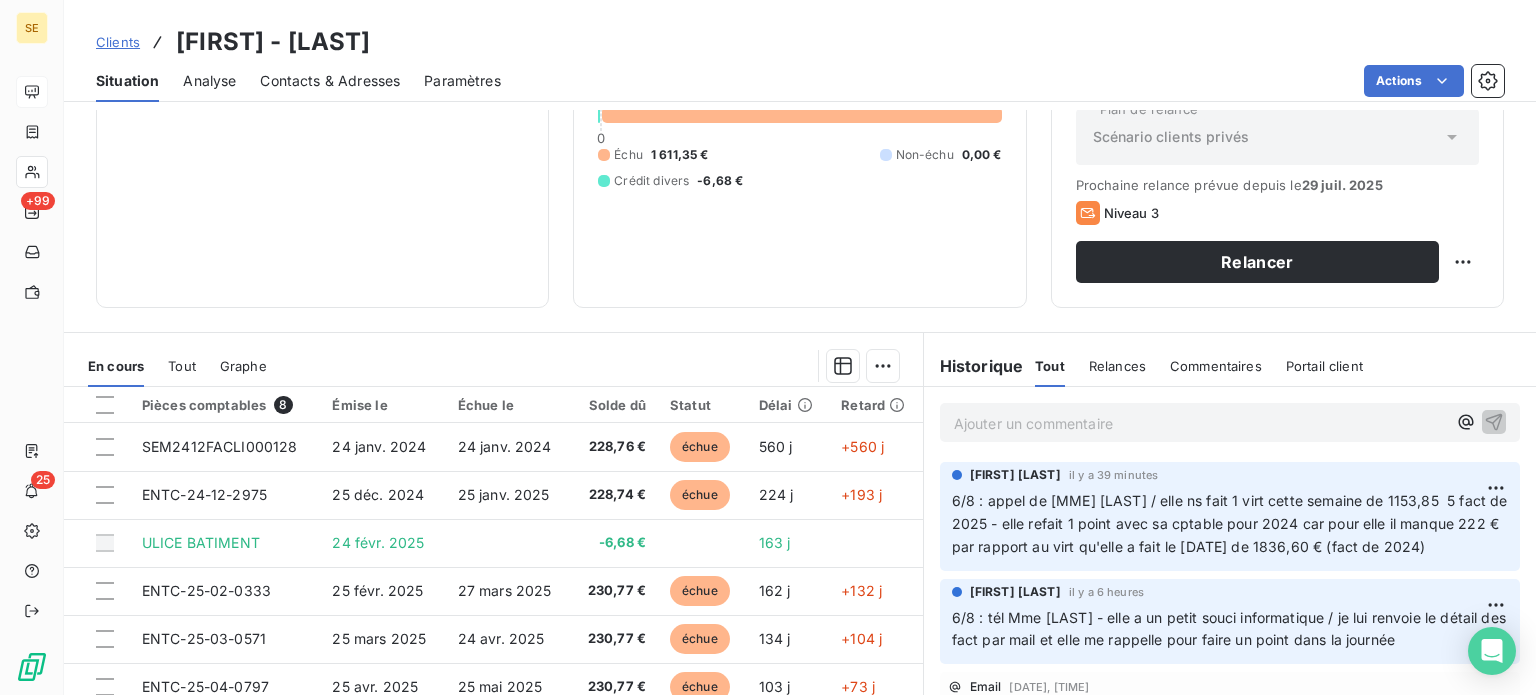 scroll, scrollTop: 360, scrollLeft: 0, axis: vertical 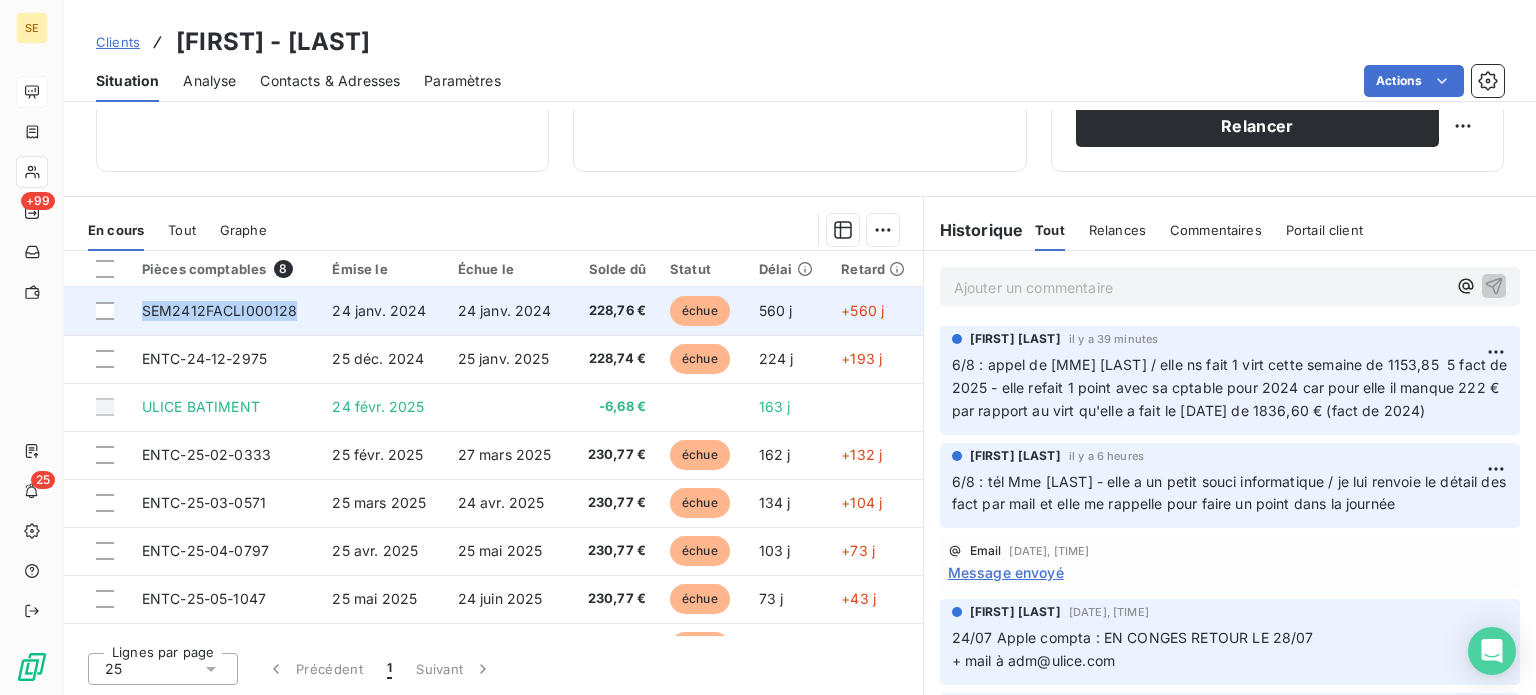 drag, startPoint x: 291, startPoint y: 311, endPoint x: 140, endPoint y: 330, distance: 152.19067 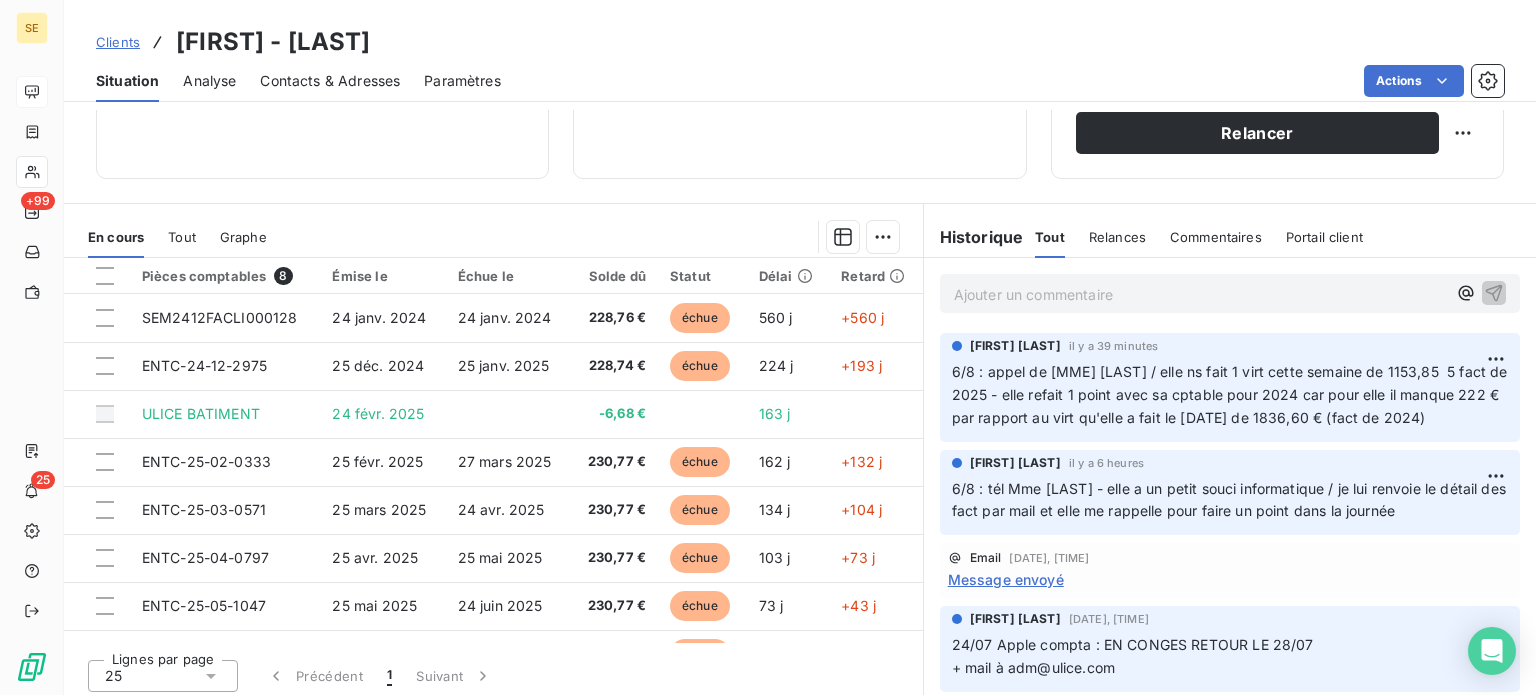 scroll, scrollTop: 360, scrollLeft: 0, axis: vertical 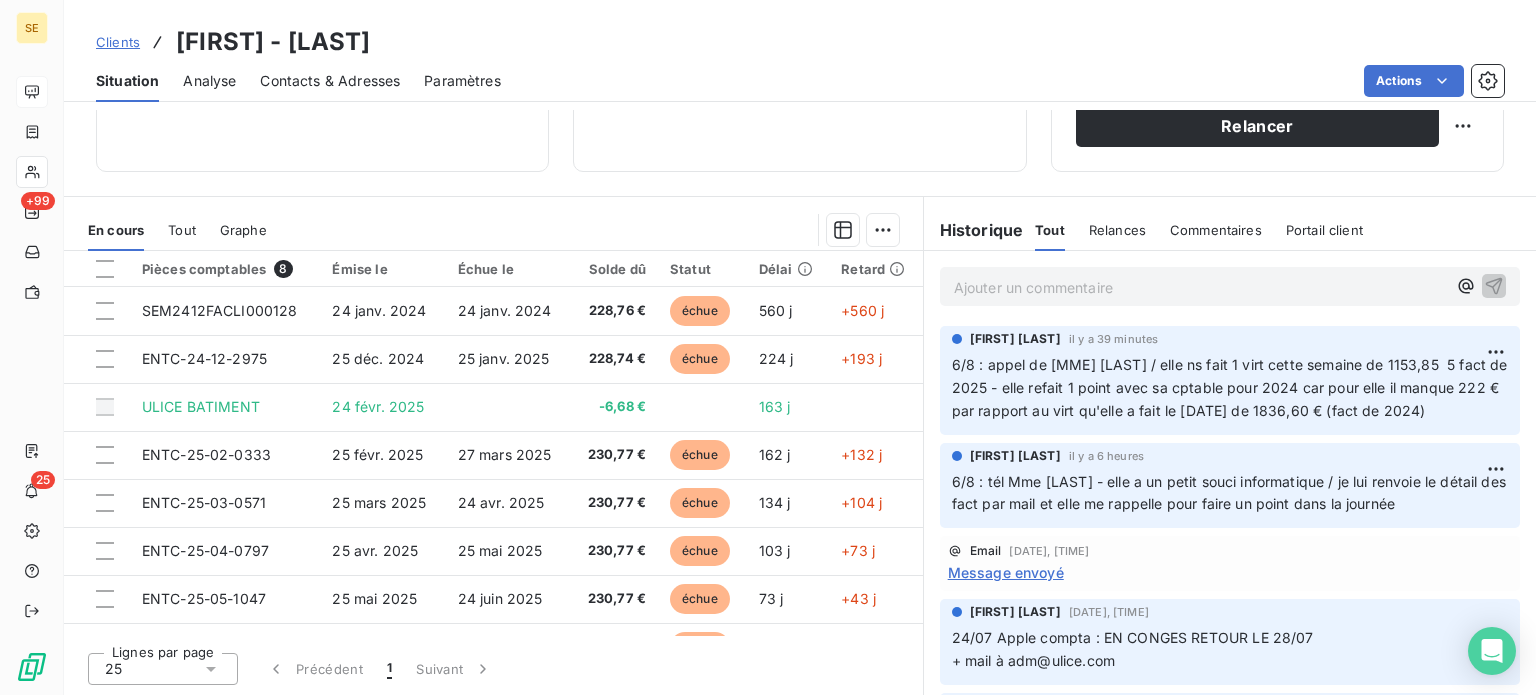 click on "Clients" at bounding box center [118, 42] 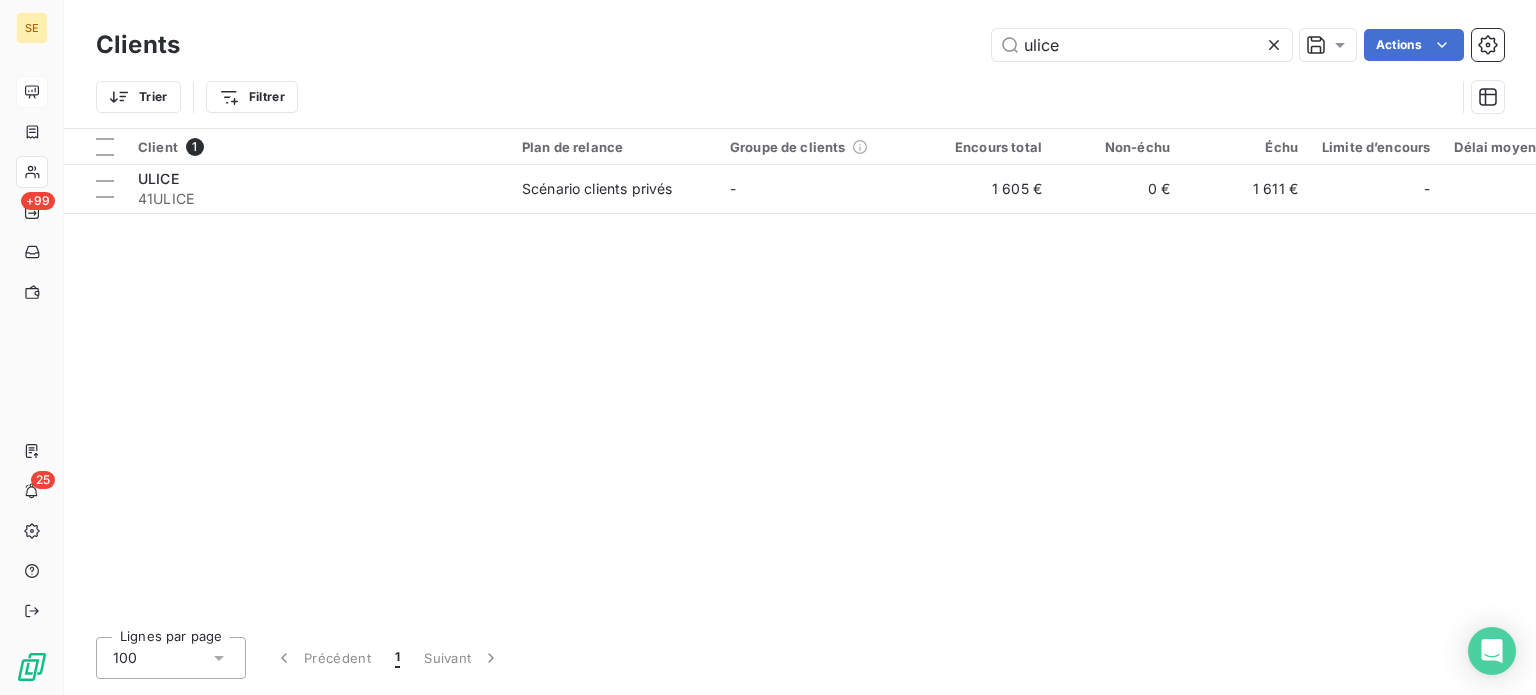 drag, startPoint x: 1085, startPoint y: 43, endPoint x: 774, endPoint y: 46, distance: 311.01447 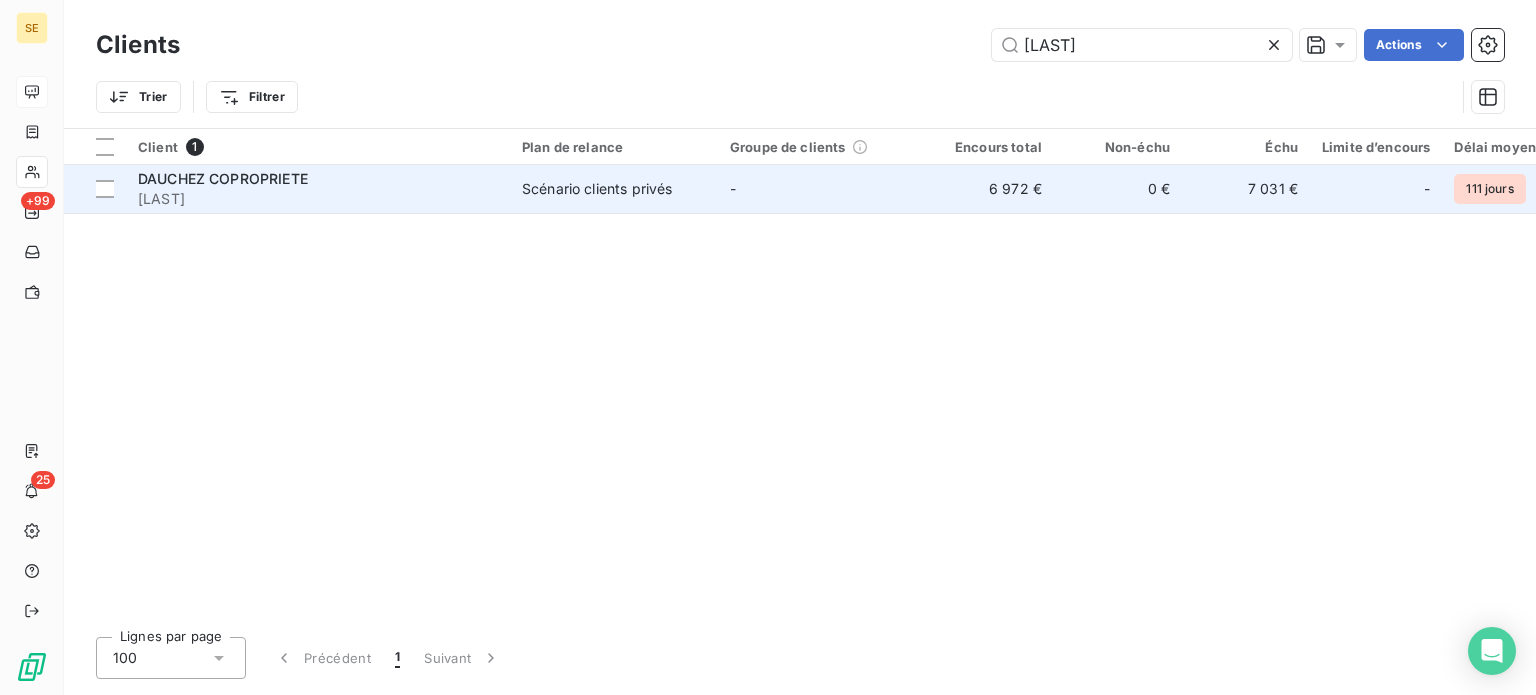 type on "[LAST]" 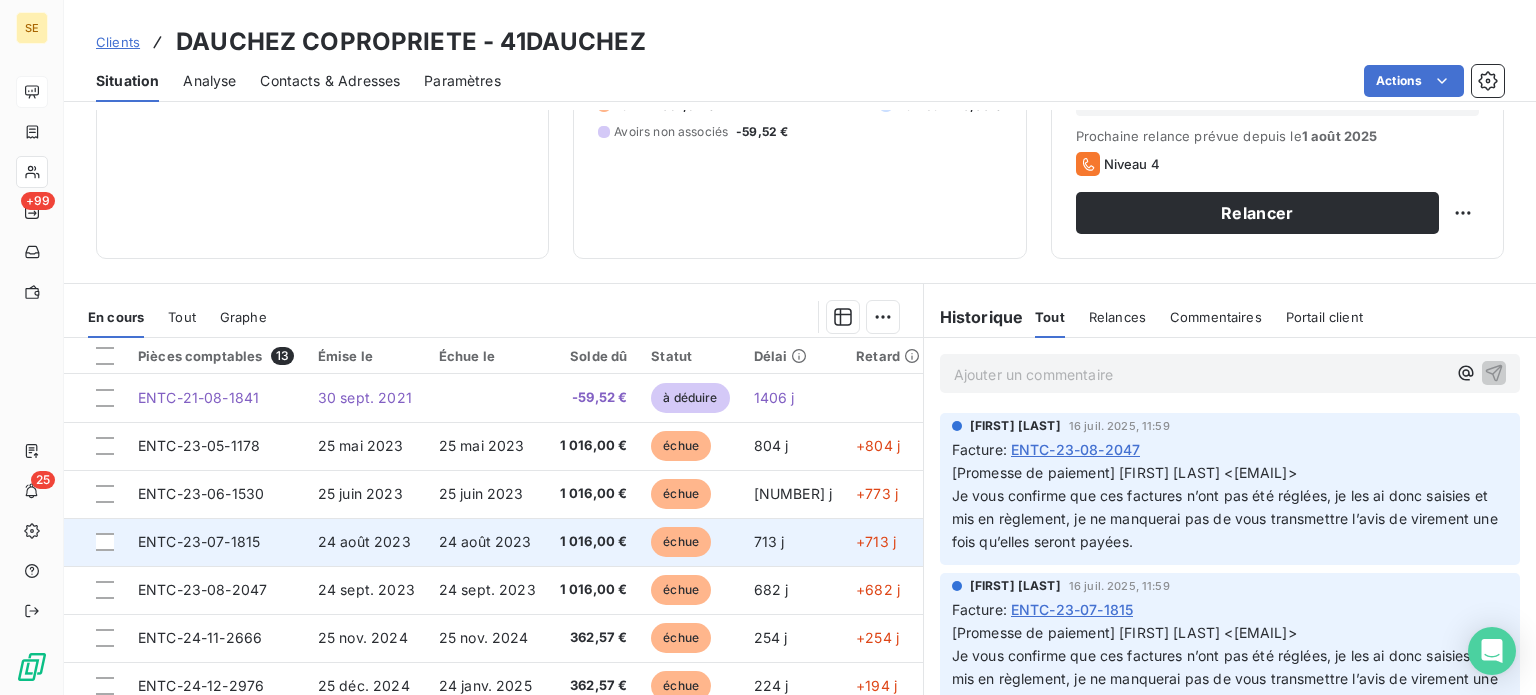 scroll, scrollTop: 360, scrollLeft: 0, axis: vertical 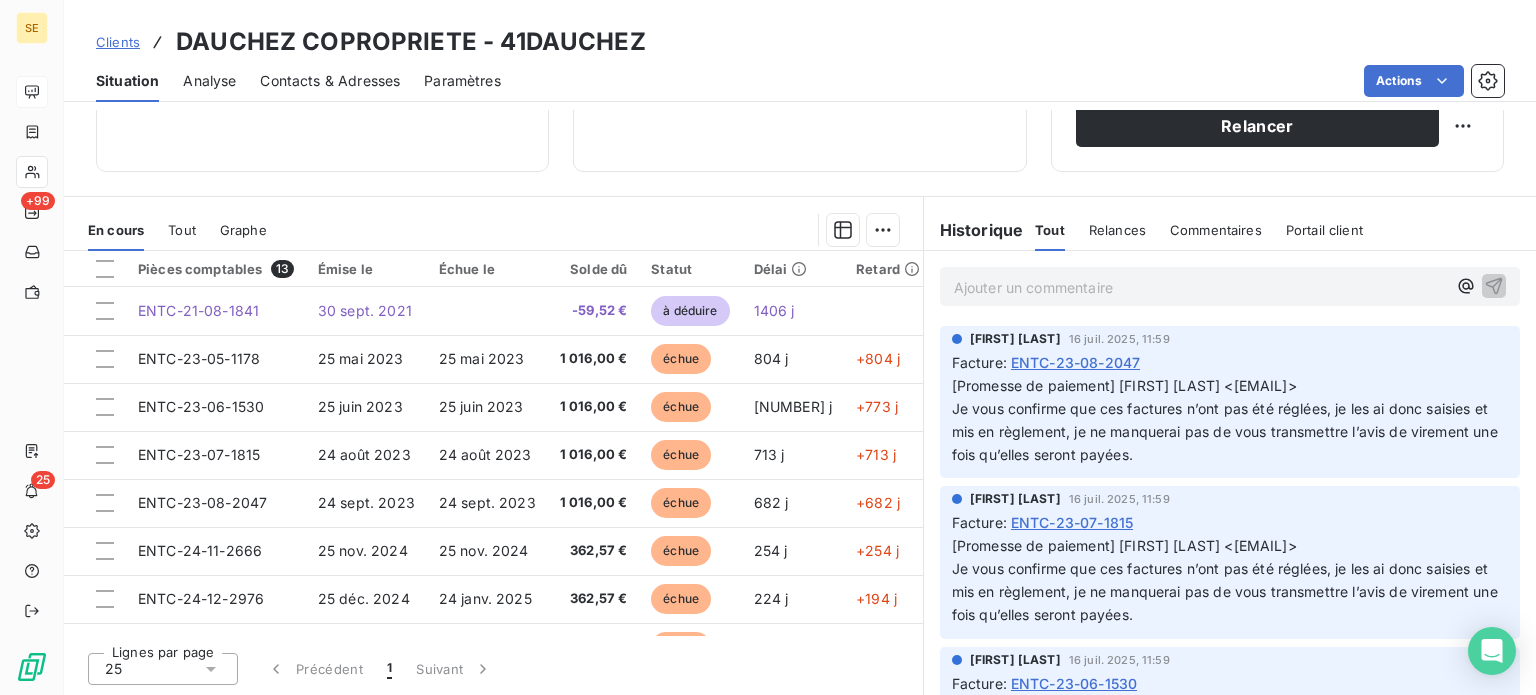 click on "Clients" at bounding box center [118, 42] 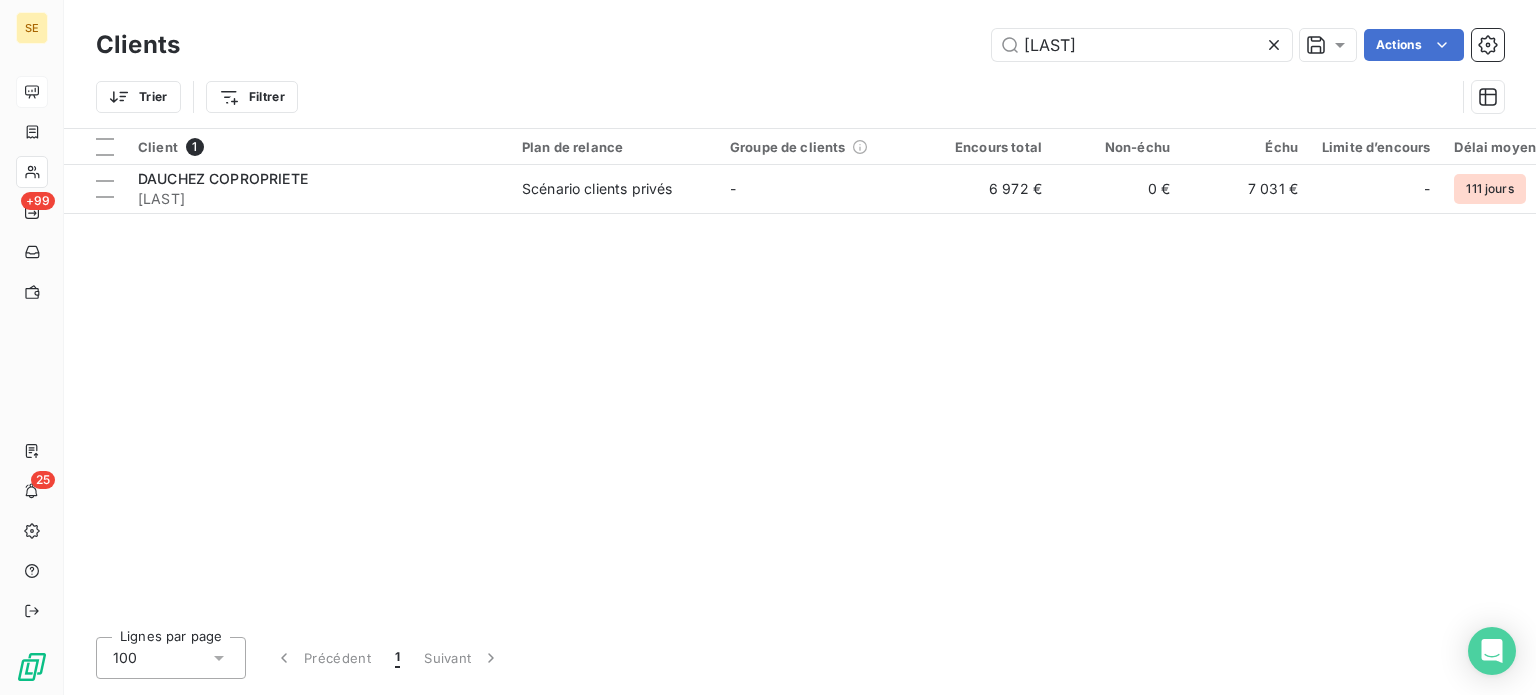 drag, startPoint x: 1115, startPoint y: 56, endPoint x: 899, endPoint y: 54, distance: 216.00926 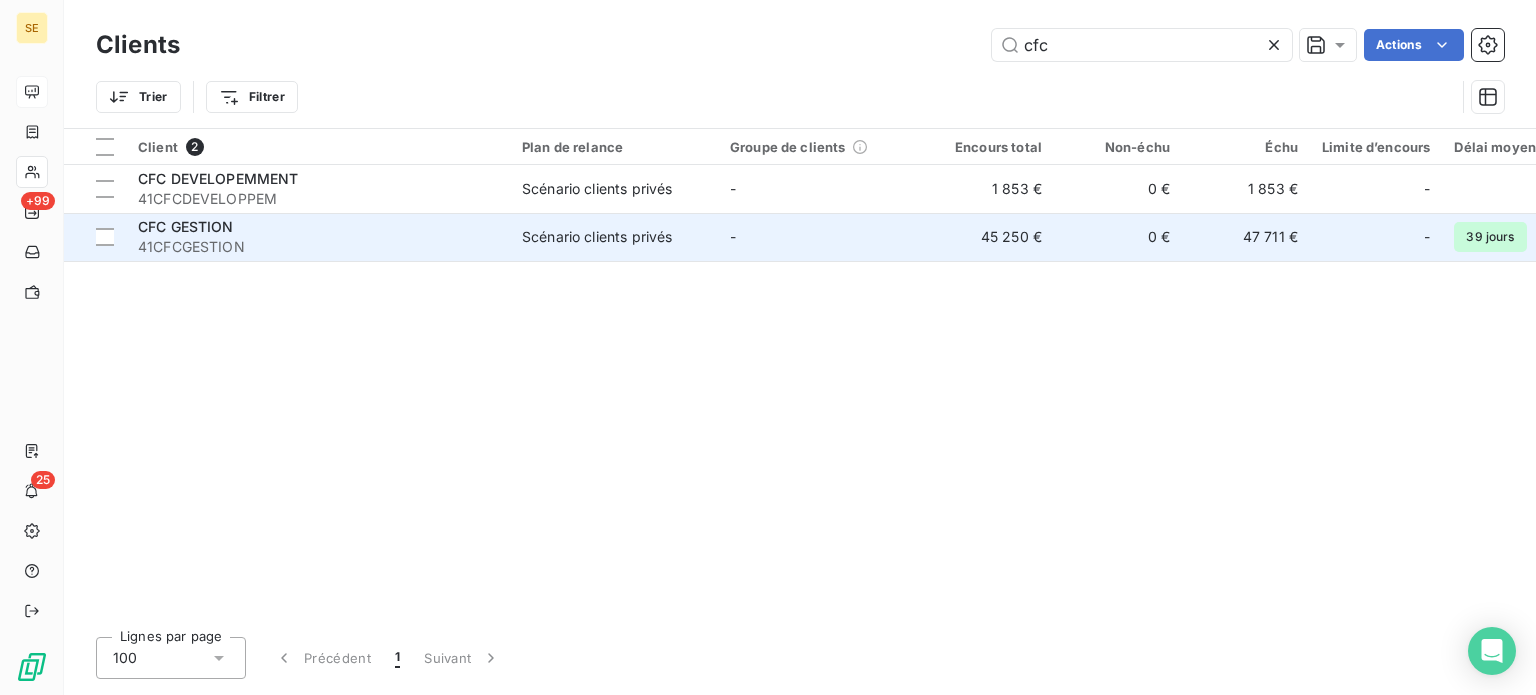 type on "cfc" 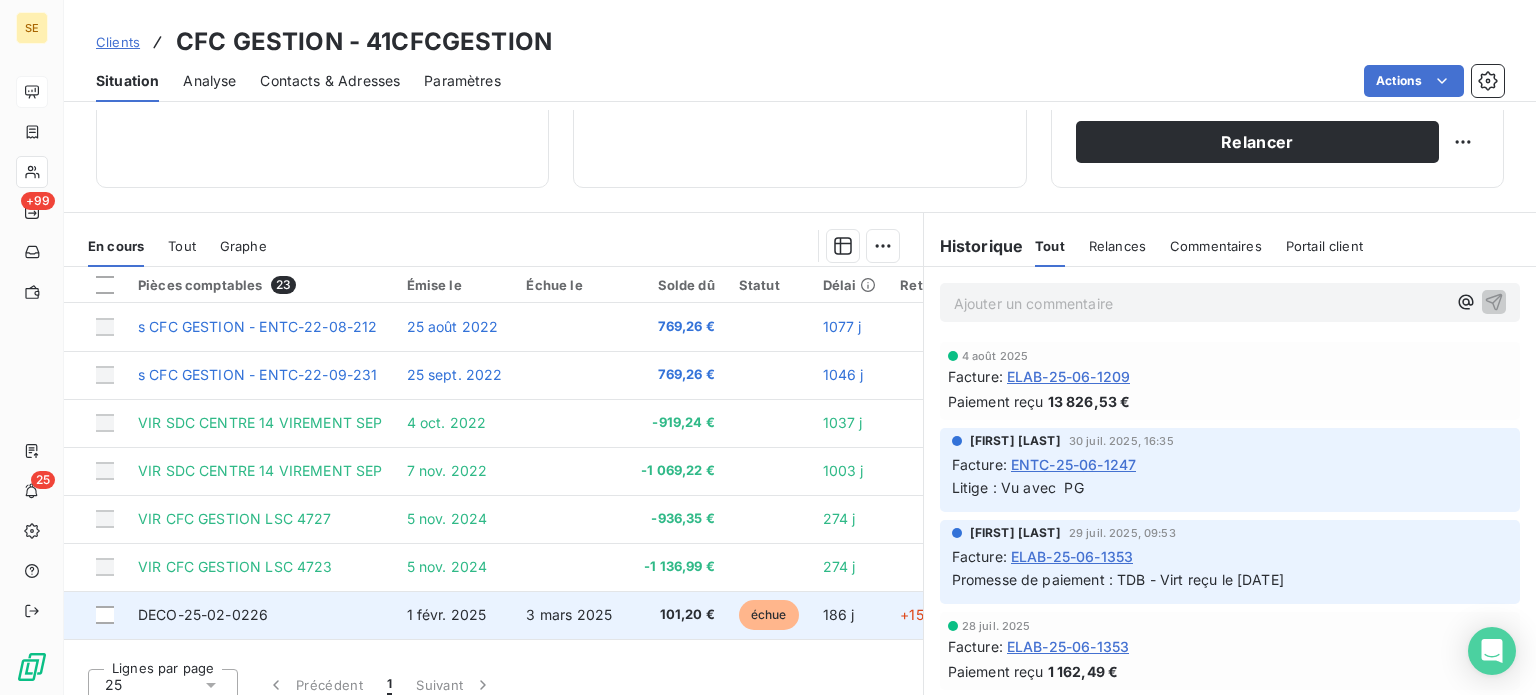 scroll, scrollTop: 360, scrollLeft: 0, axis: vertical 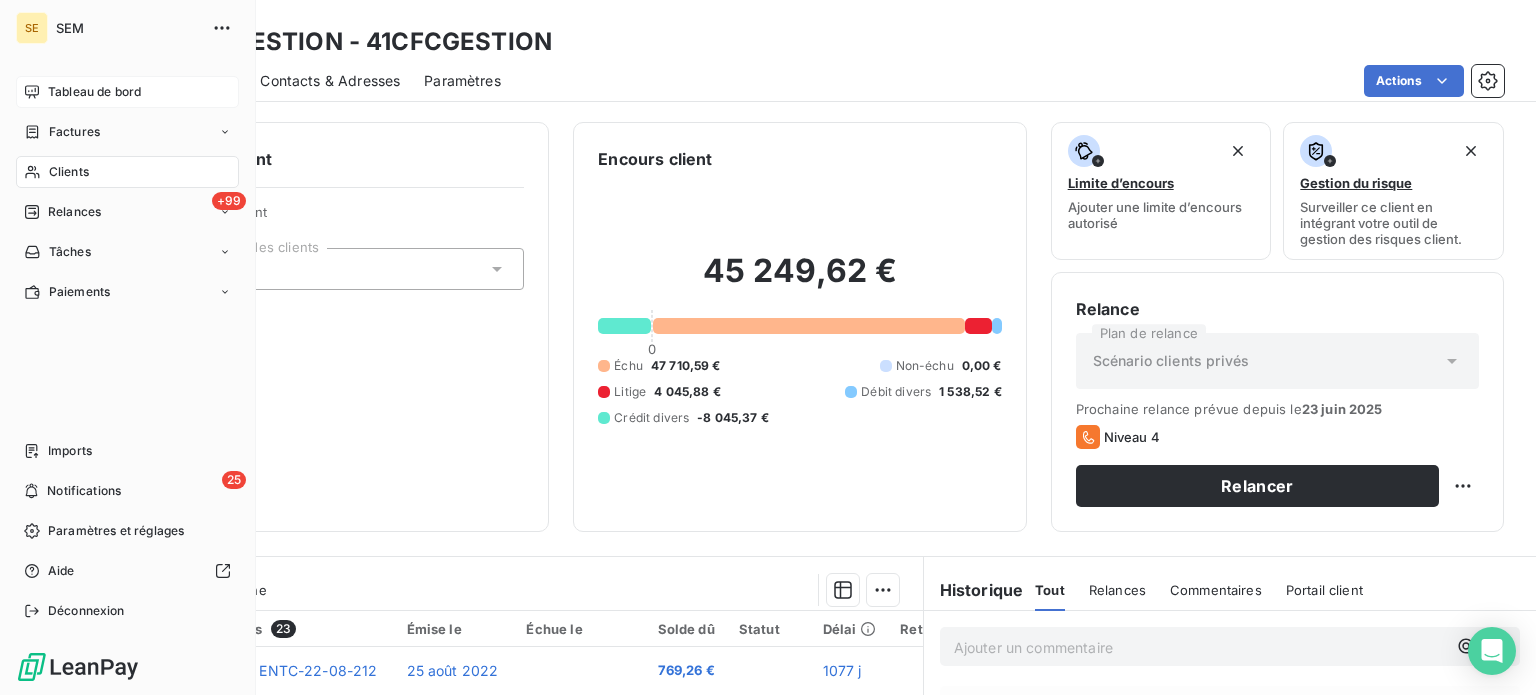 click on "Tableau de bord" at bounding box center (94, 92) 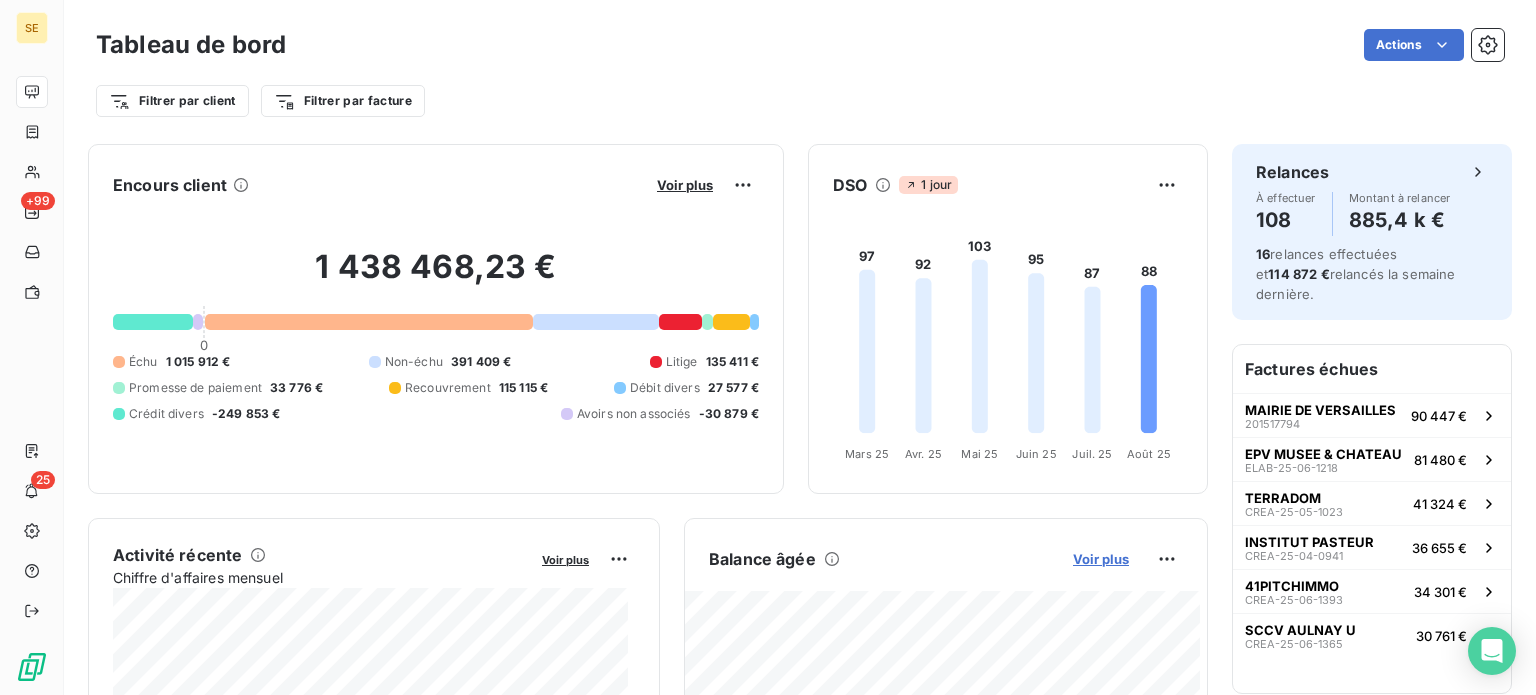 click on "Voir plus" at bounding box center [1101, 559] 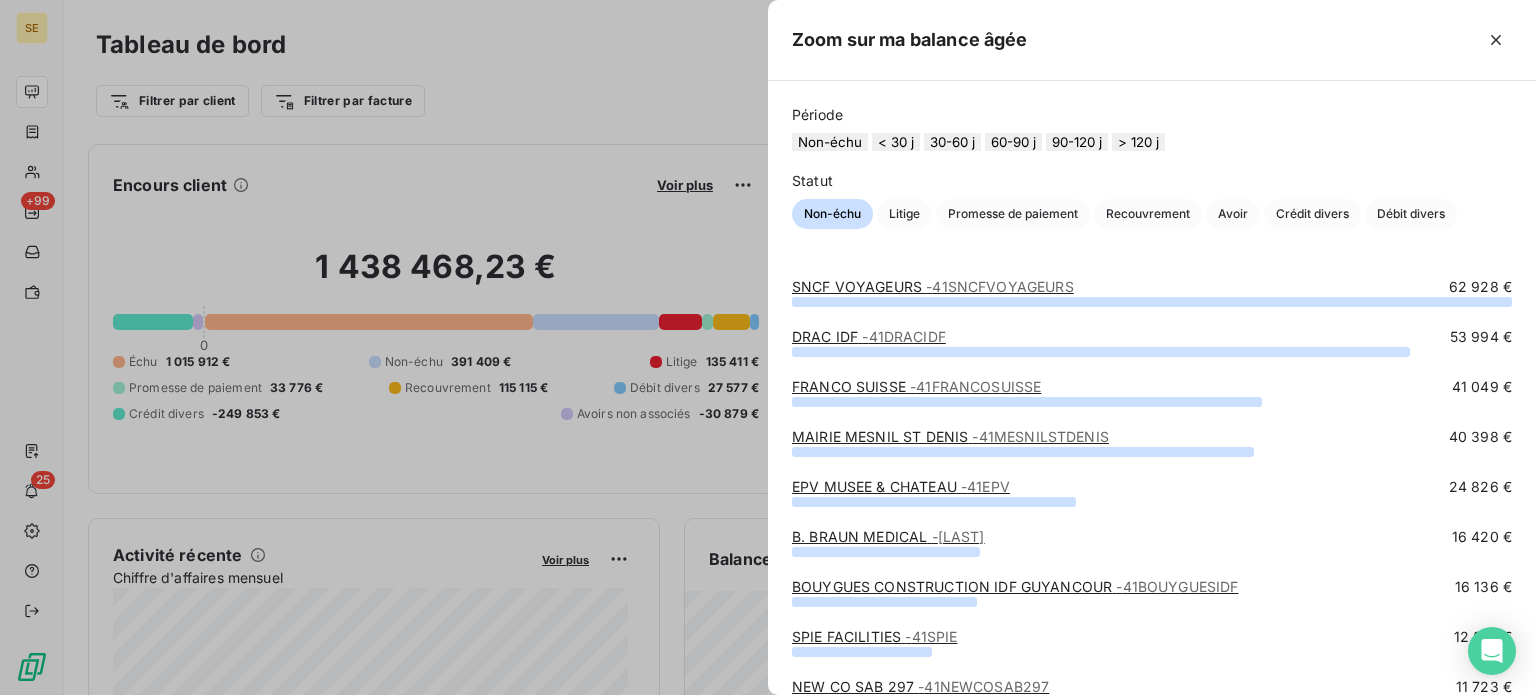 click on "60-90 j" at bounding box center (1013, 142) 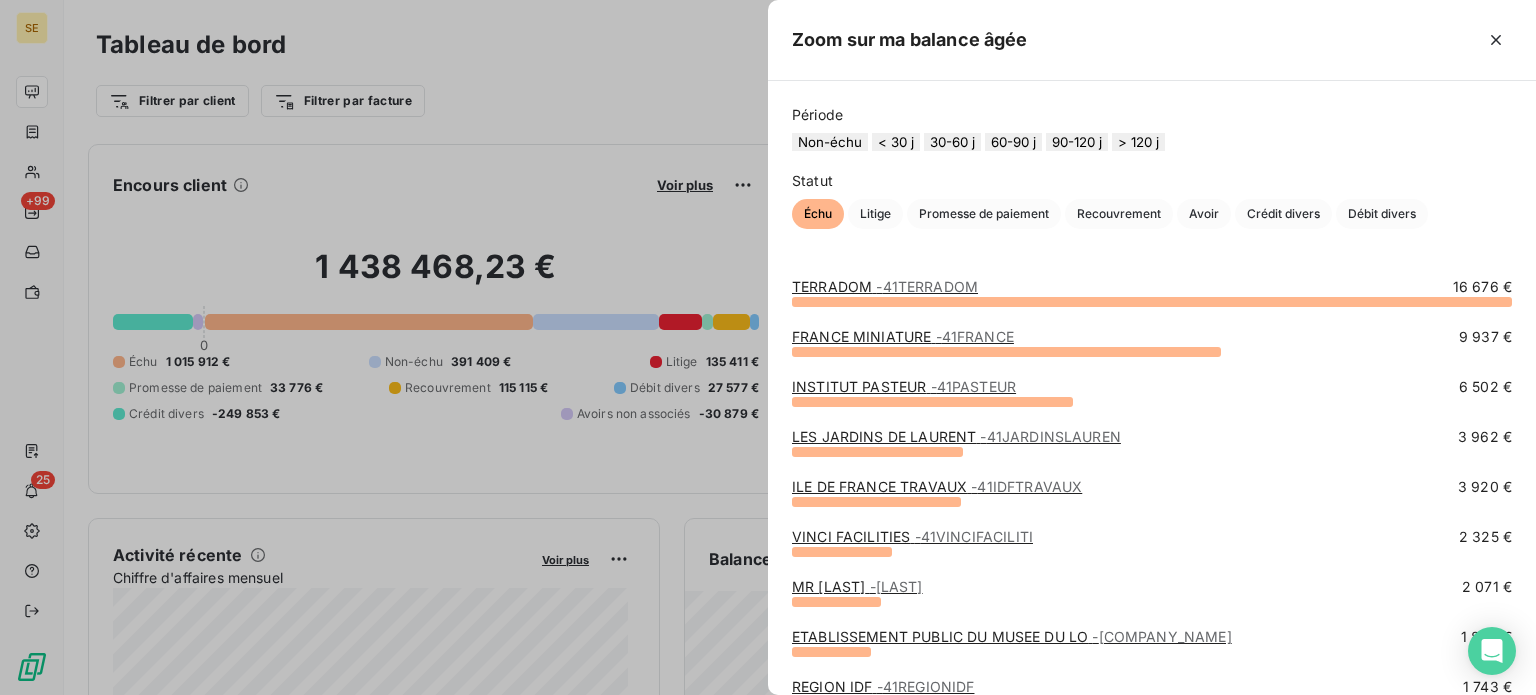 drag, startPoint x: 1037, startPoint y: 74, endPoint x: 1027, endPoint y: 75, distance: 10.049875 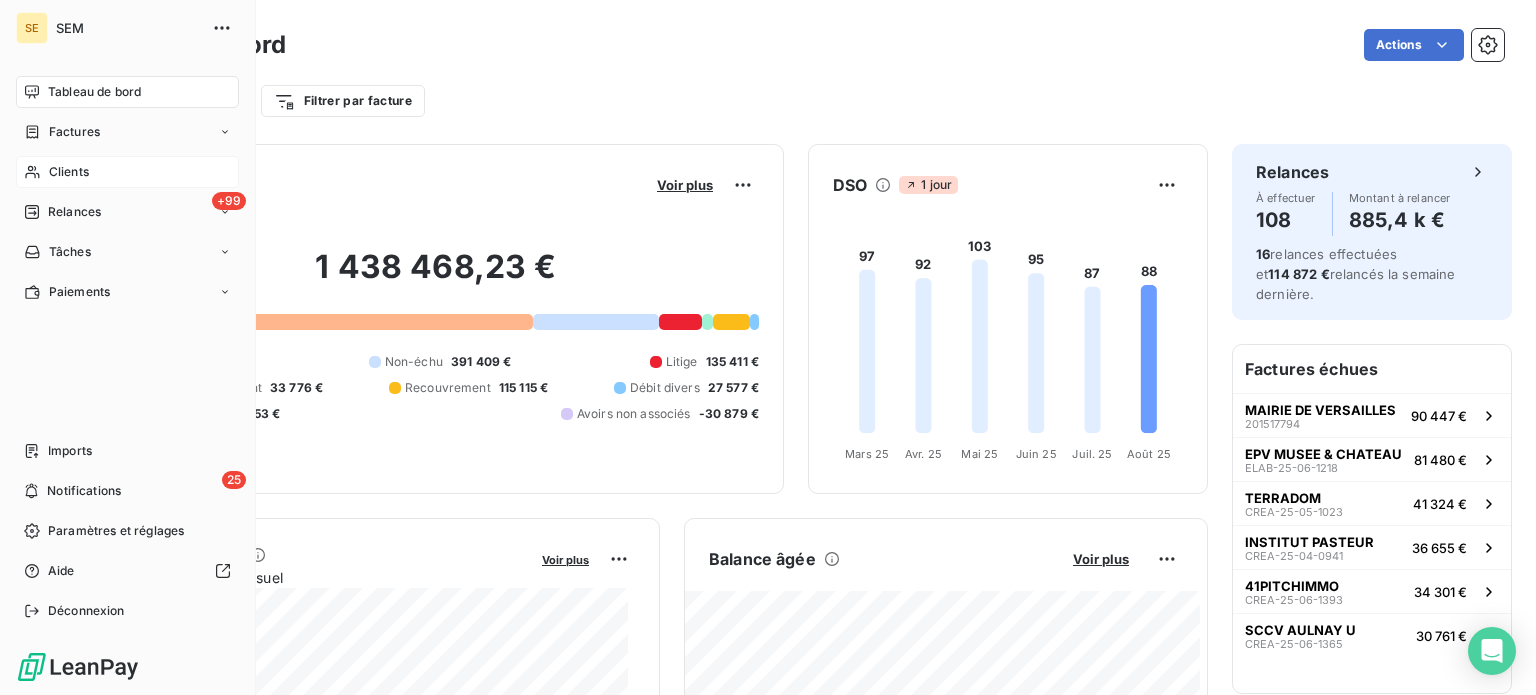 click on "Clients" at bounding box center (69, 172) 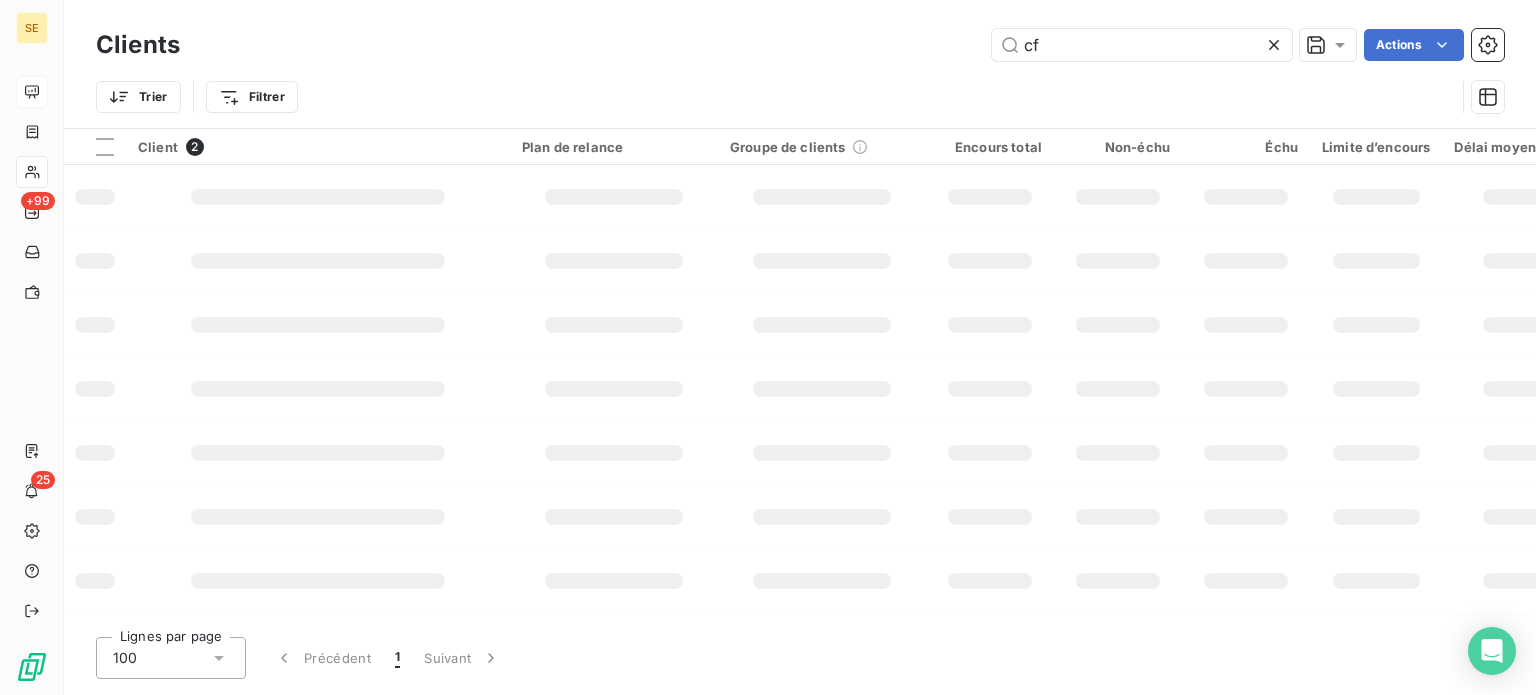 type on "c" 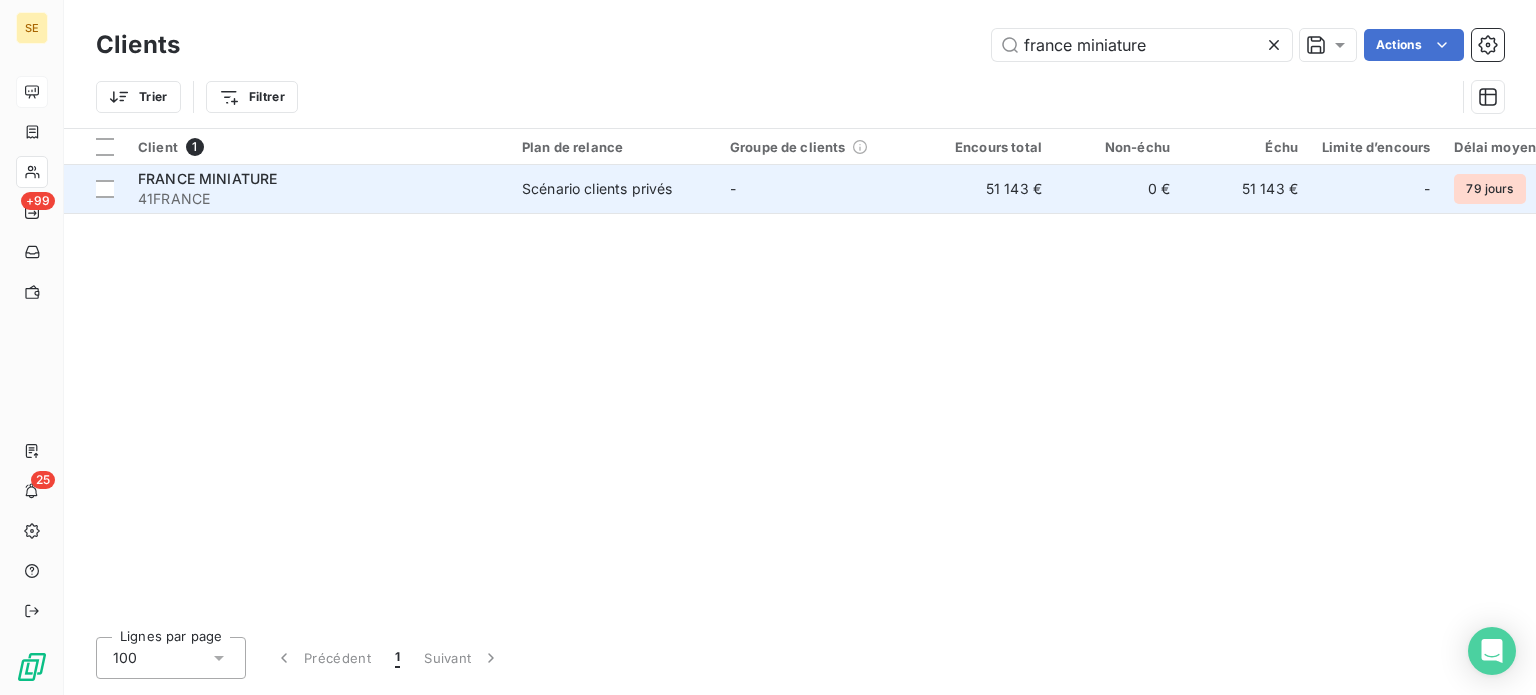 type on "france miniature" 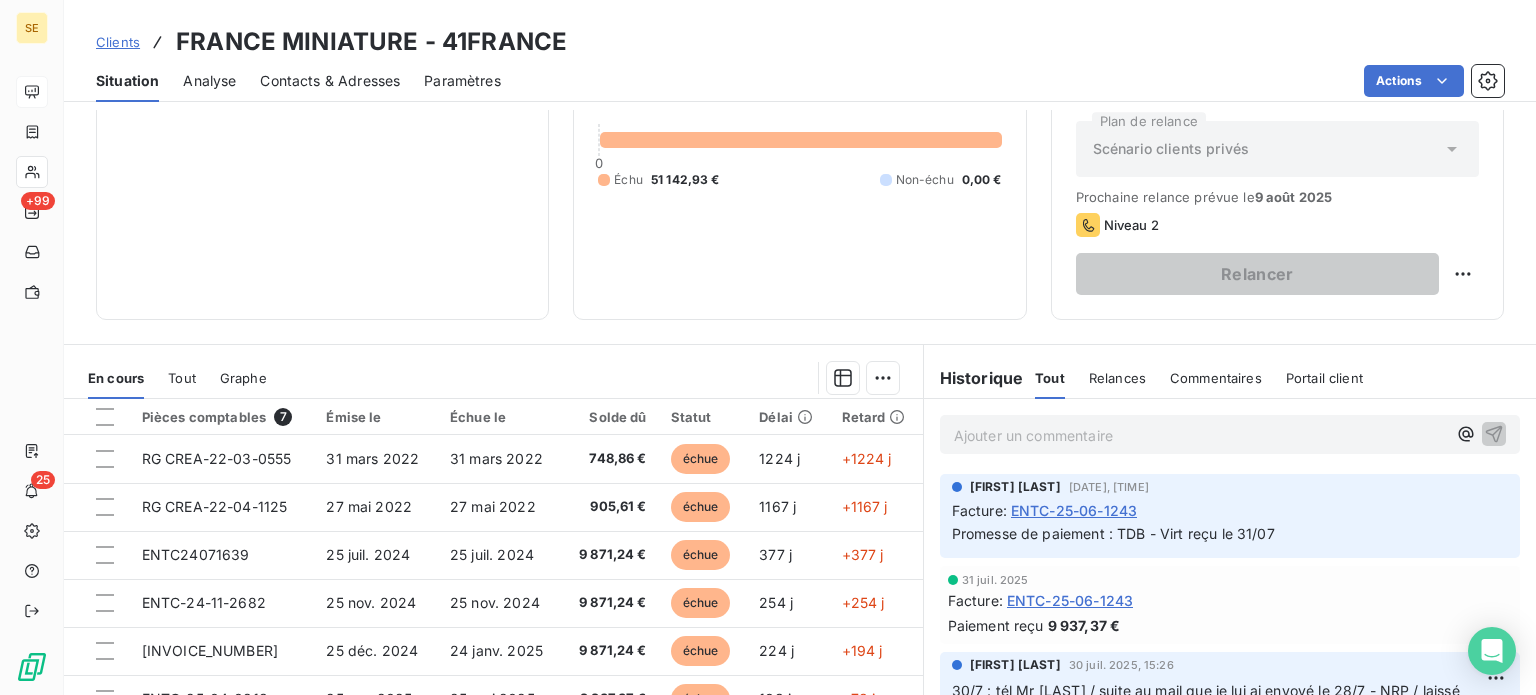 scroll, scrollTop: 360, scrollLeft: 0, axis: vertical 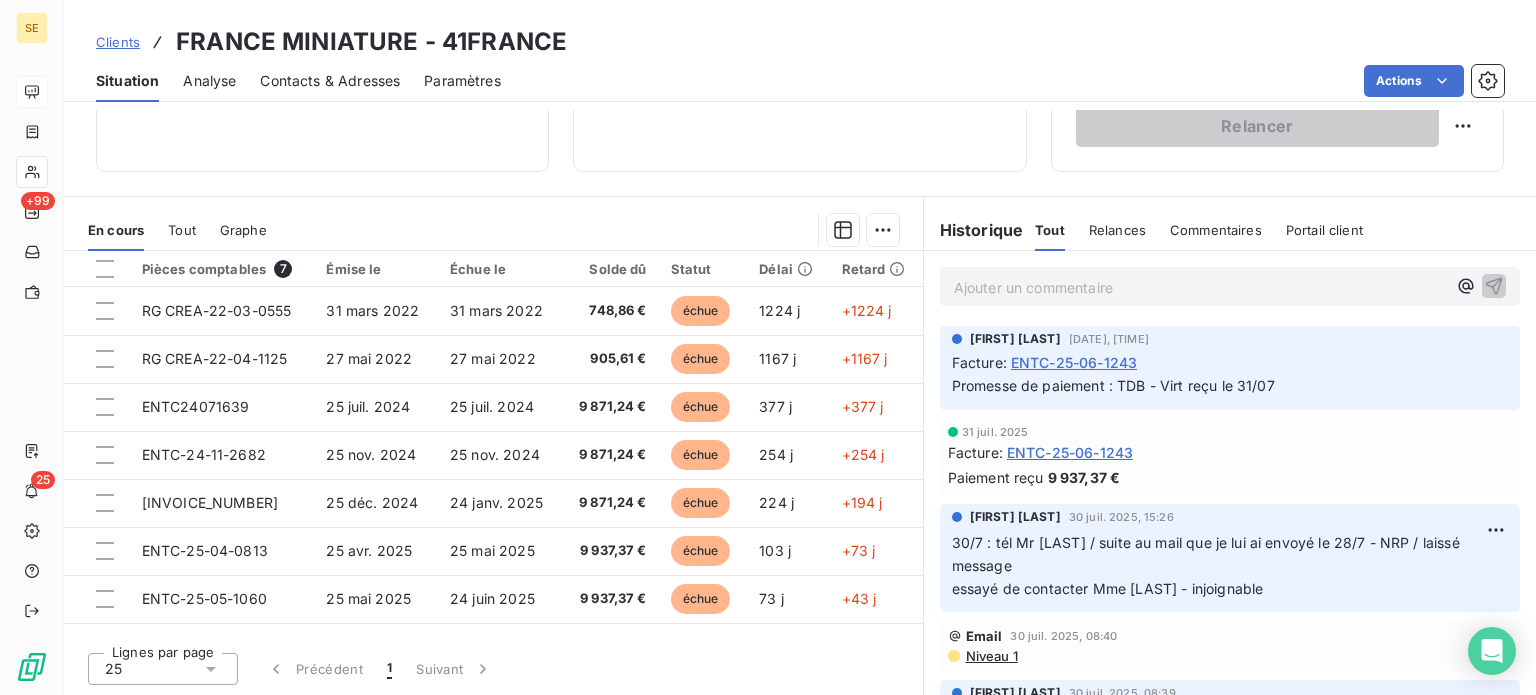 click on "Contacts & Adresses" at bounding box center (330, 81) 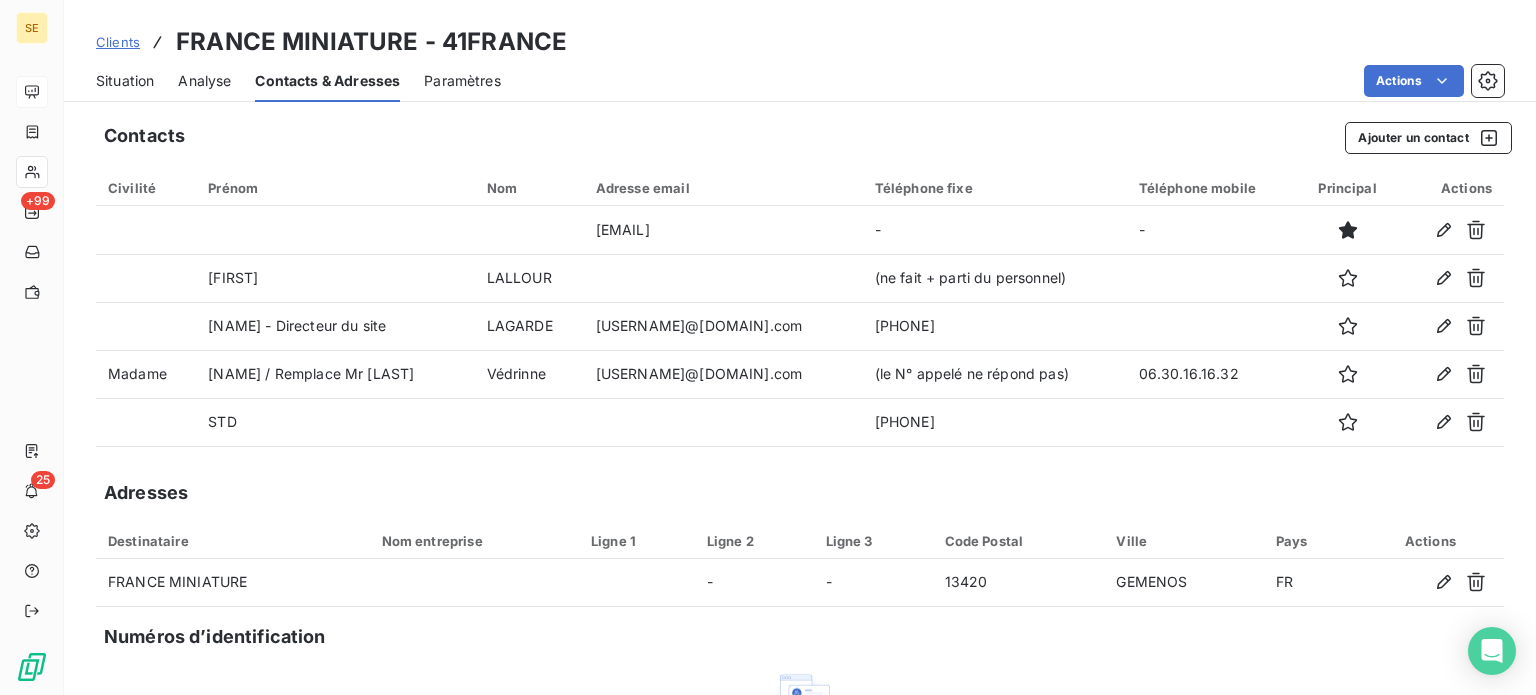 click on "Situation" at bounding box center [125, 81] 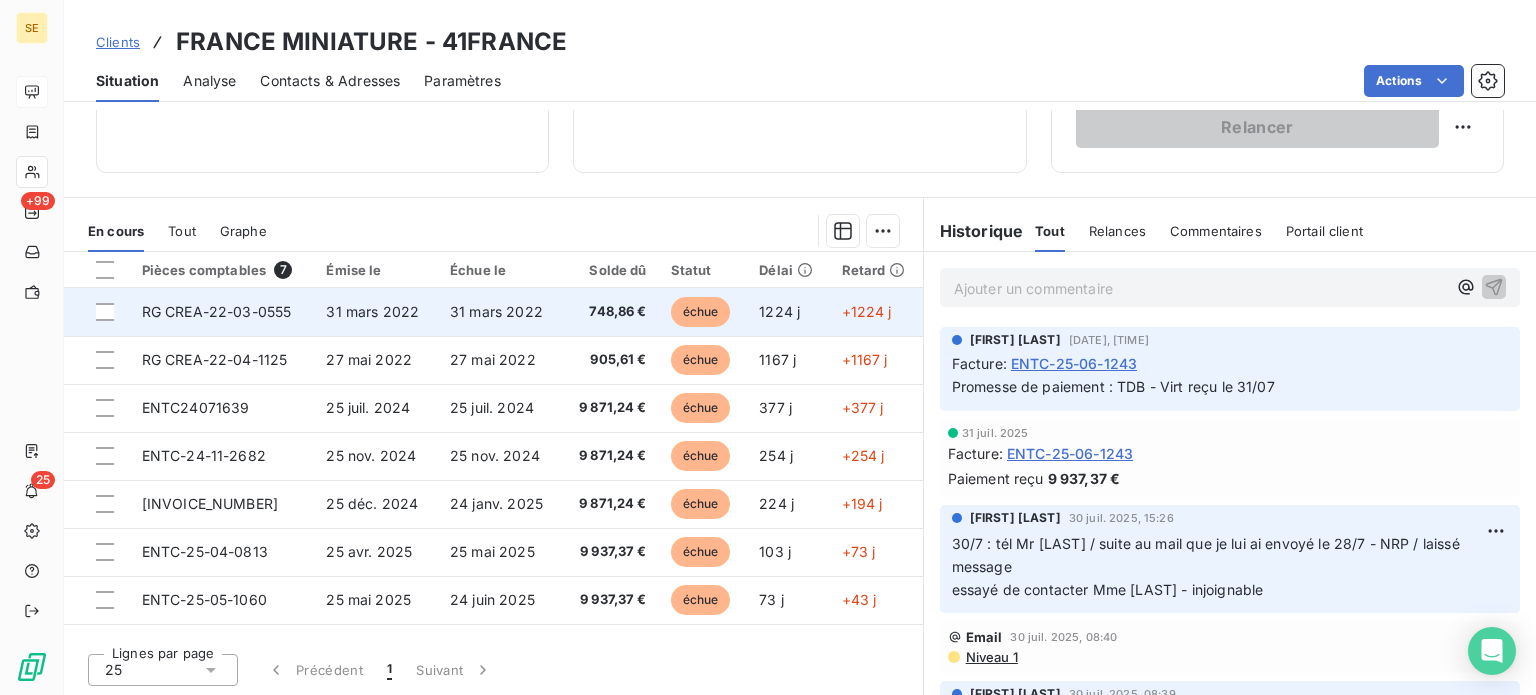 scroll, scrollTop: 360, scrollLeft: 0, axis: vertical 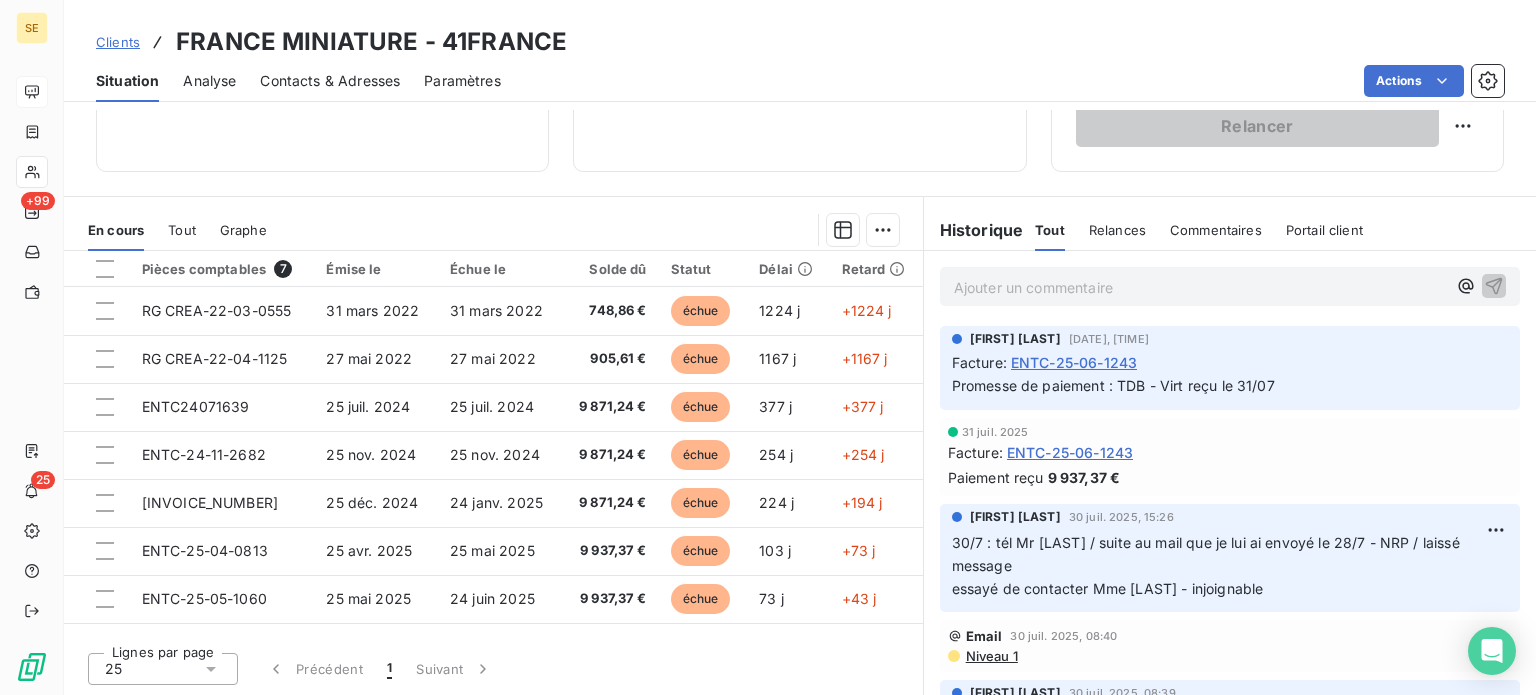 click on "Contacts & Adresses" at bounding box center (330, 81) 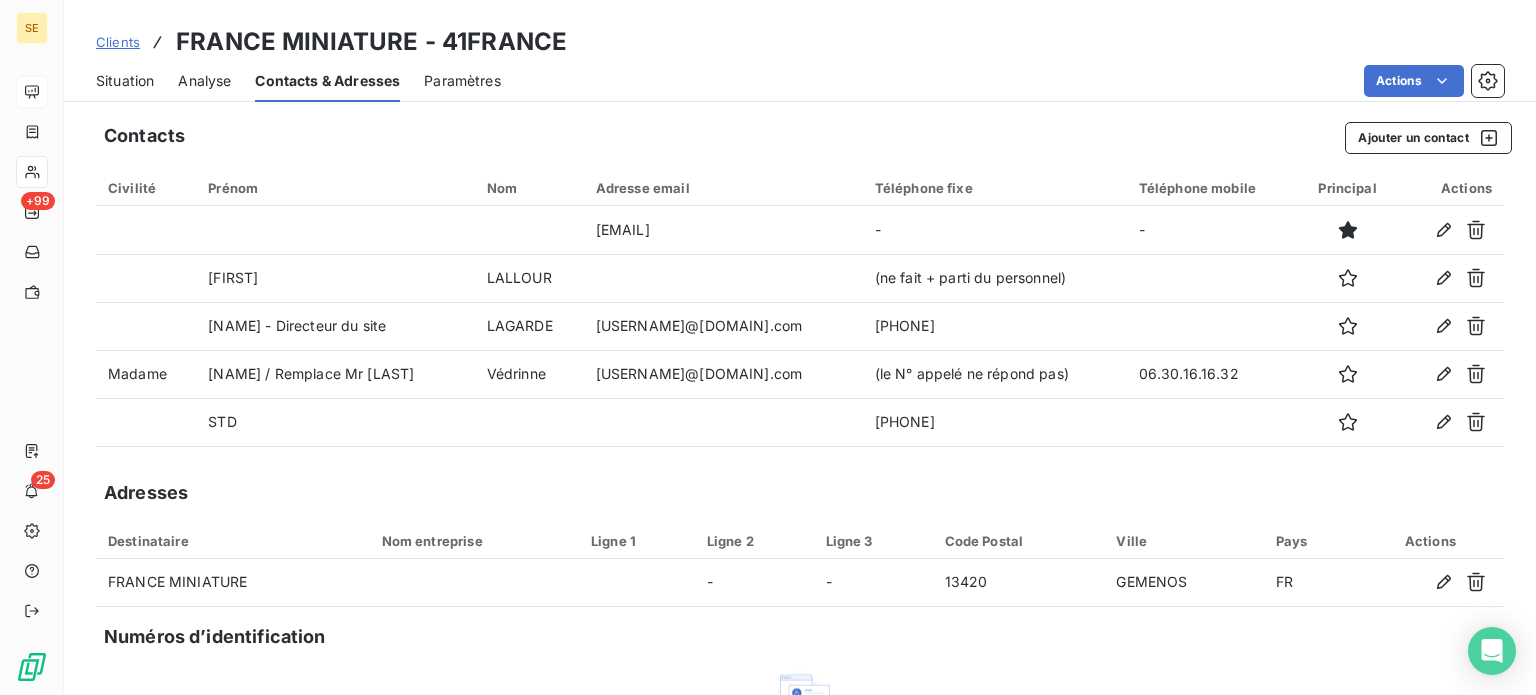 drag, startPoint x: 132, startPoint y: 81, endPoint x: 137, endPoint y: 97, distance: 16.763054 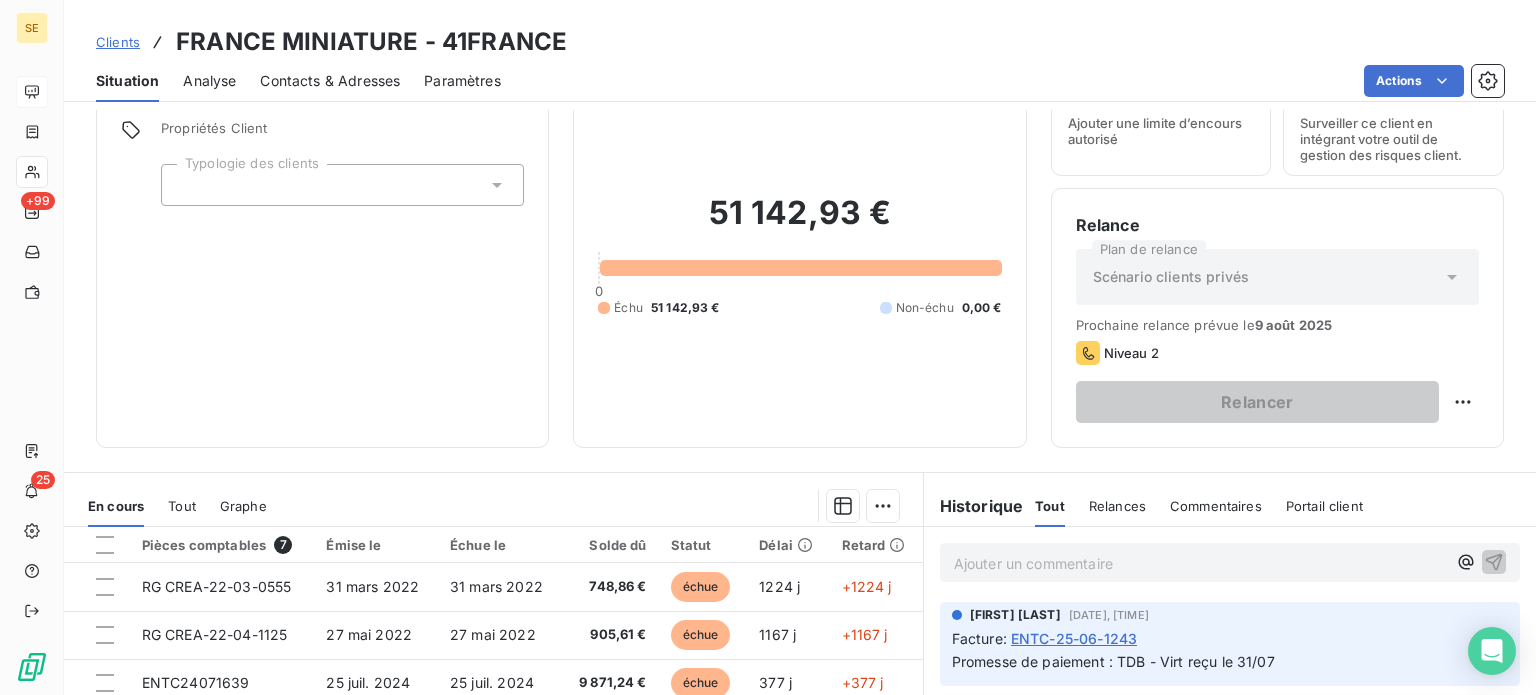 scroll, scrollTop: 360, scrollLeft: 0, axis: vertical 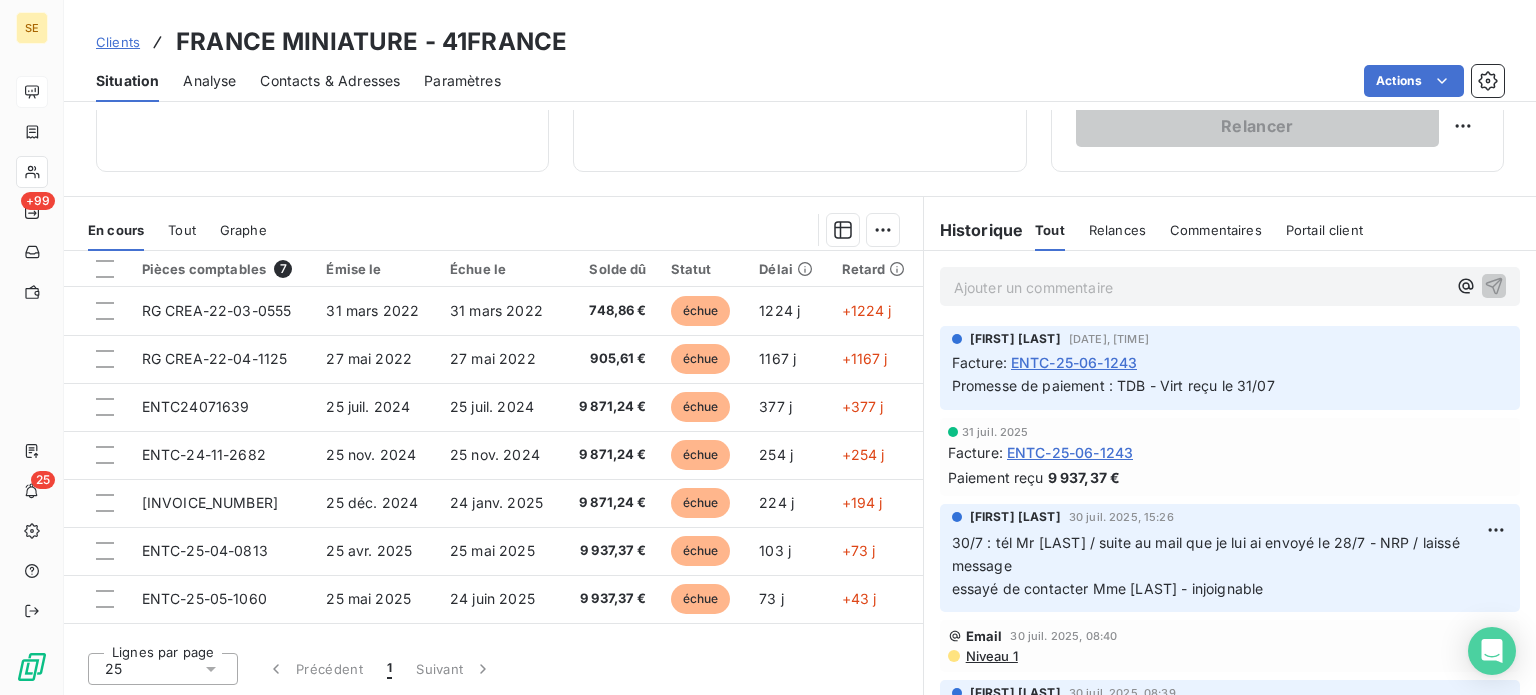 click on "Ajouter un commentaire ﻿" at bounding box center [1200, 287] 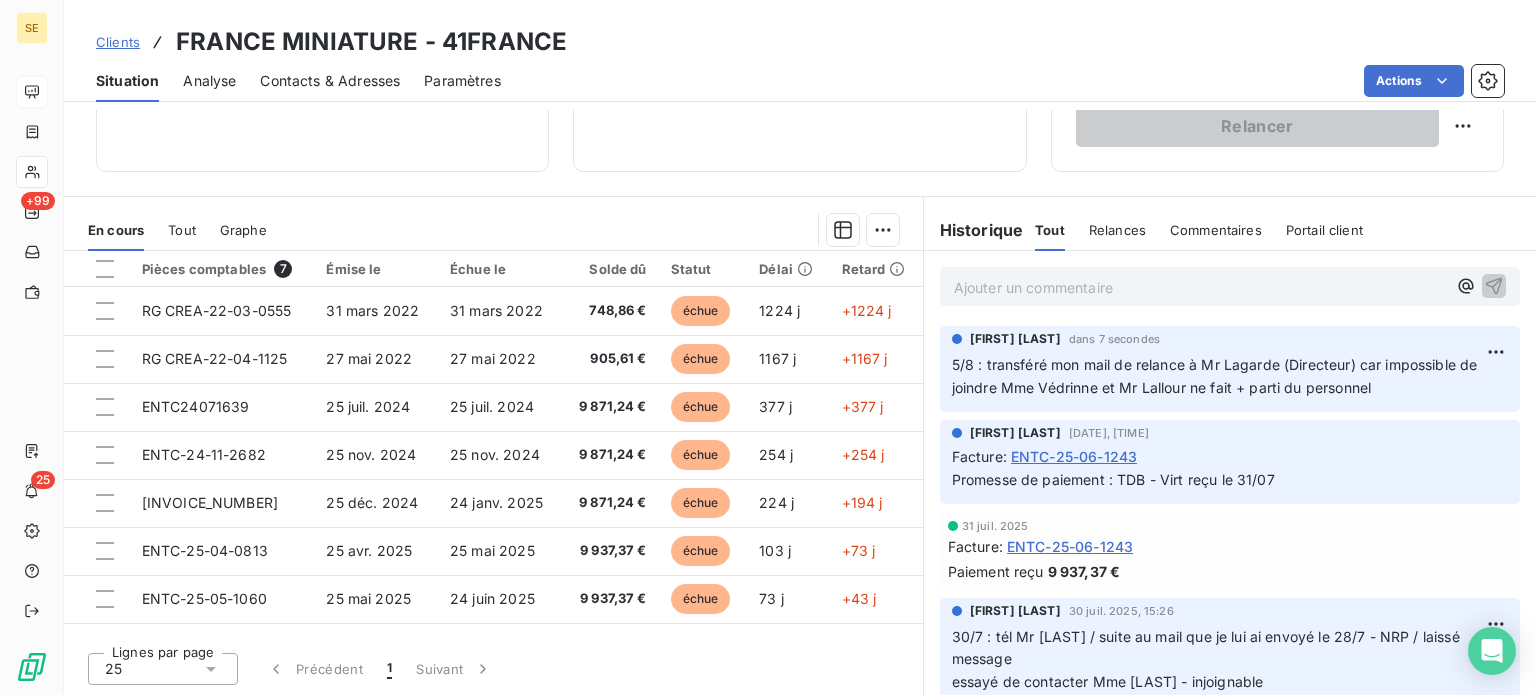 click on "Contacts & Adresses" at bounding box center (330, 81) 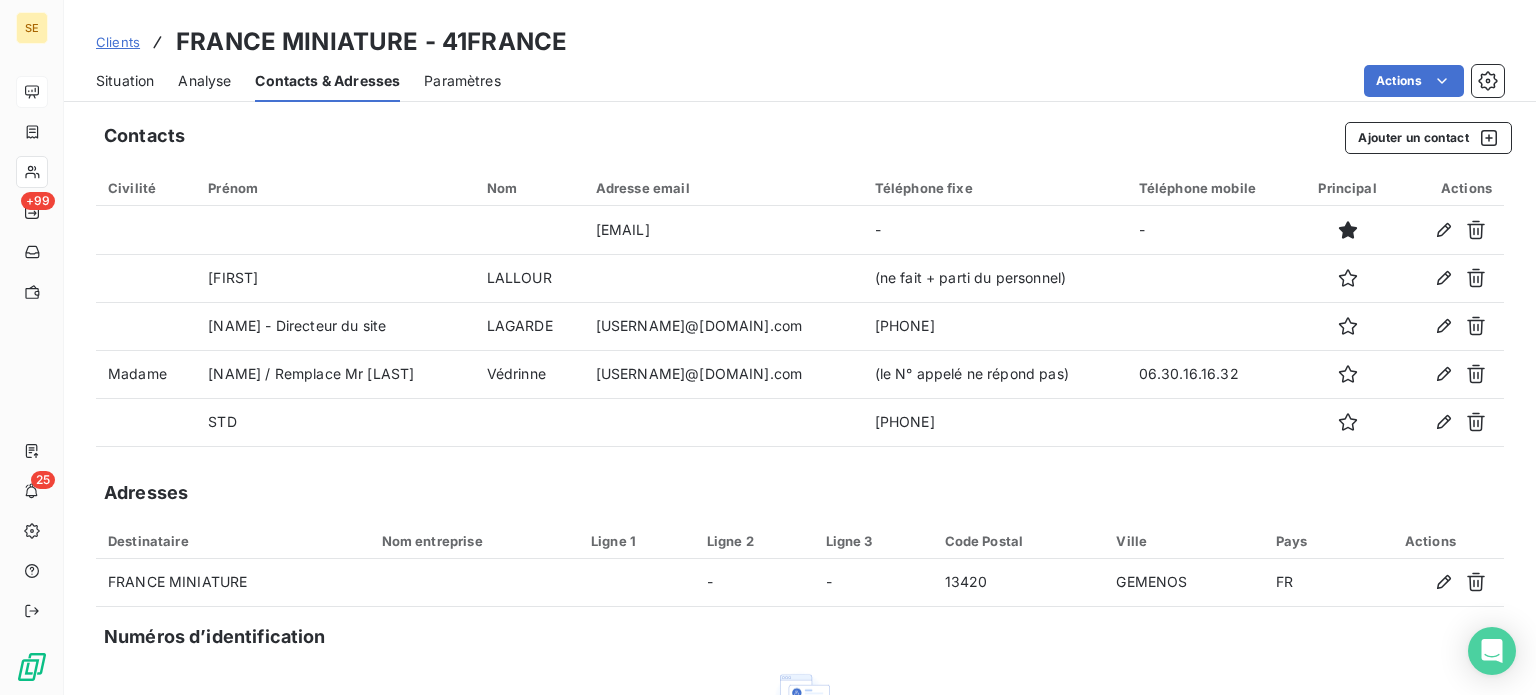 click on "Situation" at bounding box center [125, 81] 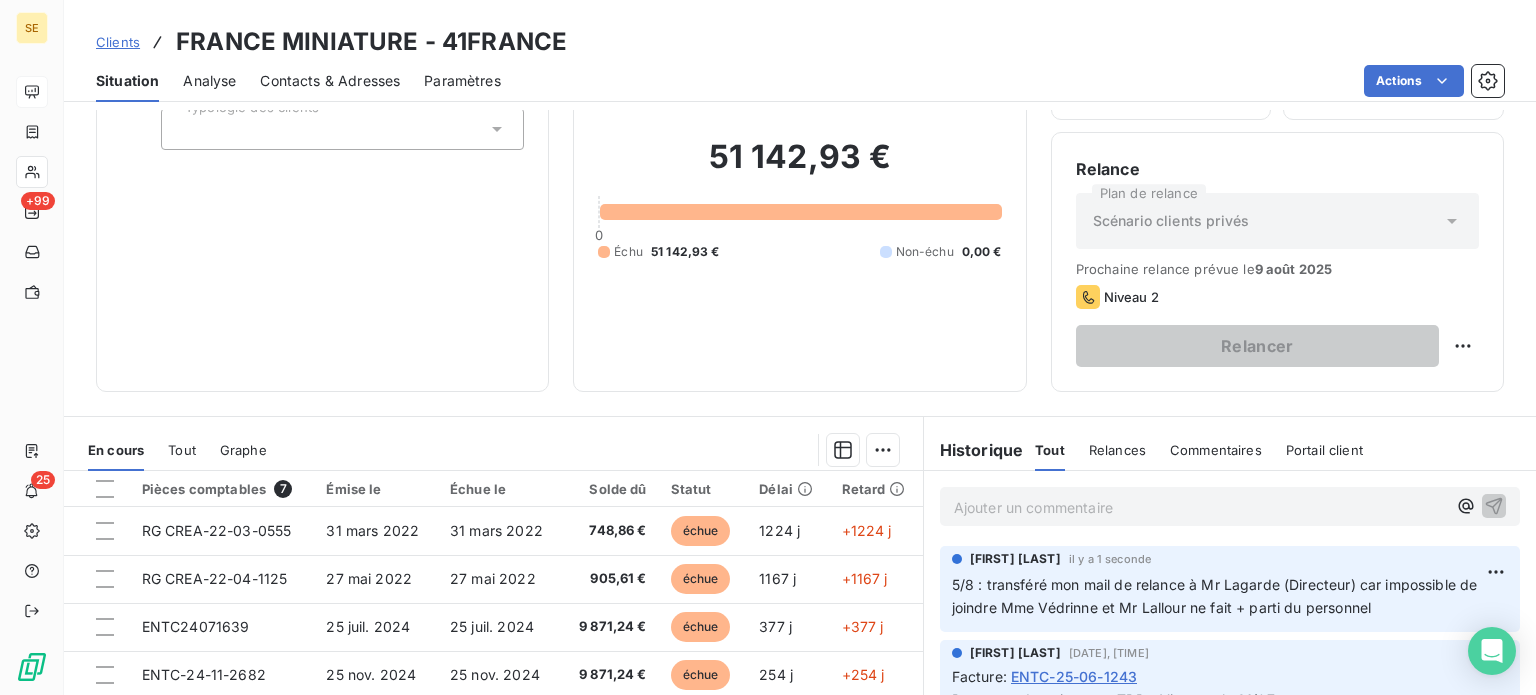 scroll, scrollTop: 360, scrollLeft: 0, axis: vertical 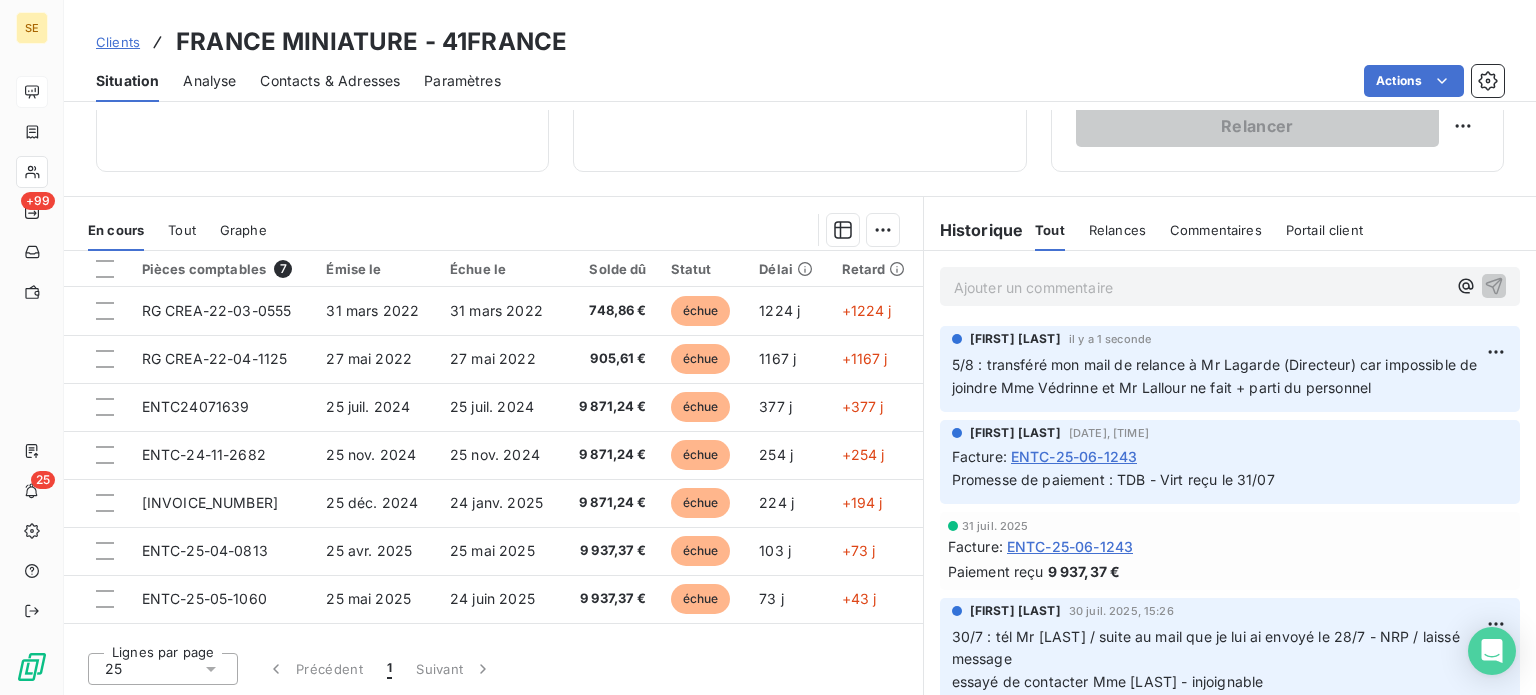 click on "Clients" at bounding box center [118, 42] 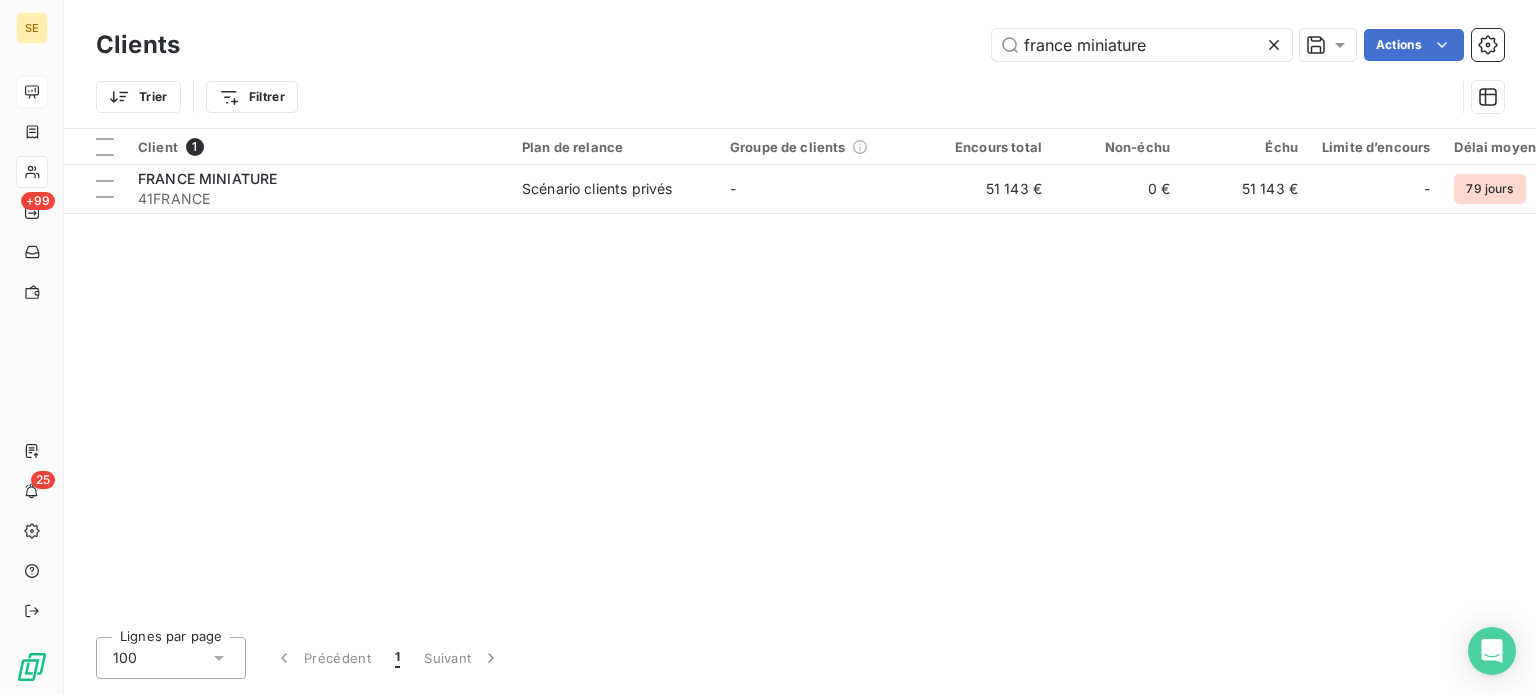 drag, startPoint x: 1163, startPoint y: 41, endPoint x: 850, endPoint y: 43, distance: 313.00638 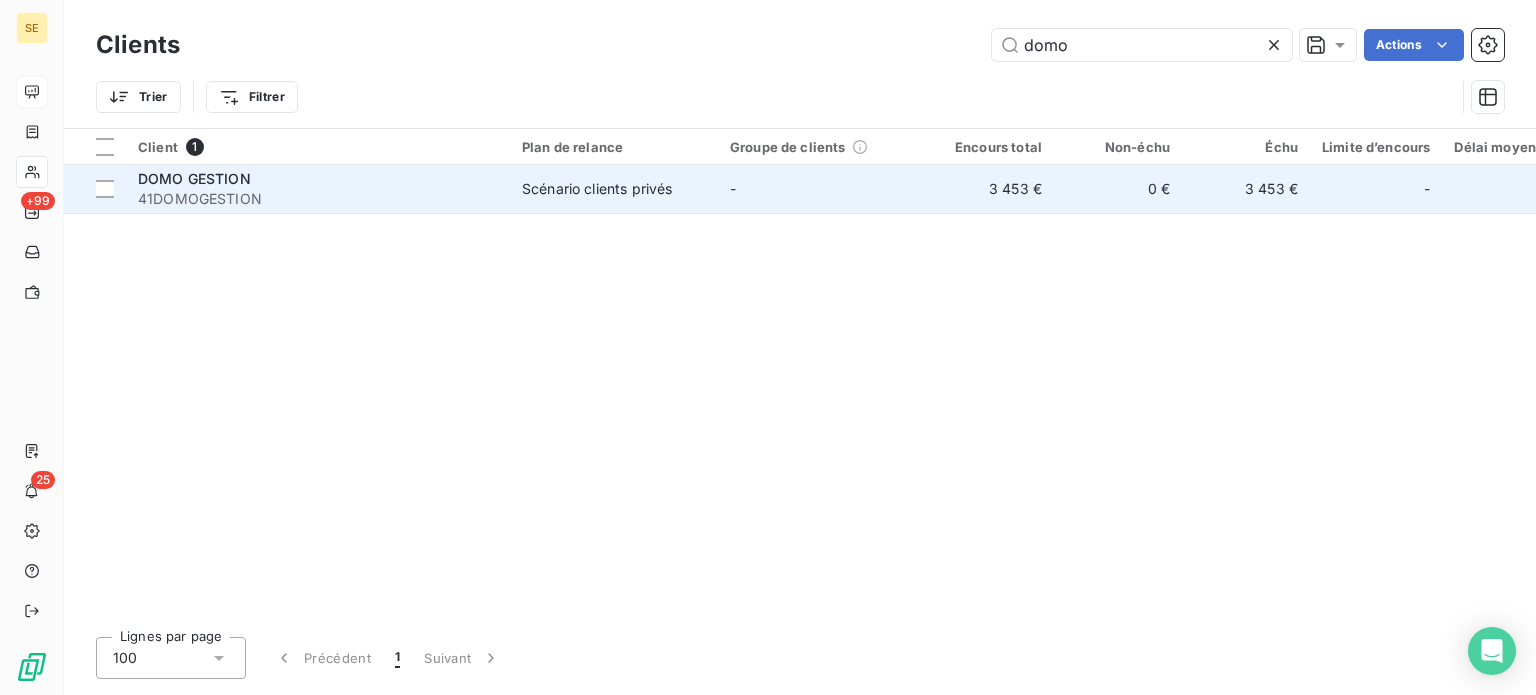 type on "domo" 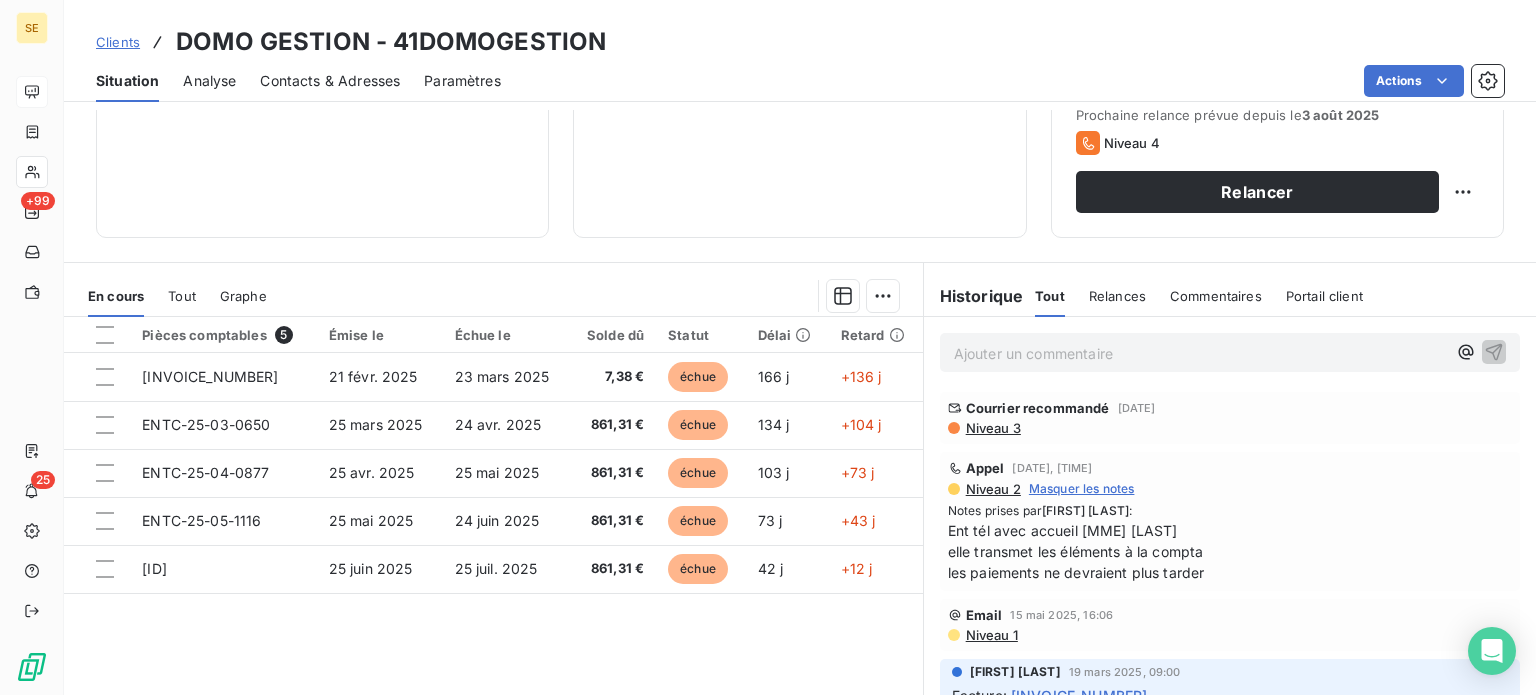 scroll, scrollTop: 260, scrollLeft: 0, axis: vertical 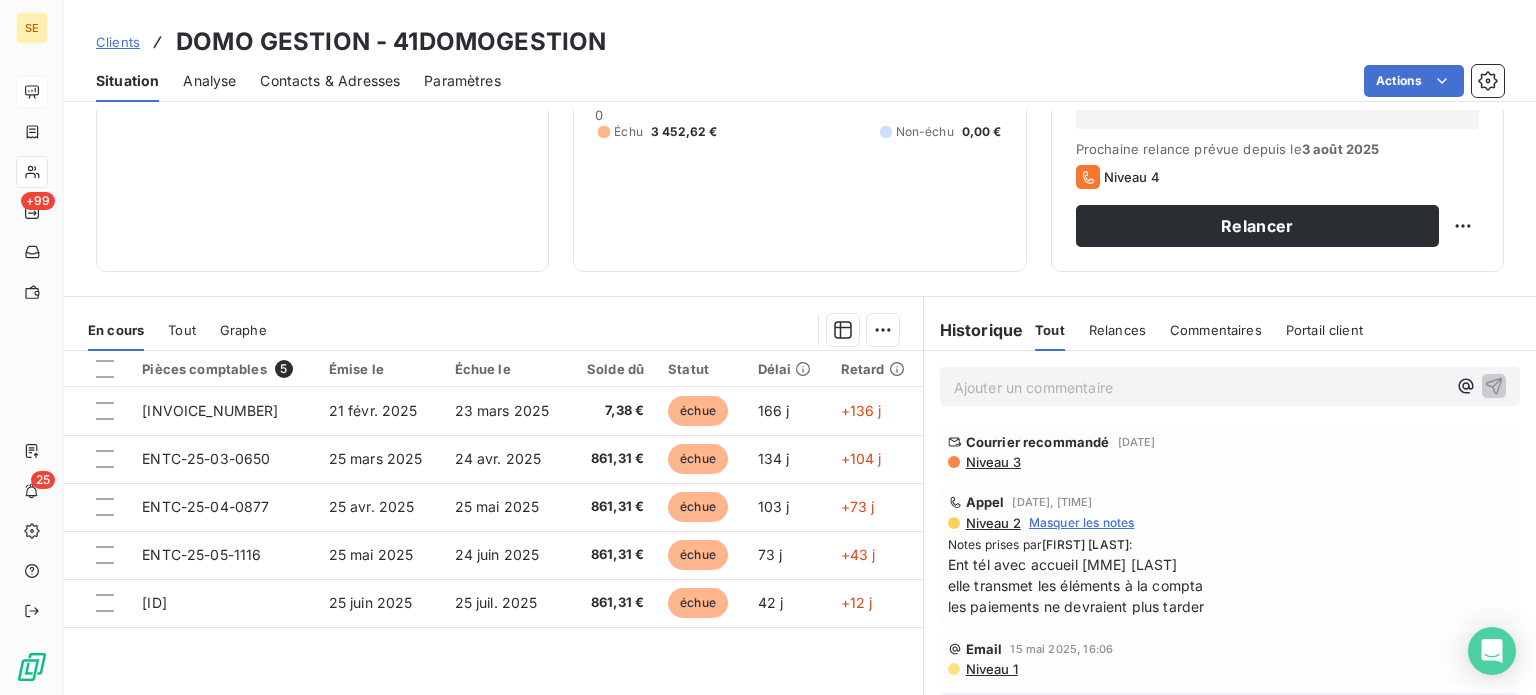 click on "Clients" at bounding box center (118, 42) 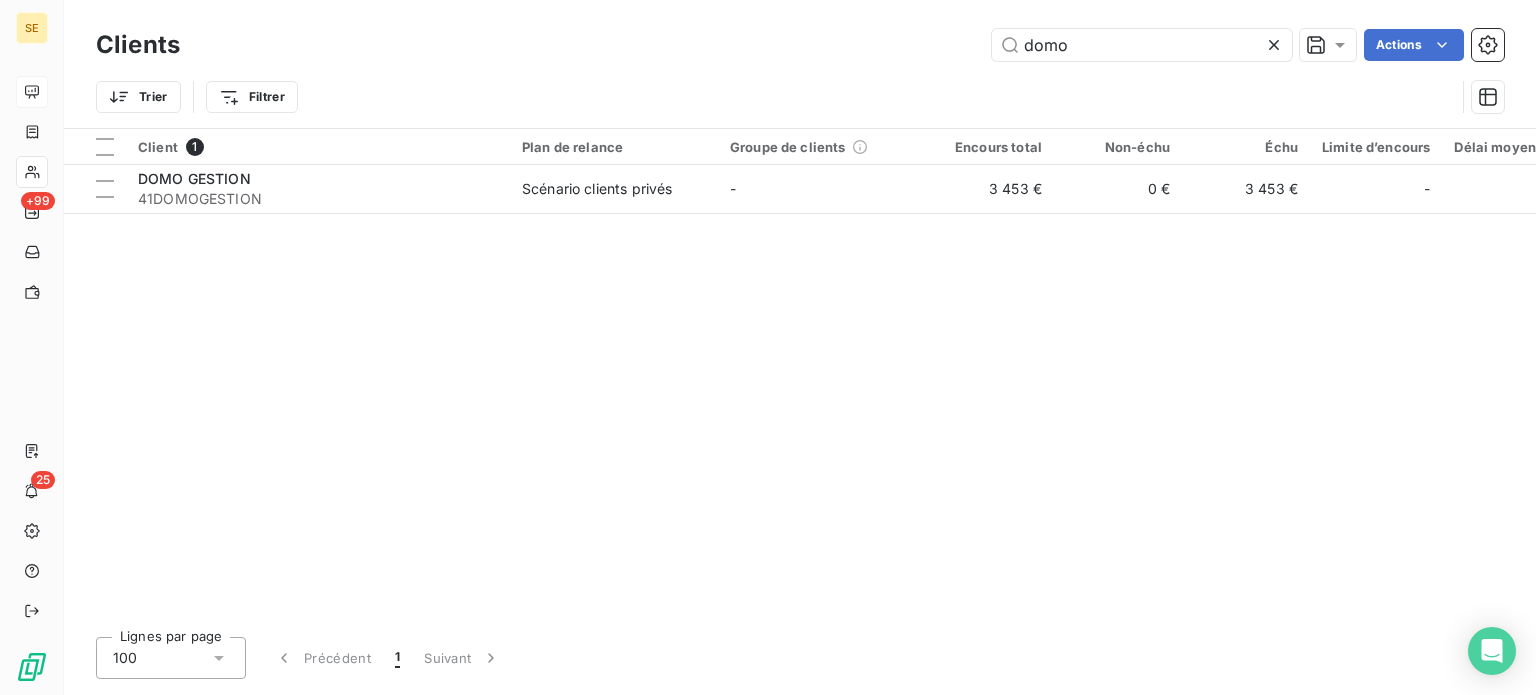 drag, startPoint x: 1086, startPoint y: 51, endPoint x: 878, endPoint y: 56, distance: 208.06009 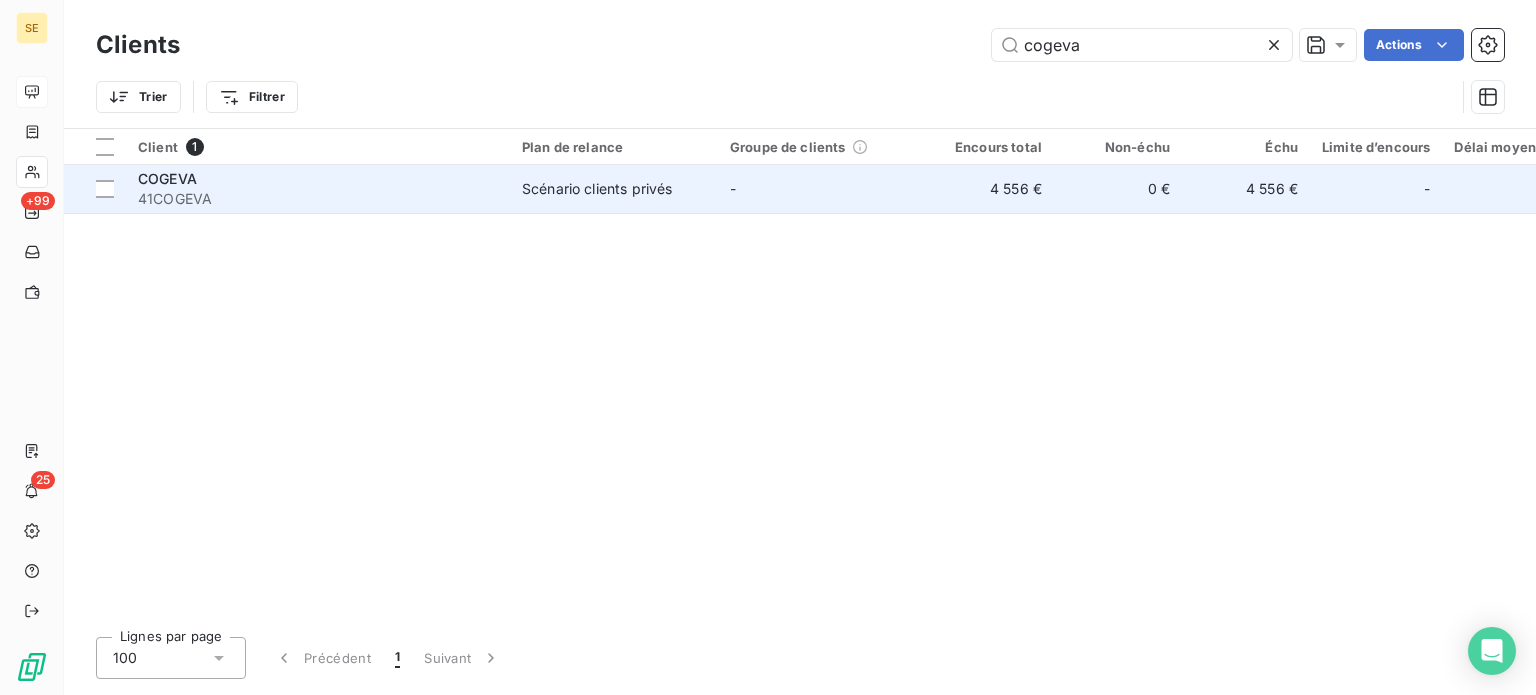 type on "cogeva" 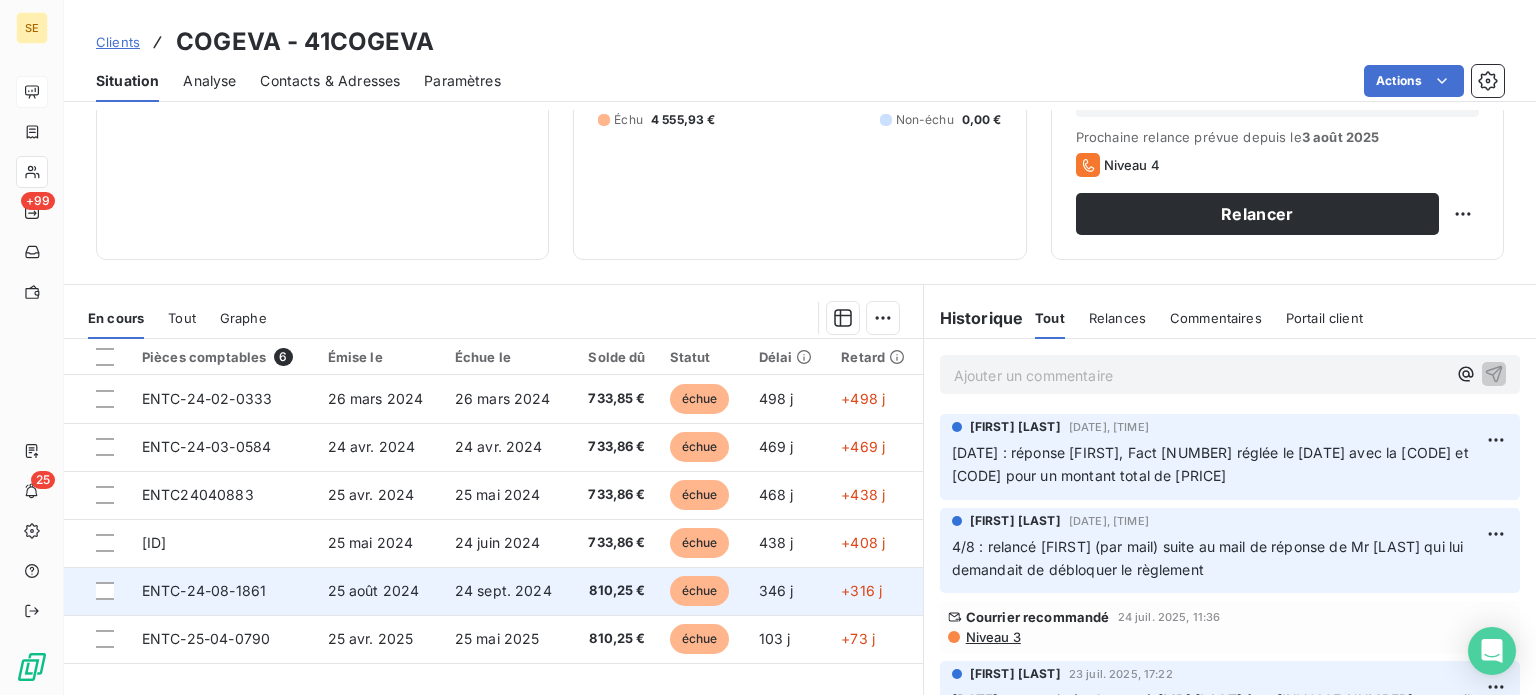 scroll, scrollTop: 360, scrollLeft: 0, axis: vertical 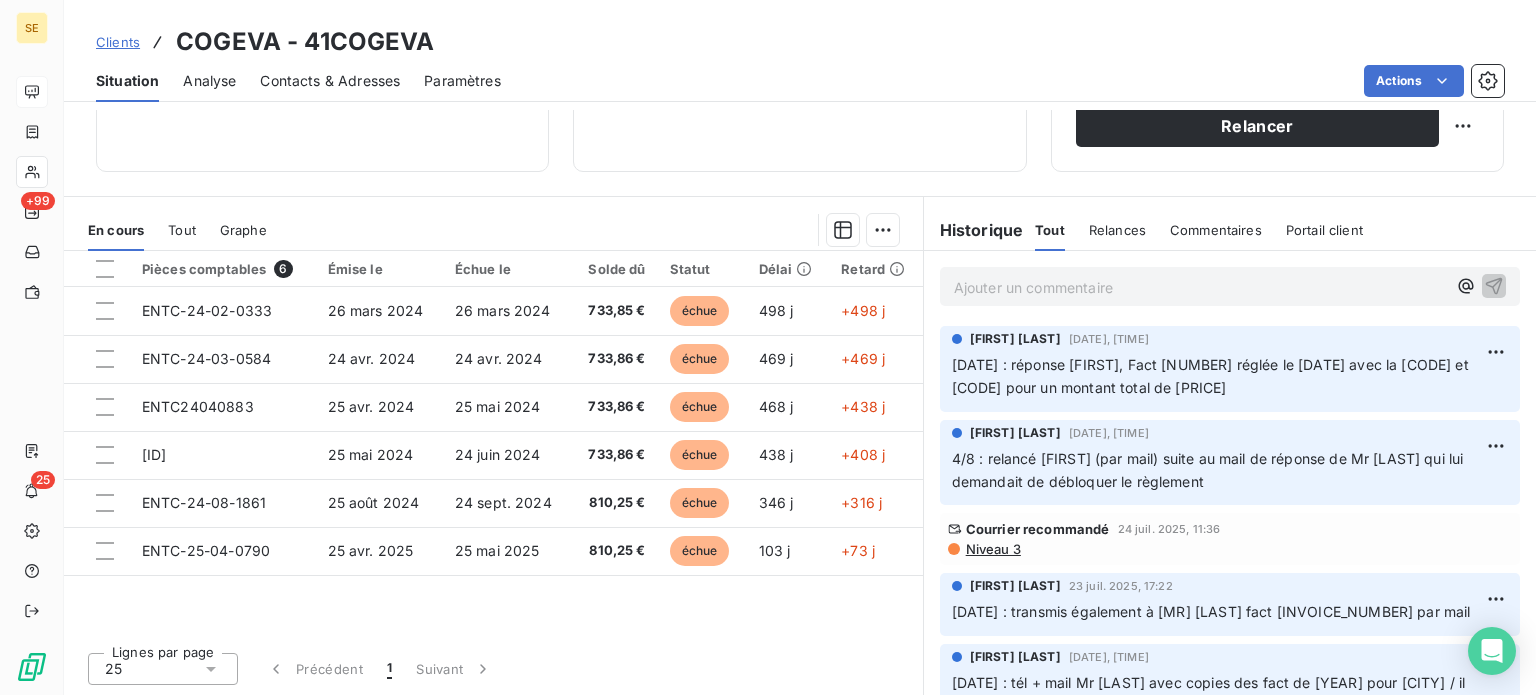 click on "Contacts & Adresses" at bounding box center (330, 81) 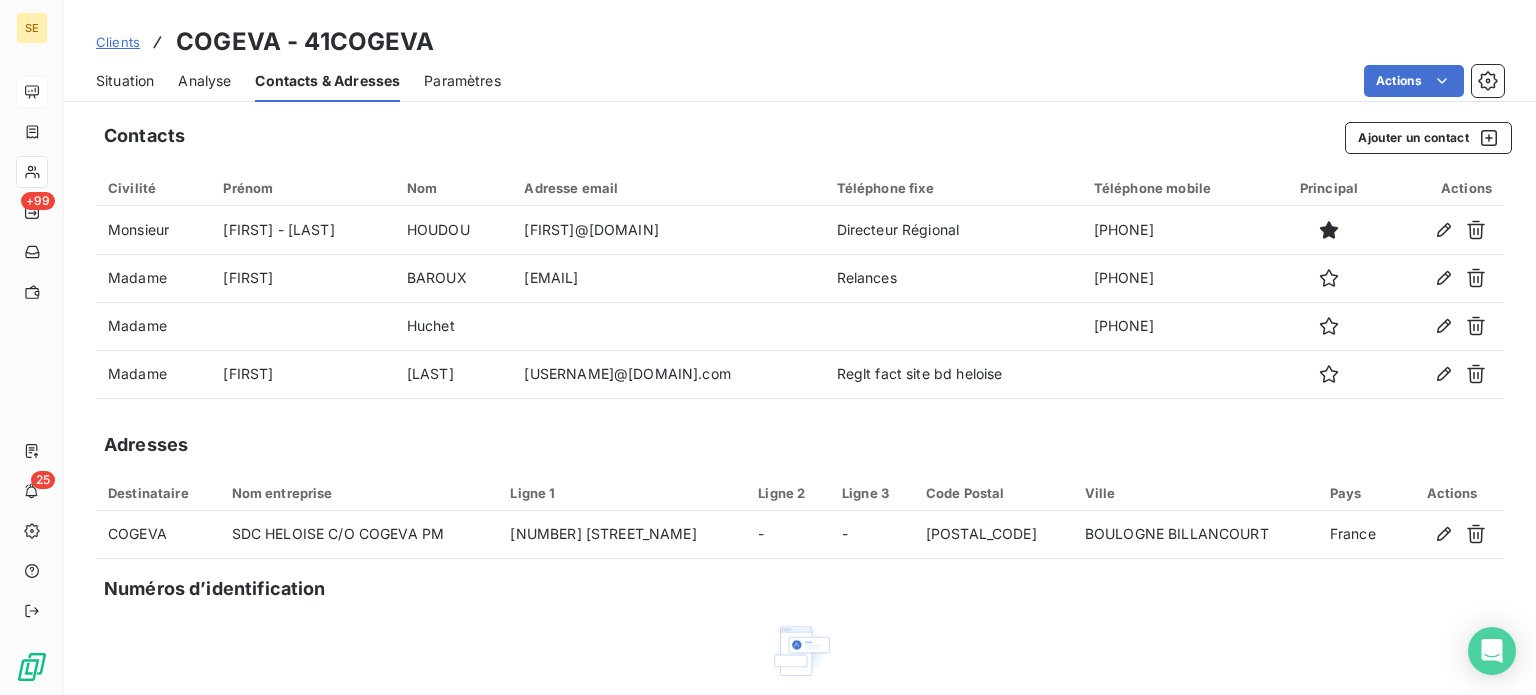 click on "Situation" at bounding box center (125, 81) 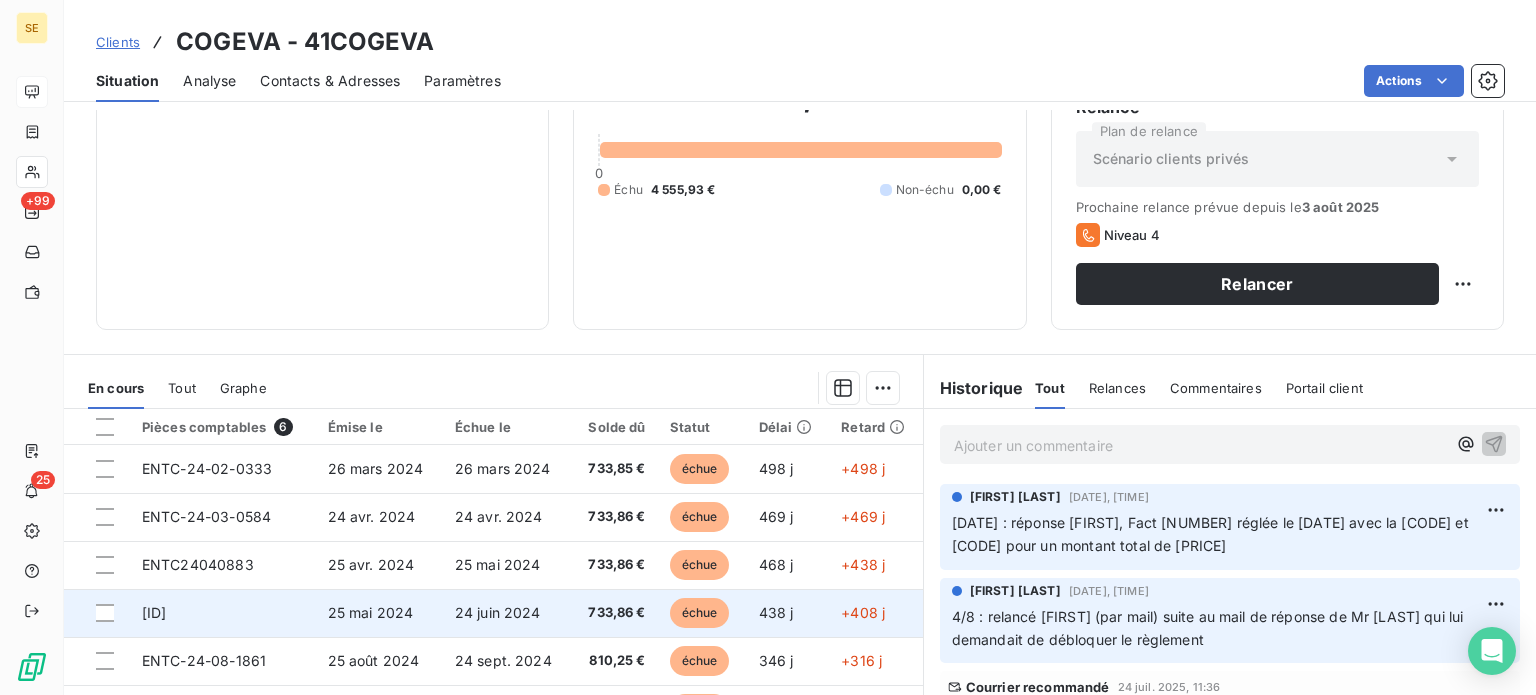 scroll, scrollTop: 360, scrollLeft: 0, axis: vertical 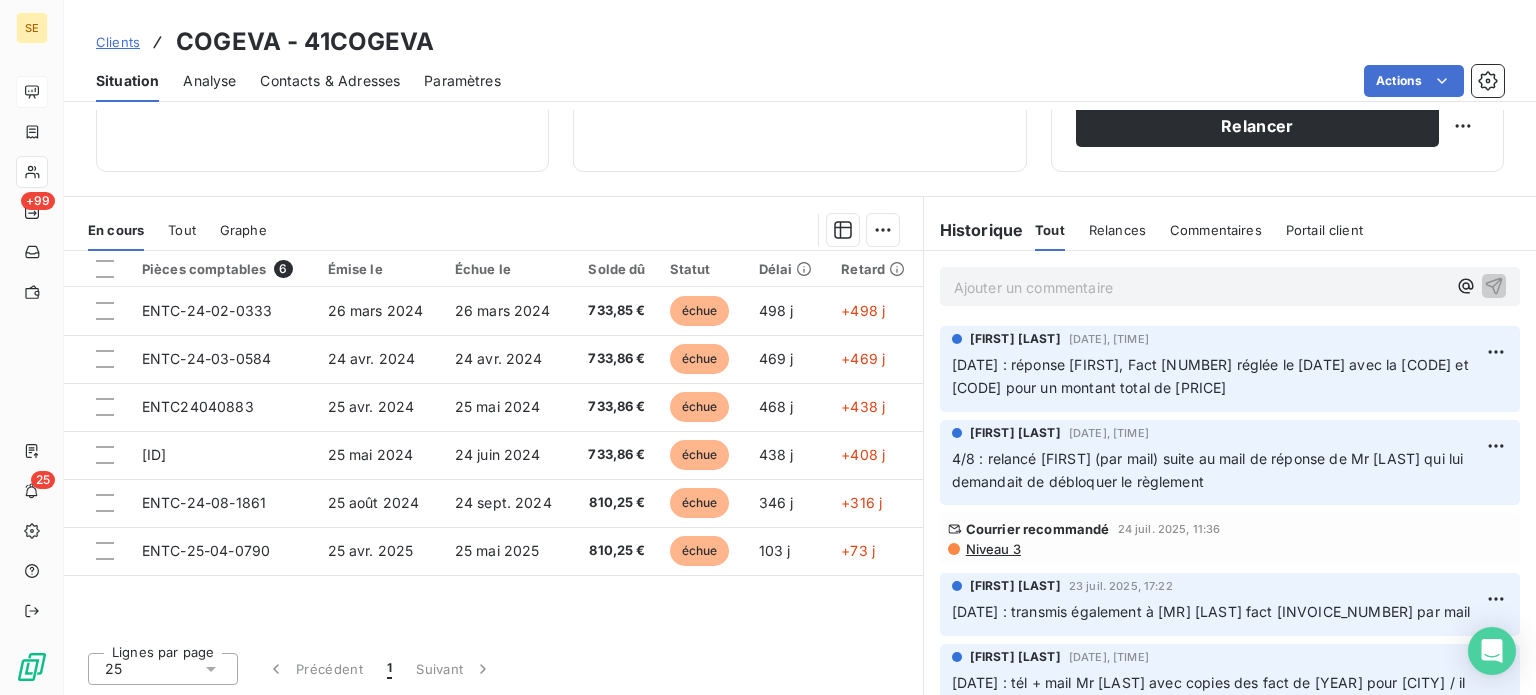 click on "Ajouter un commentaire ﻿" at bounding box center (1200, 287) 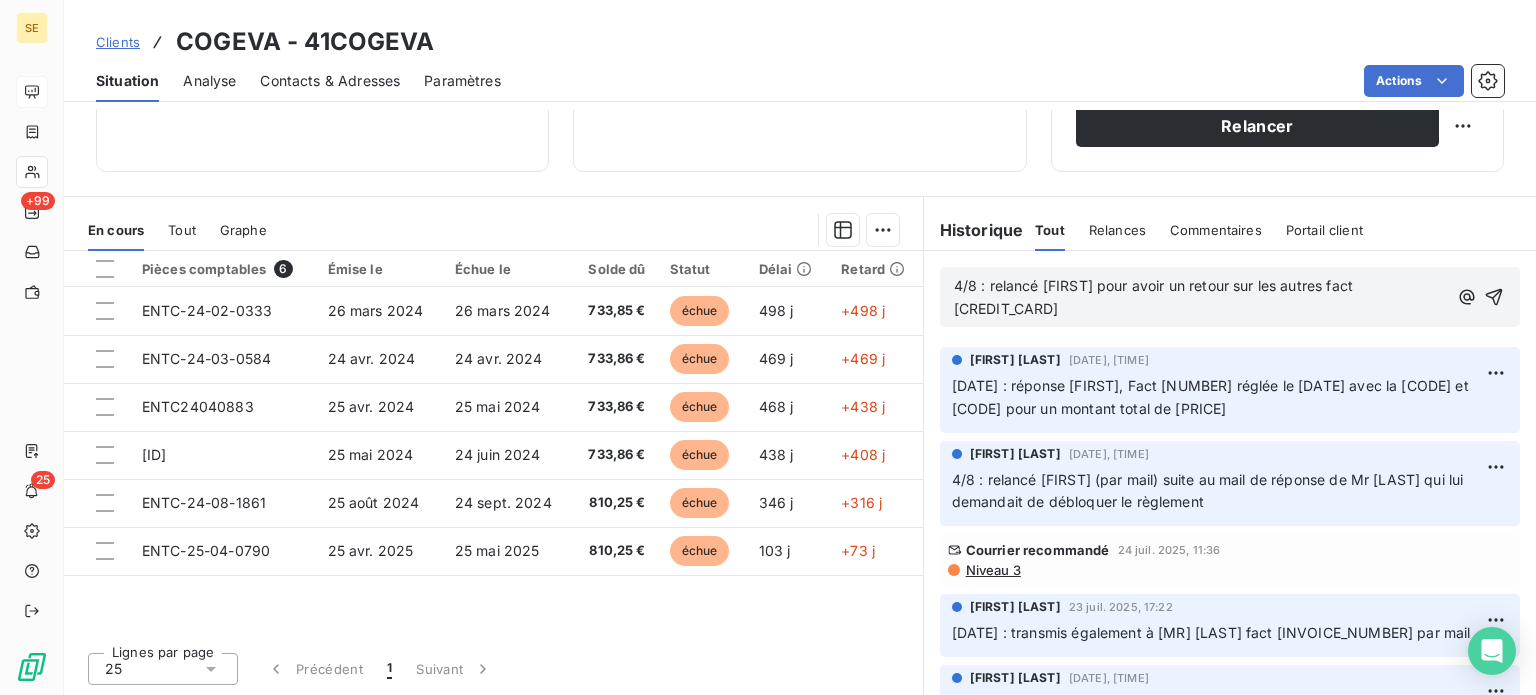 click on "4/8 : relancé [FIRST] pour avoir un retour sur les autres fact [CREDIT_CARD]" at bounding box center (1155, 297) 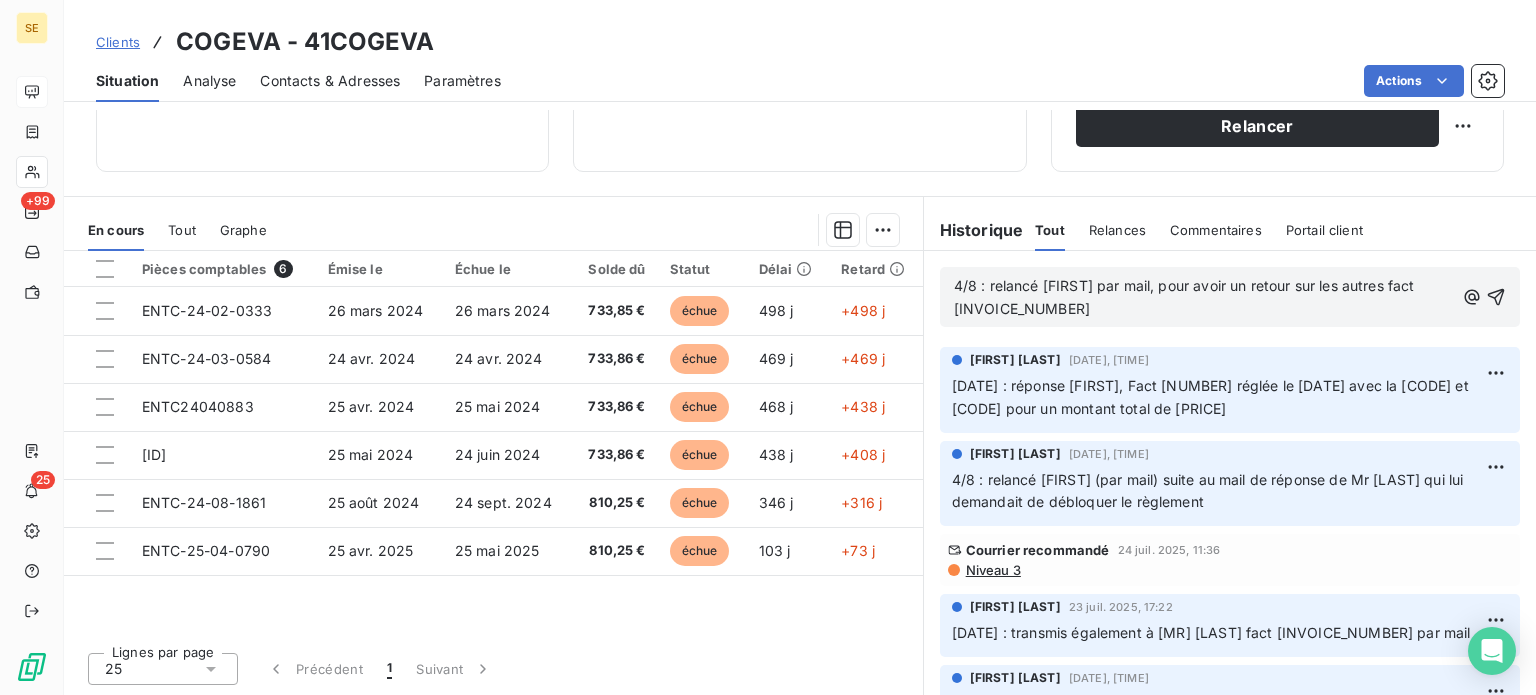 click on "4/8 : relancé [FIRST] par mail, pour avoir un retour sur les autres fact [INVOICE_NUMBER]" at bounding box center [1204, 298] 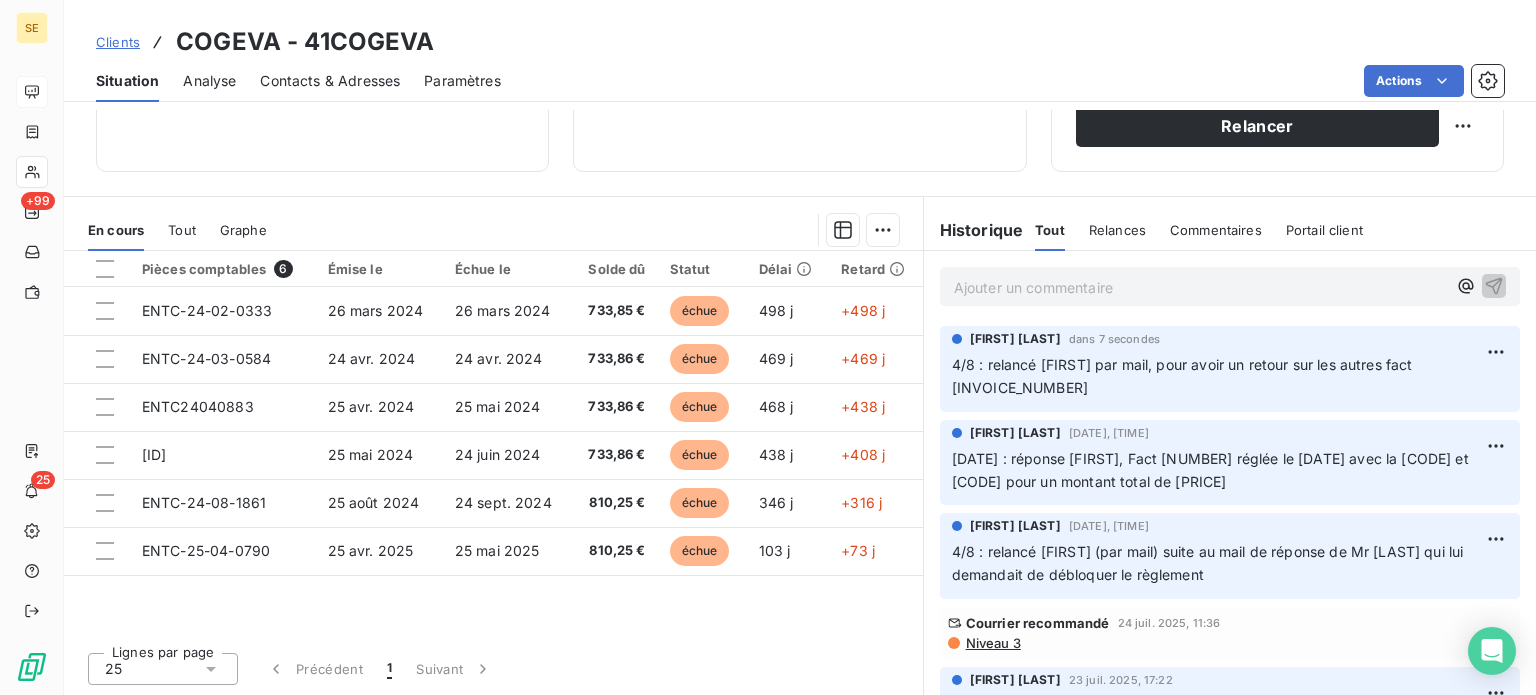 click on "Clients" at bounding box center [118, 42] 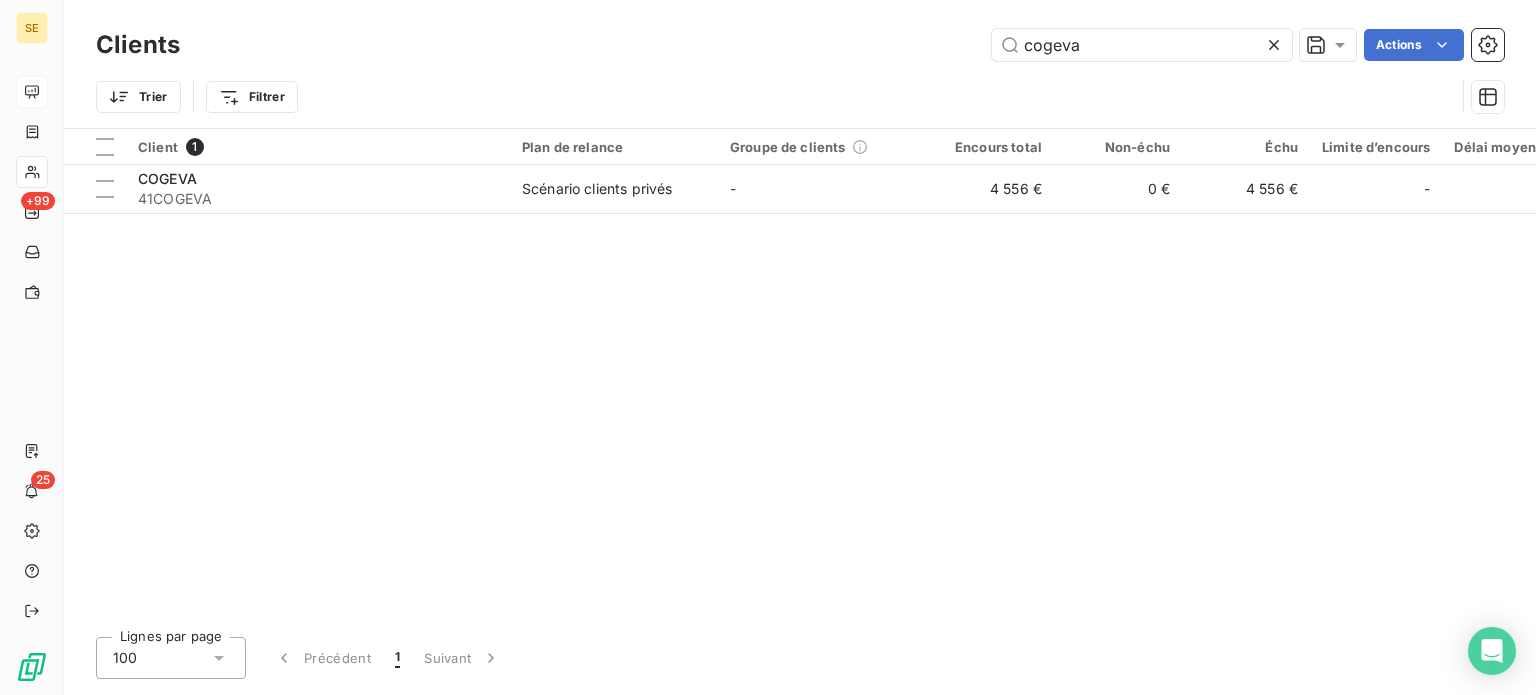 drag, startPoint x: 1107, startPoint y: 47, endPoint x: 761, endPoint y: 34, distance: 346.24414 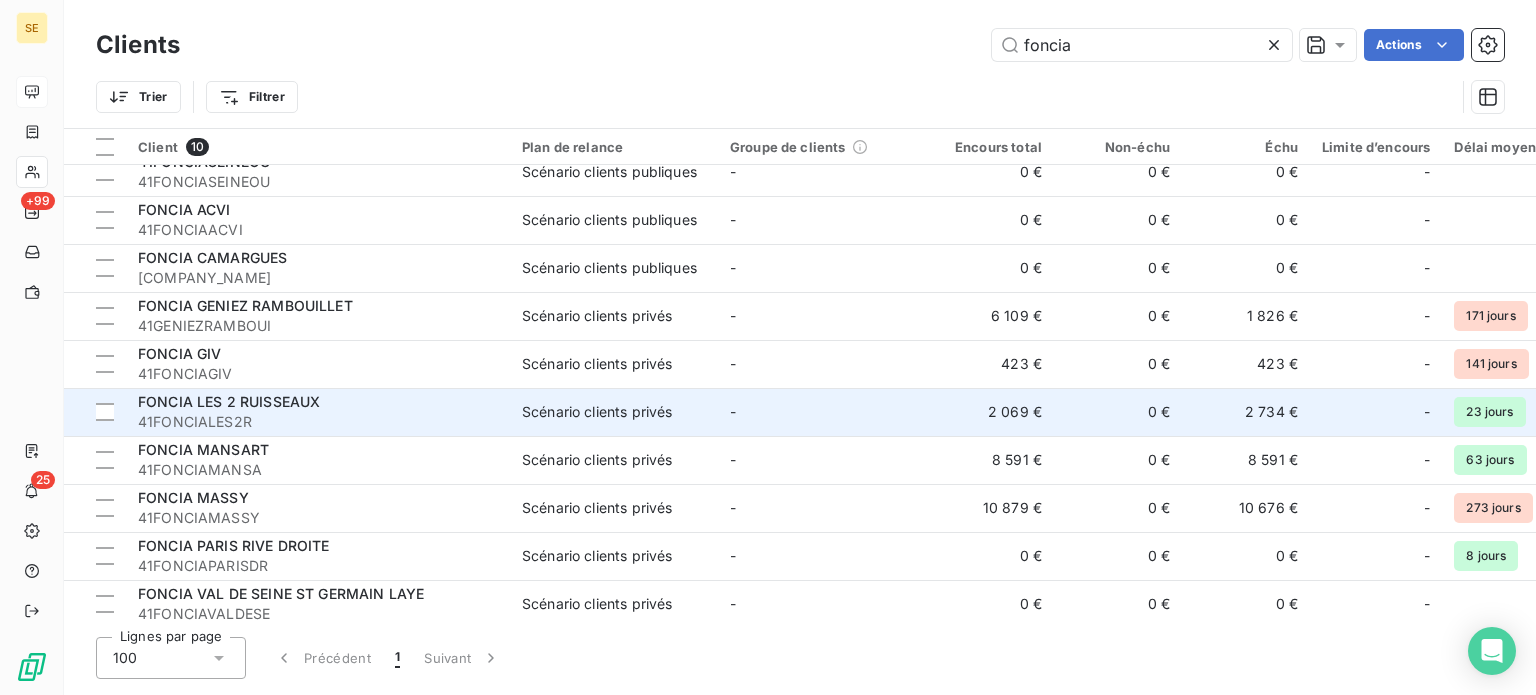 scroll, scrollTop: 32, scrollLeft: 0, axis: vertical 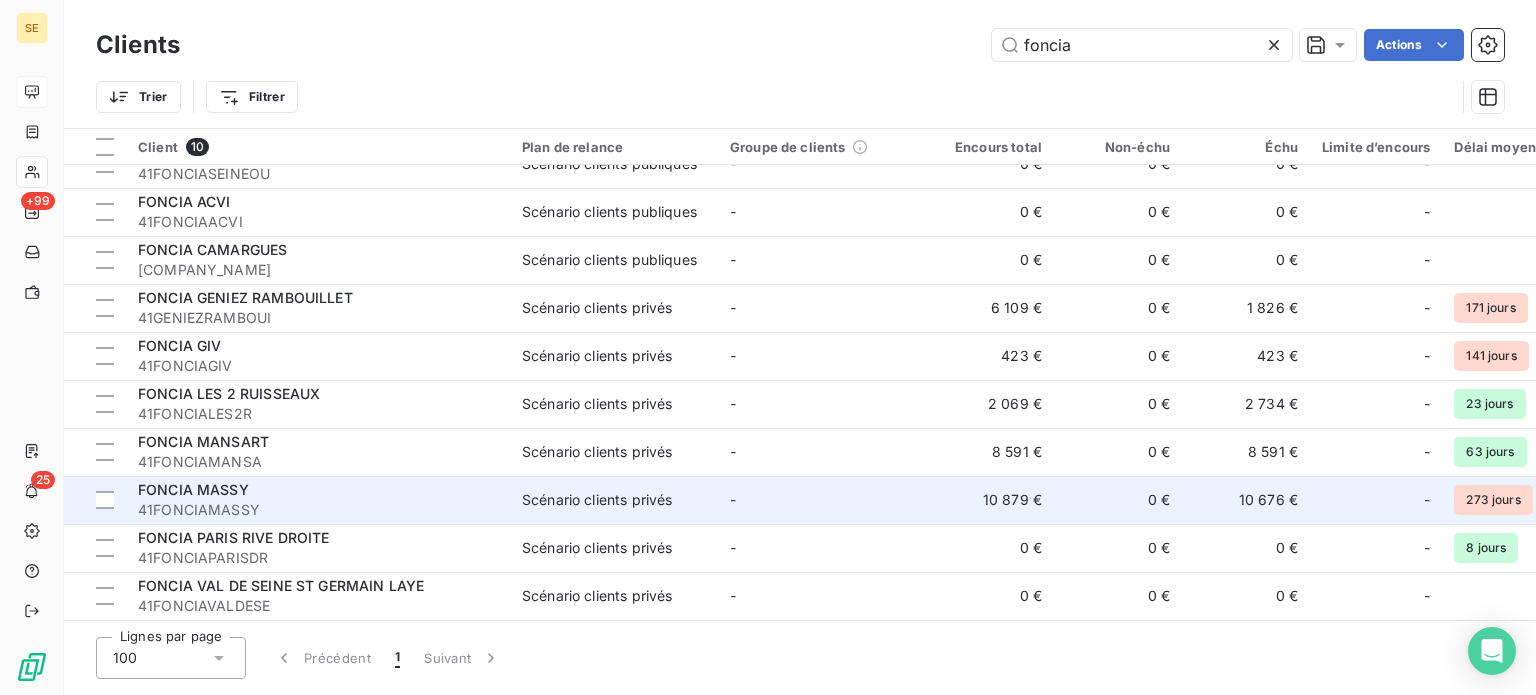 type on "foncia" 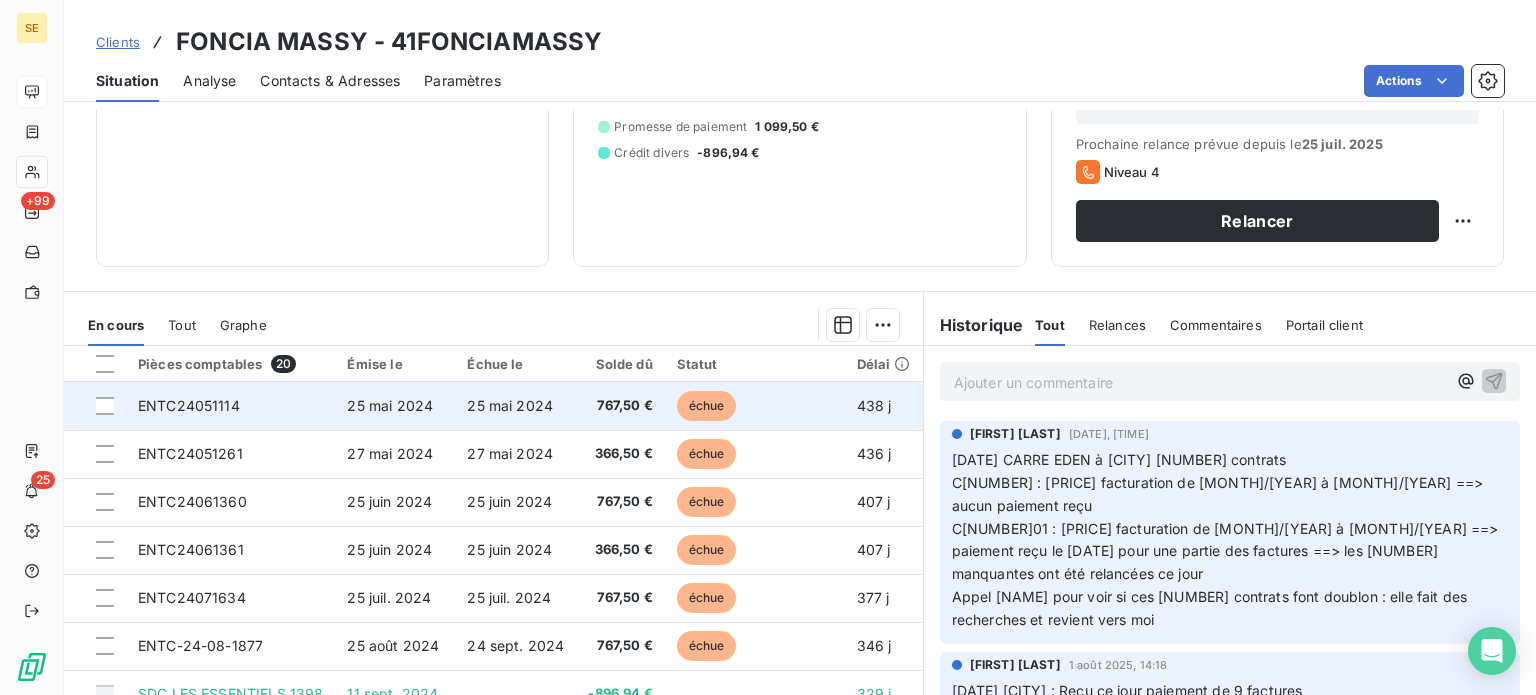 scroll, scrollTop: 300, scrollLeft: 0, axis: vertical 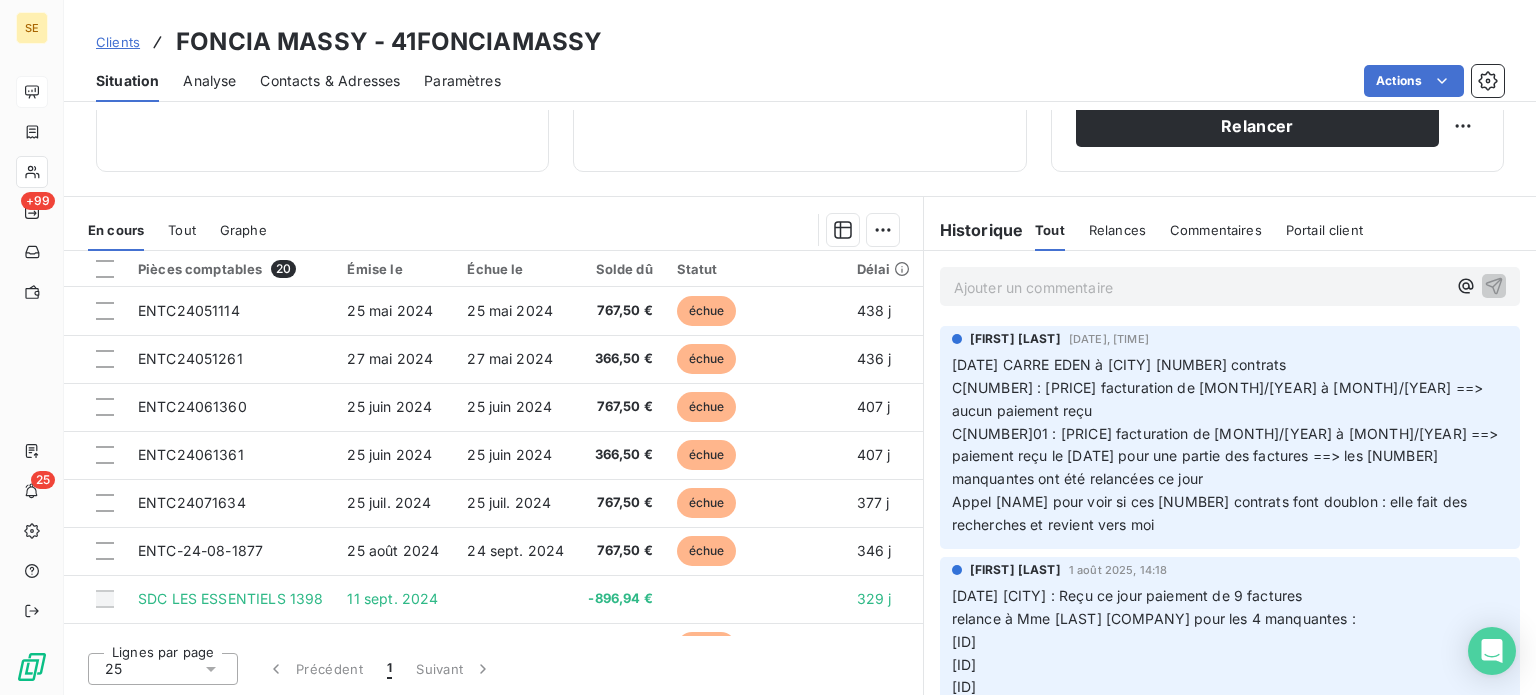 click on "Clients" at bounding box center (118, 42) 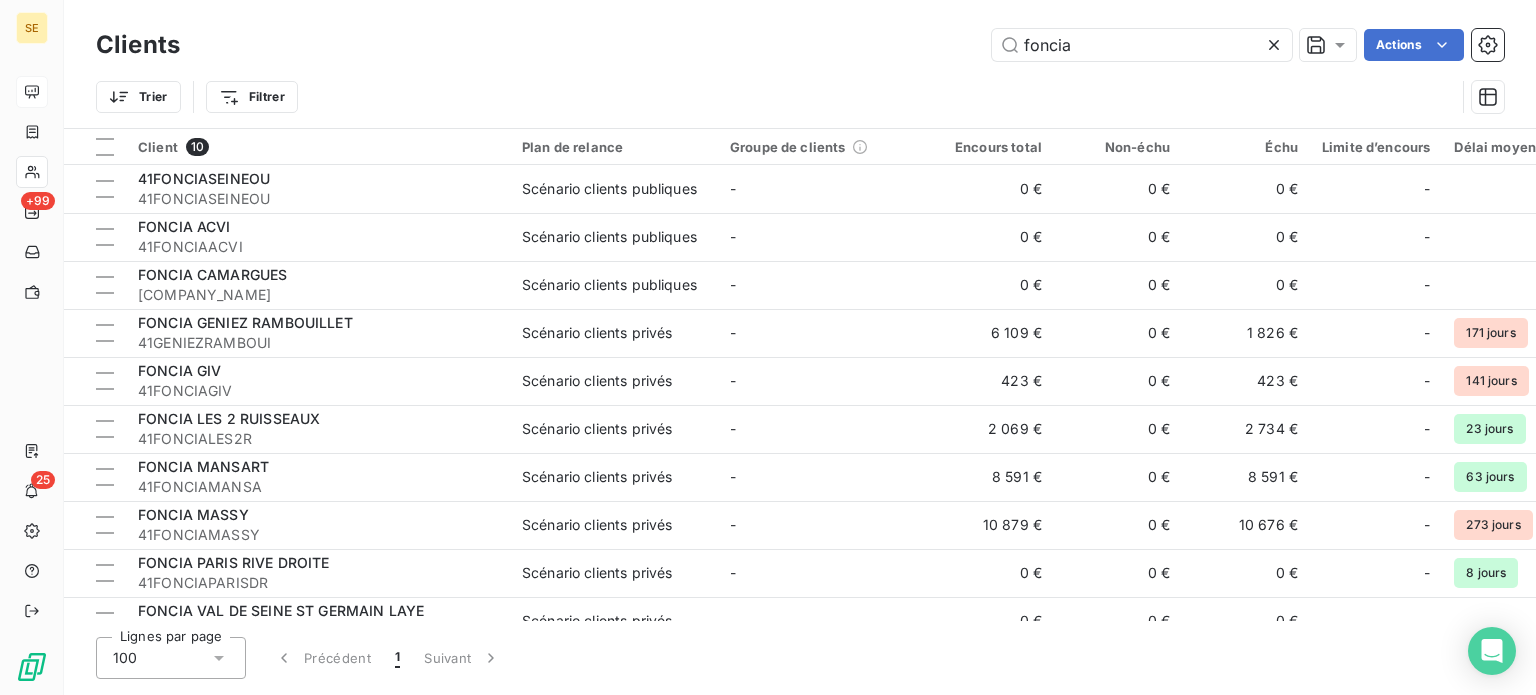 drag, startPoint x: 894, startPoint y: 44, endPoint x: 856, endPoint y: 46, distance: 38.052597 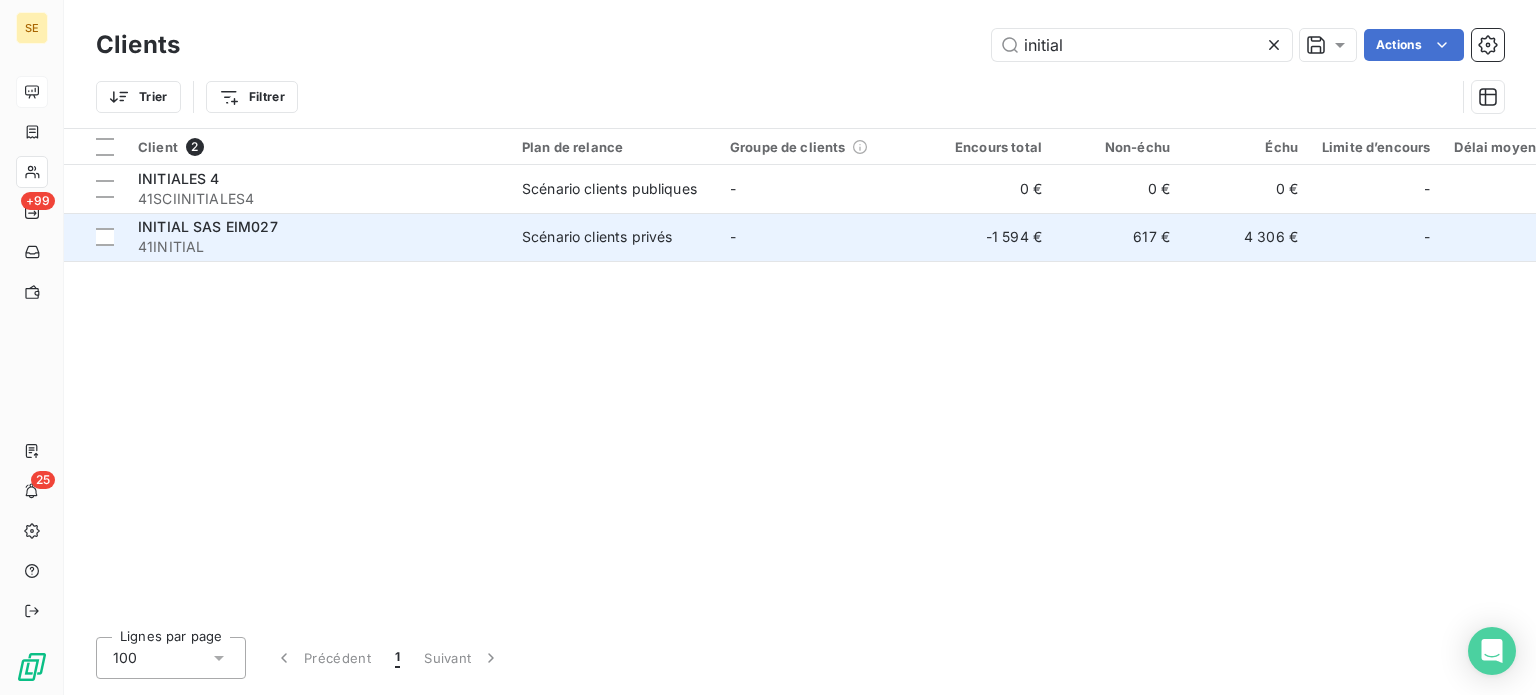 type on "initial" 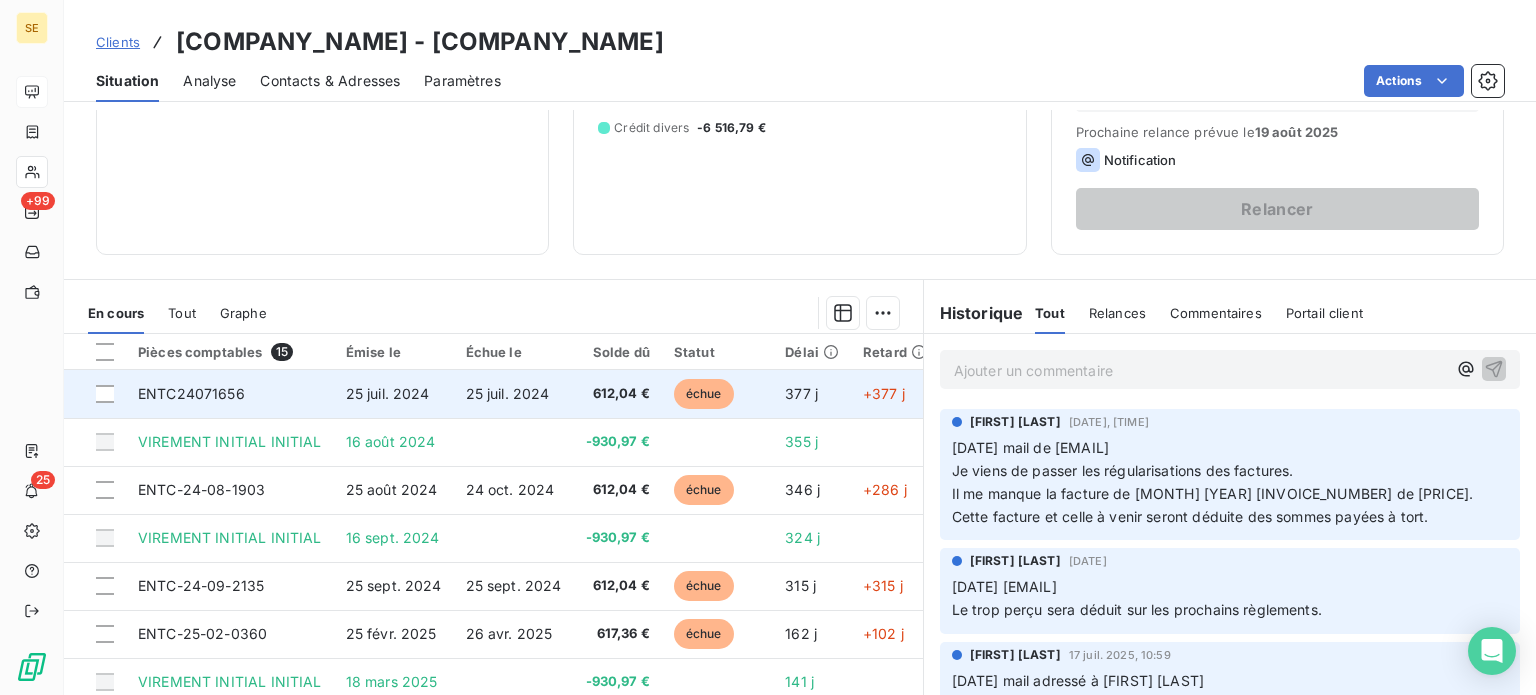 scroll, scrollTop: 360, scrollLeft: 0, axis: vertical 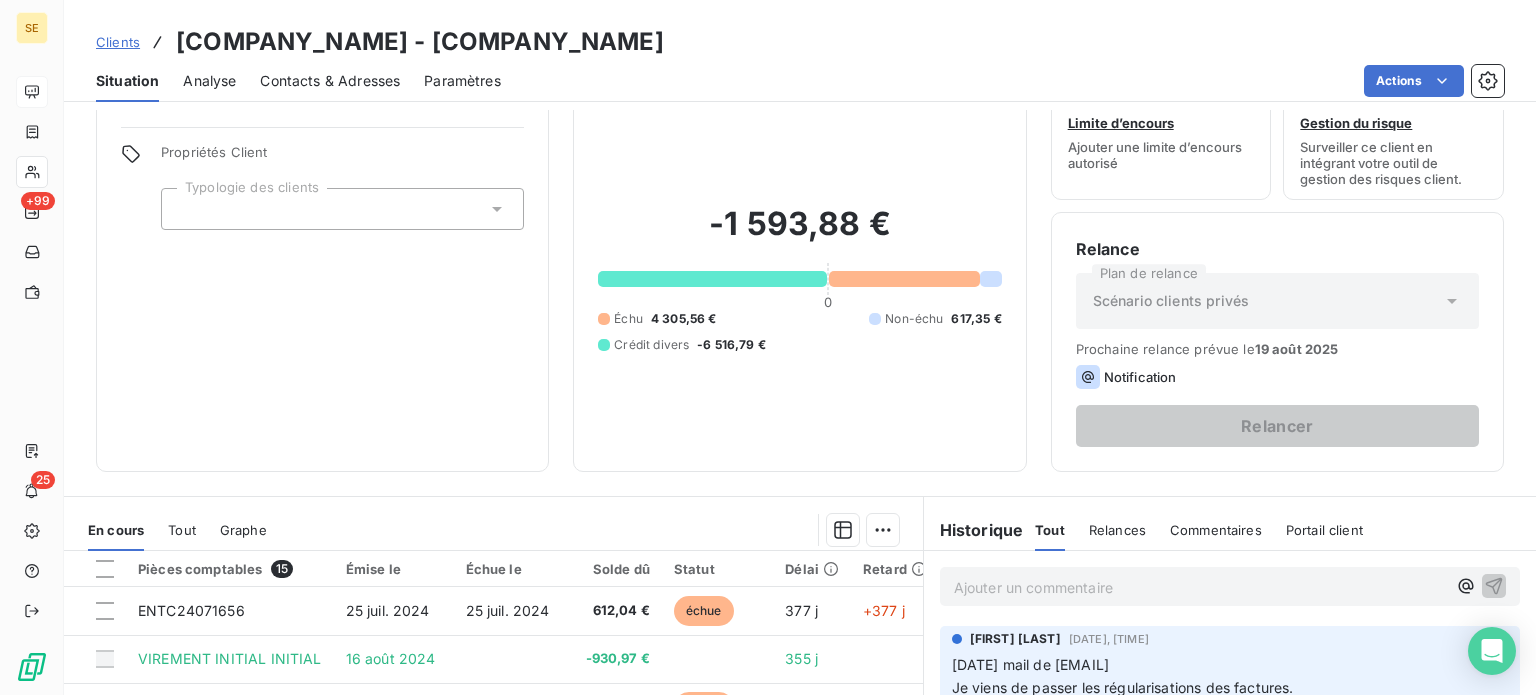click on "Clients" at bounding box center [118, 42] 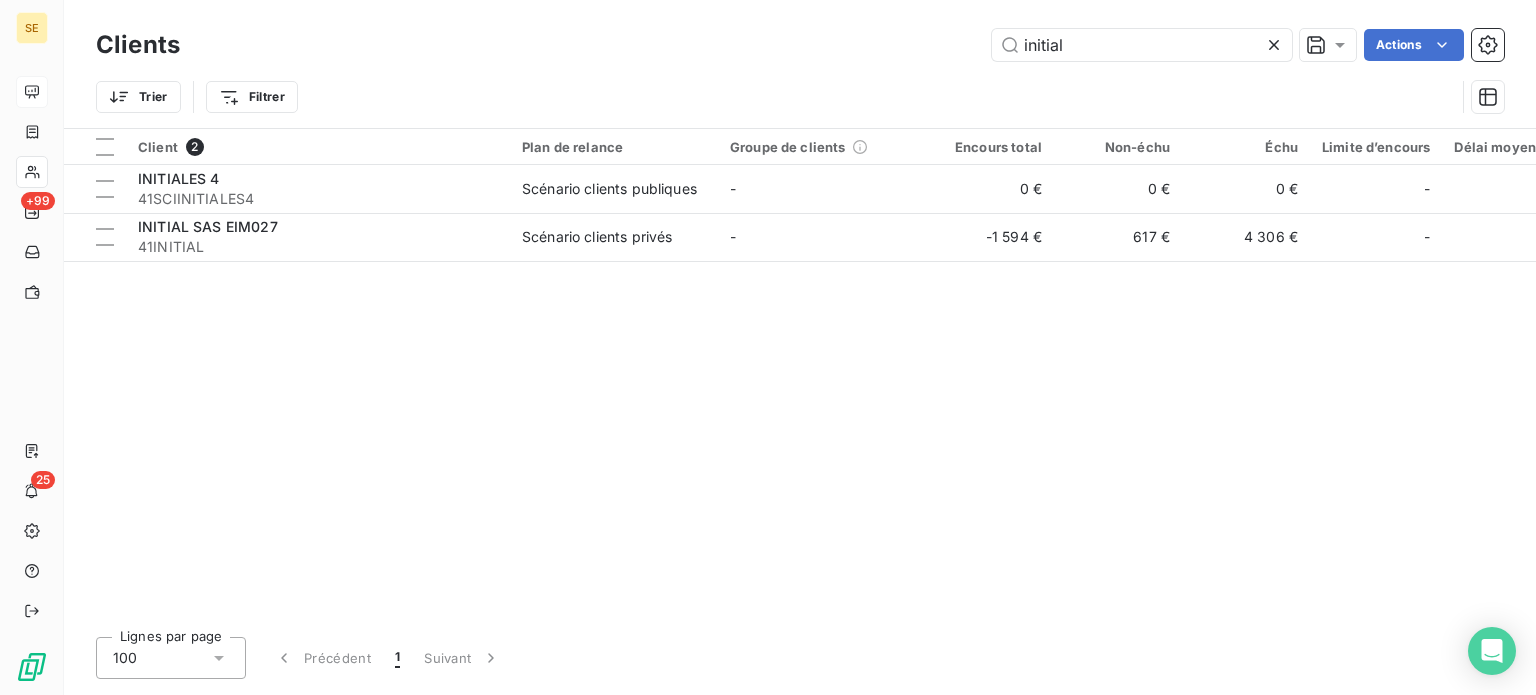 drag, startPoint x: 1077, startPoint y: 51, endPoint x: 912, endPoint y: 35, distance: 165.77394 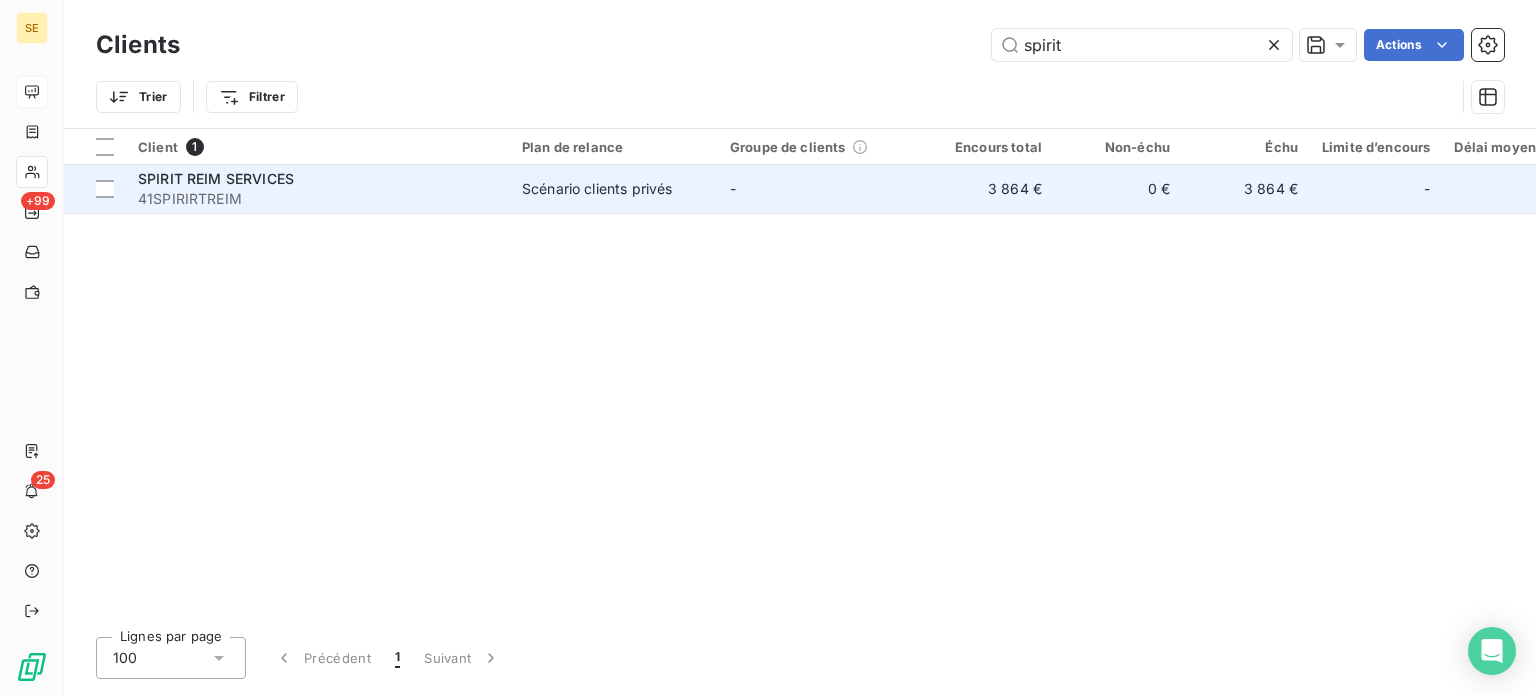type on "spirit" 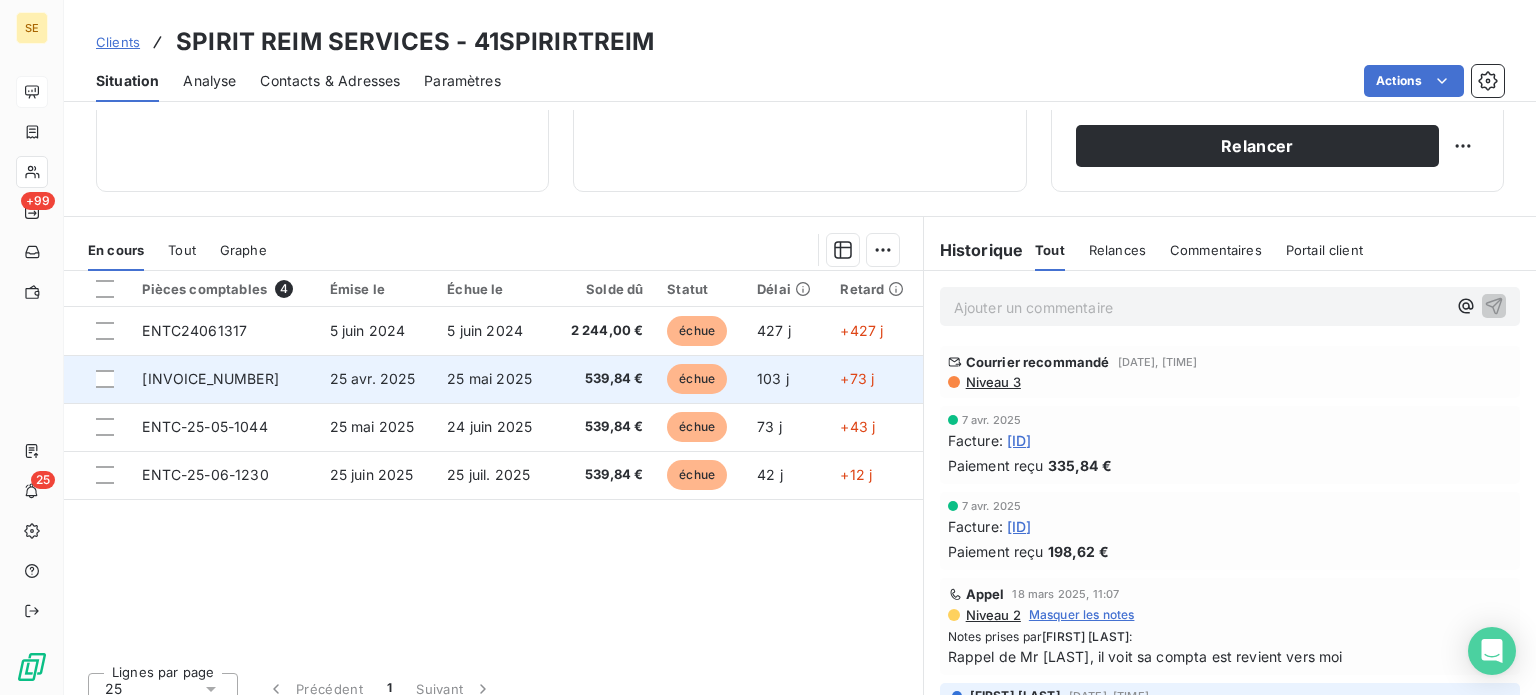 scroll, scrollTop: 360, scrollLeft: 0, axis: vertical 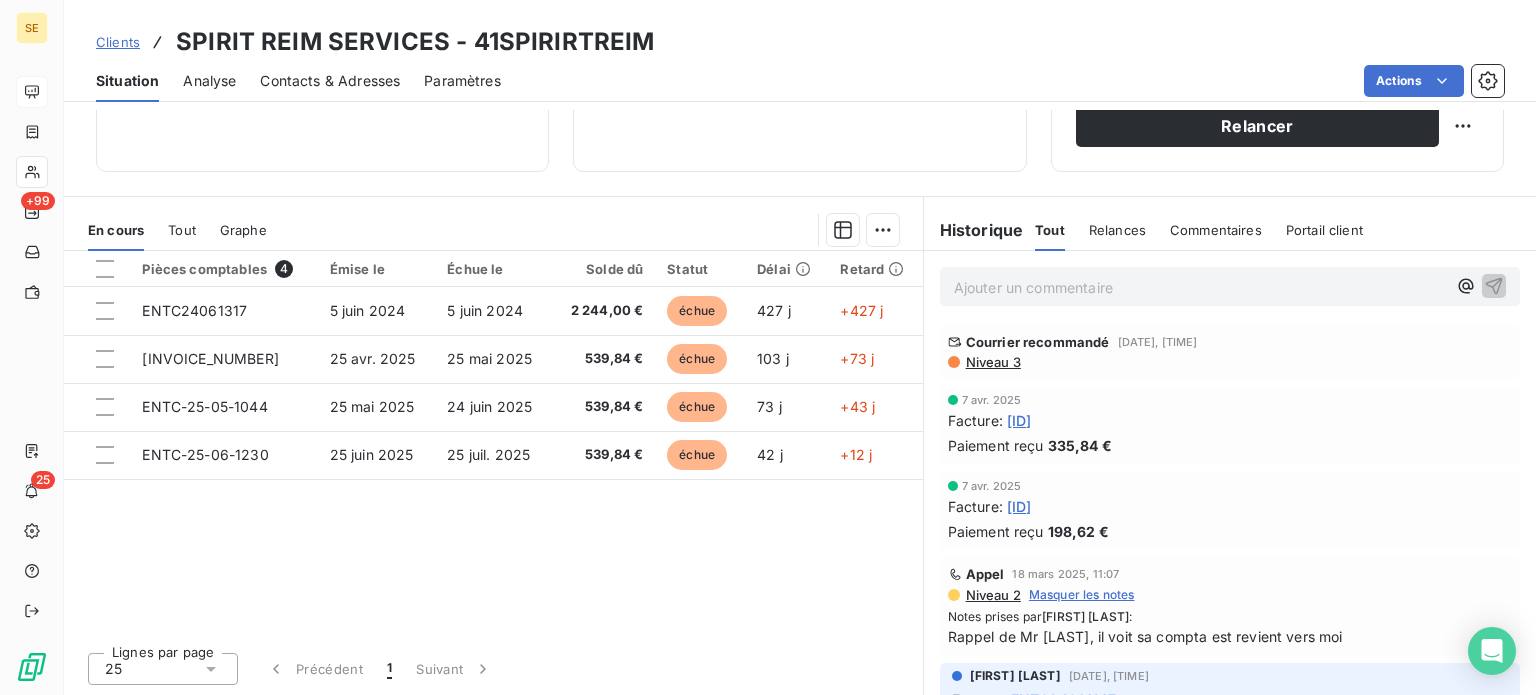 click on "Clients" at bounding box center [118, 42] 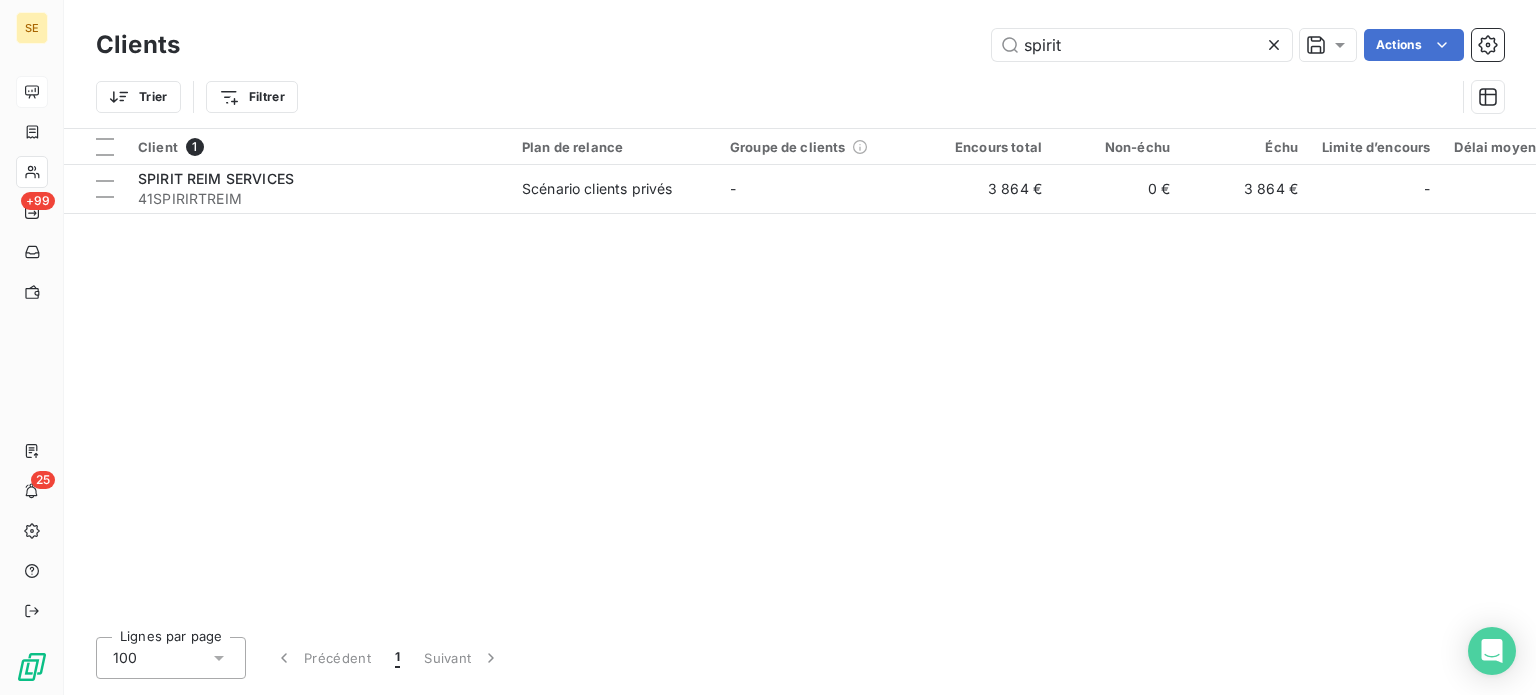 drag, startPoint x: 920, startPoint y: 25, endPoint x: 888, endPoint y: 22, distance: 32.140316 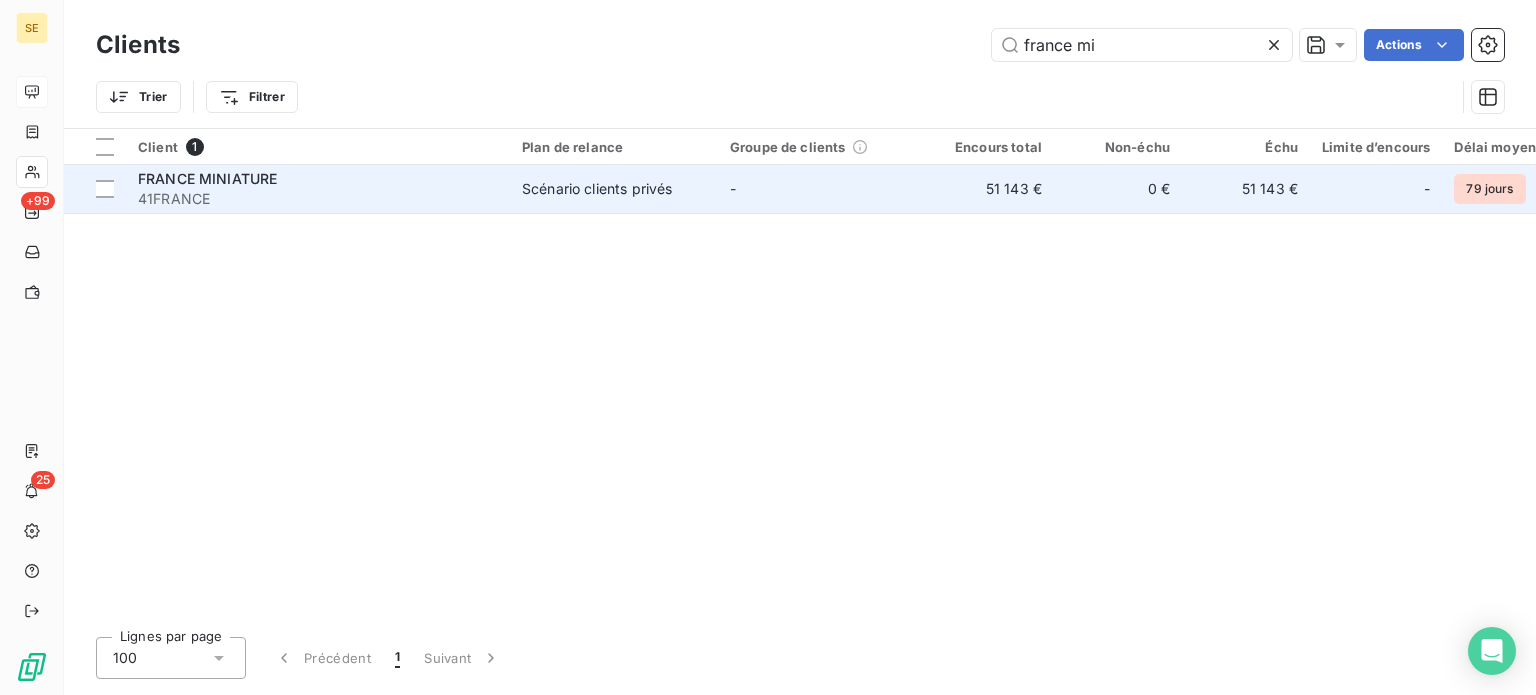 type on "france mi" 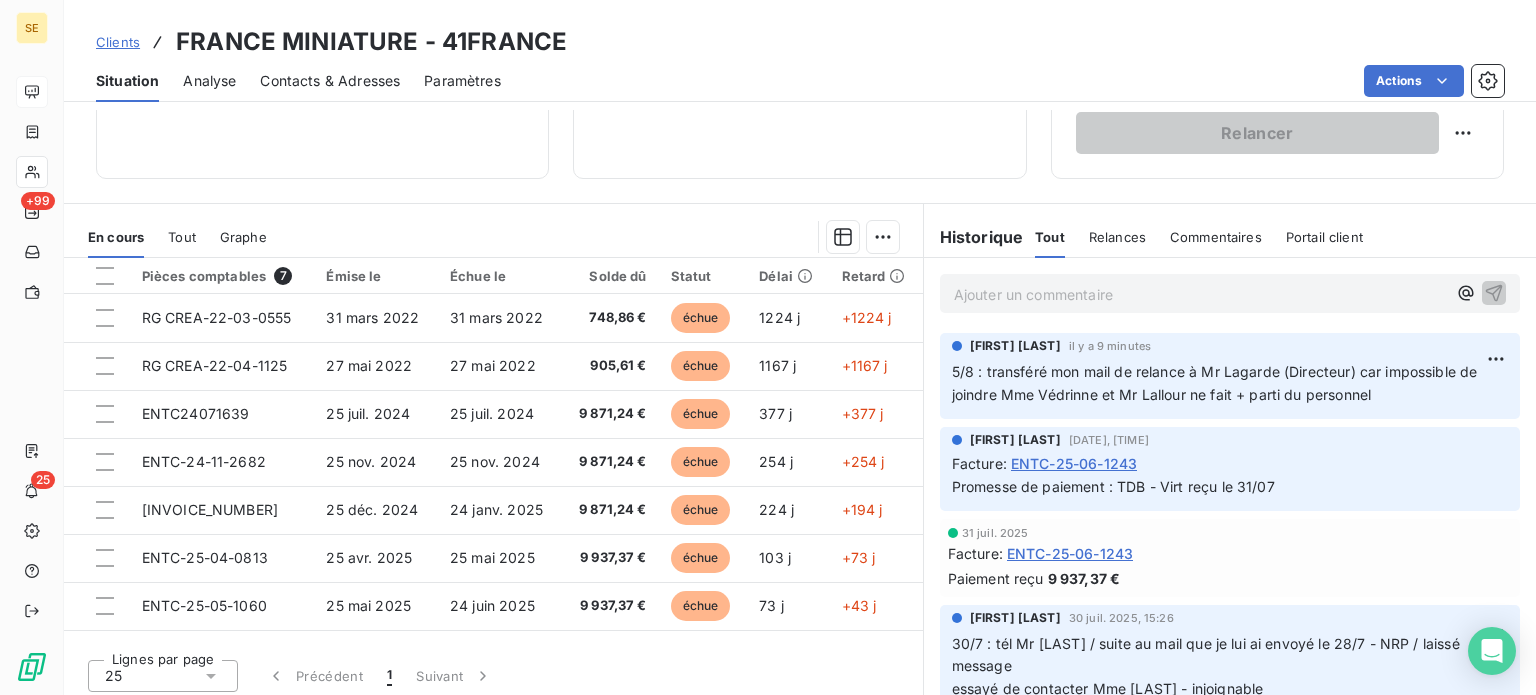 scroll, scrollTop: 360, scrollLeft: 0, axis: vertical 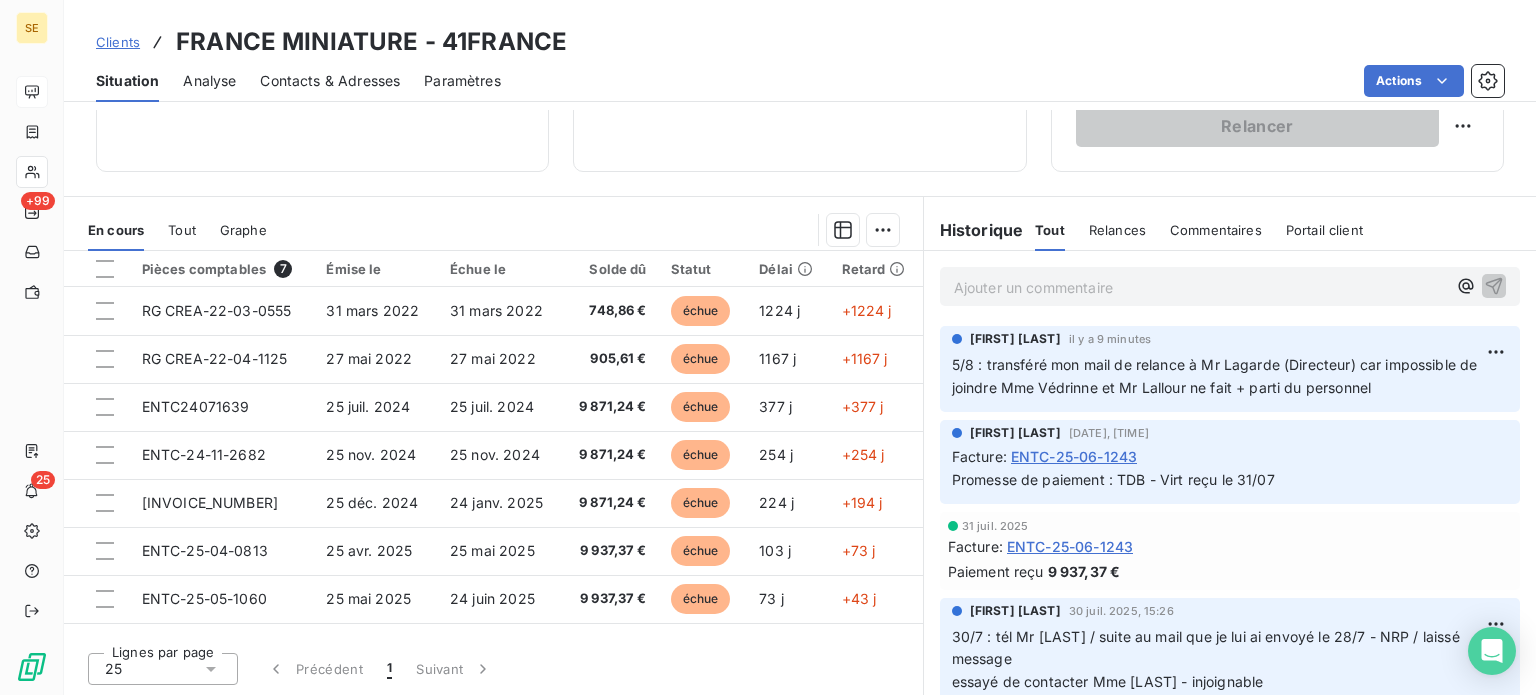 click on "Clients" at bounding box center (118, 42) 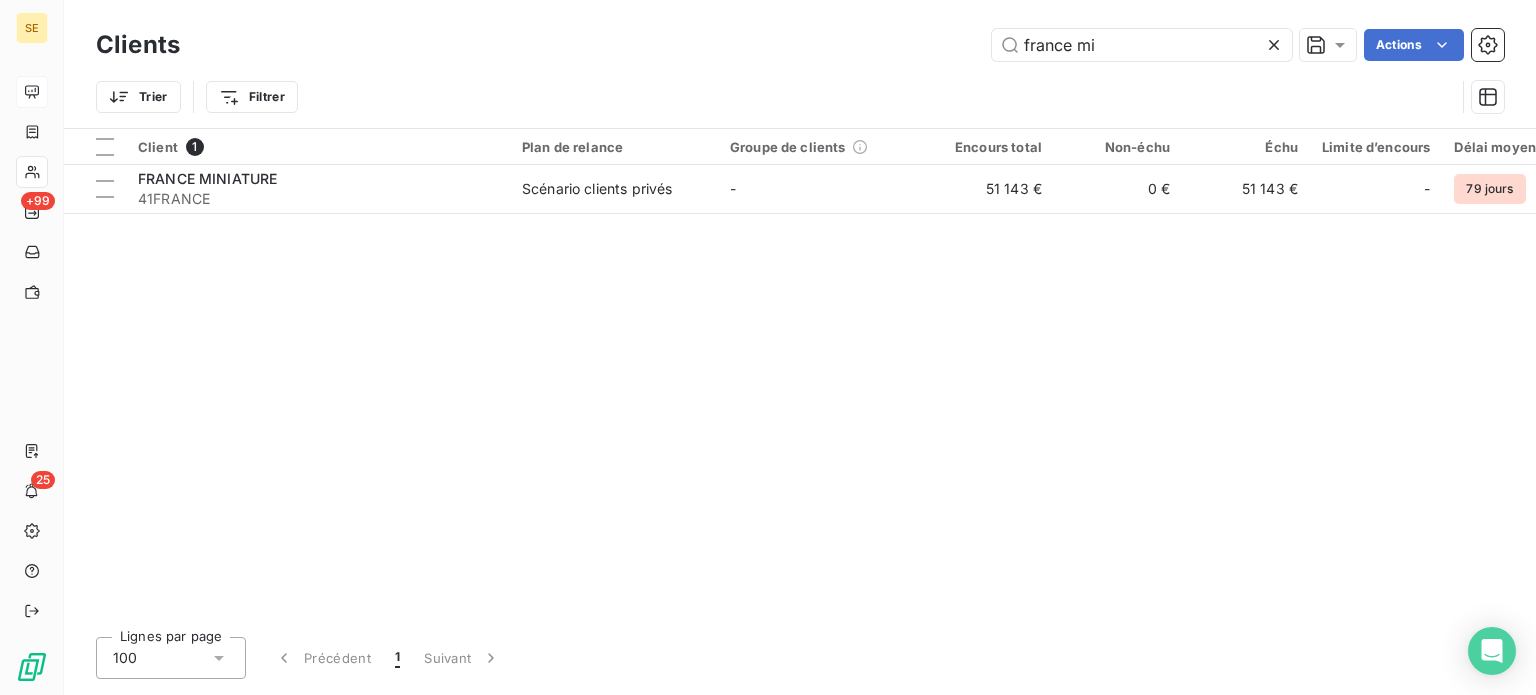 drag, startPoint x: 1124, startPoint y: 35, endPoint x: 657, endPoint y: 24, distance: 467.12955 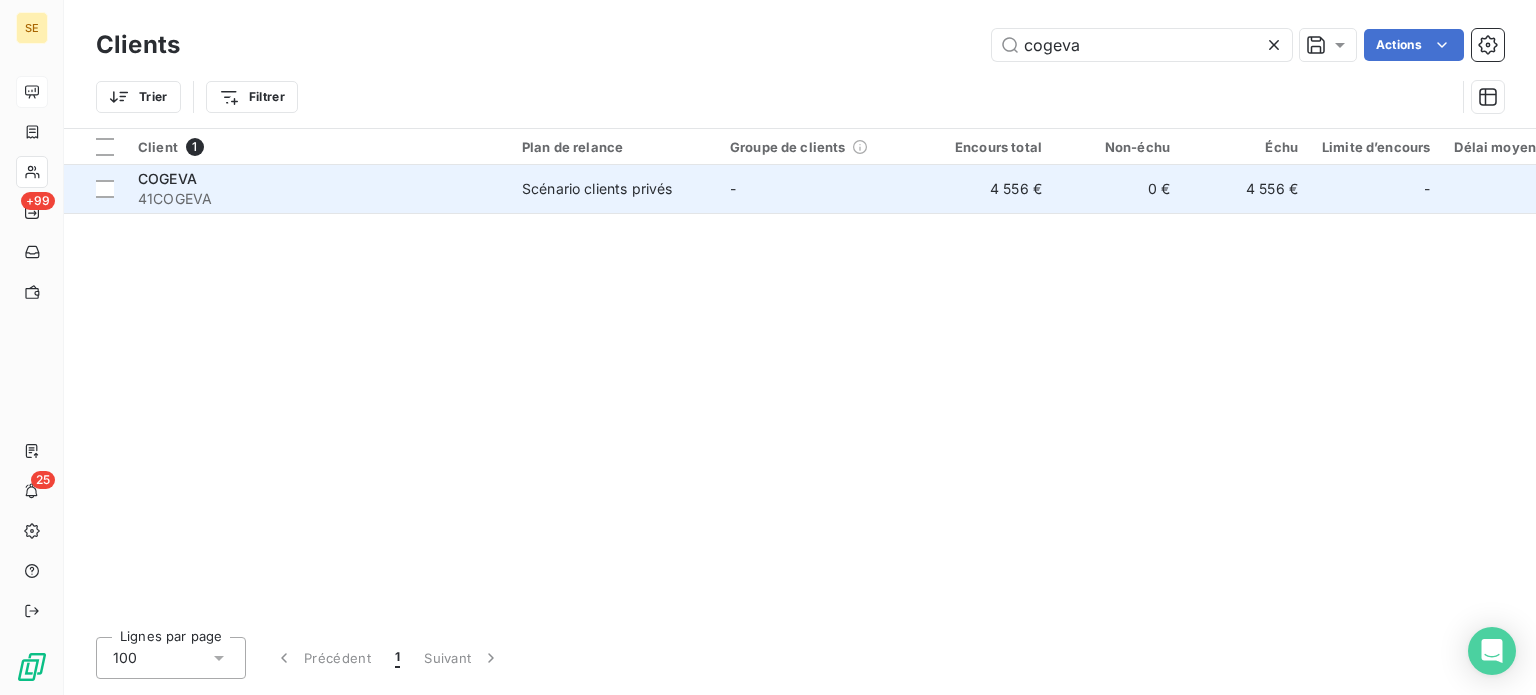 type on "cogeva" 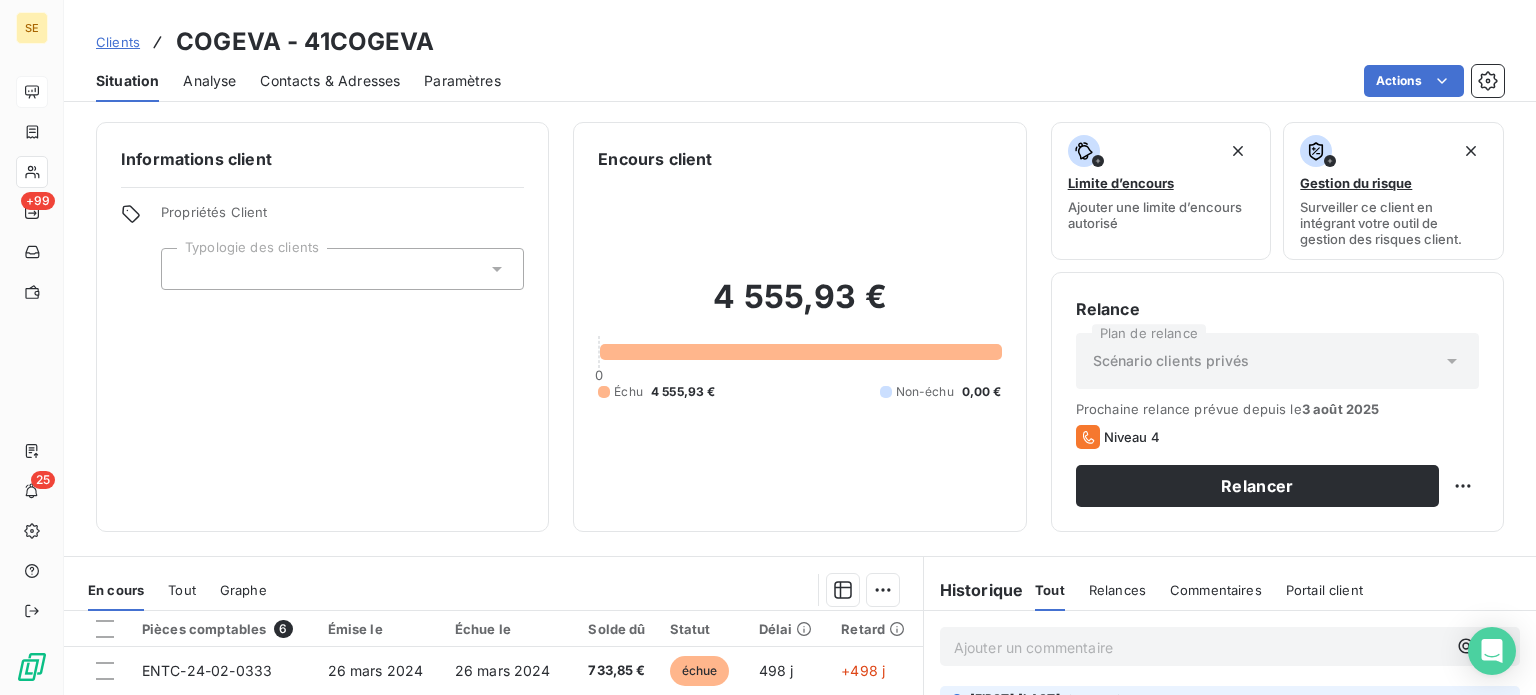 click on "Clients" at bounding box center [118, 42] 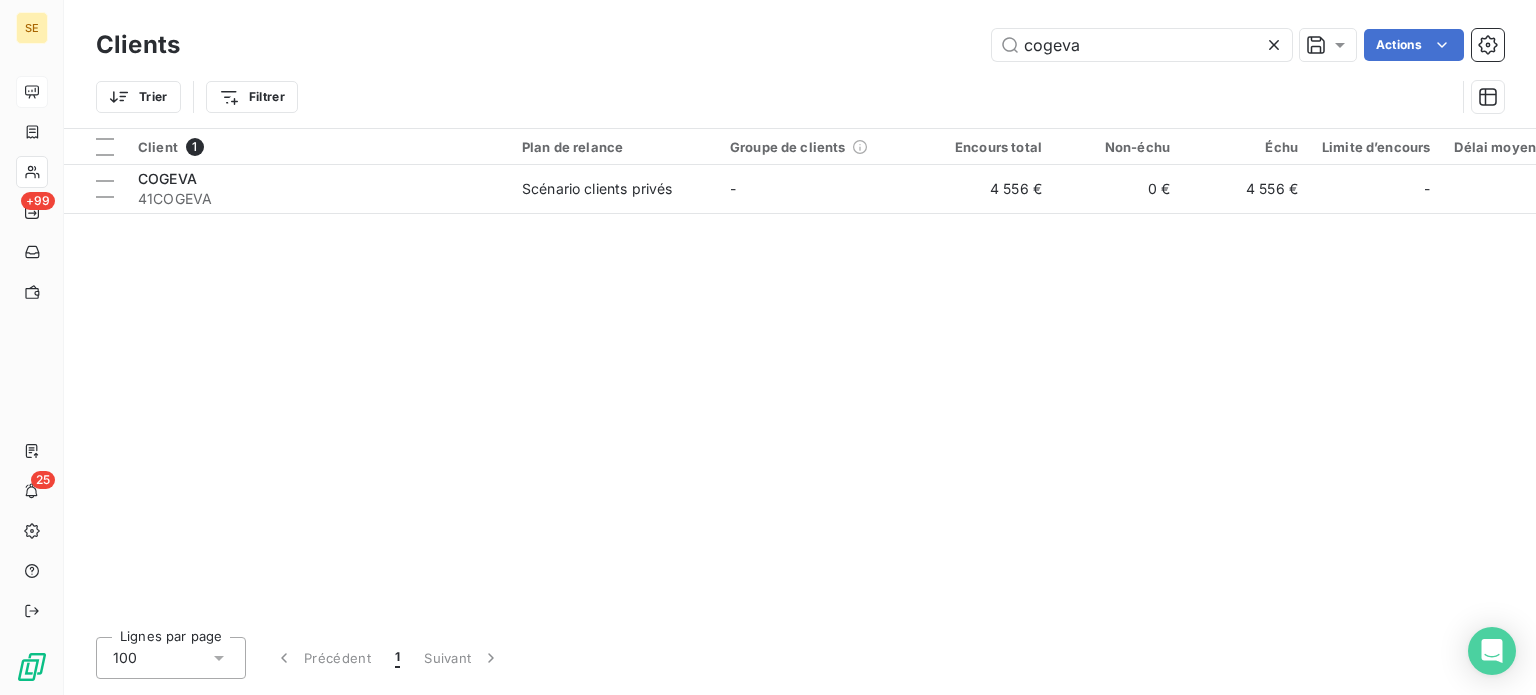 drag, startPoint x: 1147, startPoint y: 43, endPoint x: 784, endPoint y: 34, distance: 363.11154 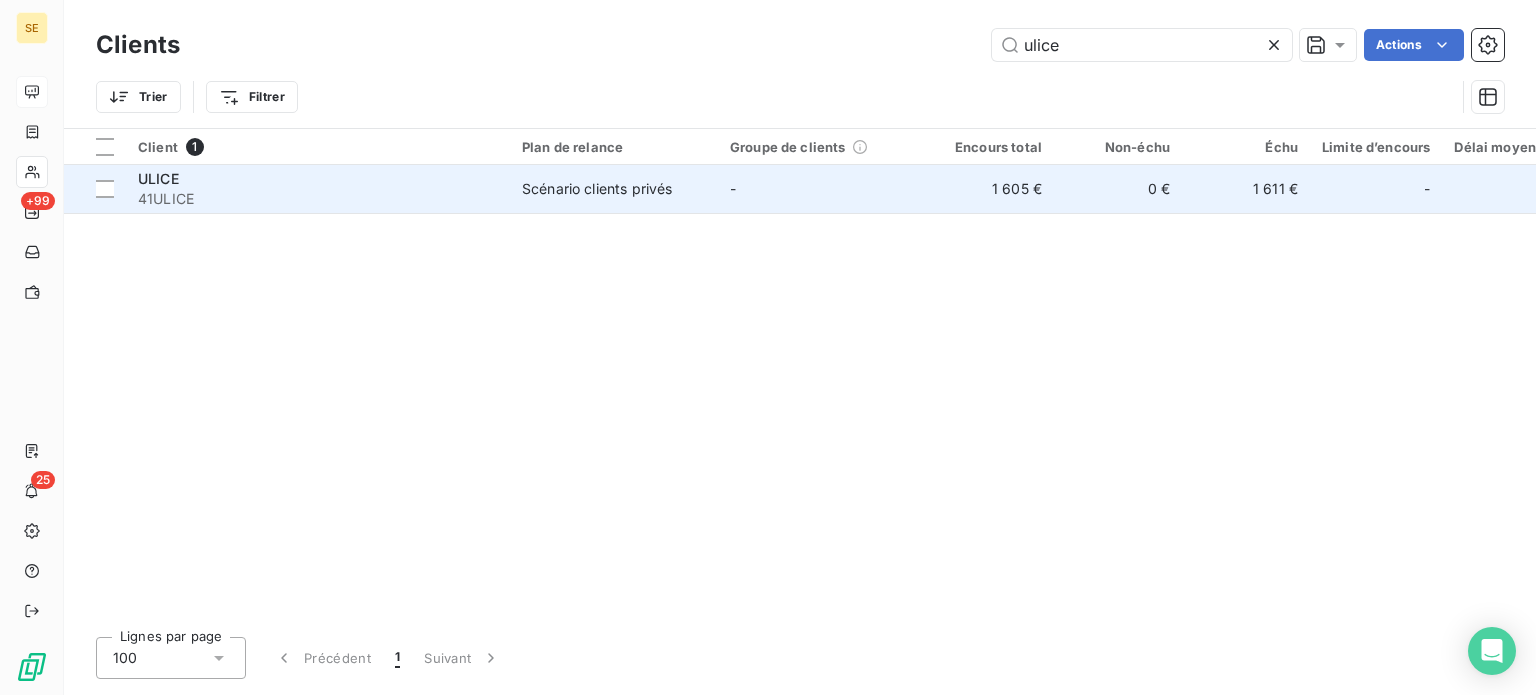 type on "ulice" 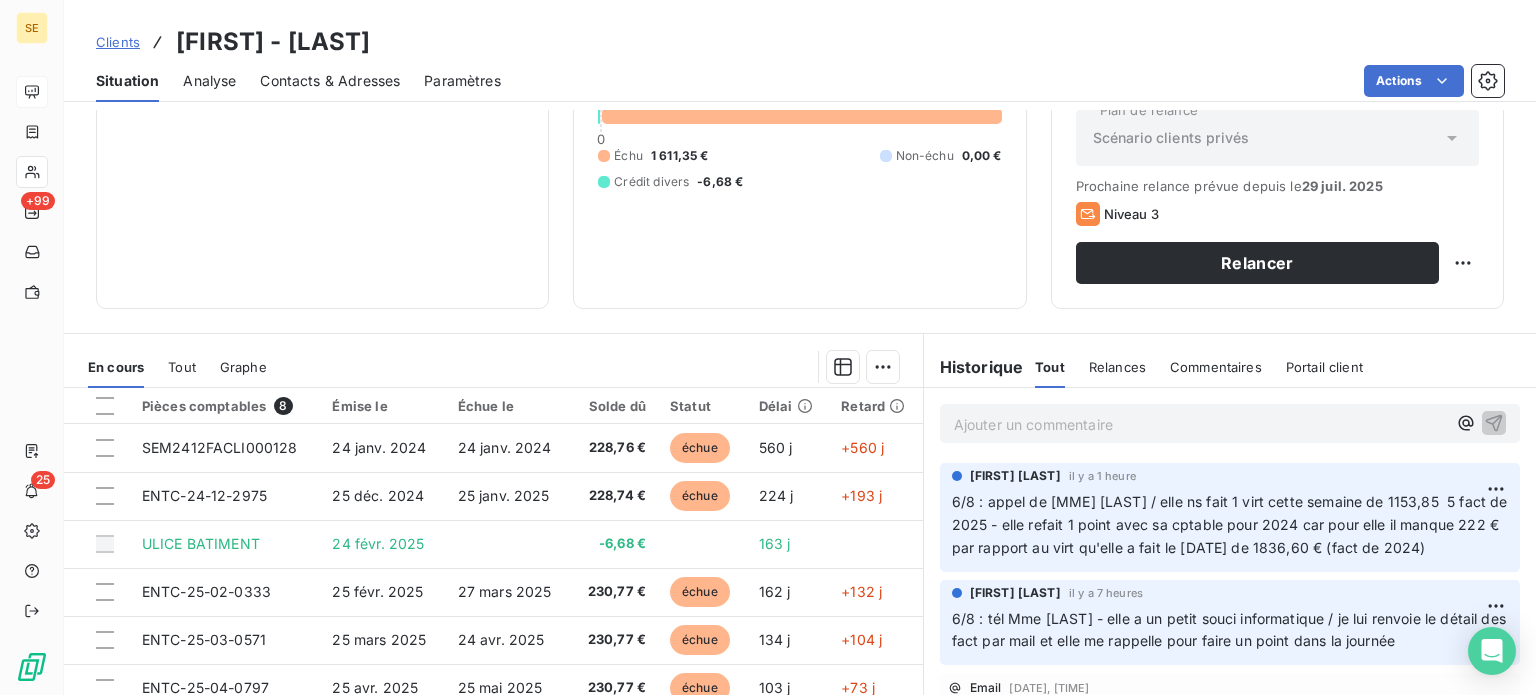 scroll, scrollTop: 360, scrollLeft: 0, axis: vertical 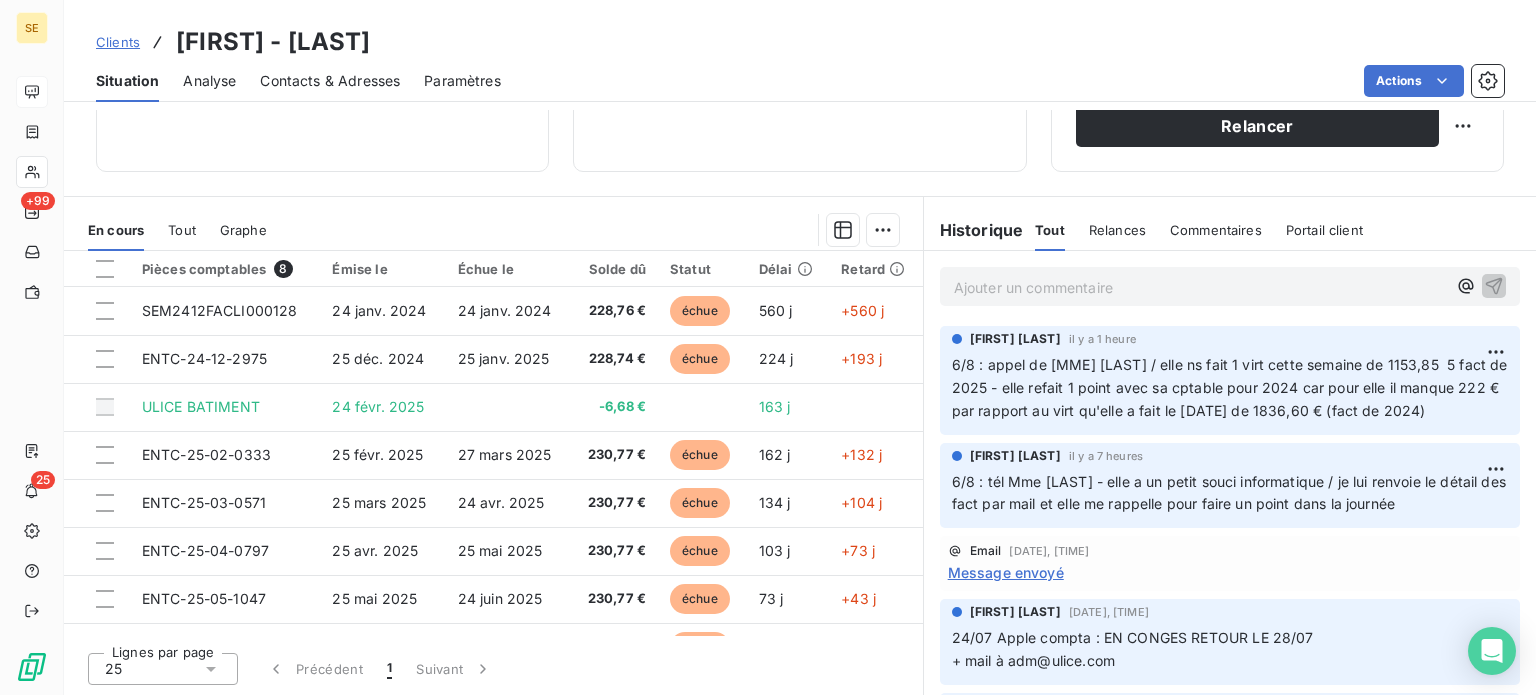 click on "Clients" at bounding box center (118, 42) 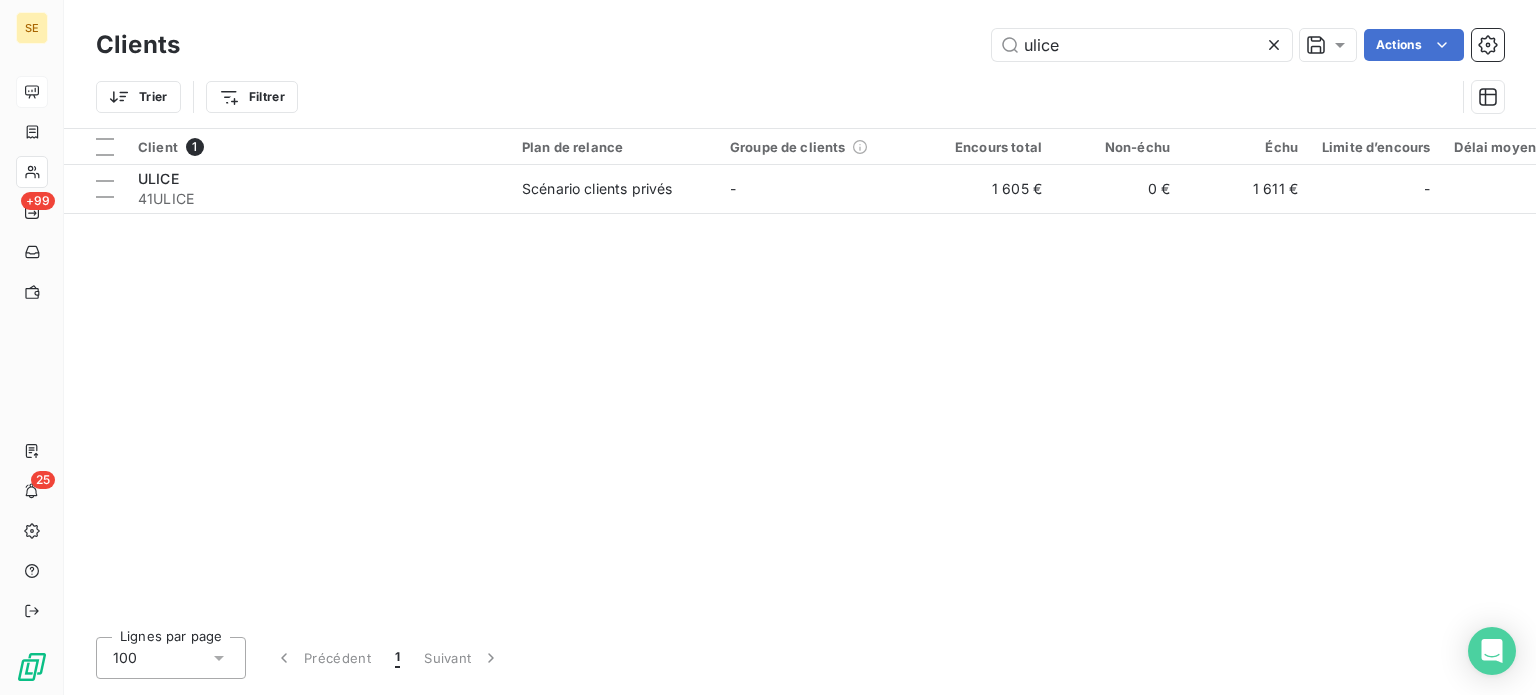 drag, startPoint x: 1121, startPoint y: 43, endPoint x: 791, endPoint y: 24, distance: 330.5465 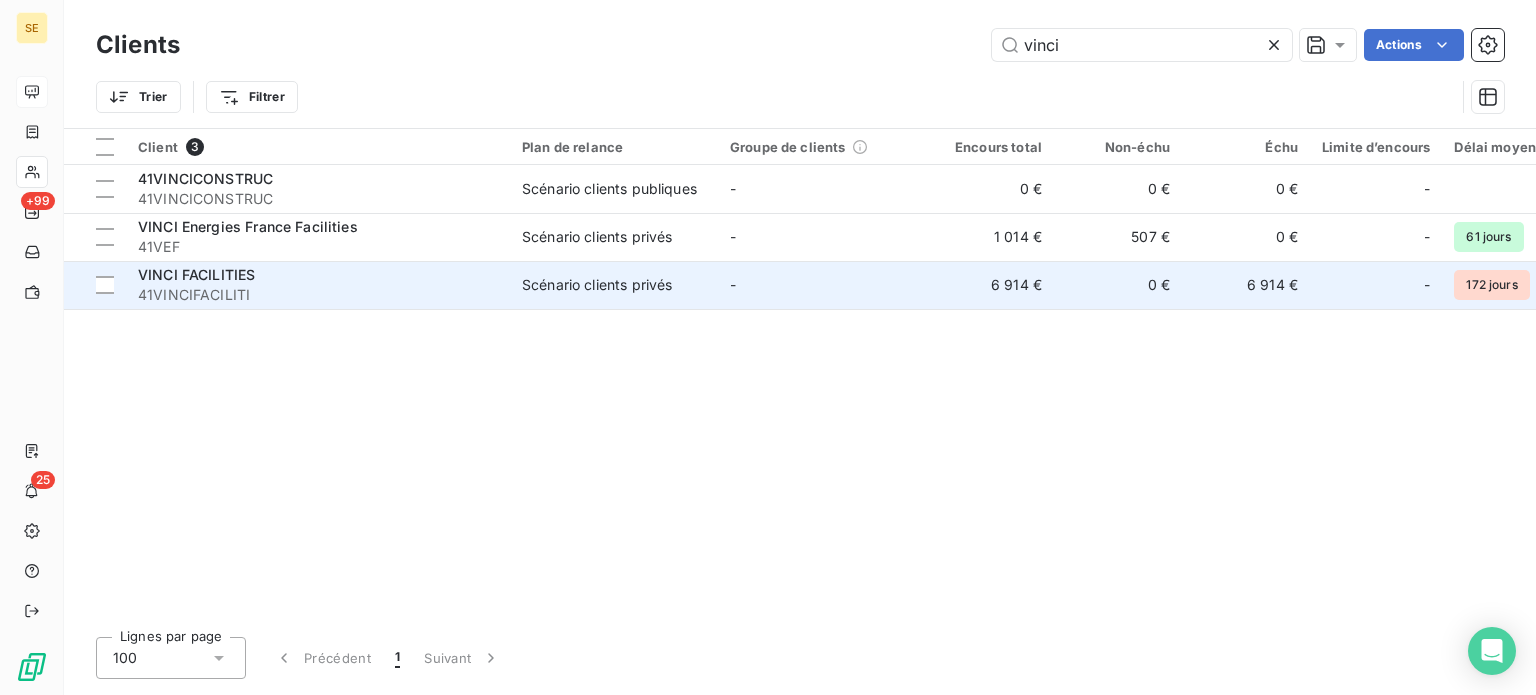 type on "vinci" 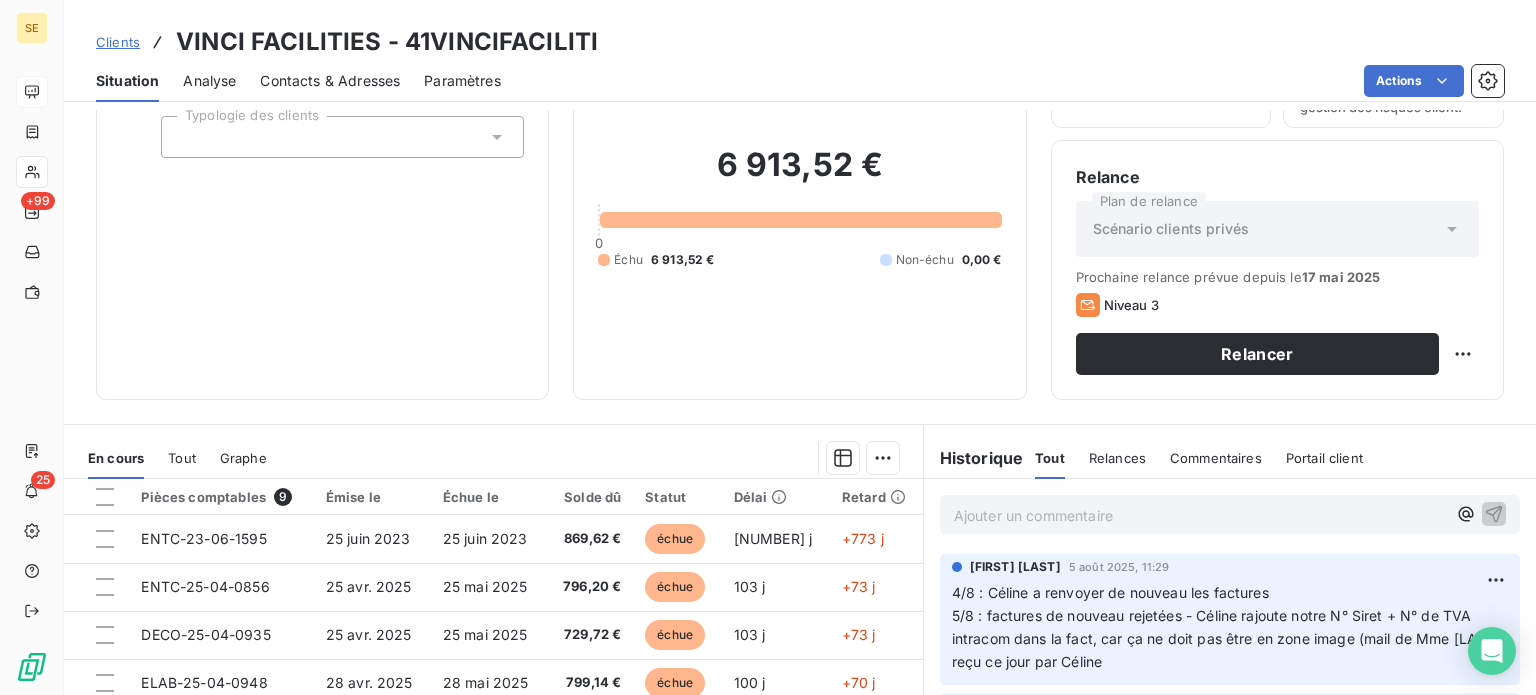 scroll, scrollTop: 60, scrollLeft: 0, axis: vertical 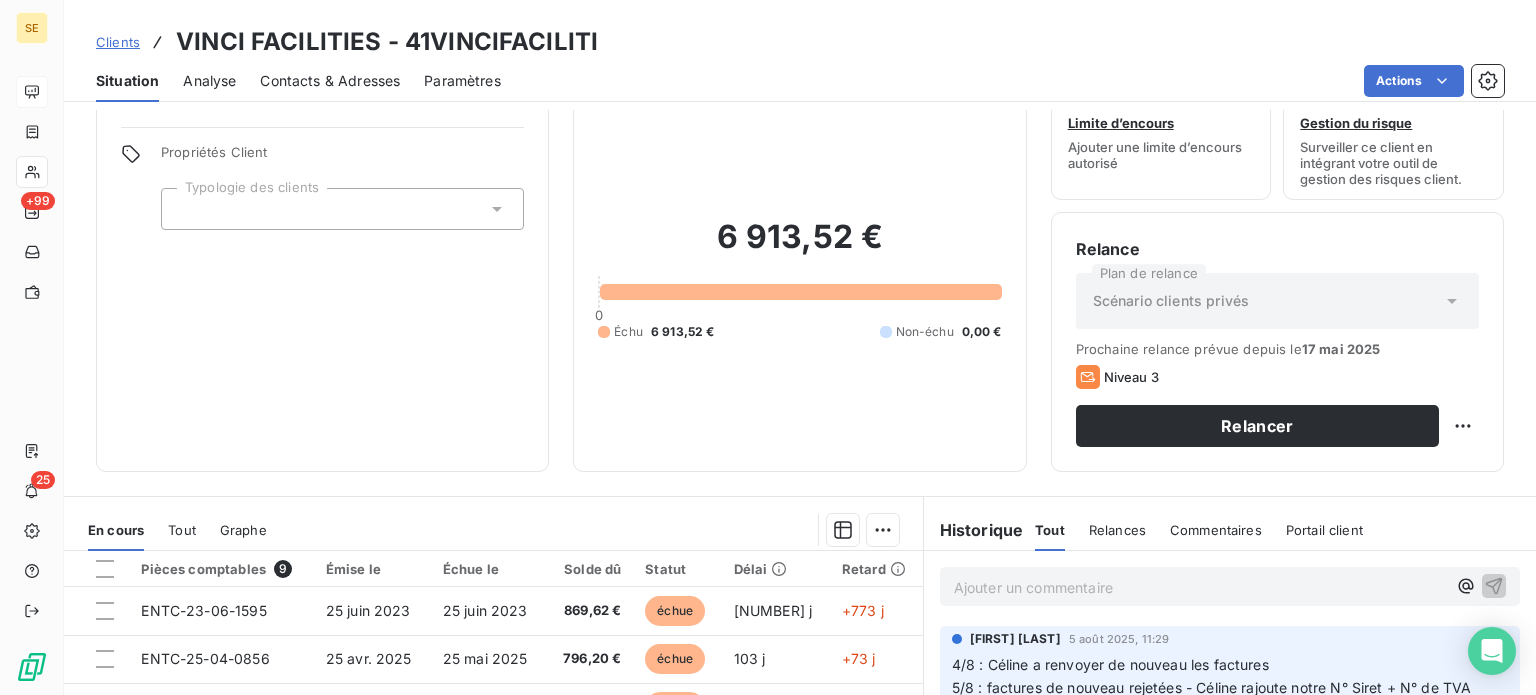 click on "Clients" at bounding box center (118, 42) 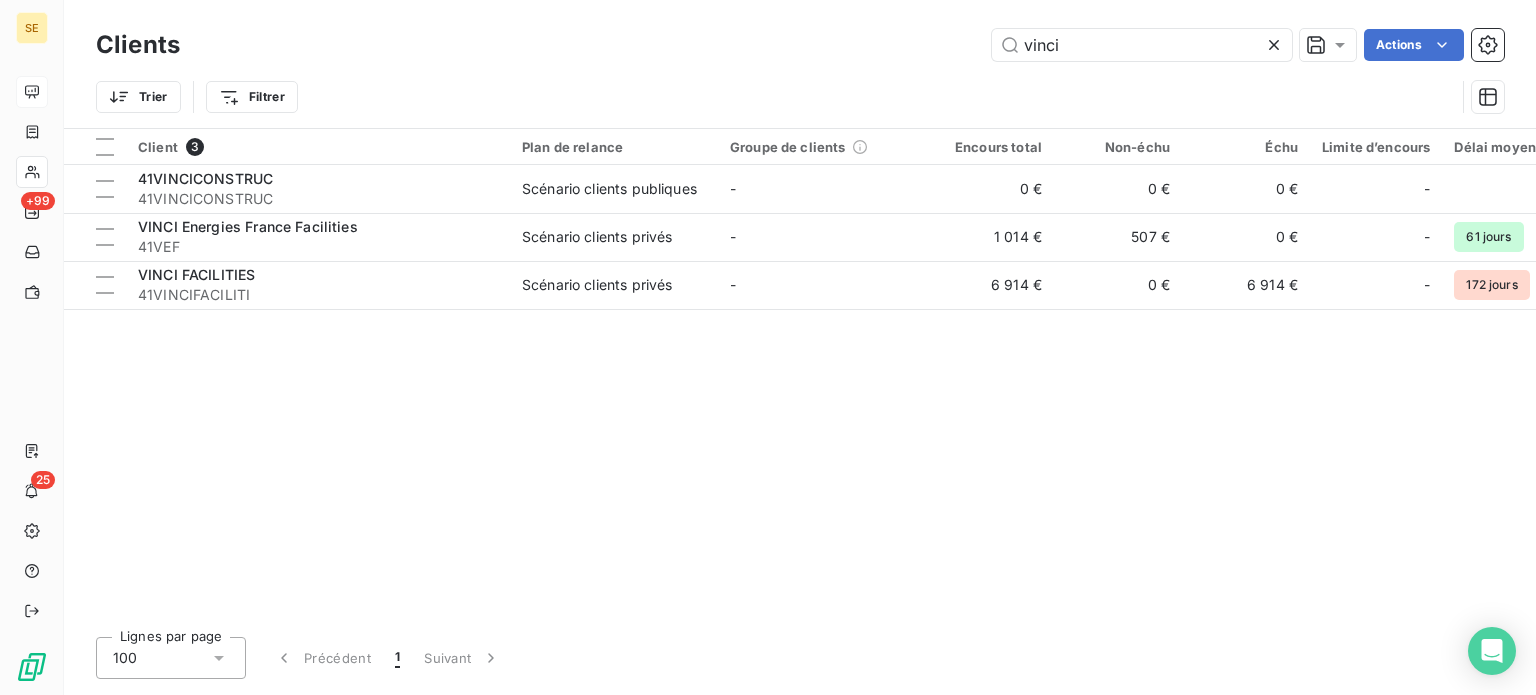 drag, startPoint x: 1074, startPoint y: 47, endPoint x: 961, endPoint y: 35, distance: 113.63538 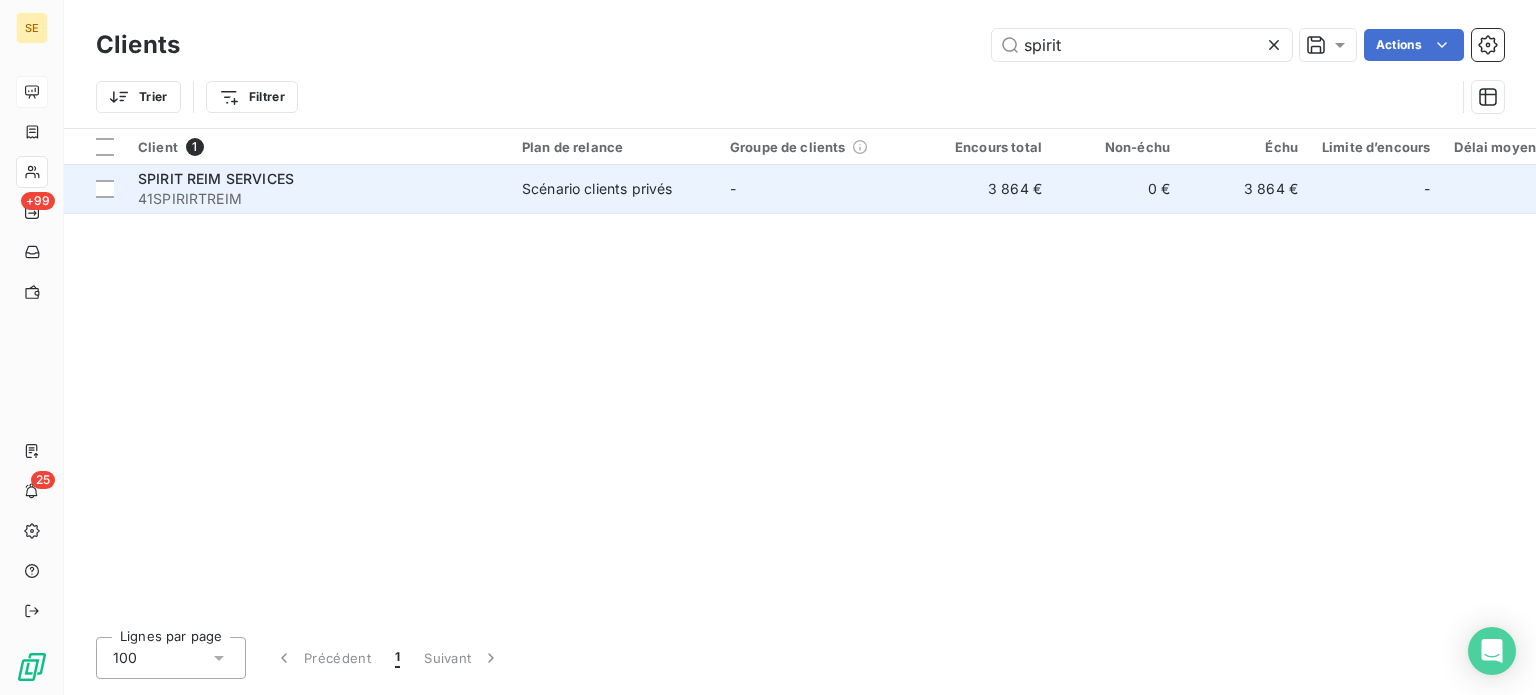type on "spirit" 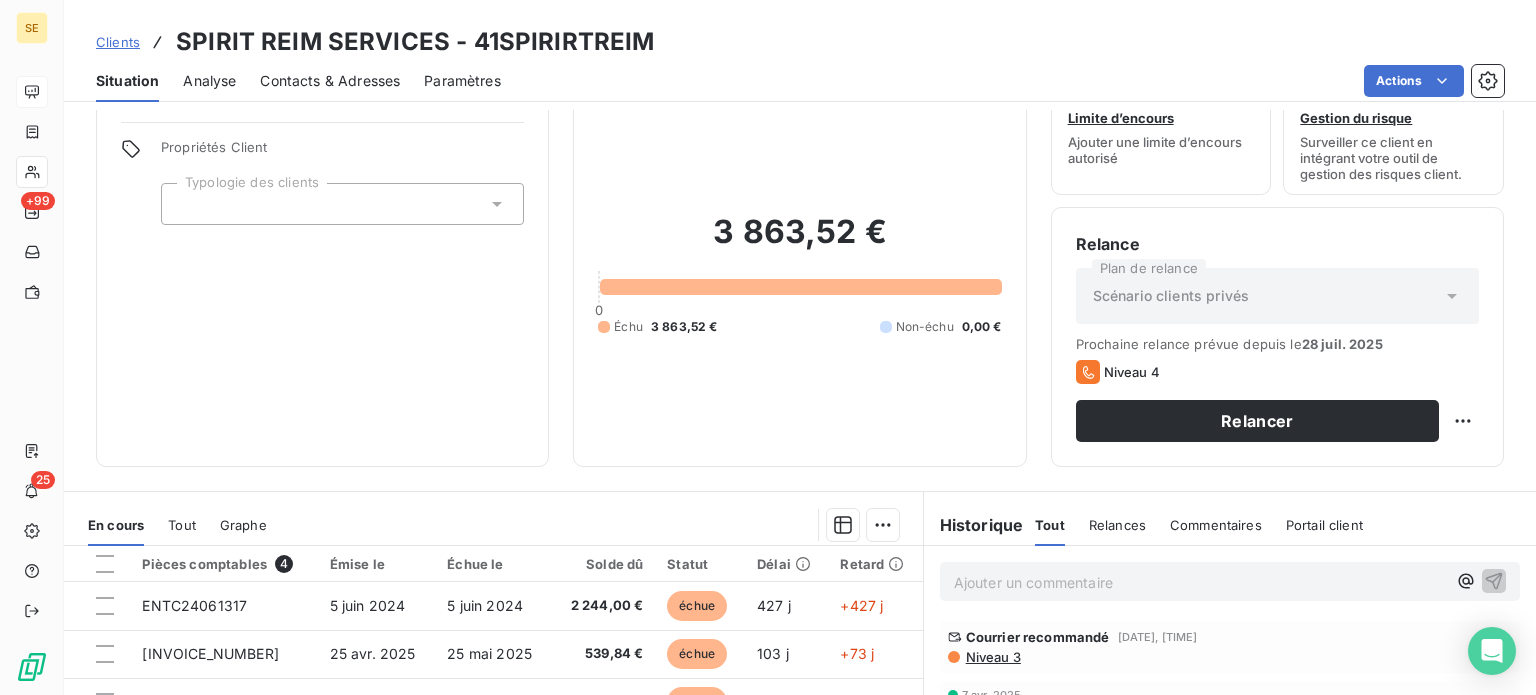 scroll, scrollTop: 300, scrollLeft: 0, axis: vertical 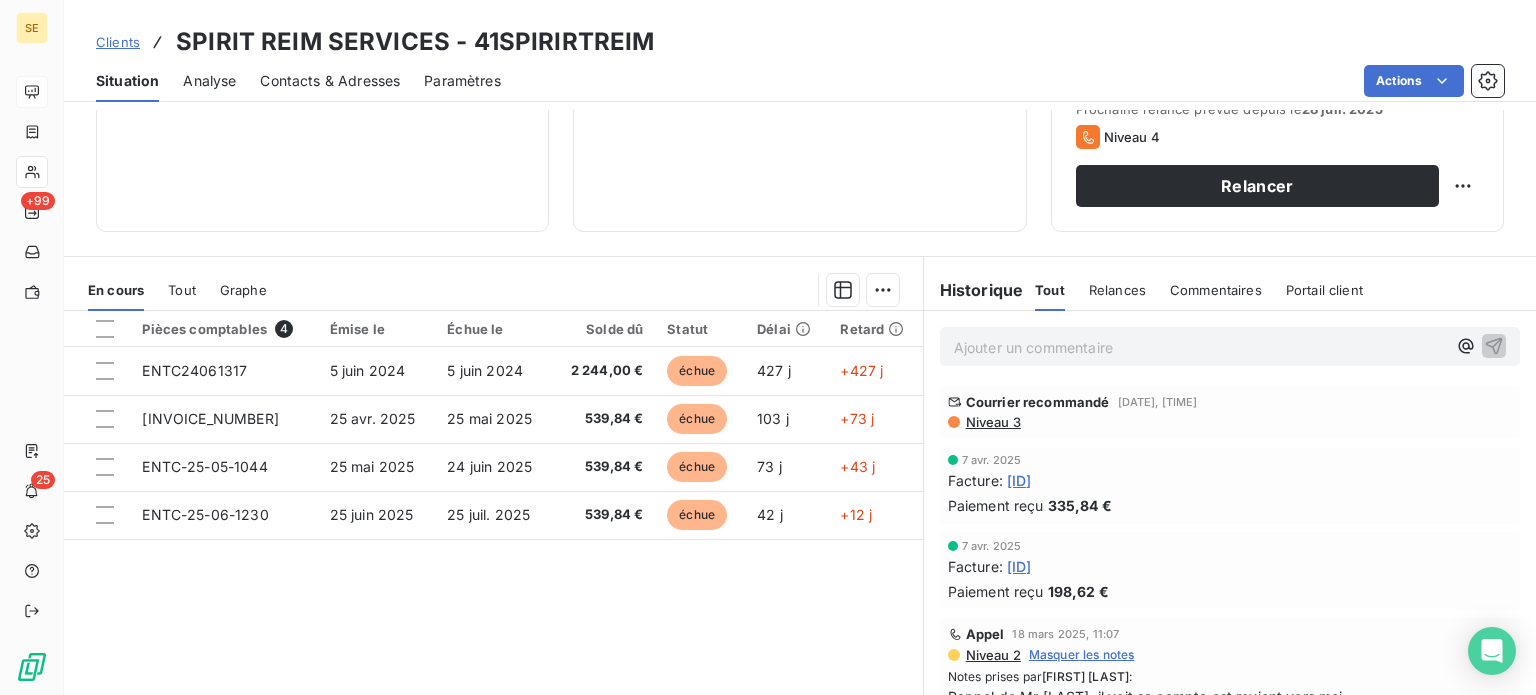 click on "Clients" at bounding box center (118, 42) 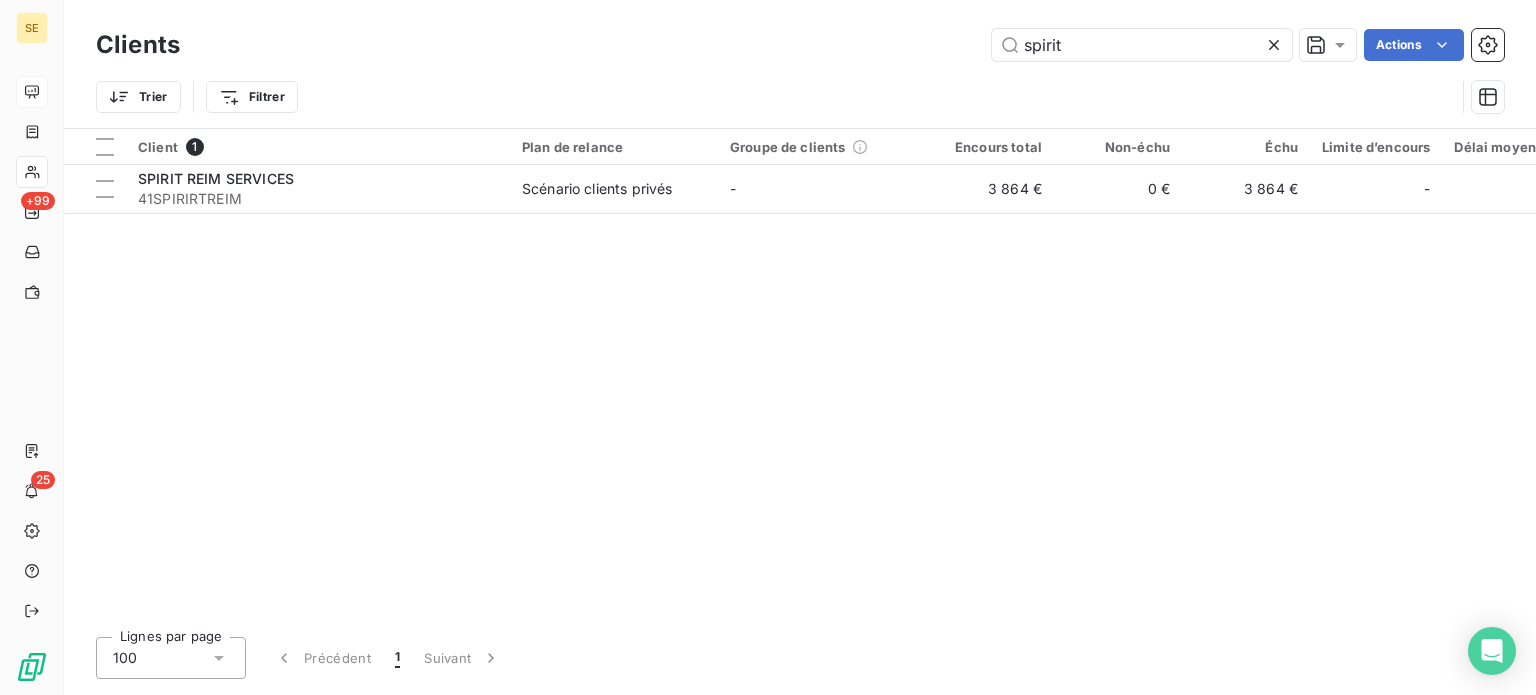 drag, startPoint x: 1112, startPoint y: 50, endPoint x: 748, endPoint y: 45, distance: 364.03433 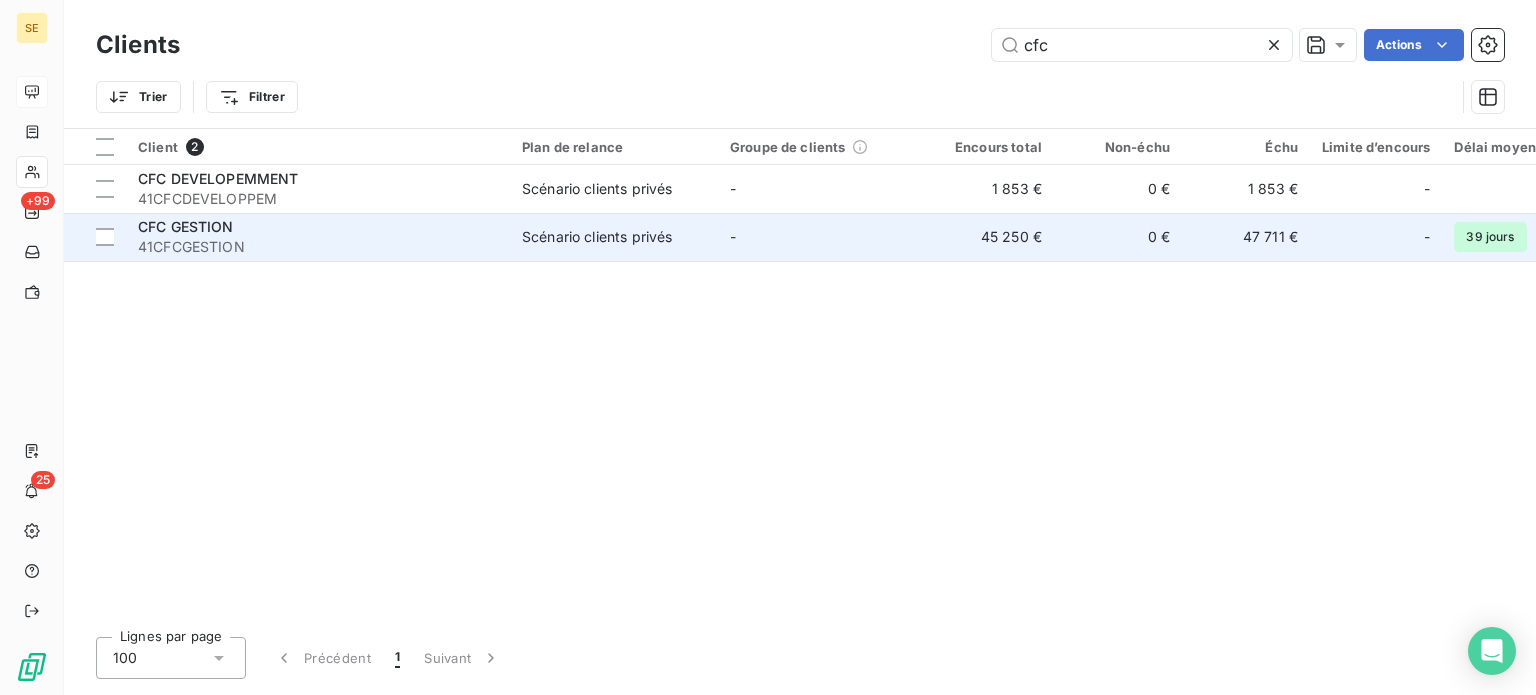 type on "cfc" 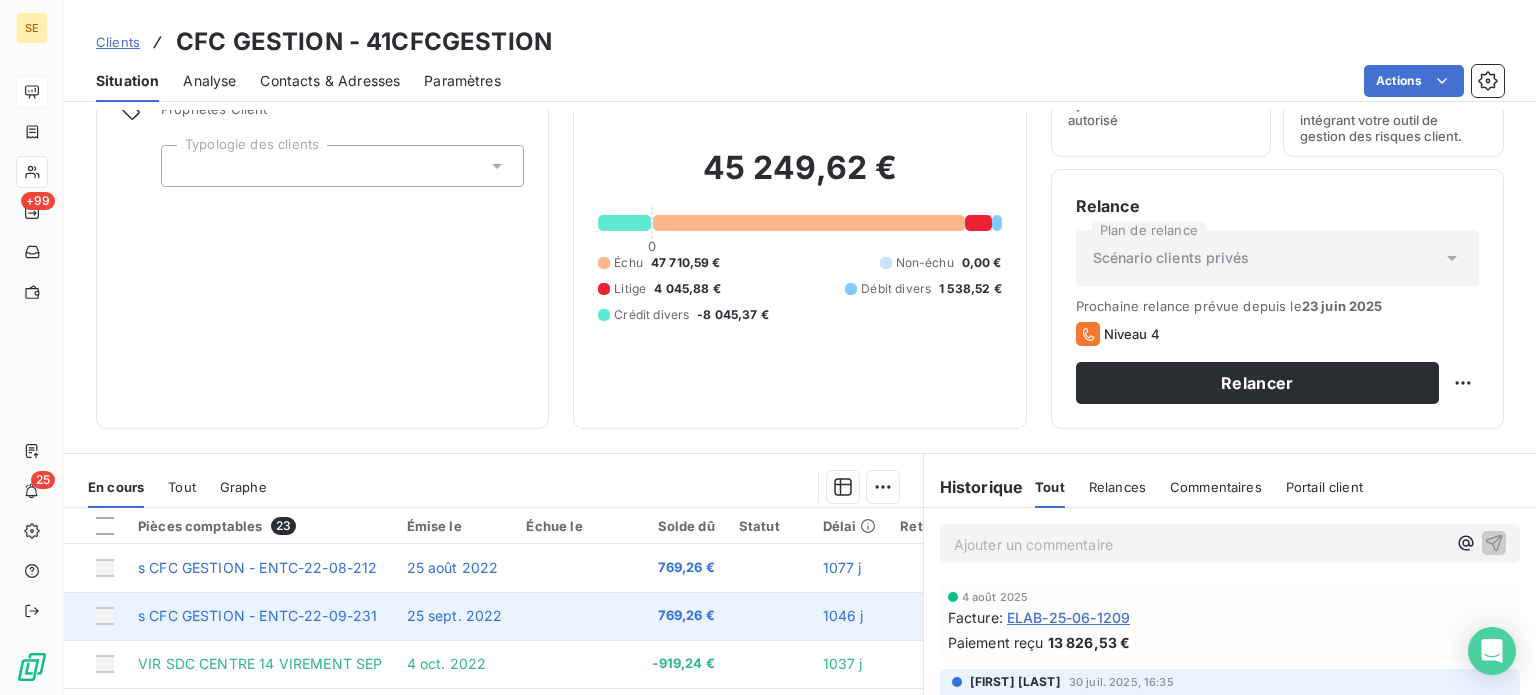 scroll, scrollTop: 300, scrollLeft: 0, axis: vertical 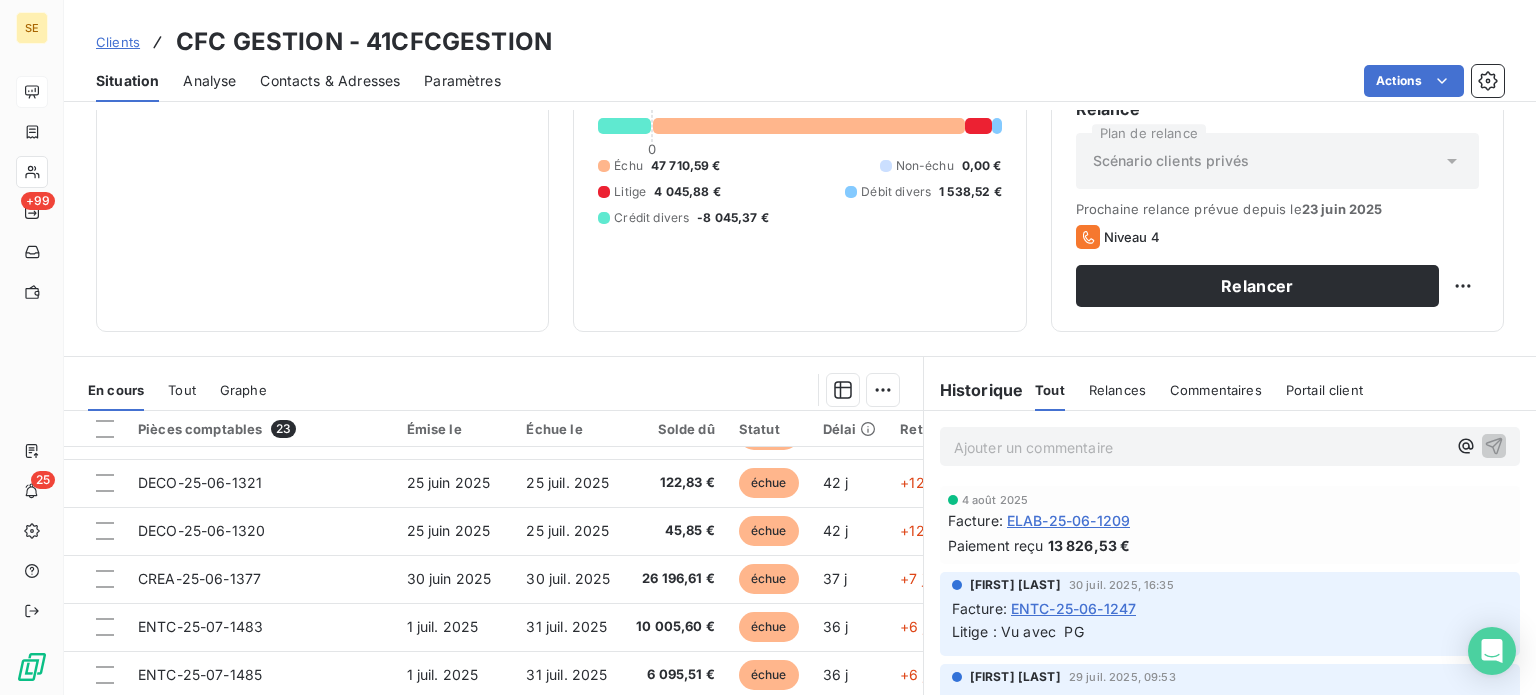 click on "Contacts & Adresses" at bounding box center [330, 81] 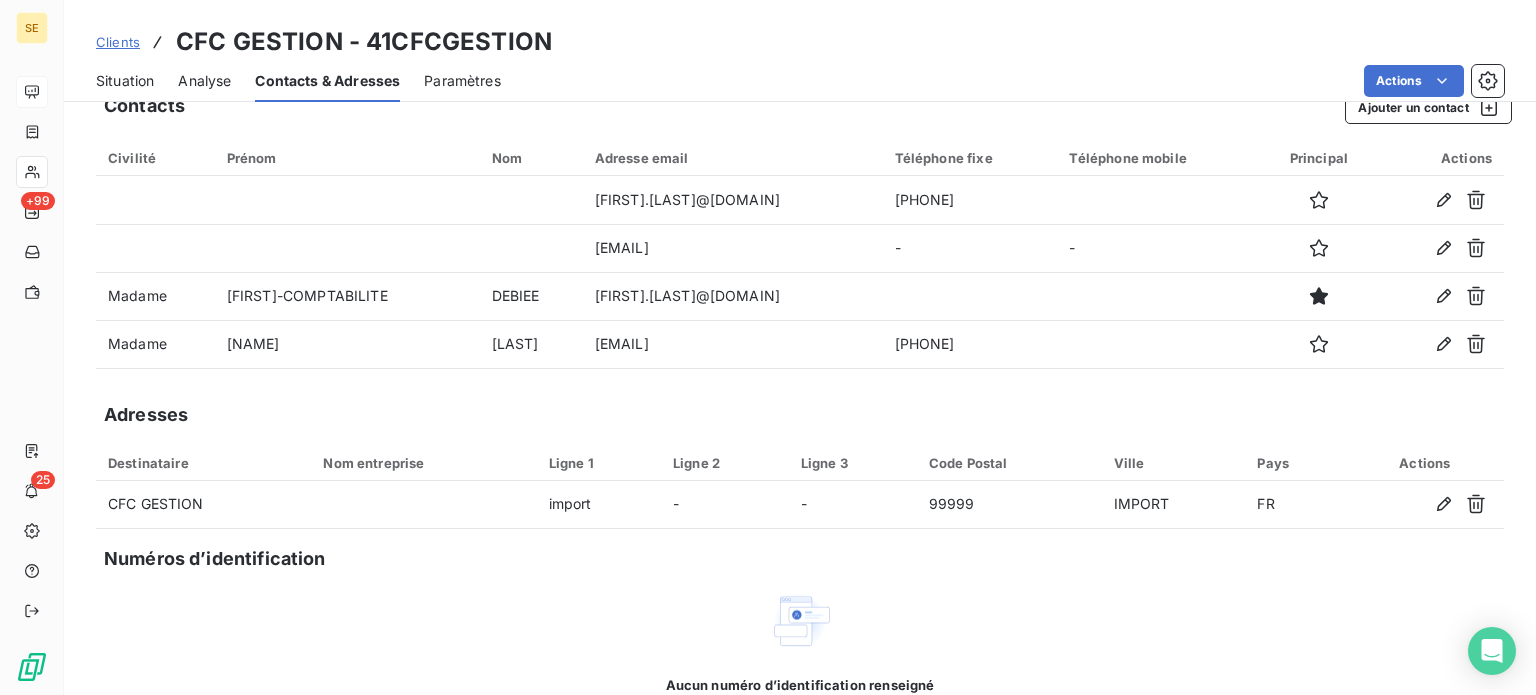 scroll, scrollTop: 0, scrollLeft: 0, axis: both 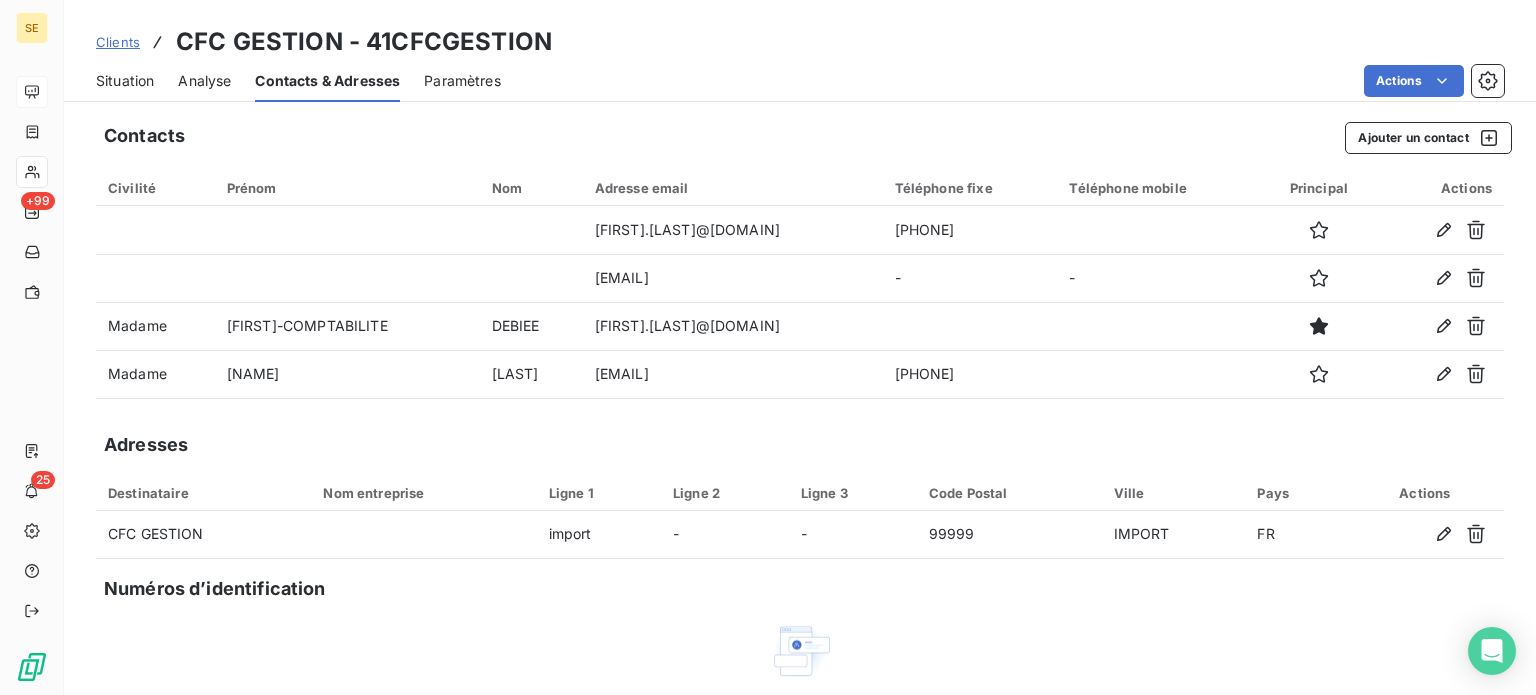 click on "Situation" at bounding box center (125, 81) 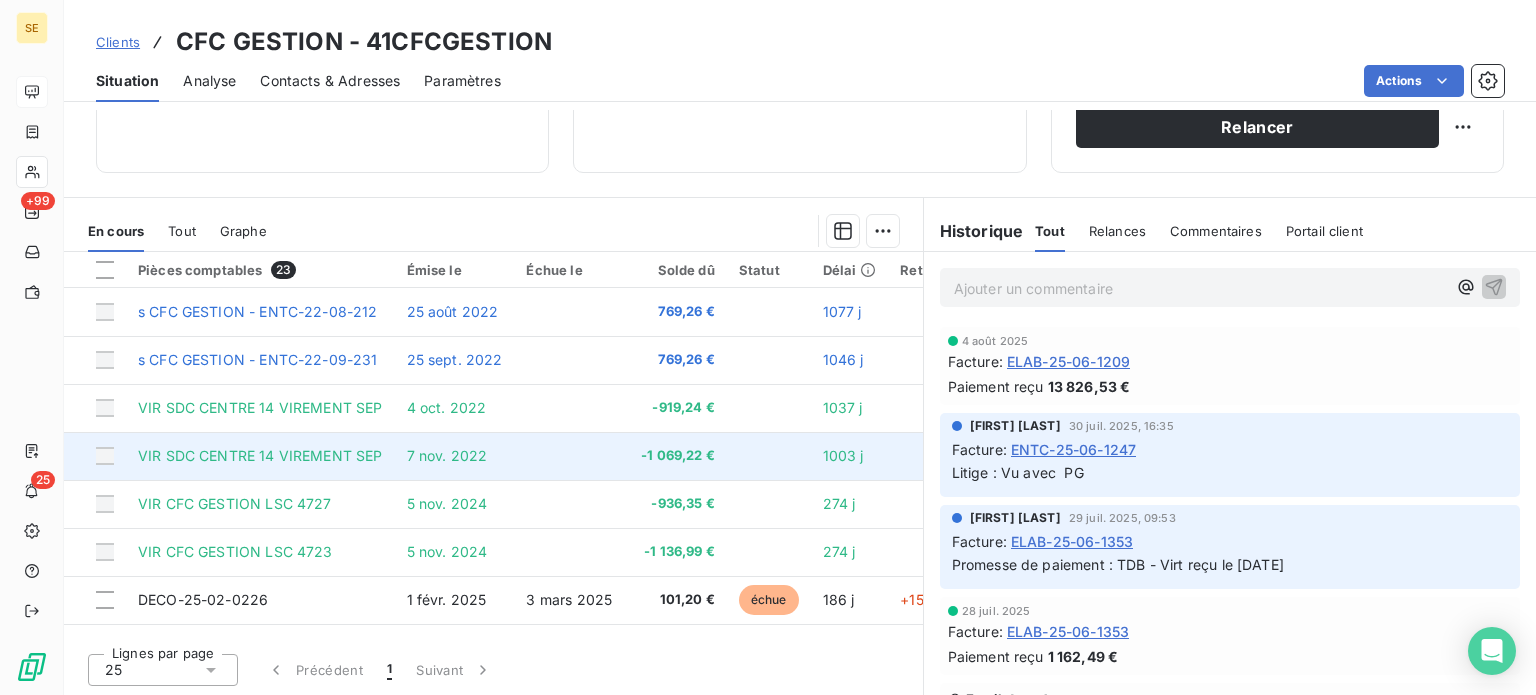 scroll, scrollTop: 360, scrollLeft: 0, axis: vertical 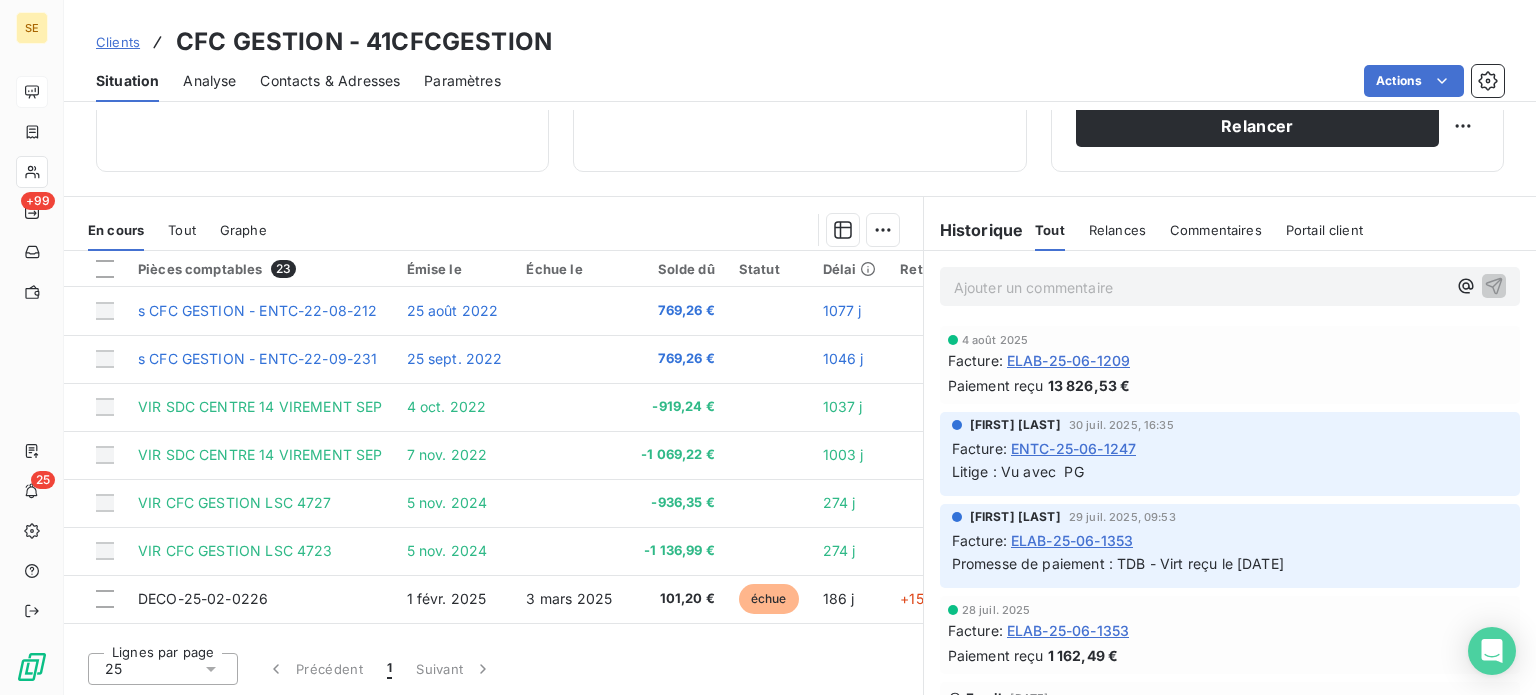 click on "Contacts & Adresses" at bounding box center [330, 81] 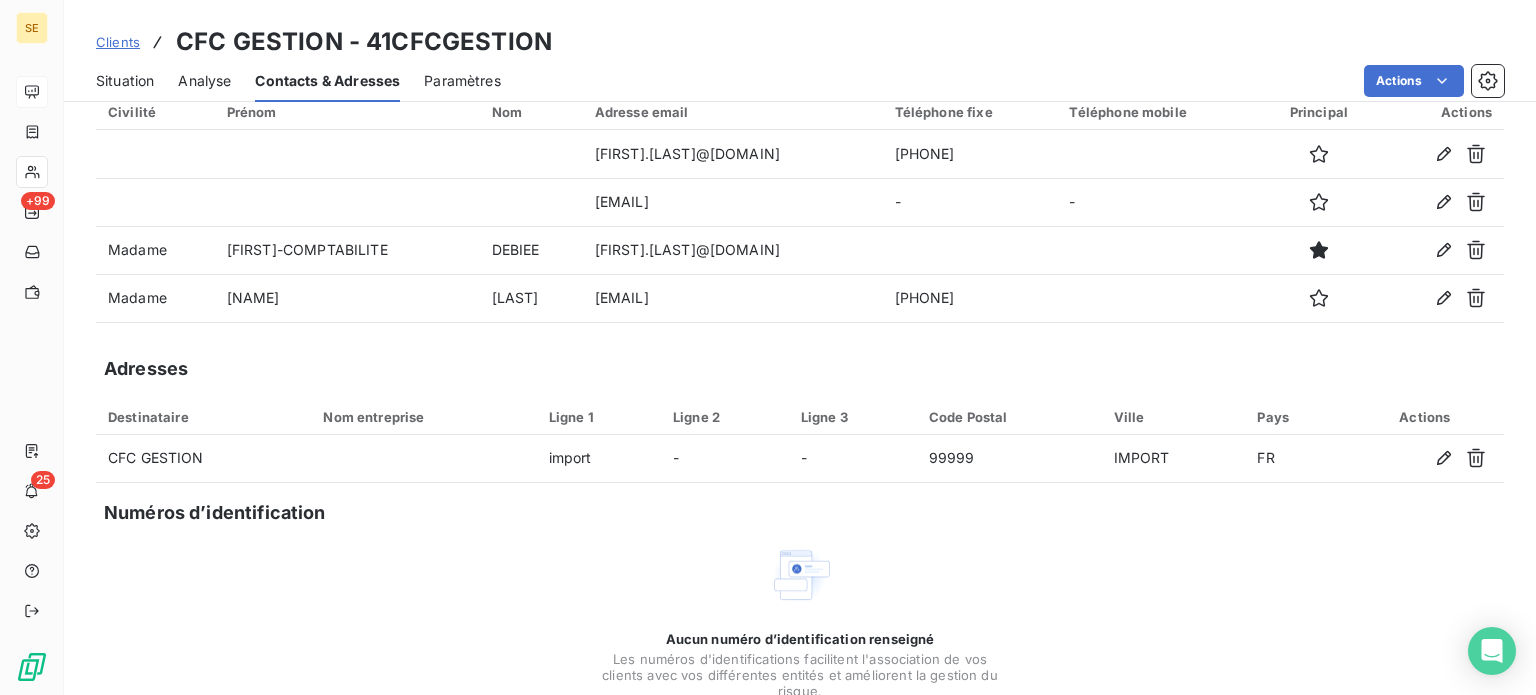 scroll, scrollTop: 0, scrollLeft: 0, axis: both 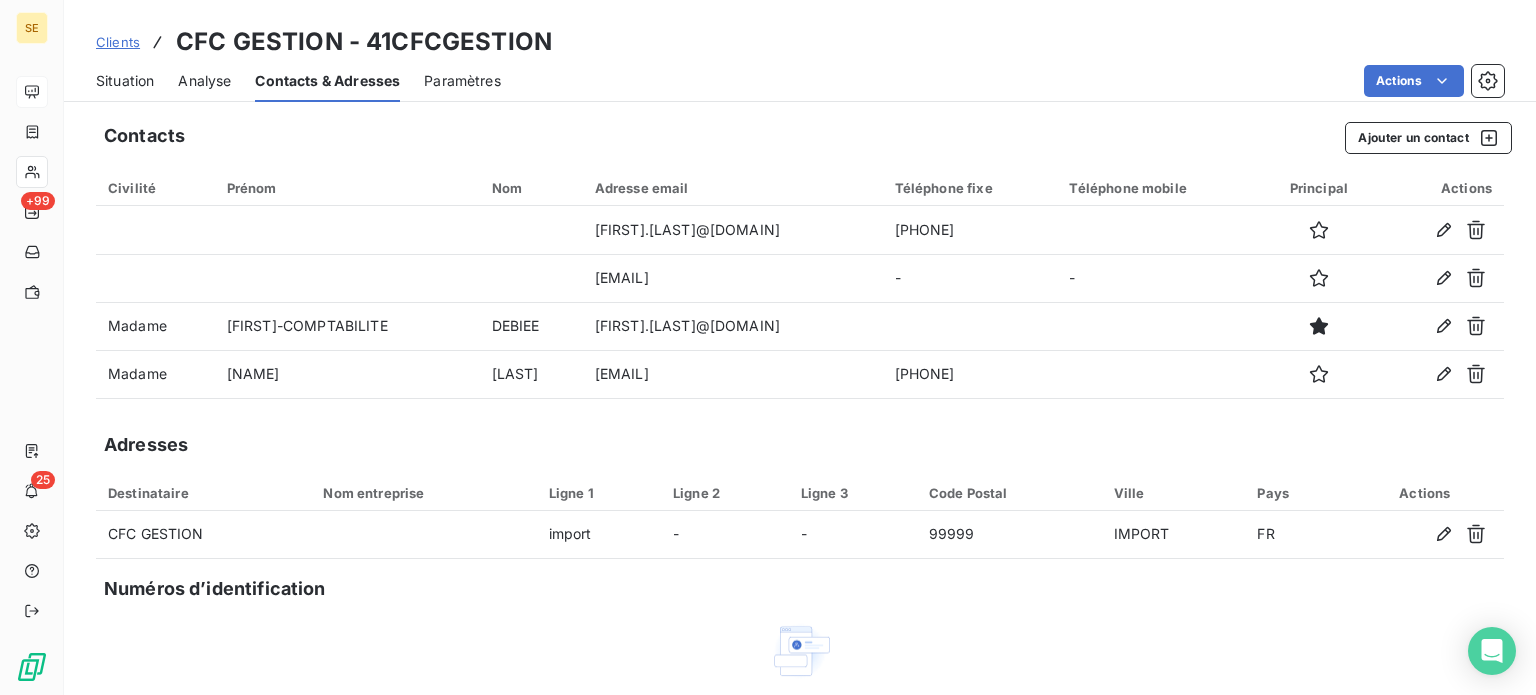 click on "Situation" at bounding box center (125, 81) 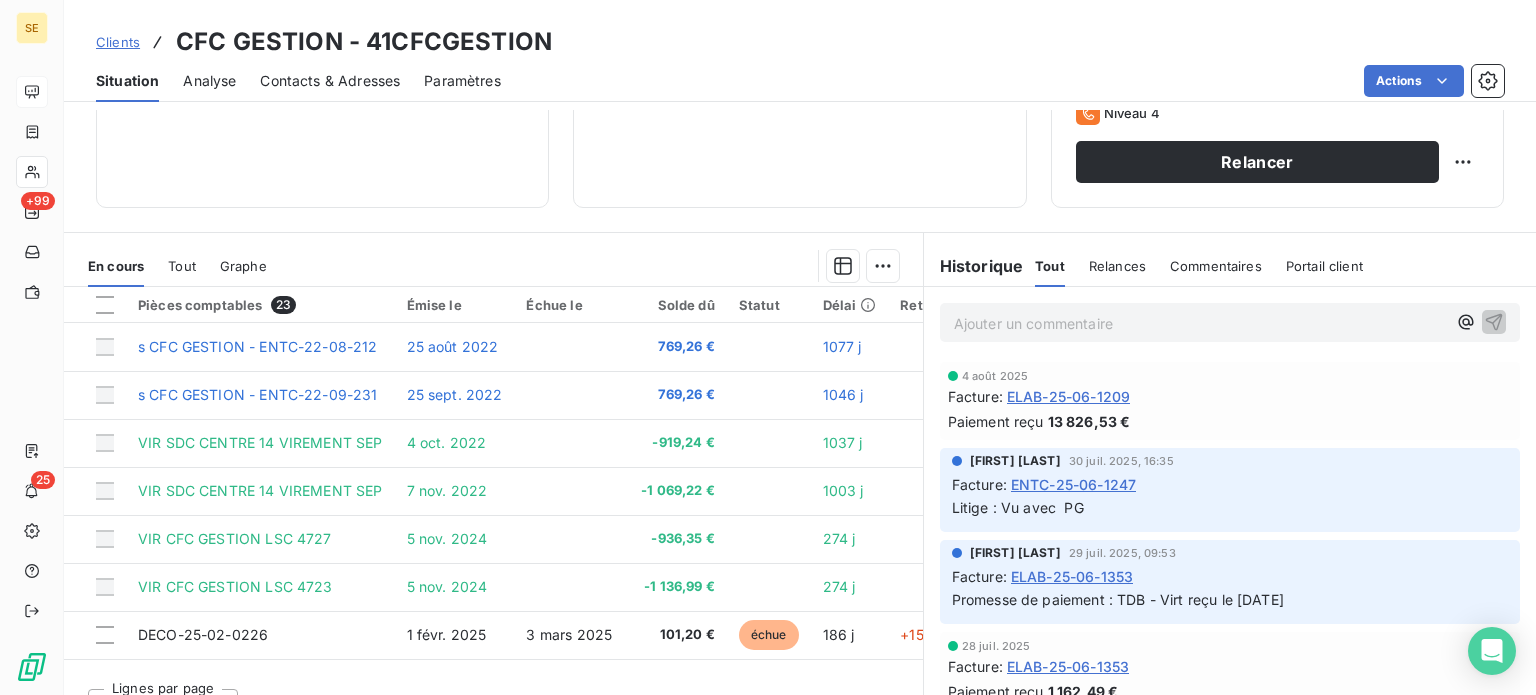 scroll, scrollTop: 360, scrollLeft: 0, axis: vertical 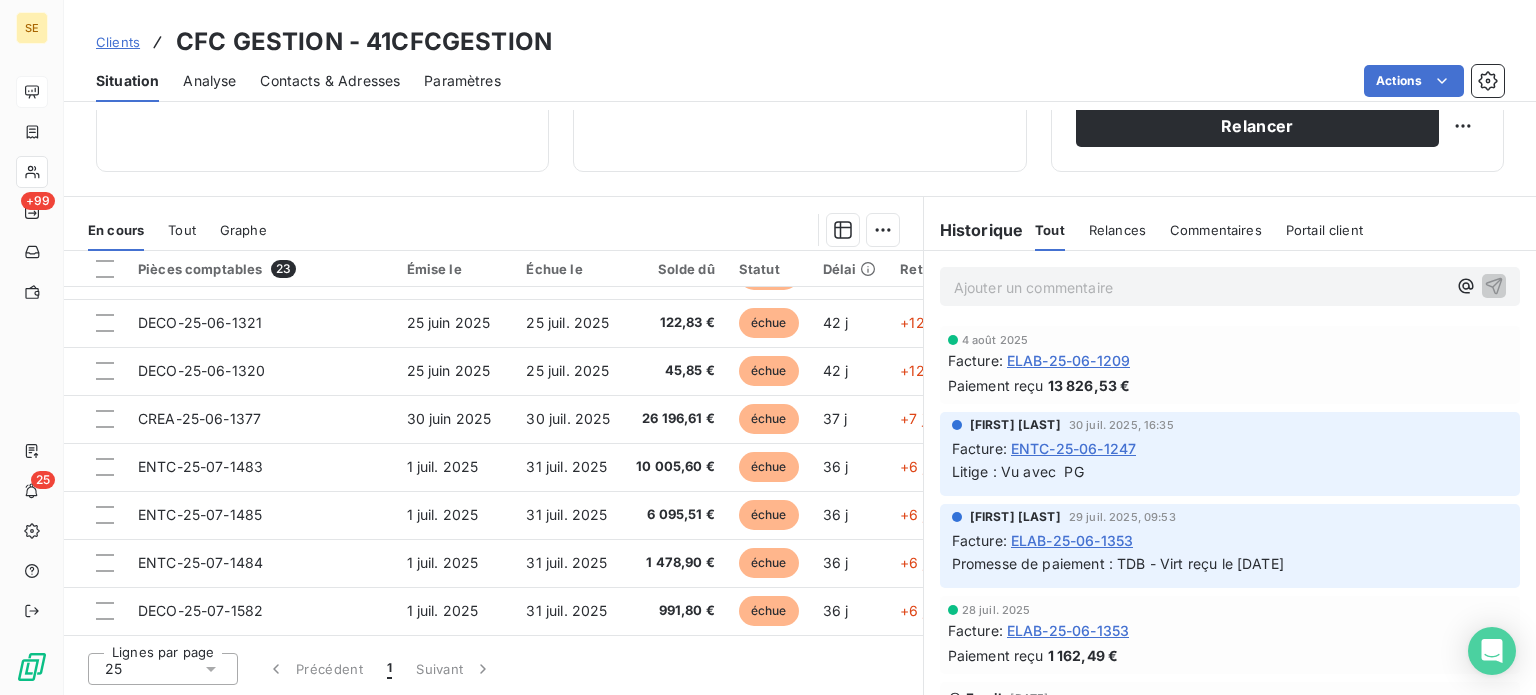 click on "Contacts & Adresses" at bounding box center [330, 81] 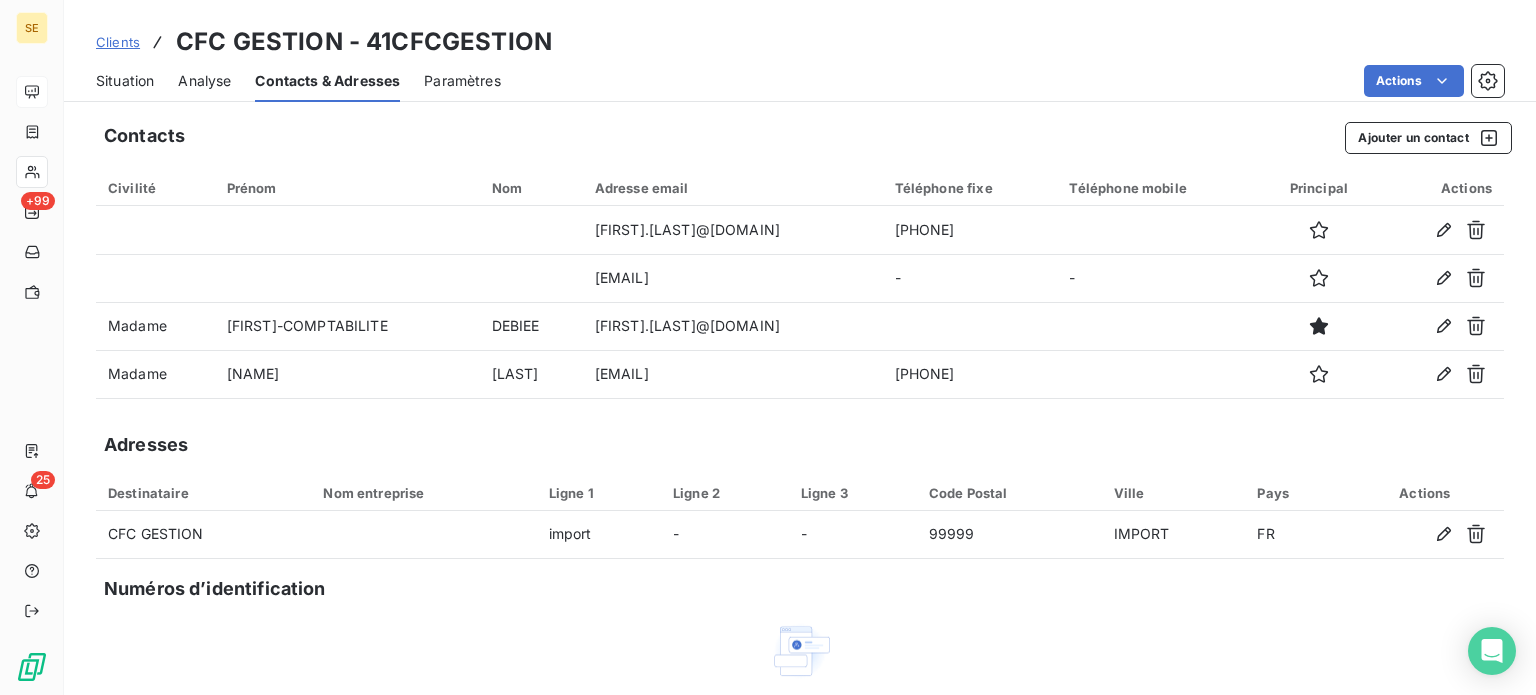 click on "Actions" at bounding box center [1014, 81] 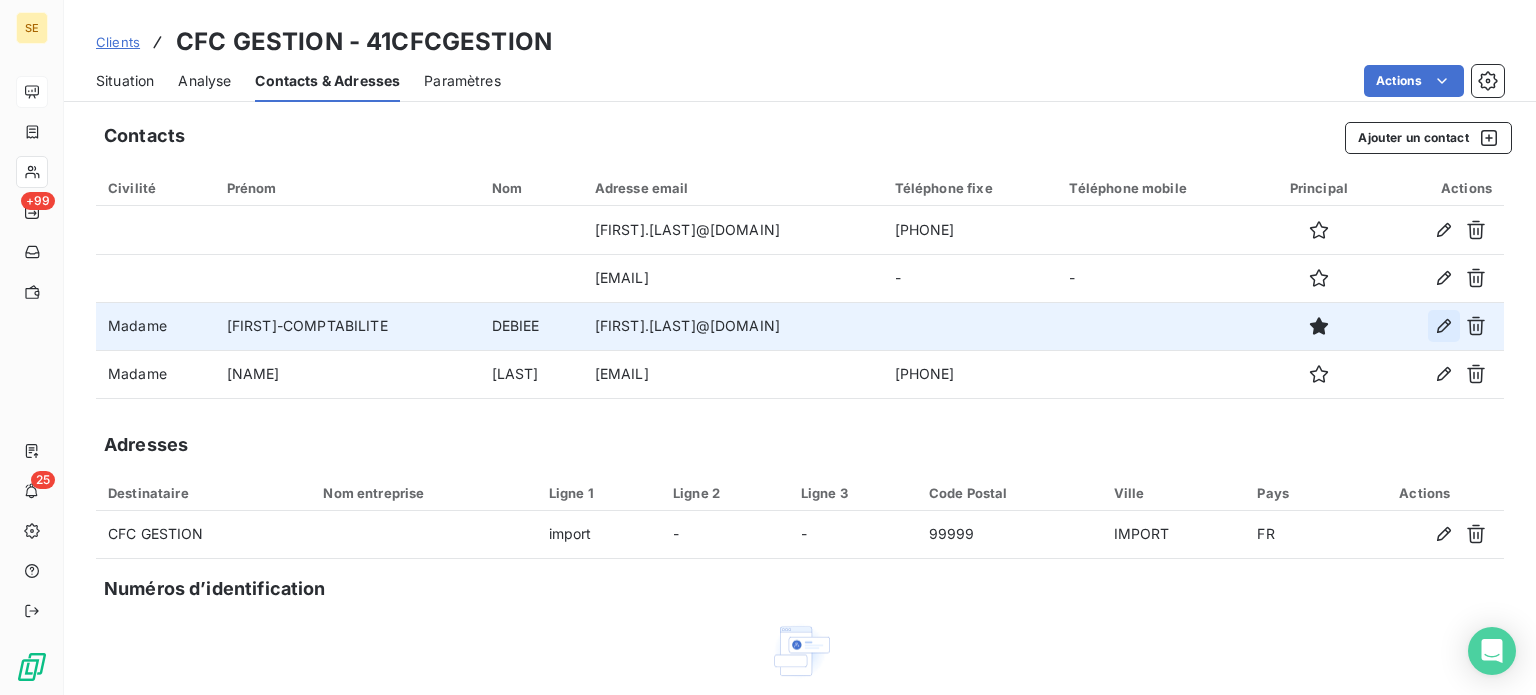 click 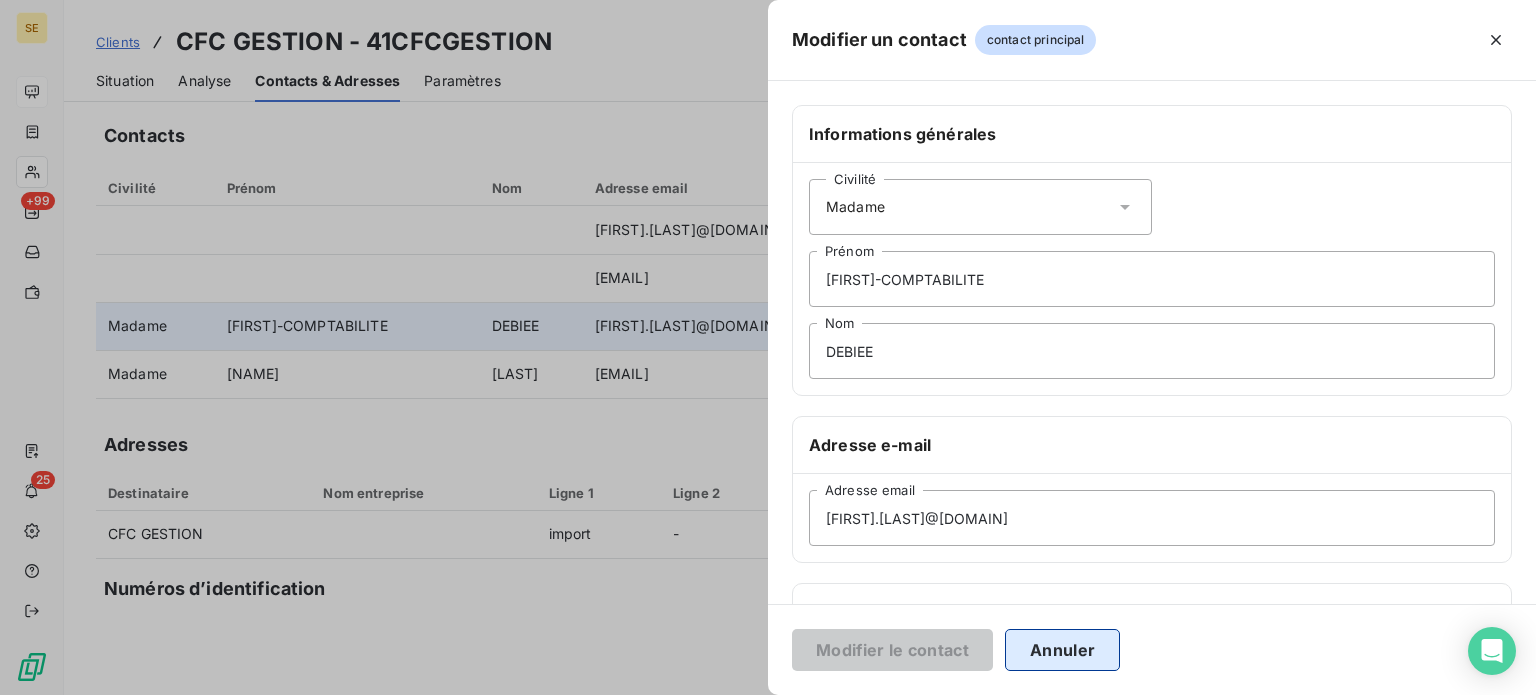 click on "Annuler" at bounding box center (1062, 650) 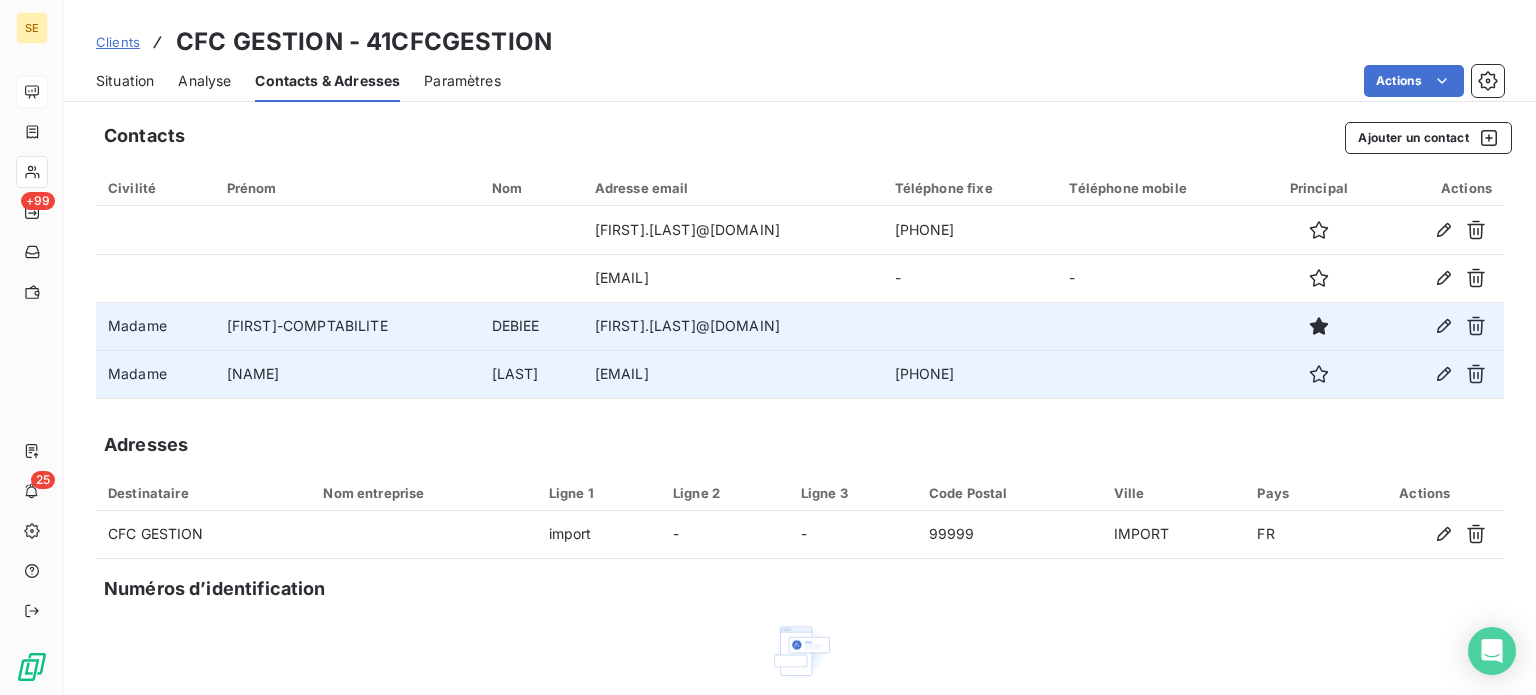 drag, startPoint x: 892, startPoint y: 373, endPoint x: 948, endPoint y: 372, distance: 56.008926 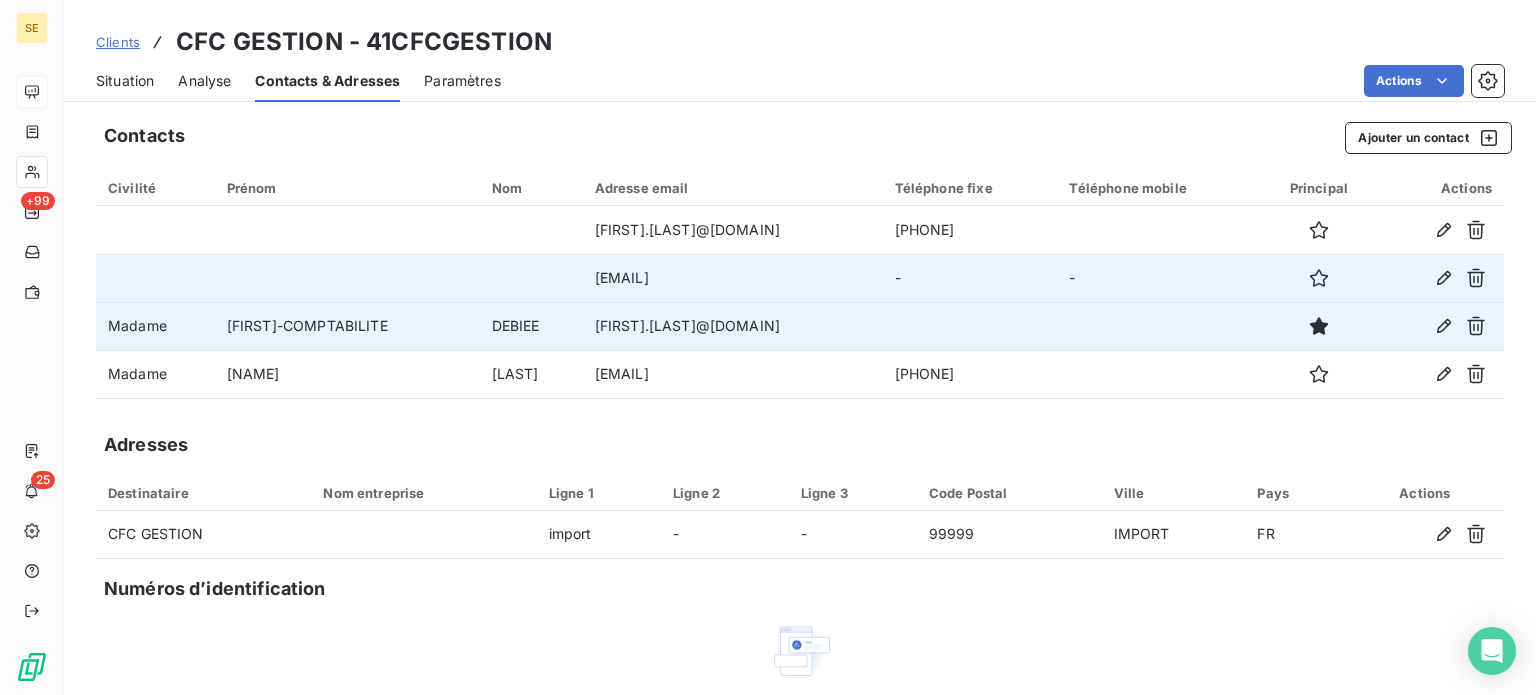 copy on "01 30 64" 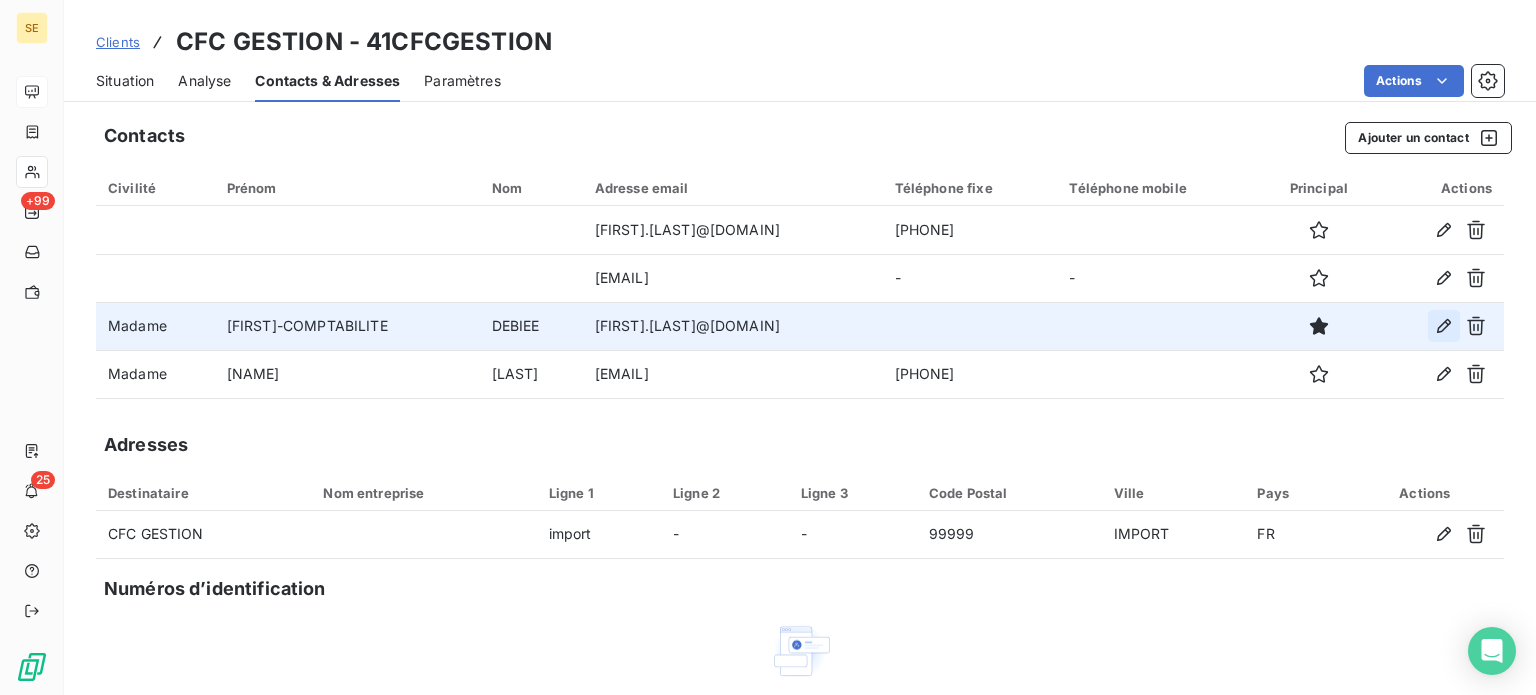 click 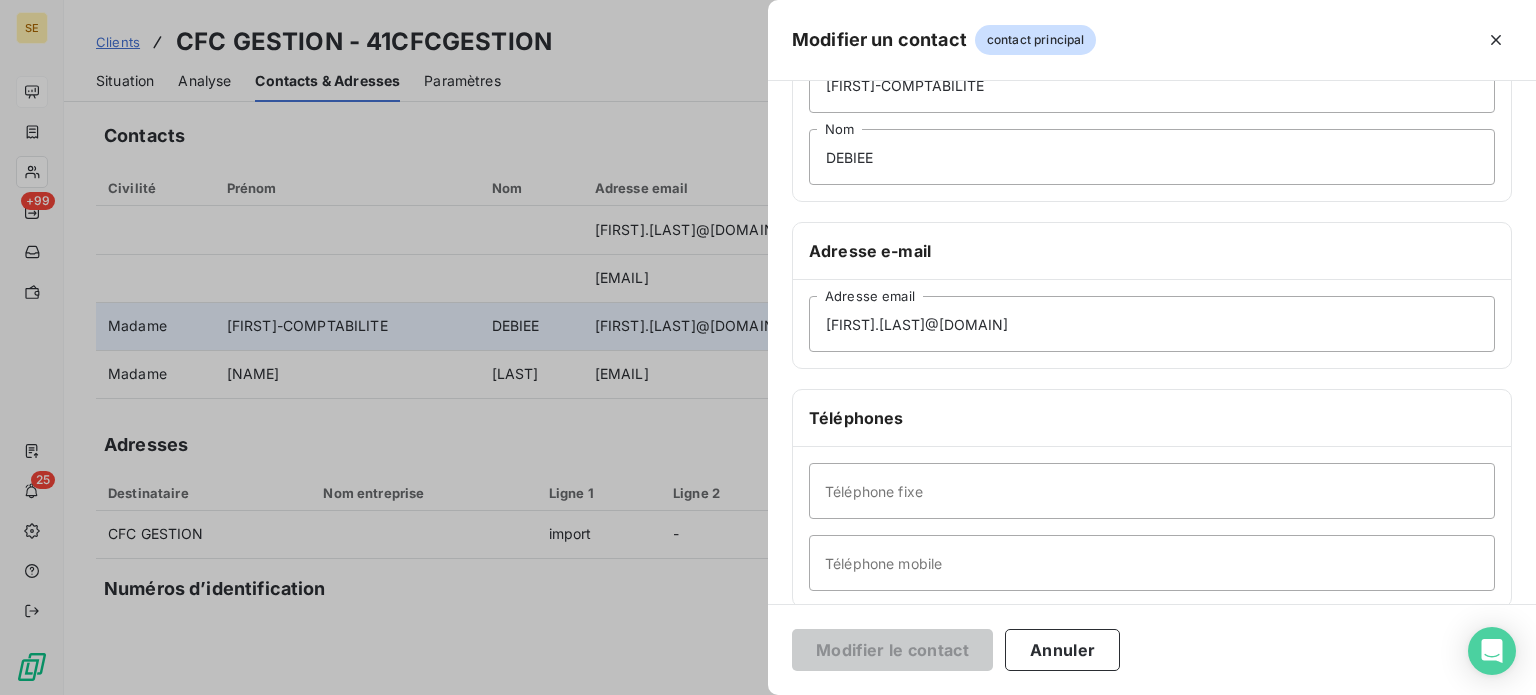 scroll, scrollTop: 385, scrollLeft: 0, axis: vertical 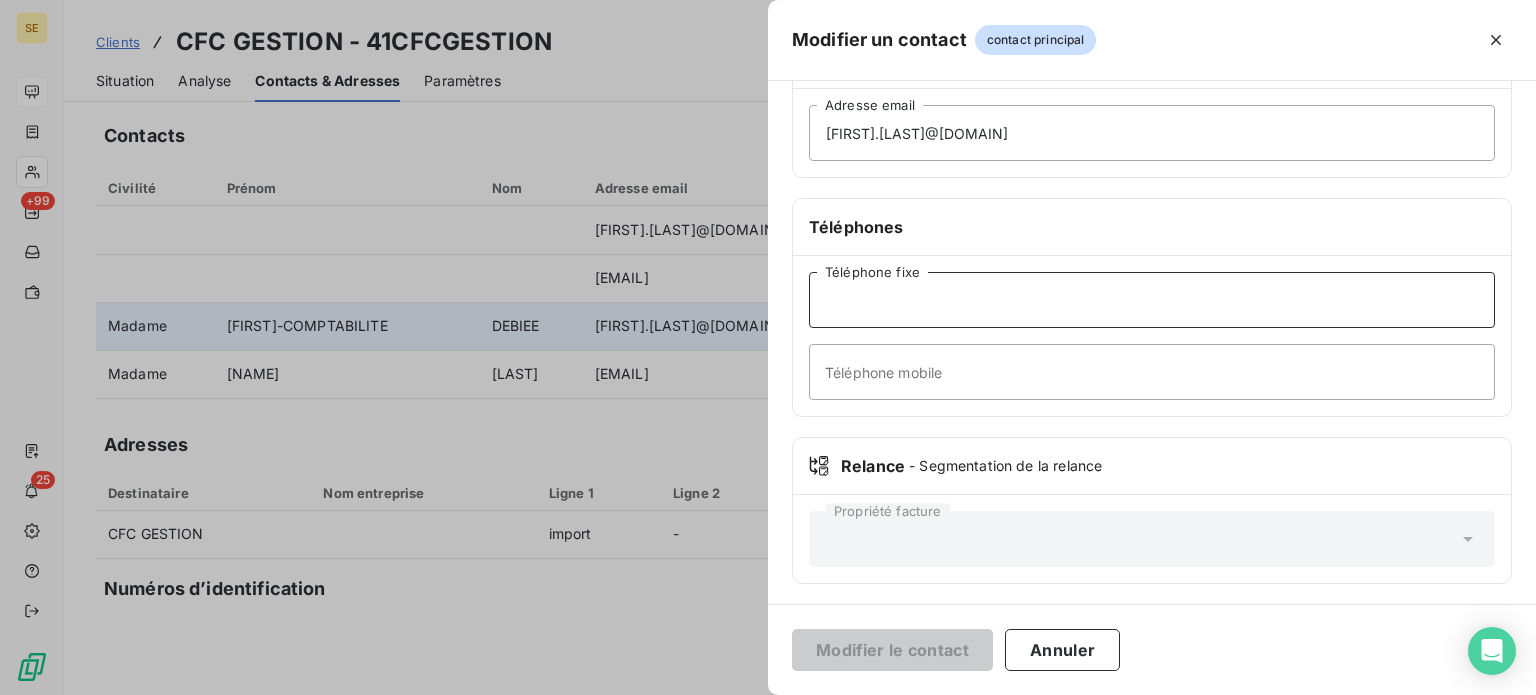 click on "Téléphone fixe" at bounding box center (1152, 300) 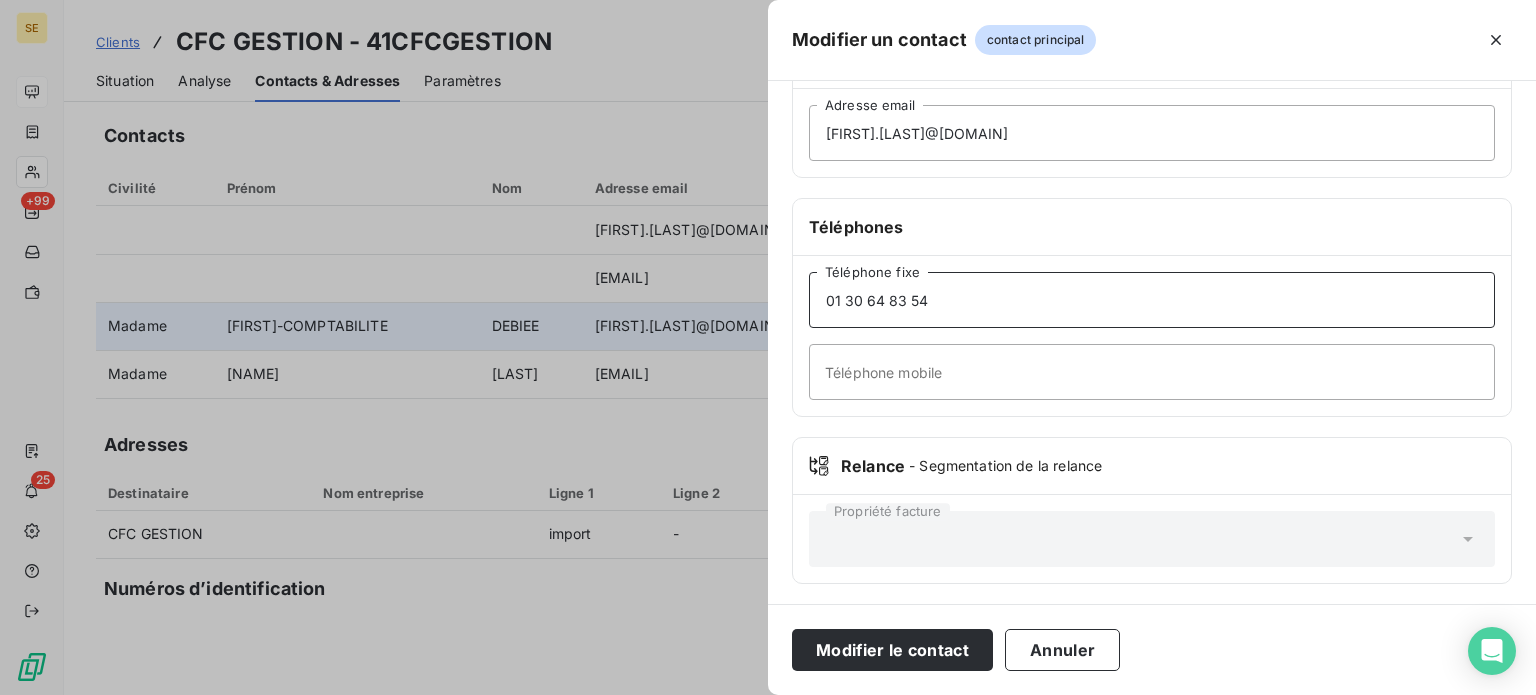 type on "01 30 64 83 54" 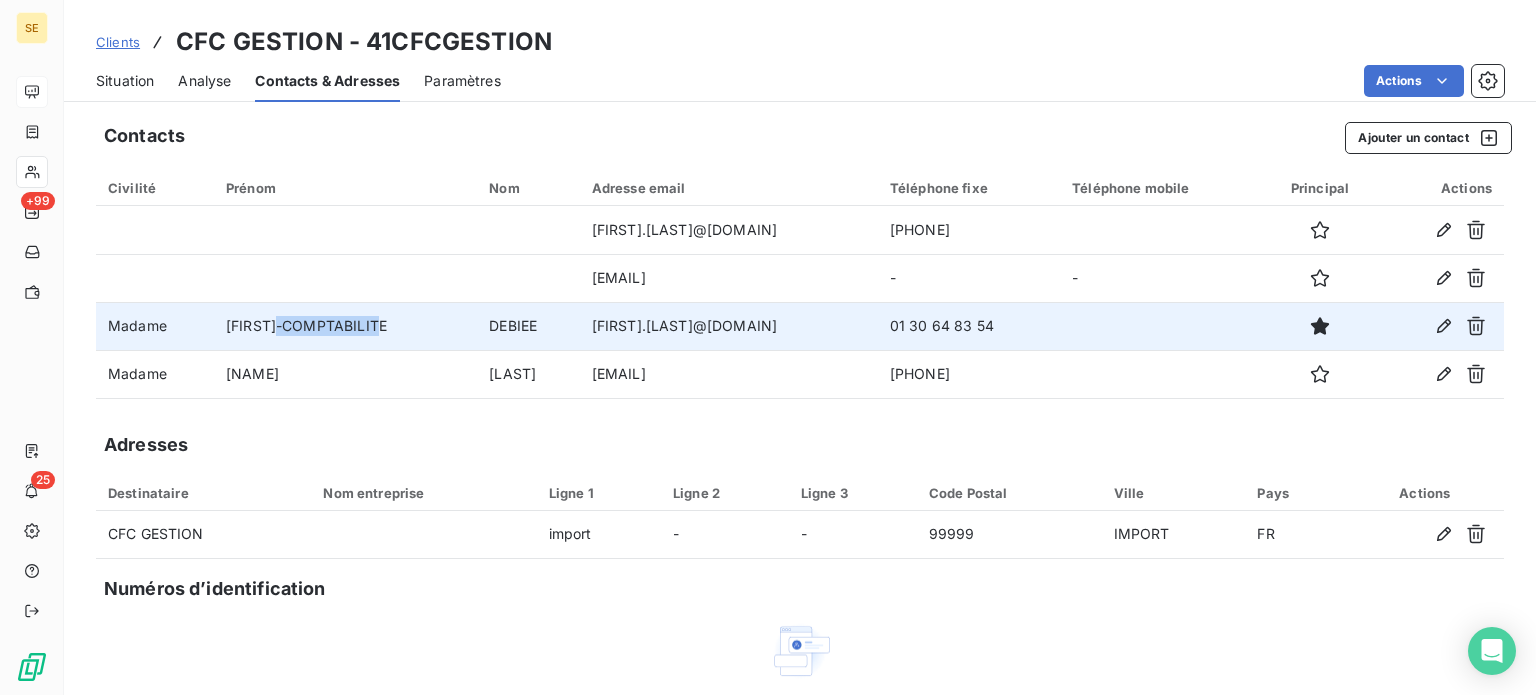 drag, startPoint x: 273, startPoint y: 323, endPoint x: 380, endPoint y: 324, distance: 107.00467 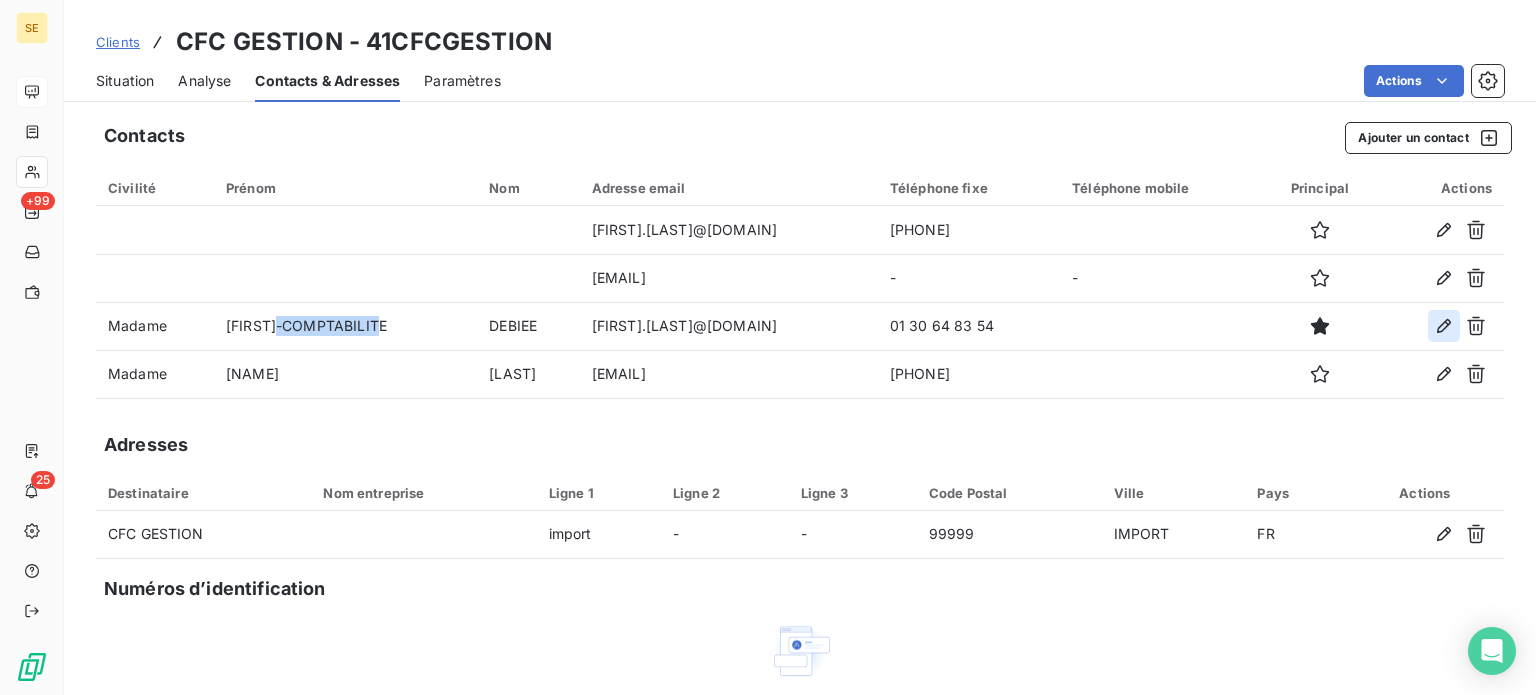 click 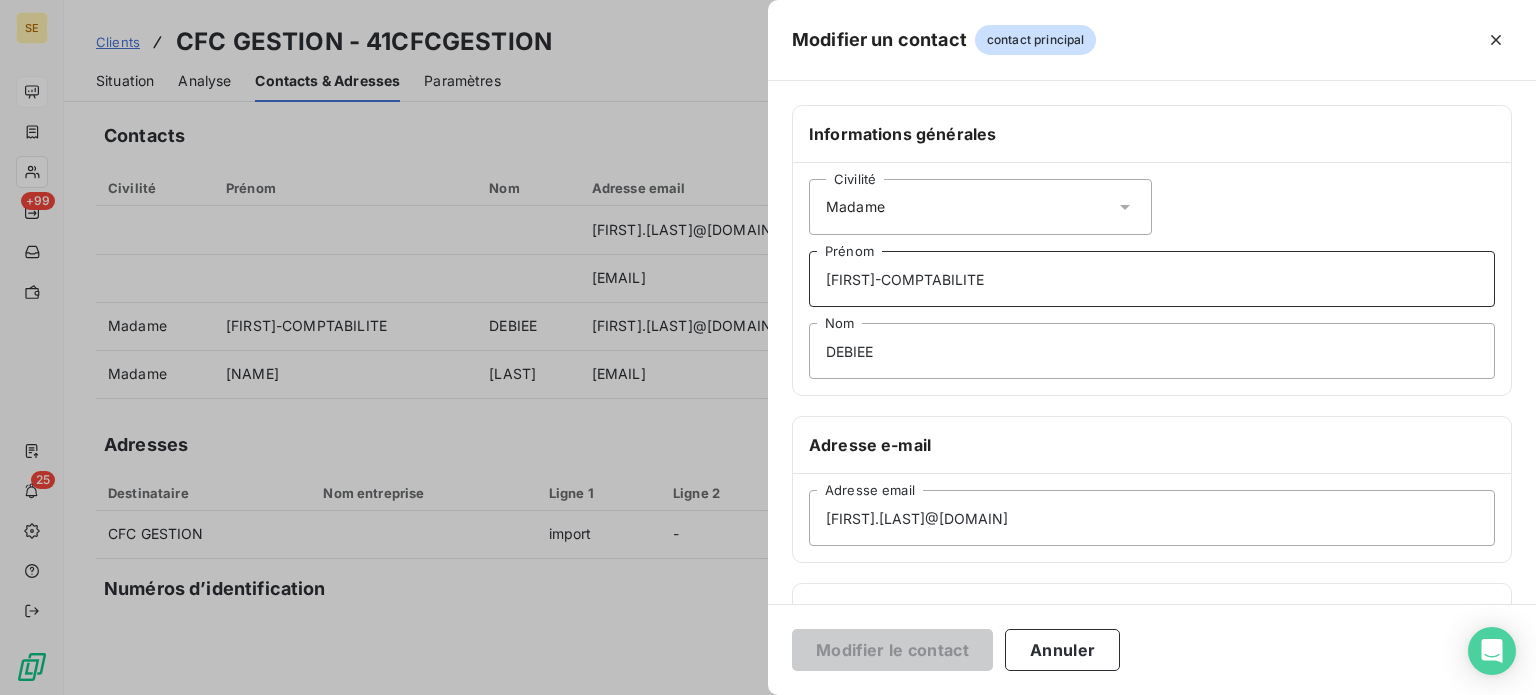 drag, startPoint x: 874, startPoint y: 278, endPoint x: 975, endPoint y: 279, distance: 101.00495 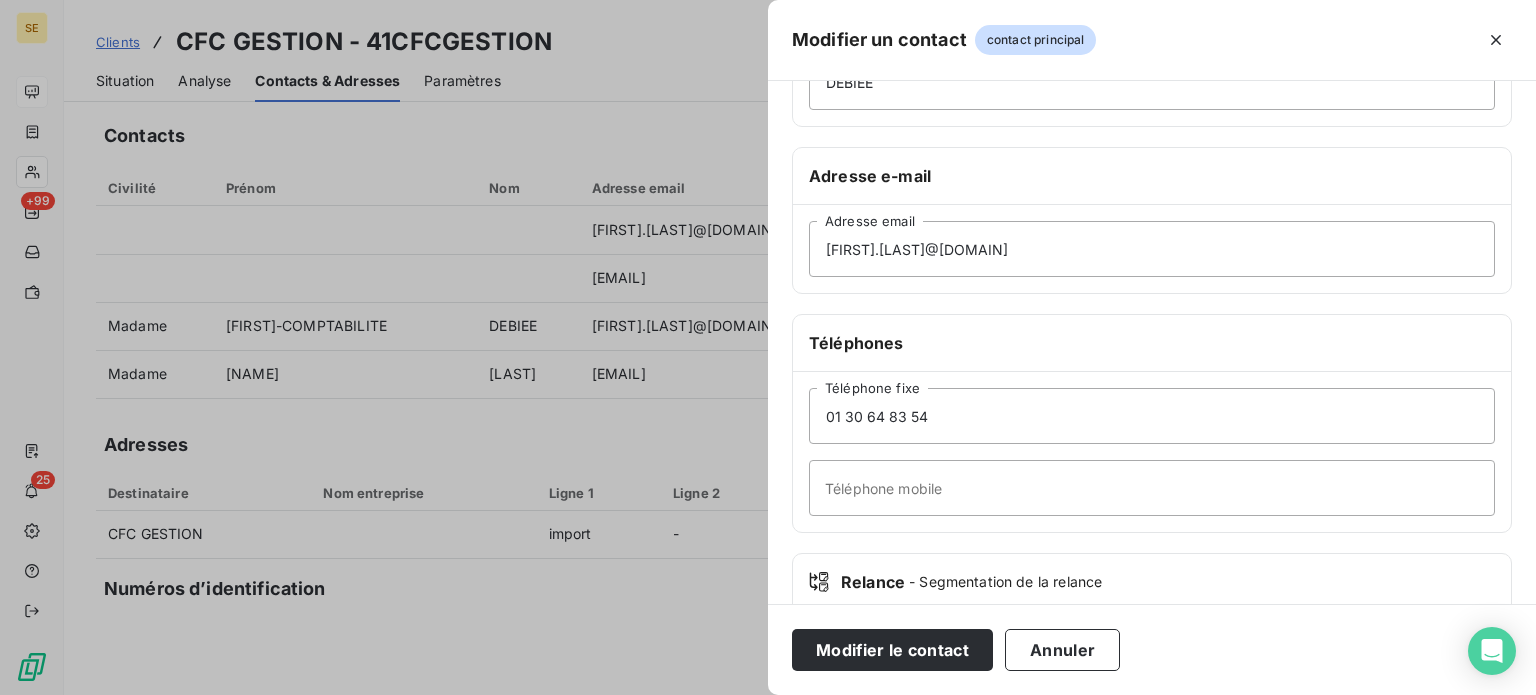 scroll, scrollTop: 300, scrollLeft: 0, axis: vertical 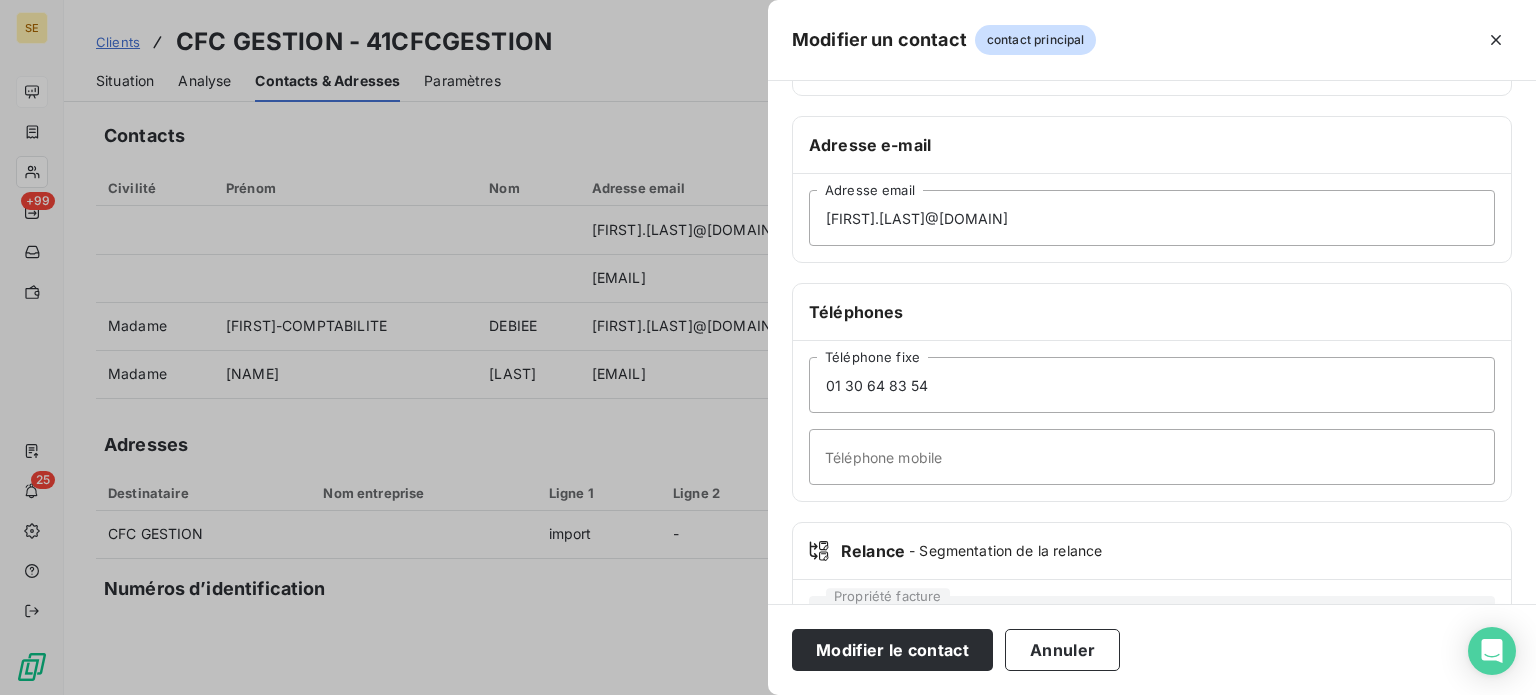 type on "[FIRST]-" 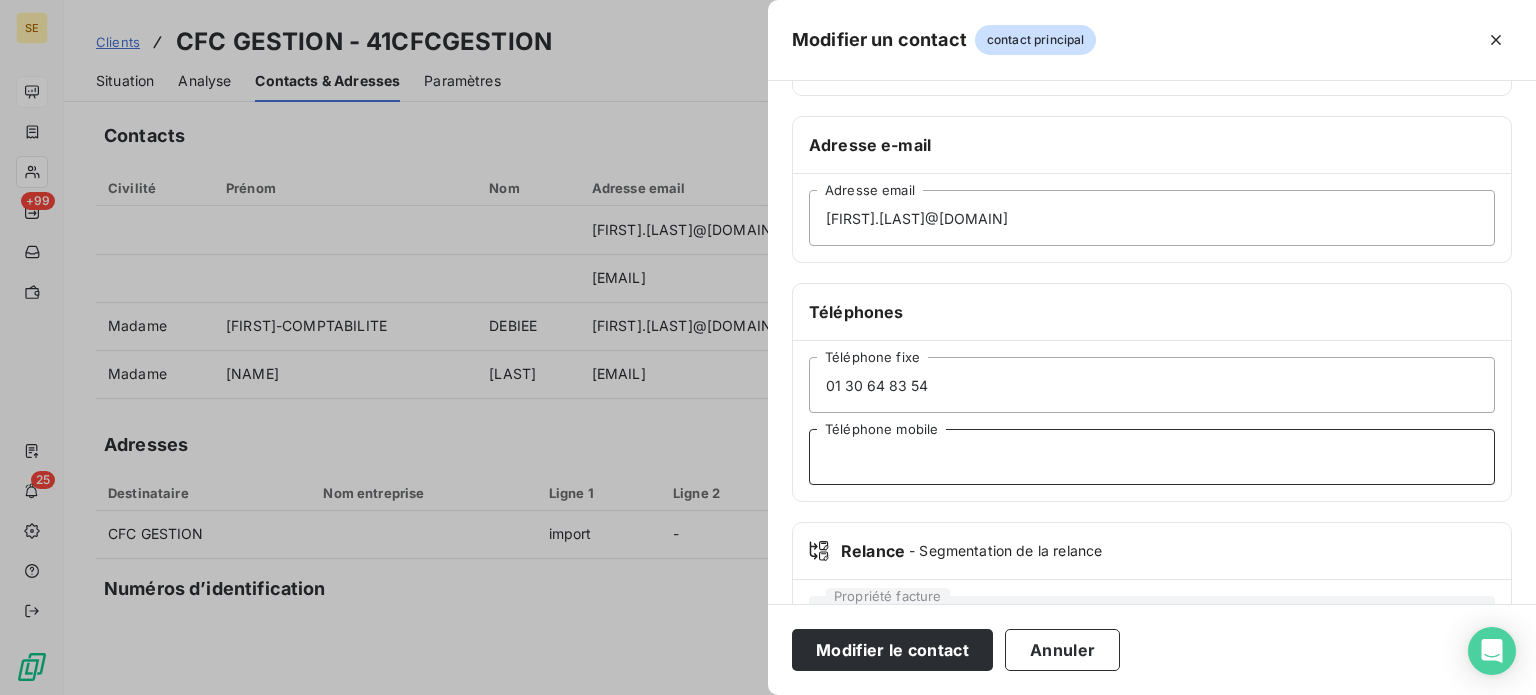 click on "Téléphone mobile" at bounding box center (1152, 457) 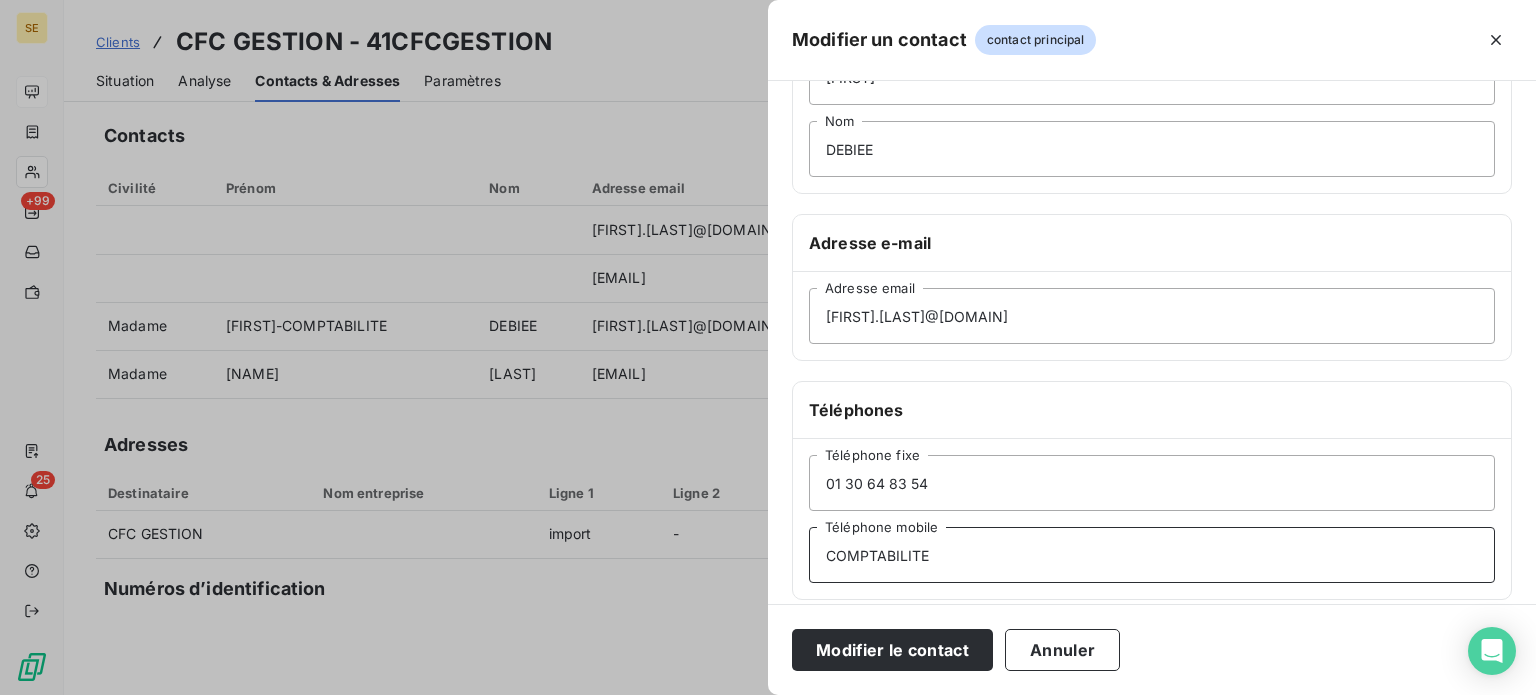 scroll, scrollTop: 0, scrollLeft: 0, axis: both 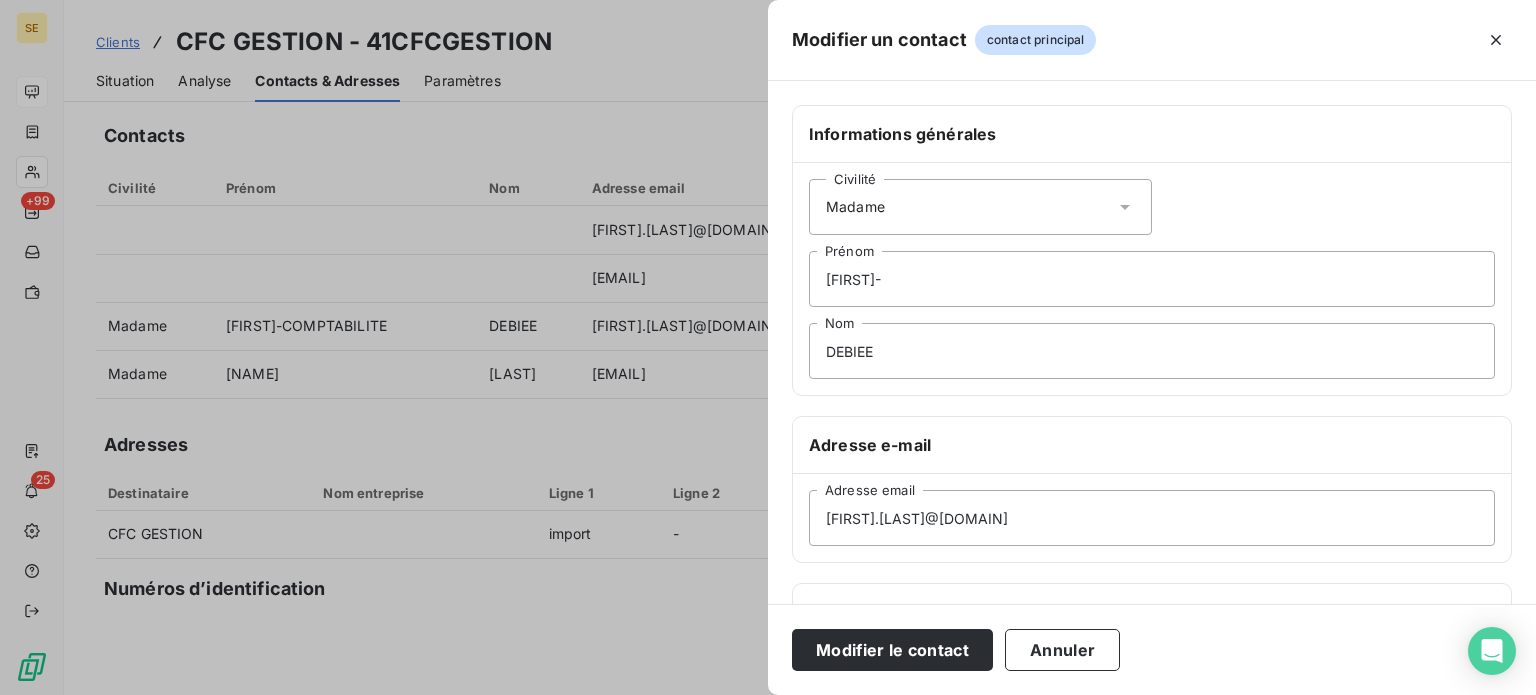 type on "COMPTABILITE" 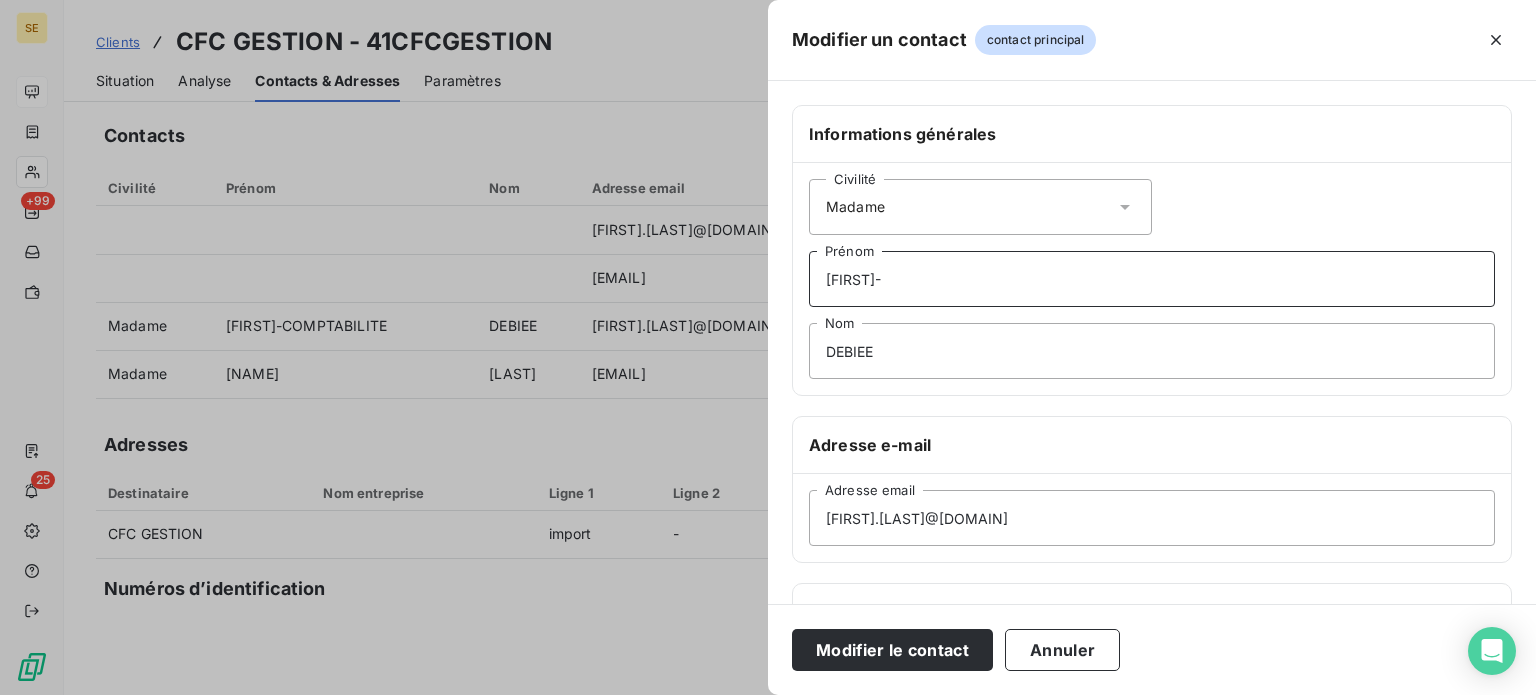 click on "[FIRST]-" at bounding box center [1152, 279] 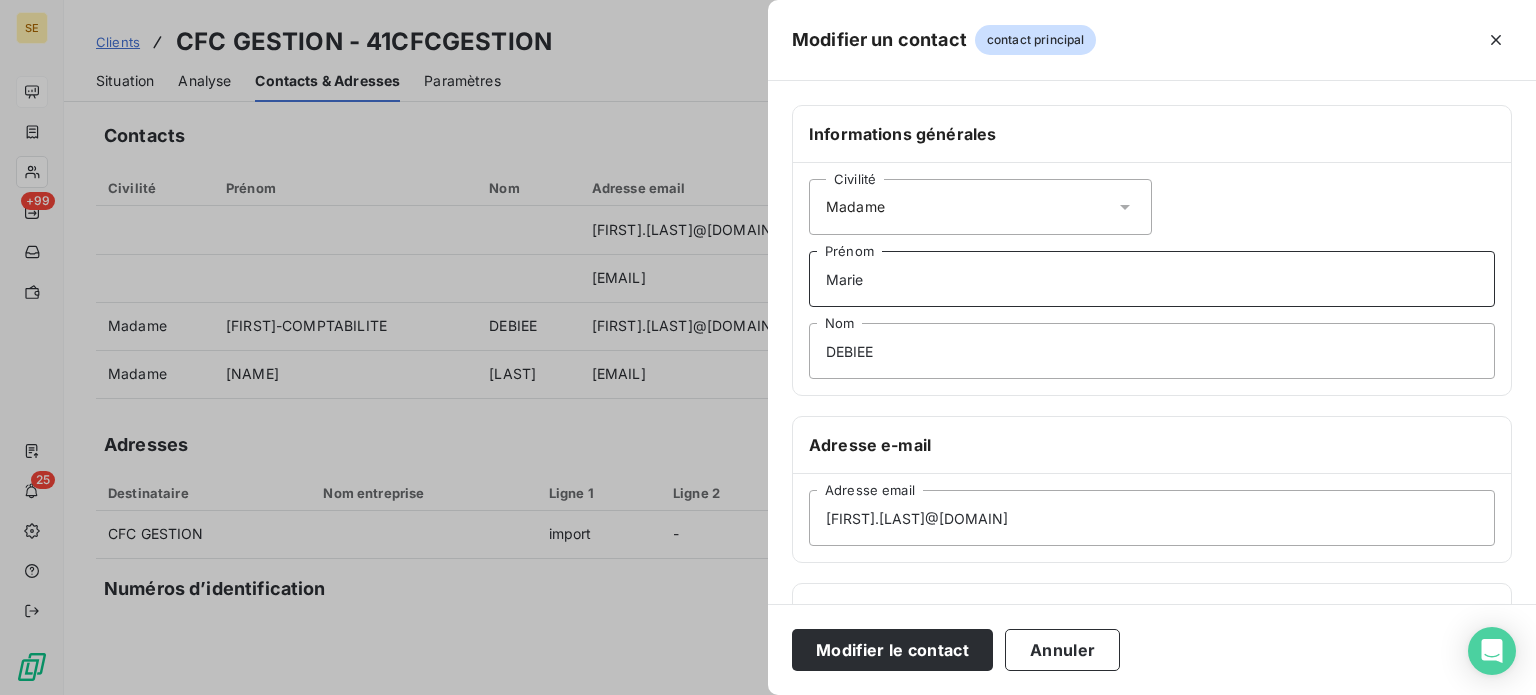 type on "Marie" 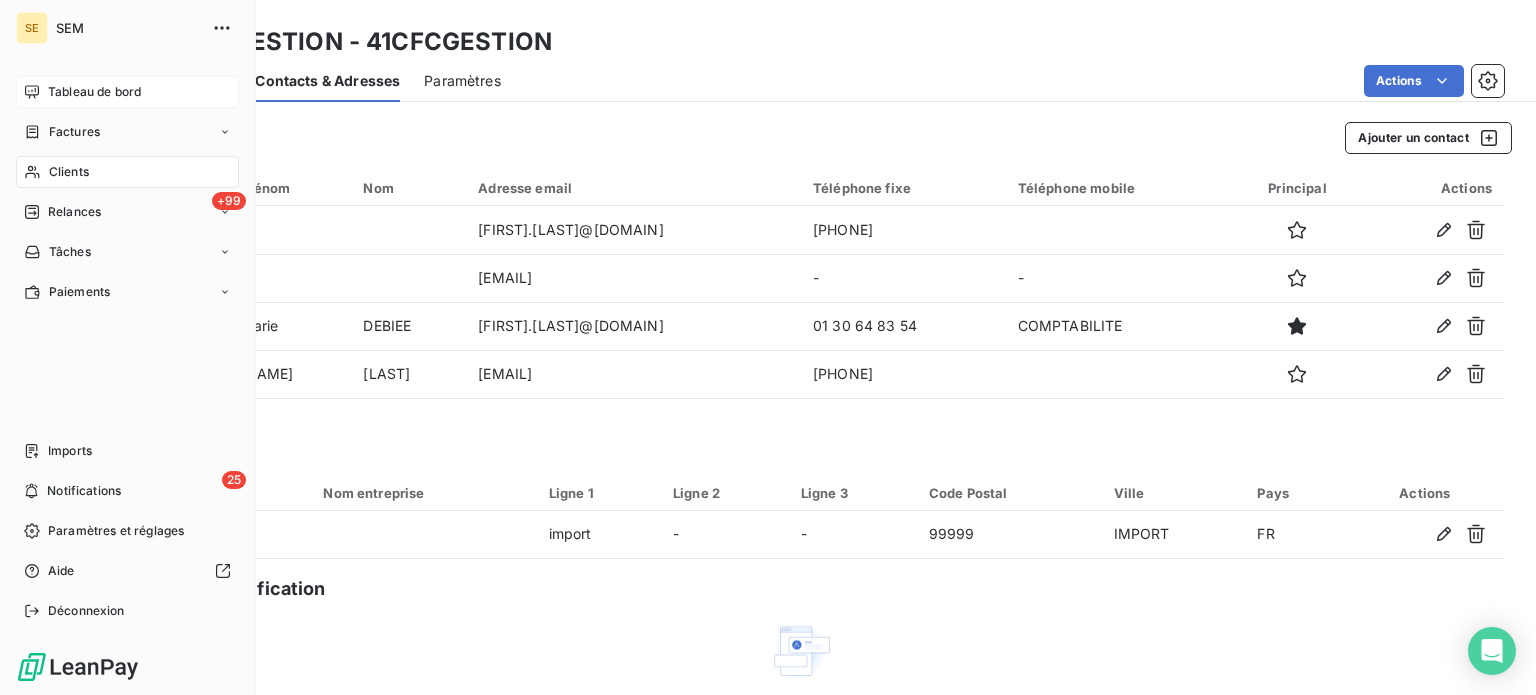click on "Tableau de bord" at bounding box center [94, 92] 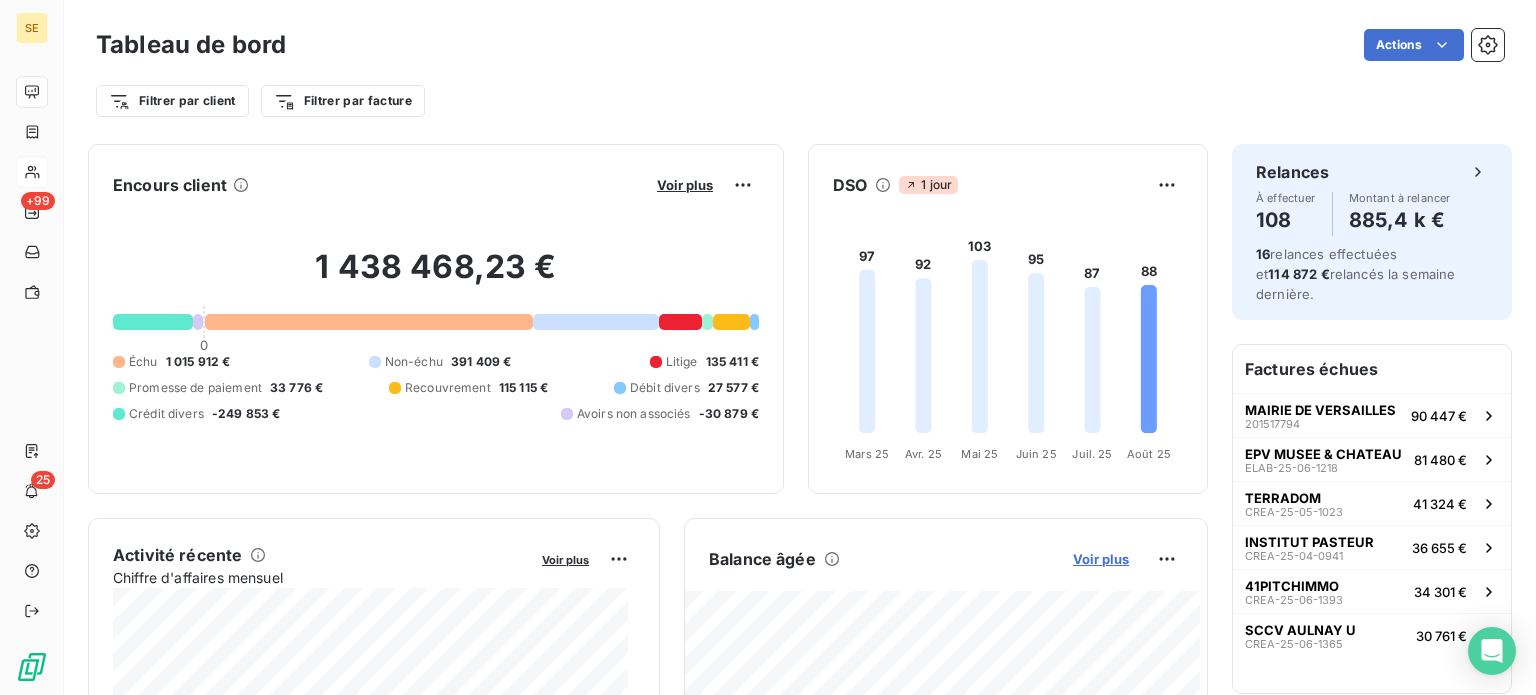 click on "Voir plus" at bounding box center (1101, 559) 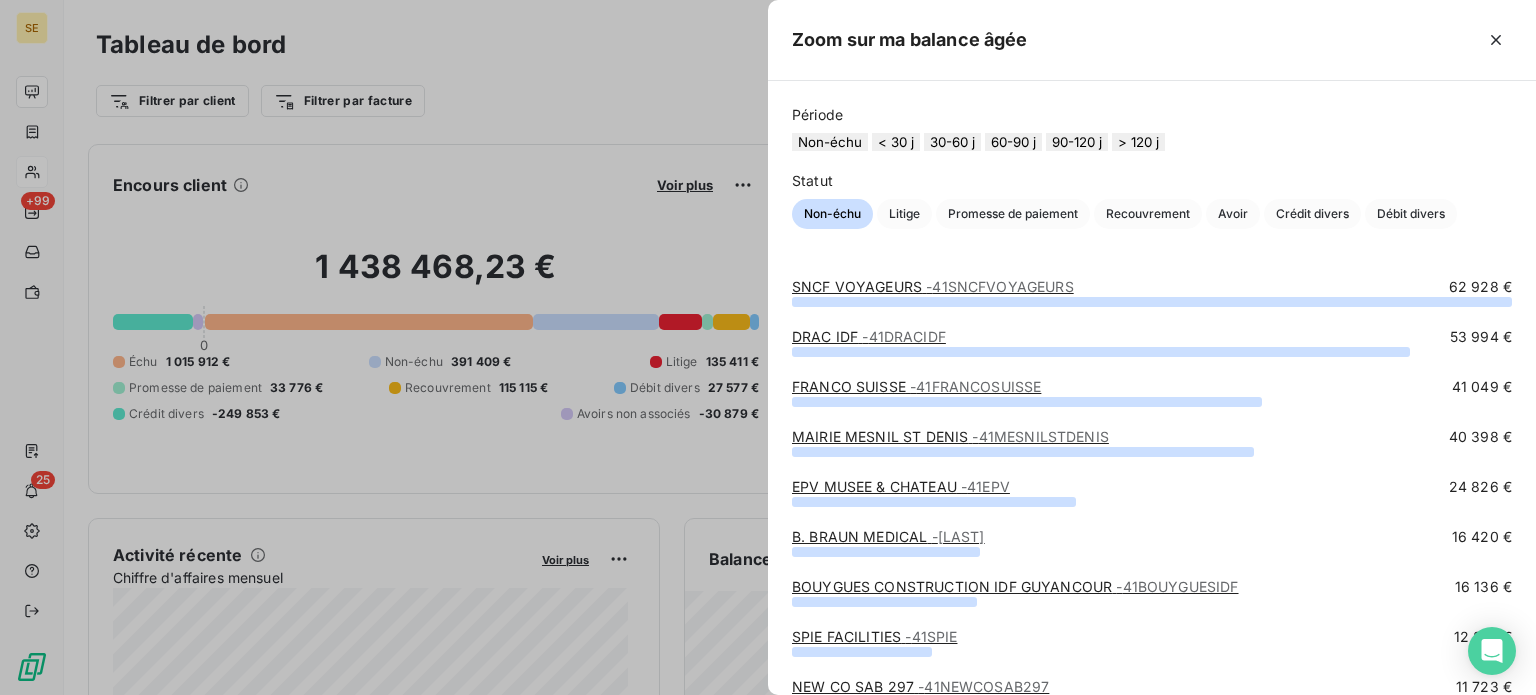 click on "90-120 j" at bounding box center [1077, 142] 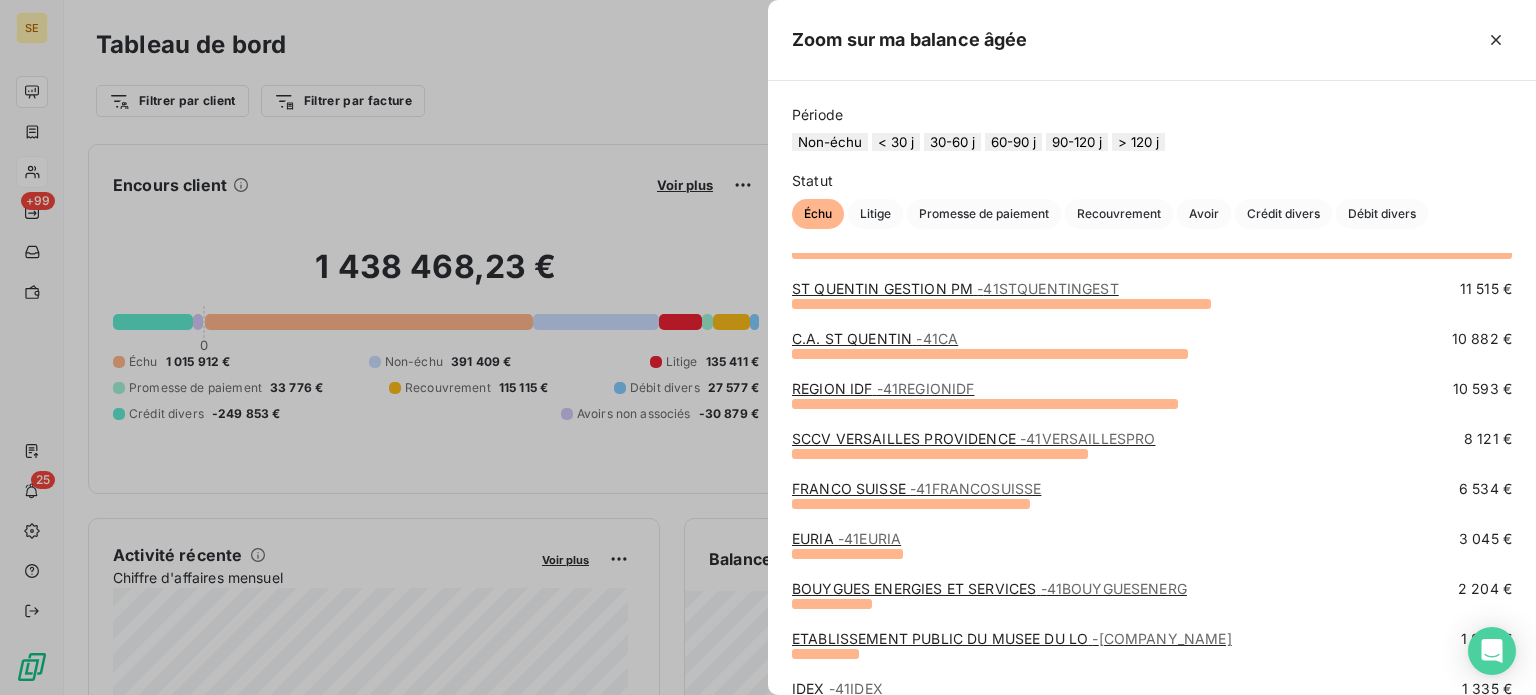 scroll, scrollTop: 0, scrollLeft: 0, axis: both 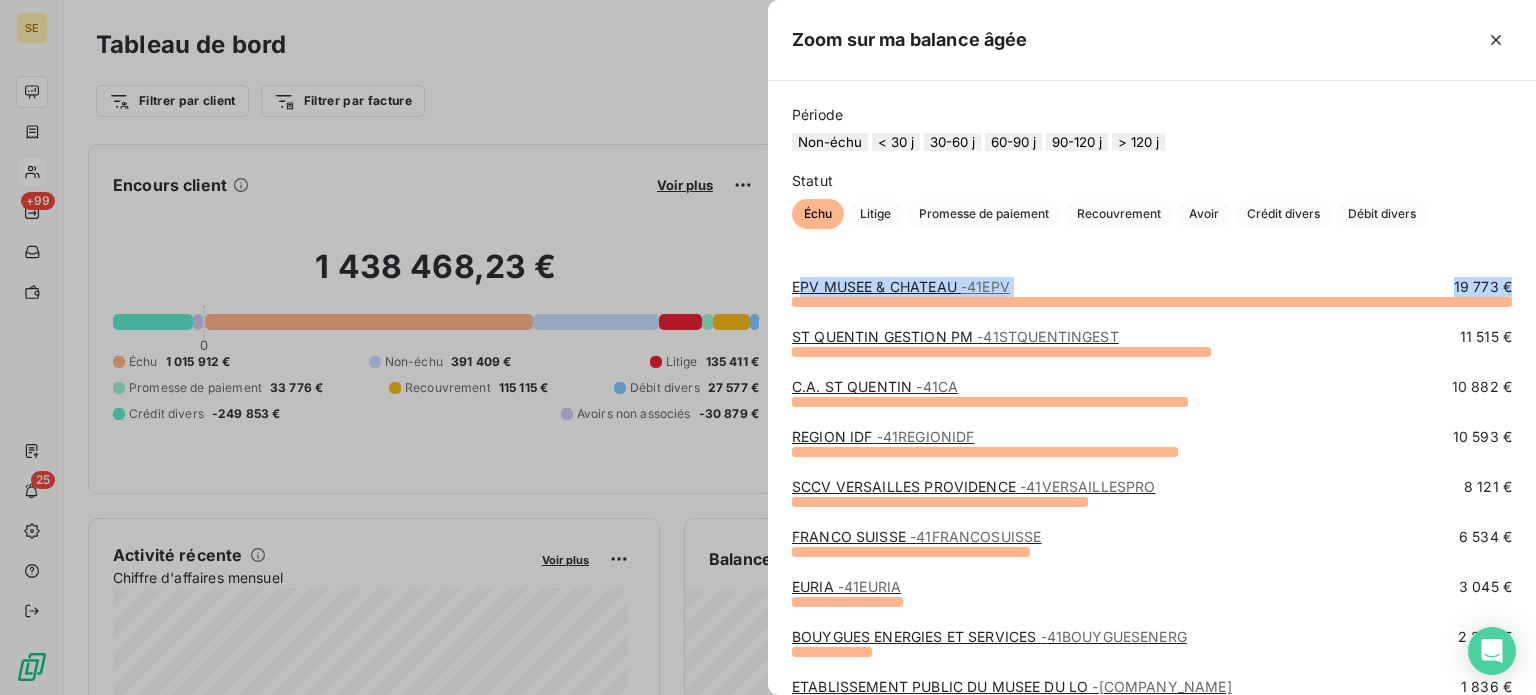 drag, startPoint x: 797, startPoint y: 285, endPoint x: 1173, endPoint y: 327, distance: 378.33847 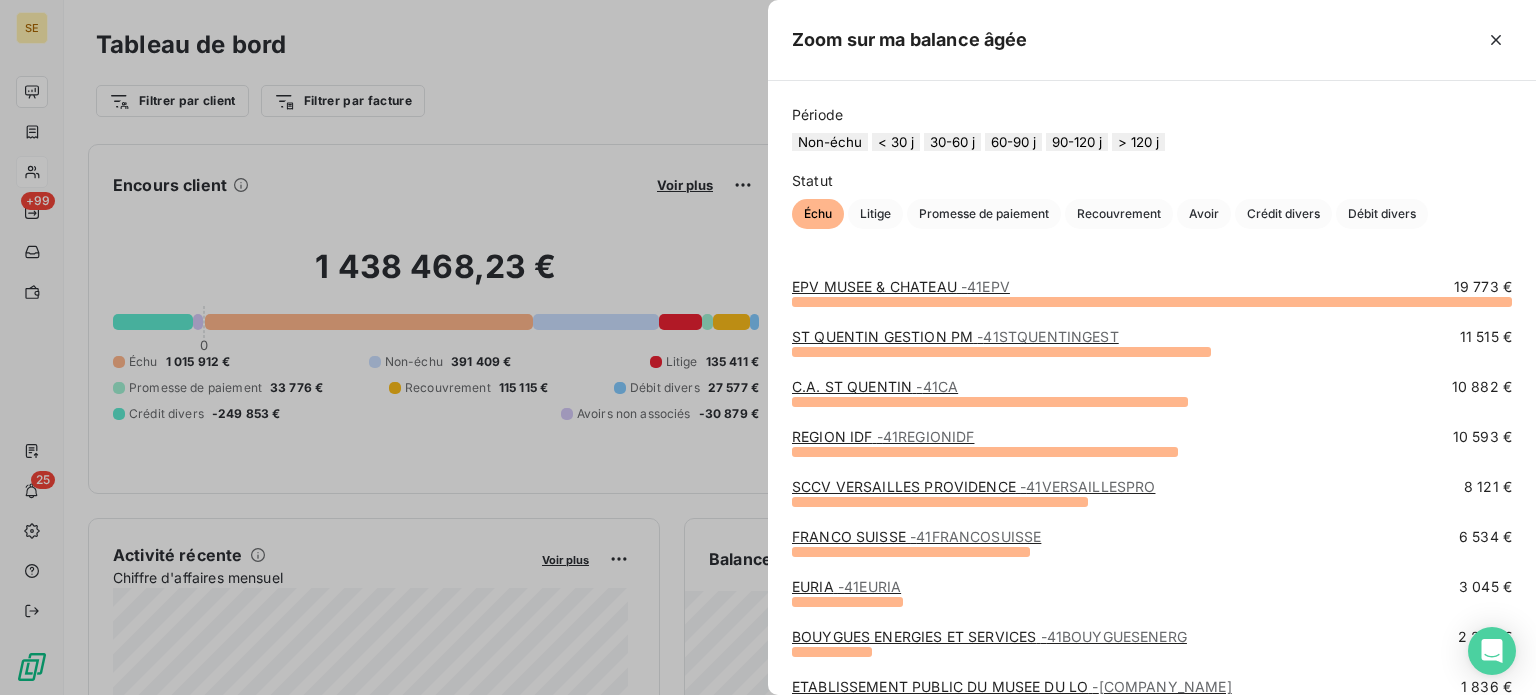 click on "Période Non-échu < 30 j 30-60 j 60-90 j 90-120 j > 120 j Statut Échu Litige Promesse de paiement Recouvrement Avoir Crédit divers Débit divers" at bounding box center [1152, 167] 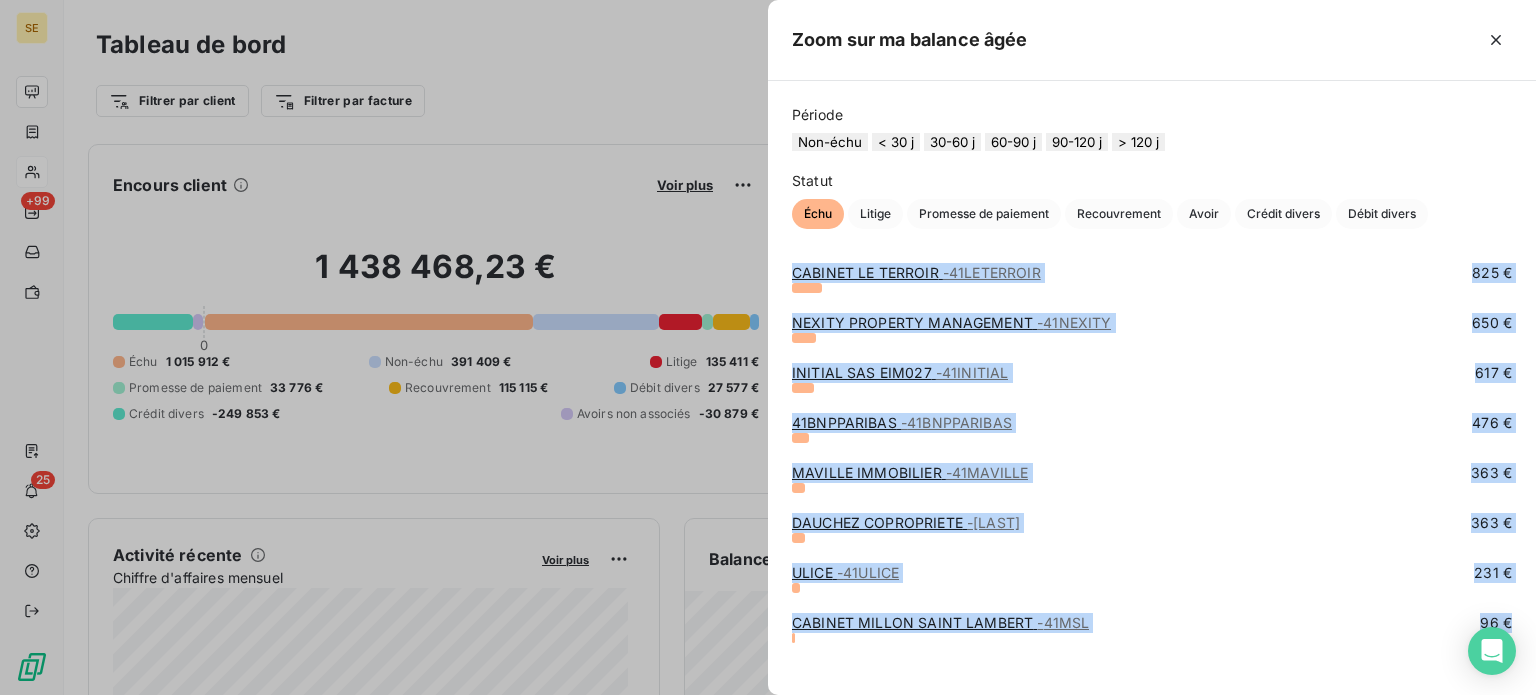scroll, scrollTop: 747, scrollLeft: 0, axis: vertical 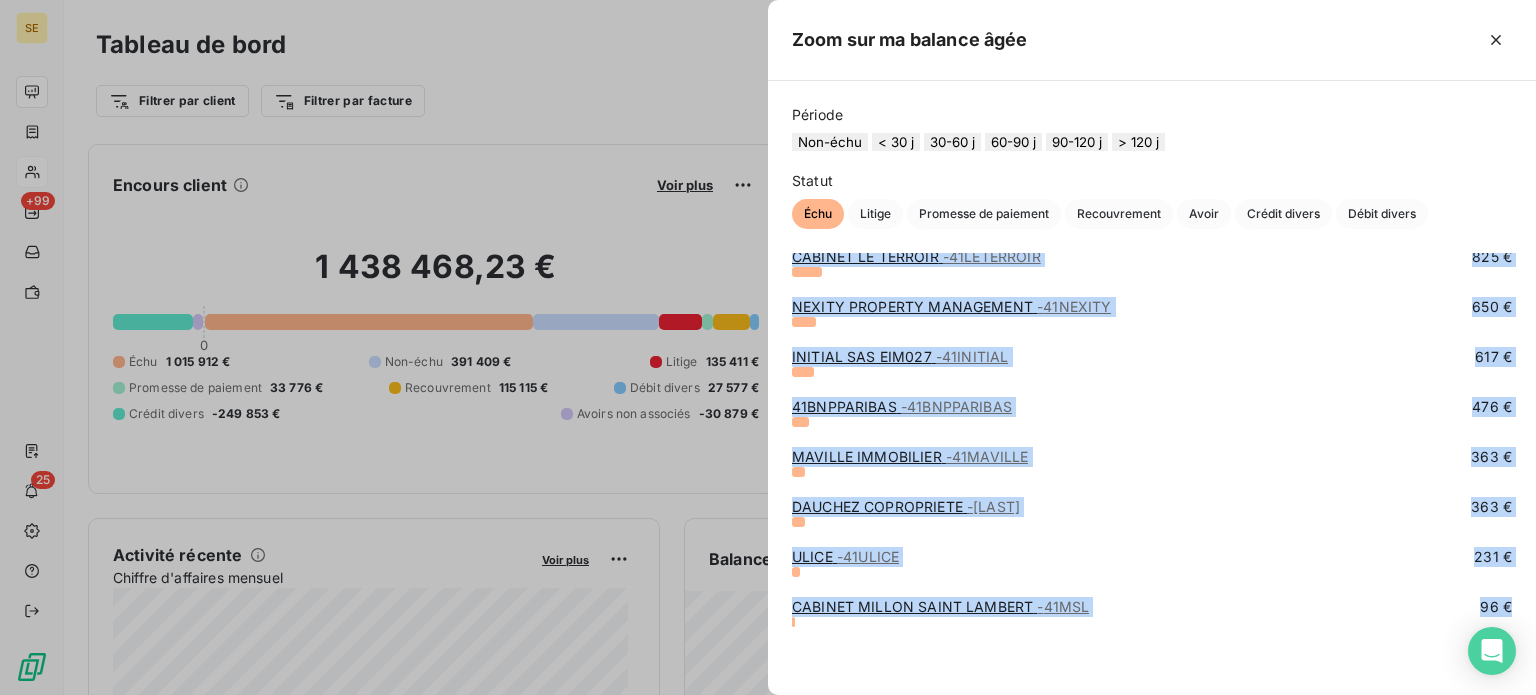 drag, startPoint x: 782, startPoint y: 295, endPoint x: 1424, endPoint y: 691, distance: 754.3076 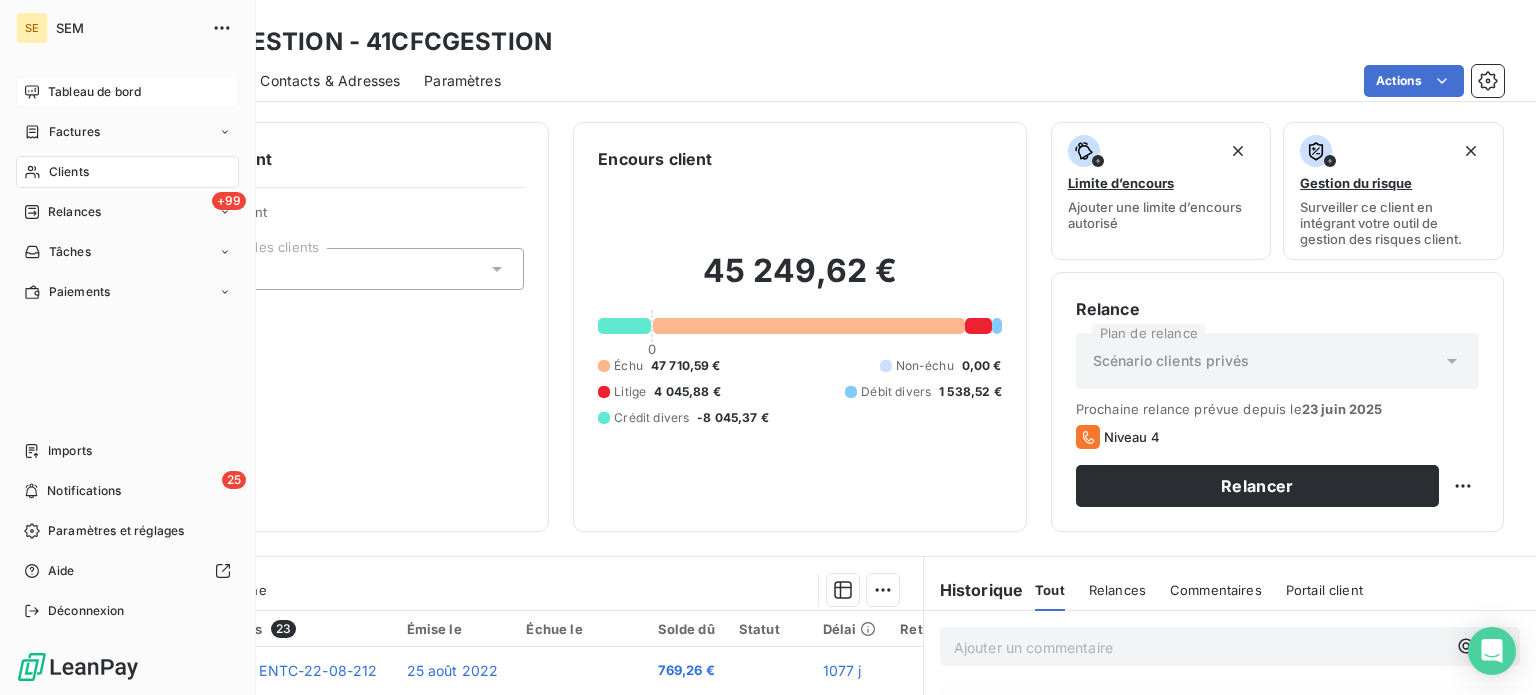 click on "Clients" at bounding box center [127, 172] 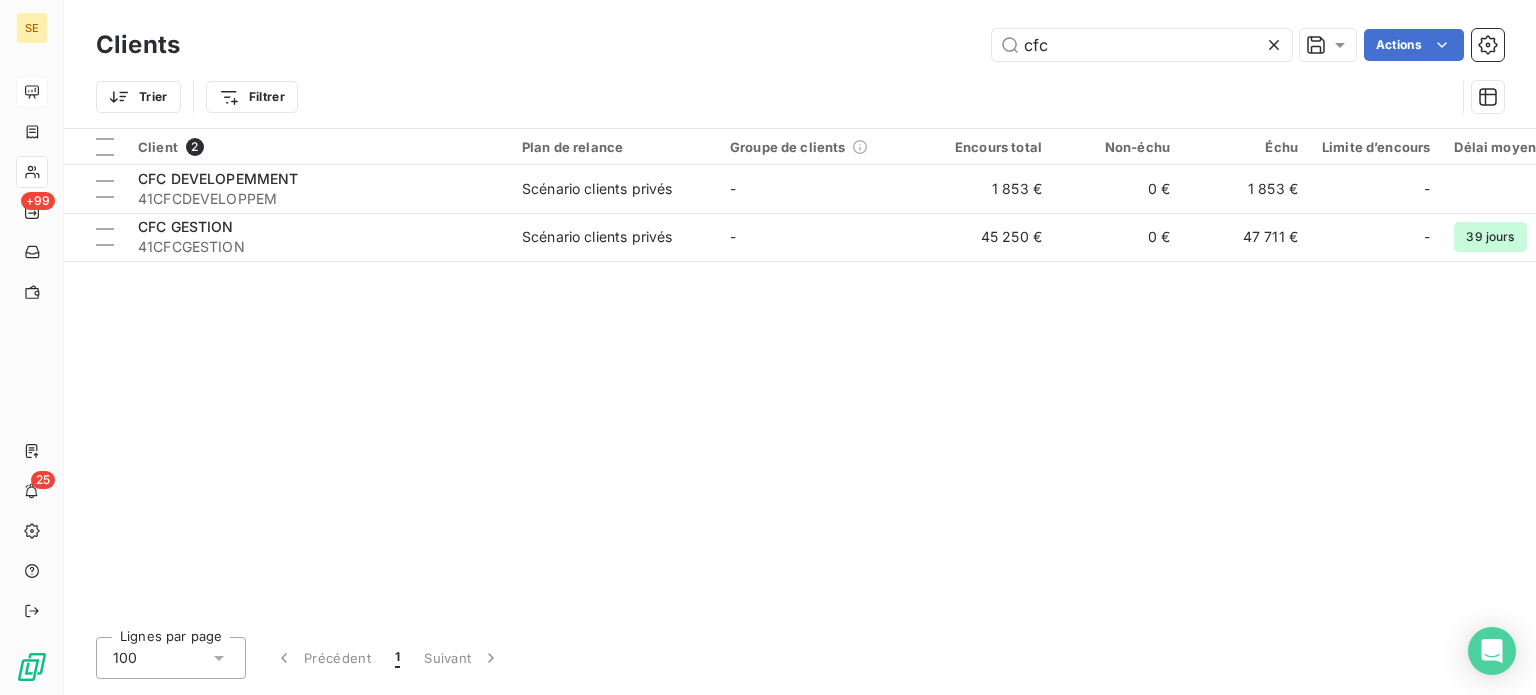 drag, startPoint x: 1003, startPoint y: 45, endPoint x: 896, endPoint y: 51, distance: 107.16809 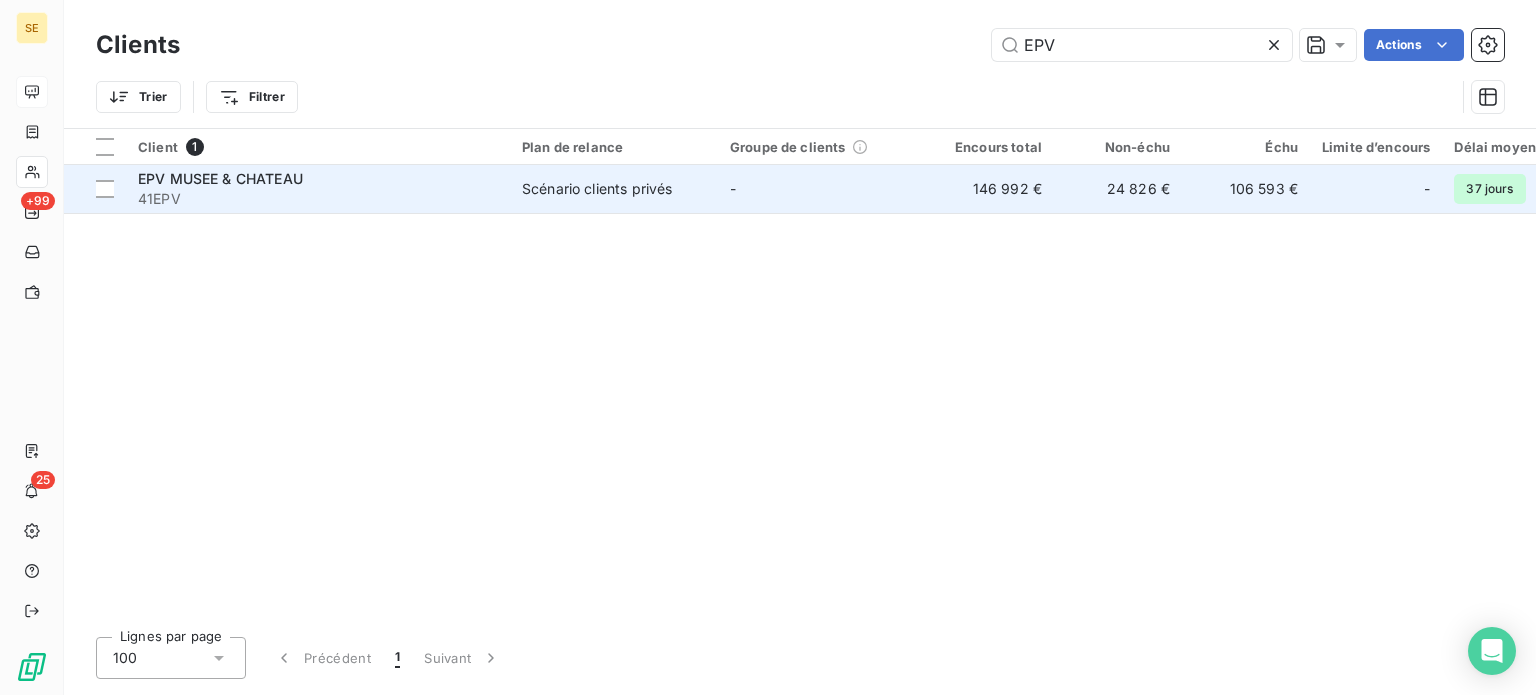 type on "EPV" 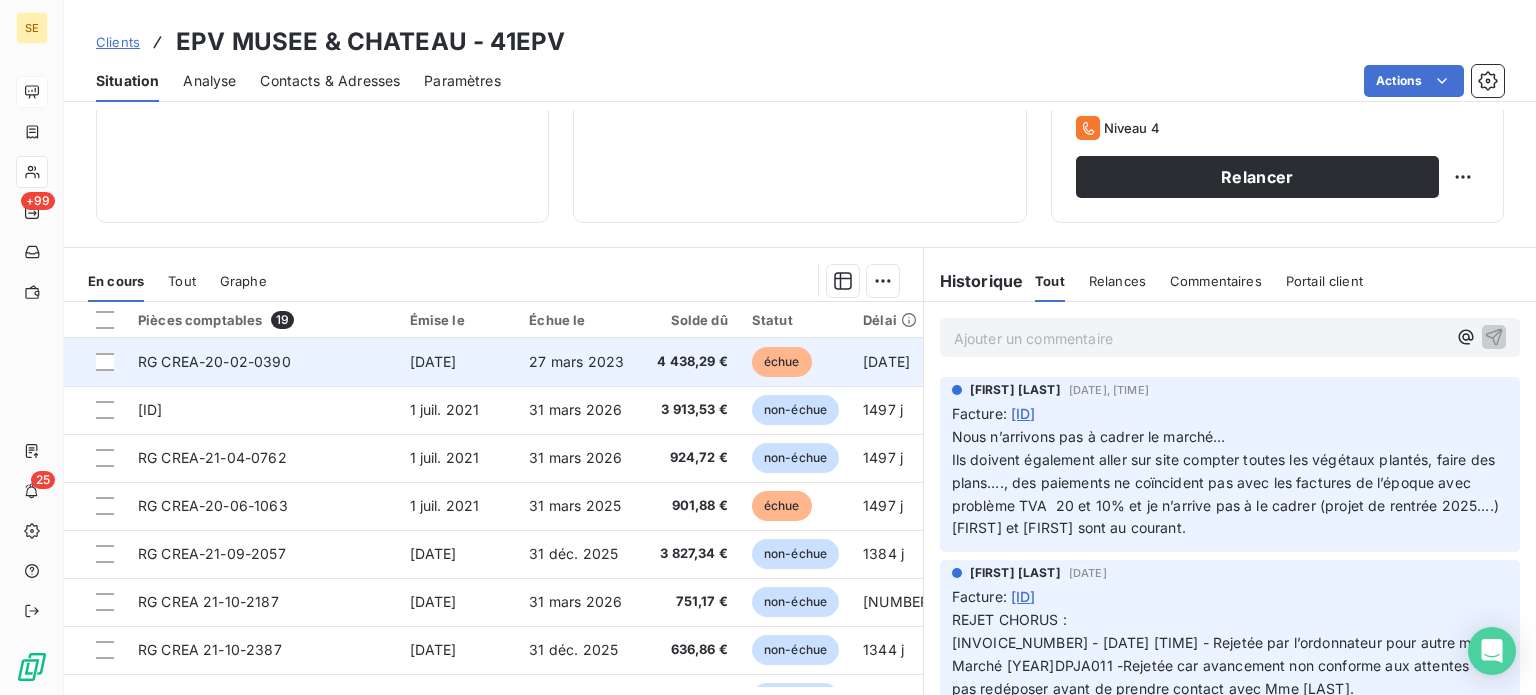 scroll, scrollTop: 360, scrollLeft: 0, axis: vertical 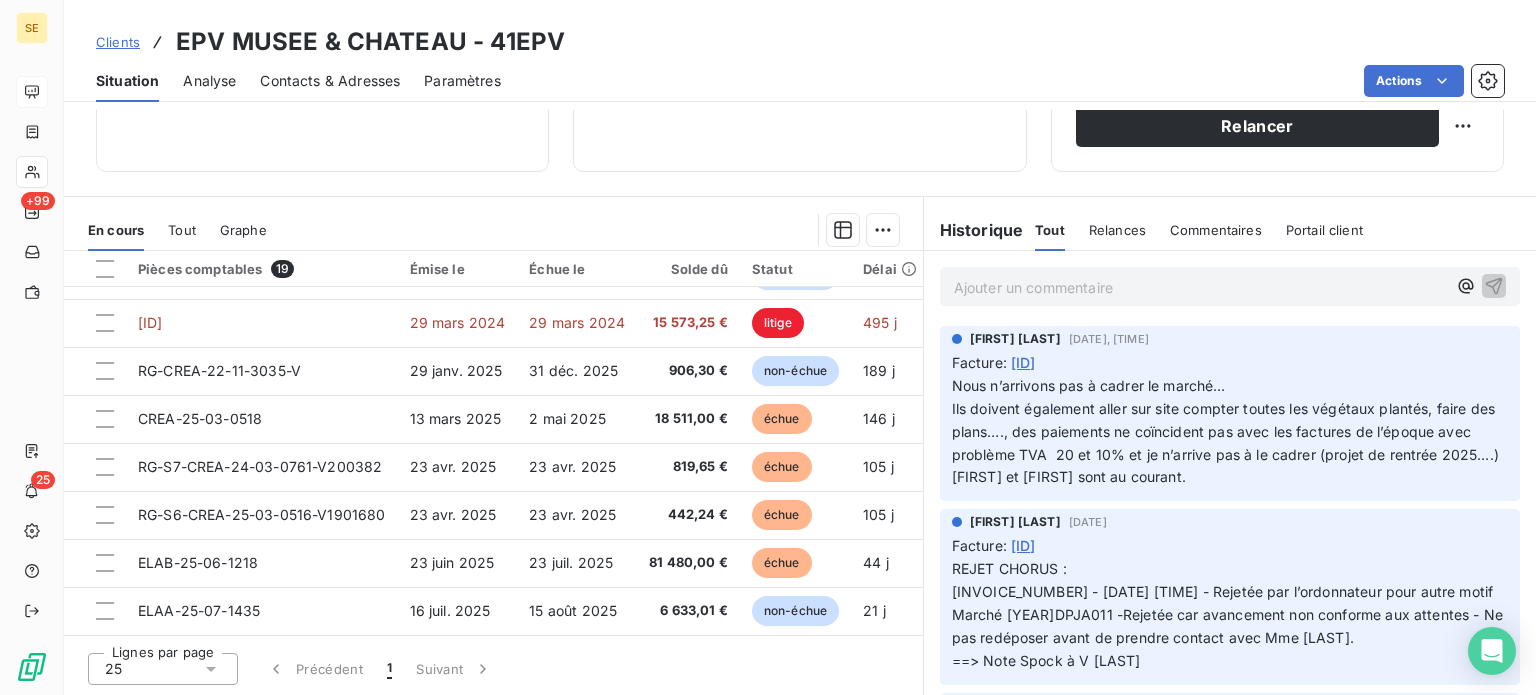 click on "Clients" at bounding box center [118, 42] 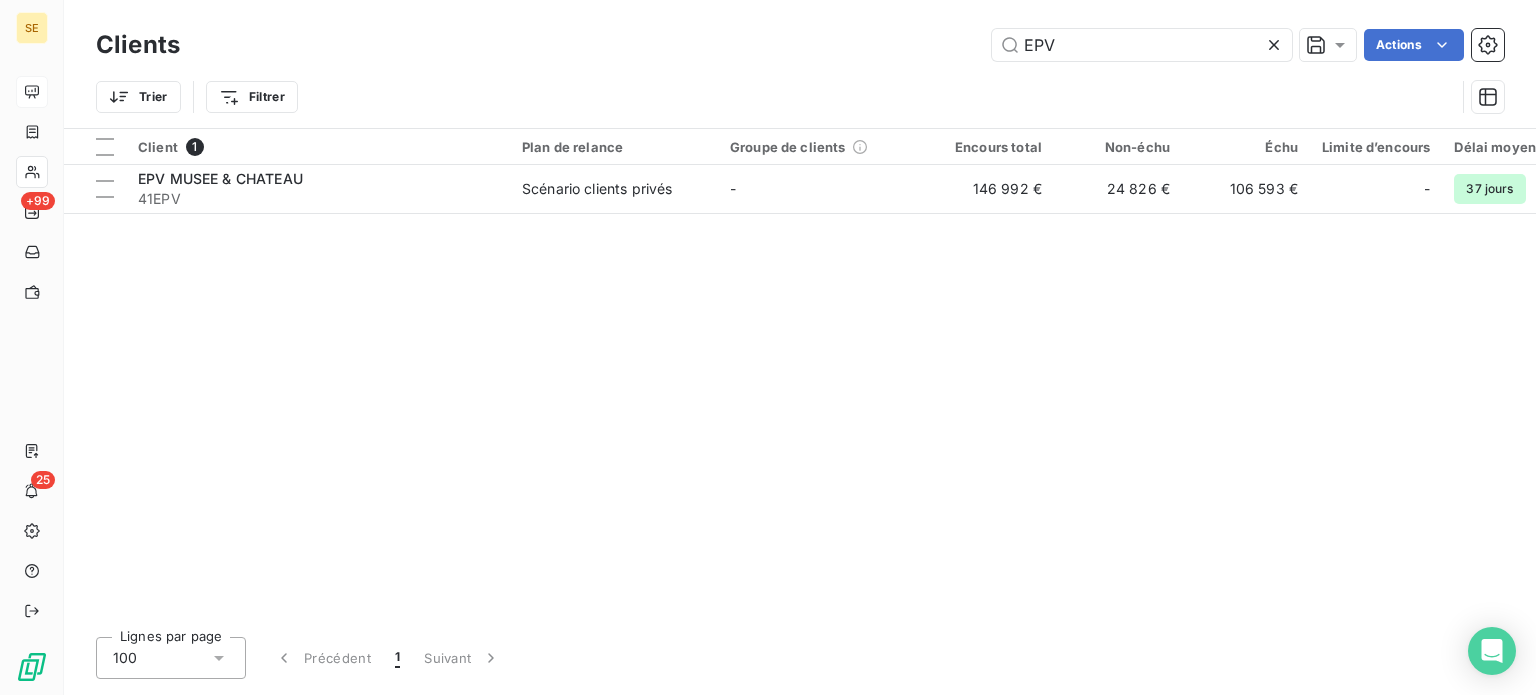 drag, startPoint x: 1089, startPoint y: 46, endPoint x: 911, endPoint y: 55, distance: 178.22739 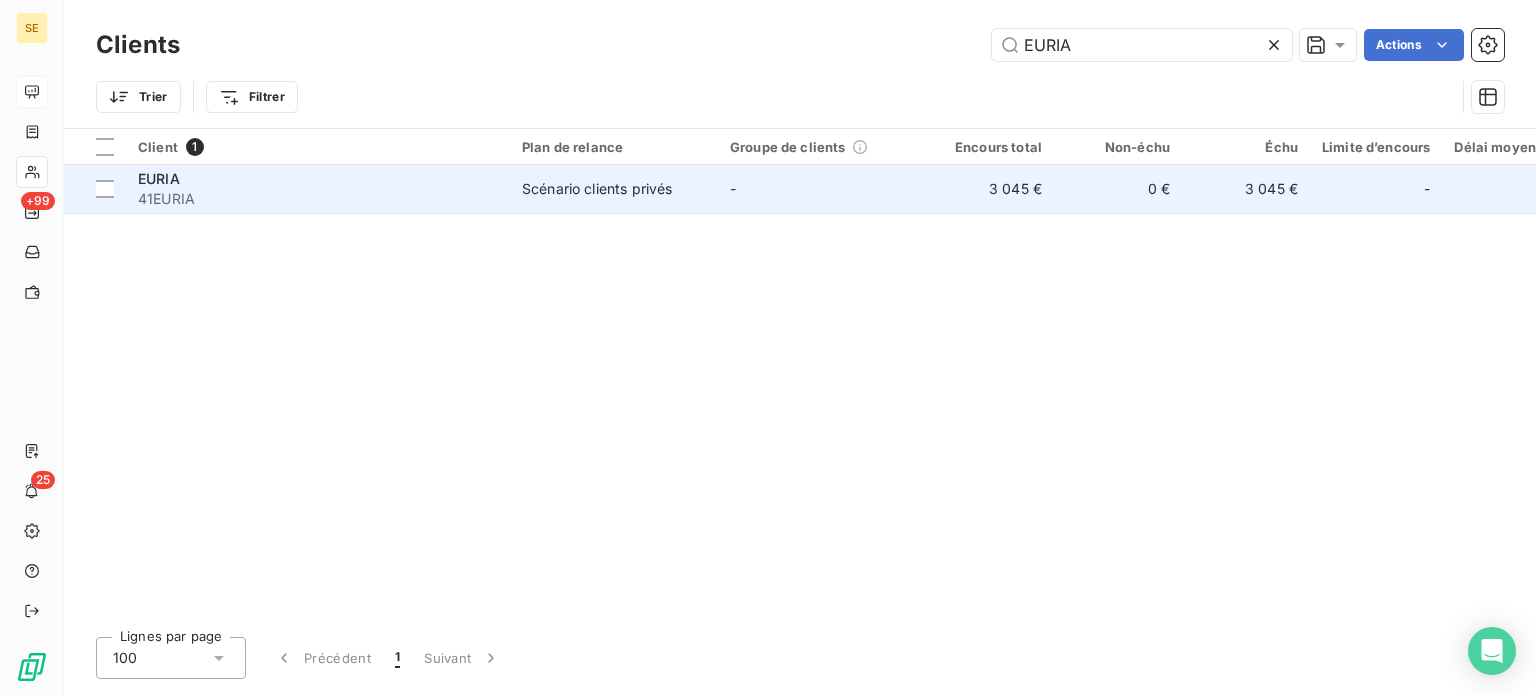 type on "EURIA" 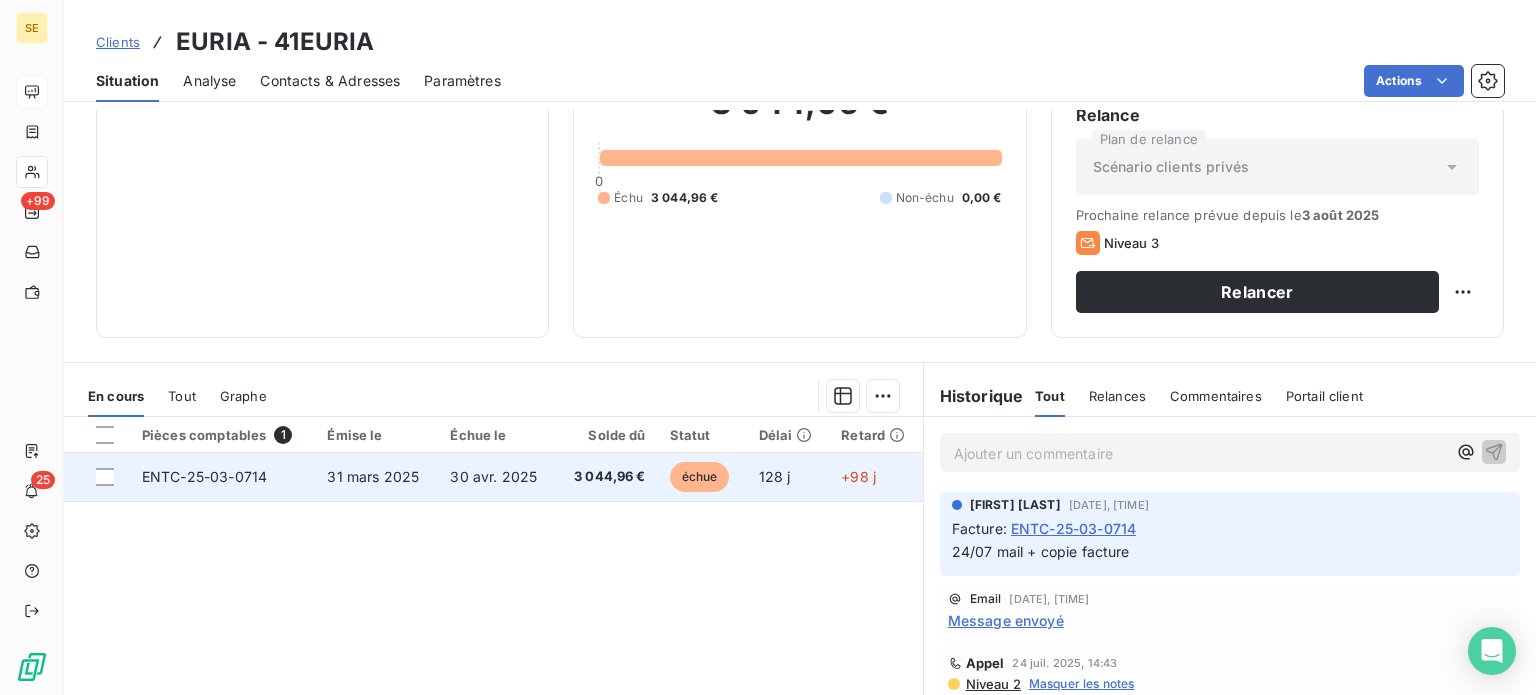 scroll, scrollTop: 100, scrollLeft: 0, axis: vertical 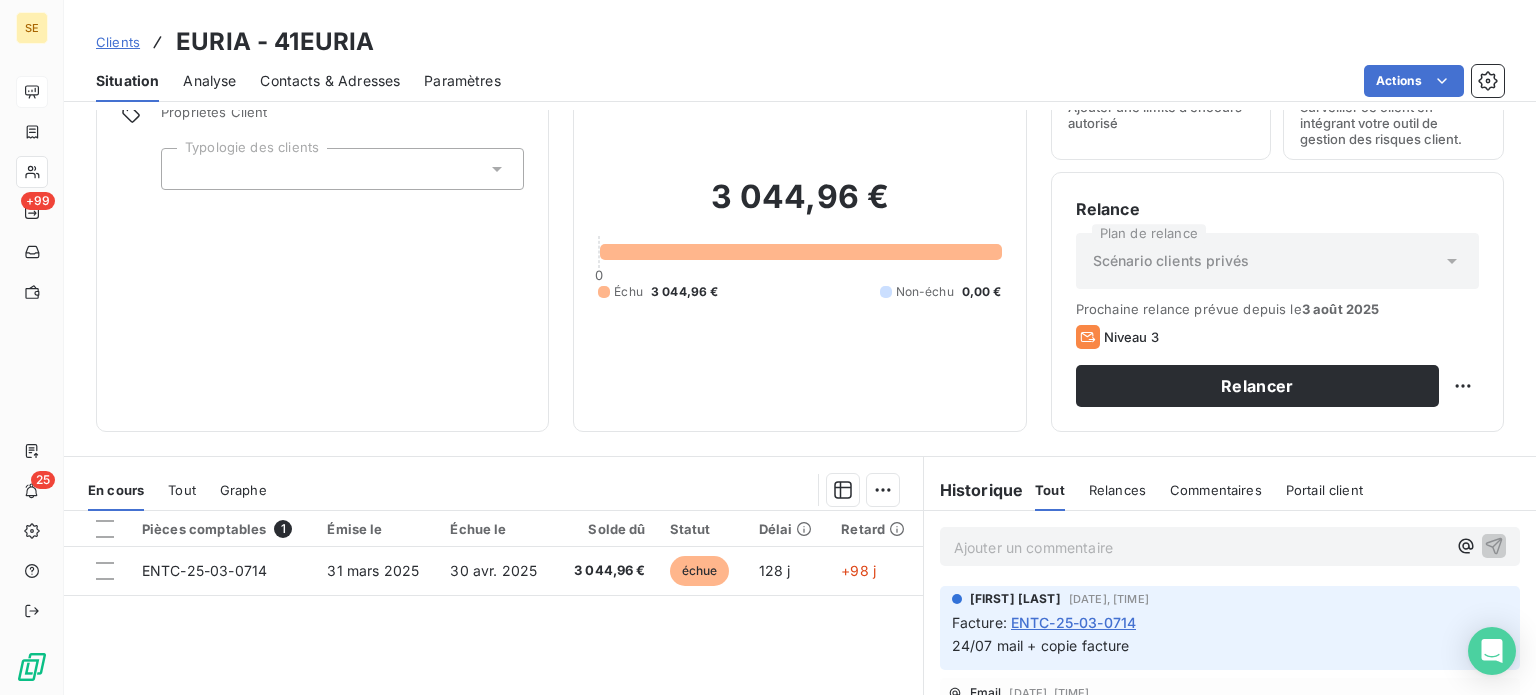click on "Clients" at bounding box center (118, 42) 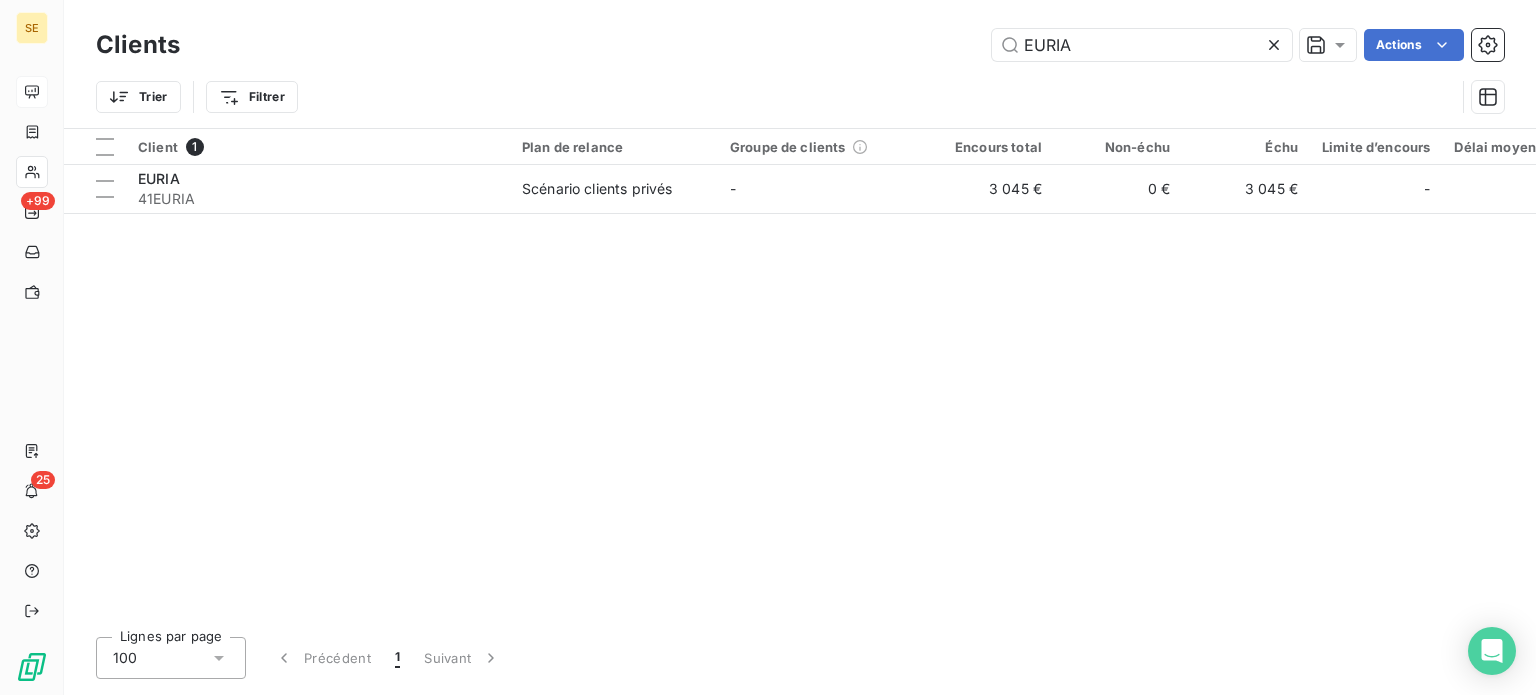 drag, startPoint x: 1112, startPoint y: 47, endPoint x: 838, endPoint y: 55, distance: 274.11676 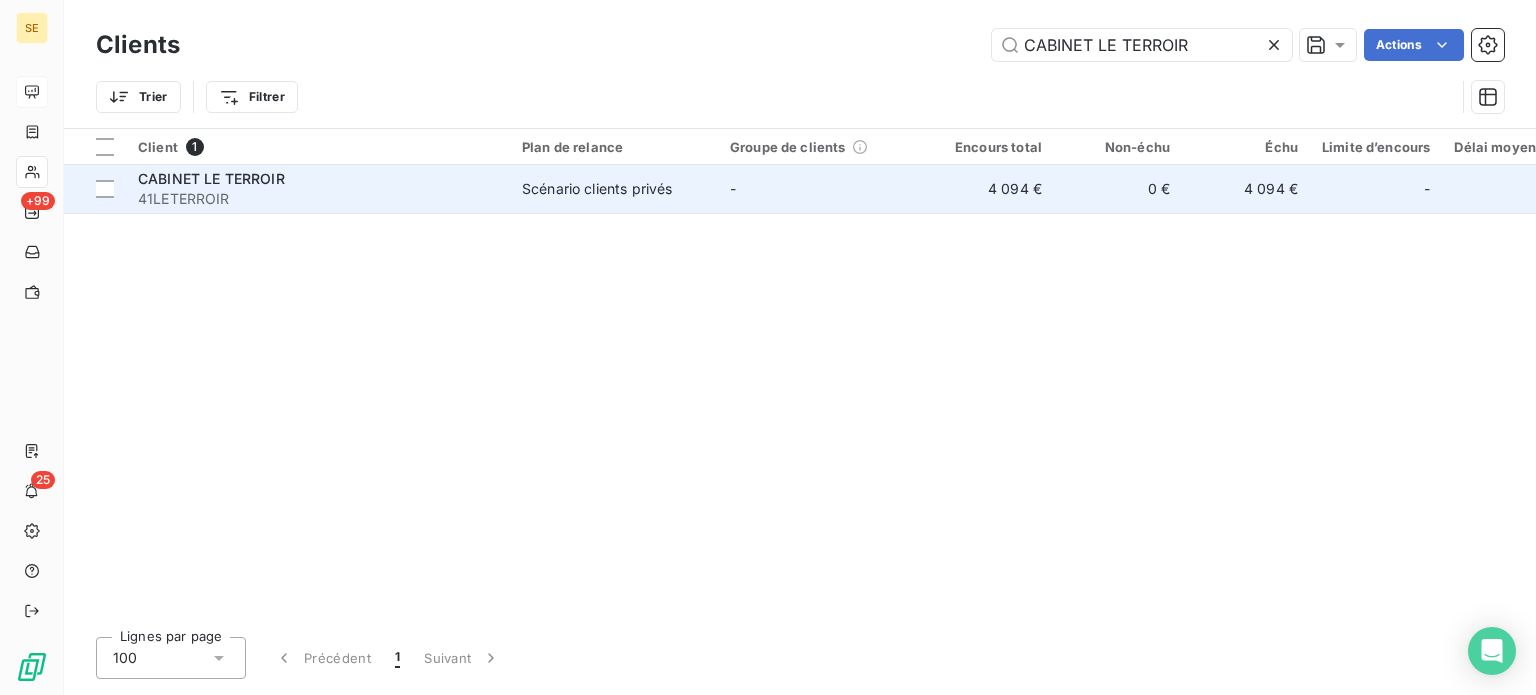type on "CABINET LE TERROIR" 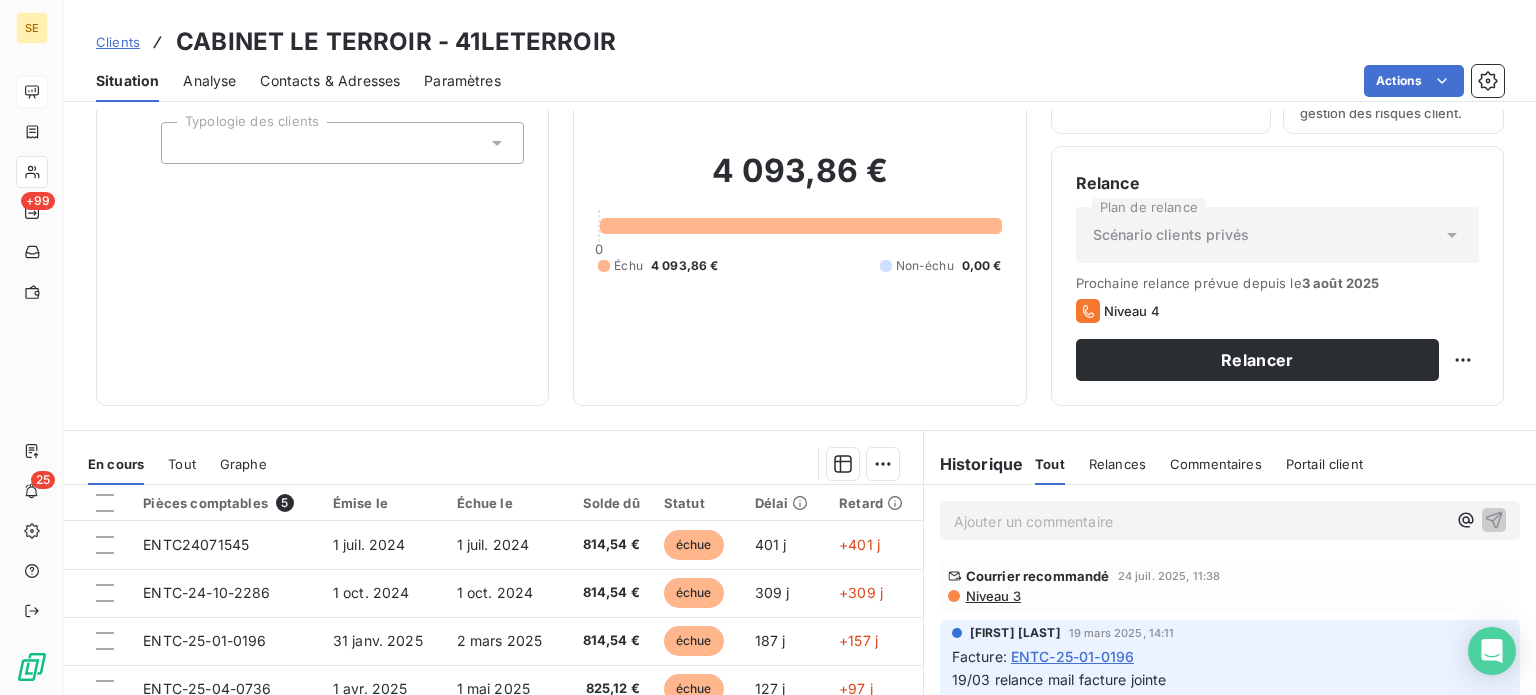 scroll, scrollTop: 60, scrollLeft: 0, axis: vertical 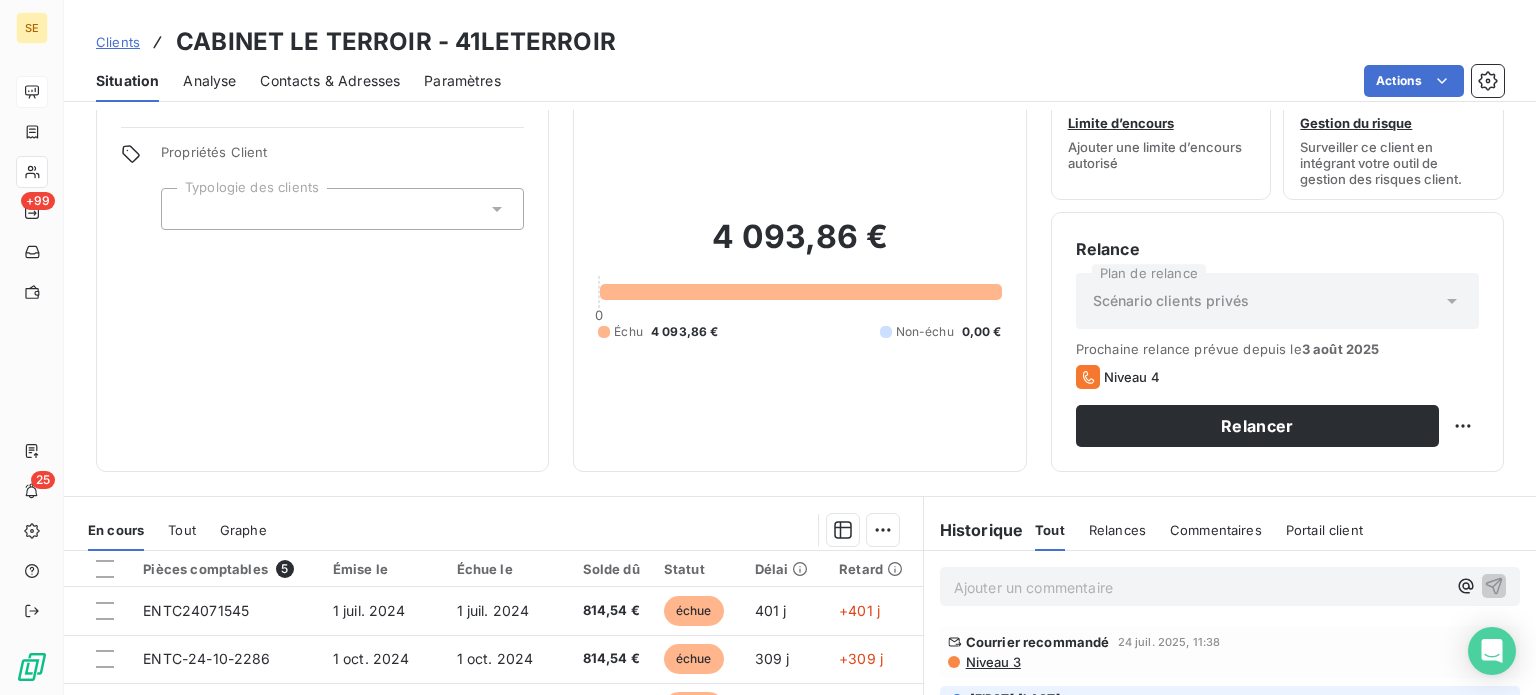 click on "Clients" at bounding box center [118, 42] 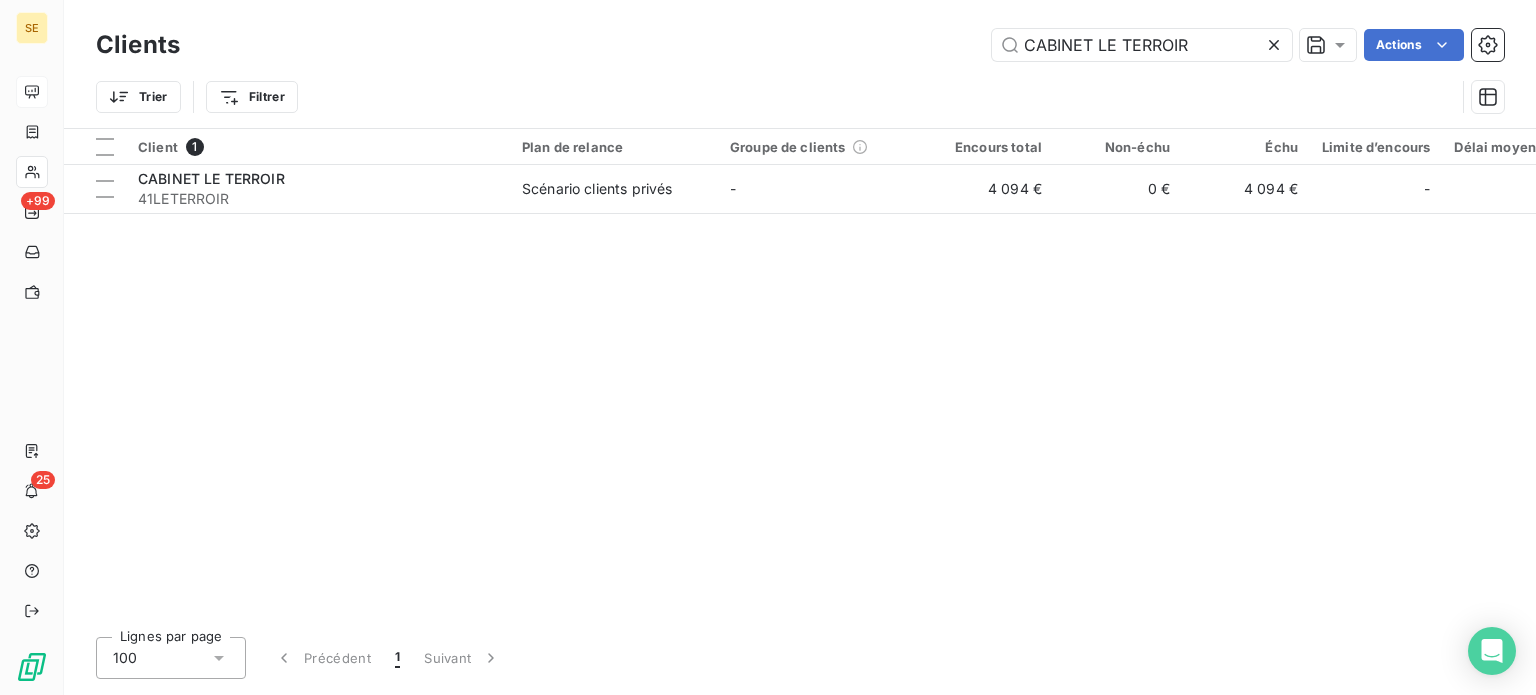 drag, startPoint x: 1210, startPoint y: 45, endPoint x: 1096, endPoint y: 62, distance: 115.260574 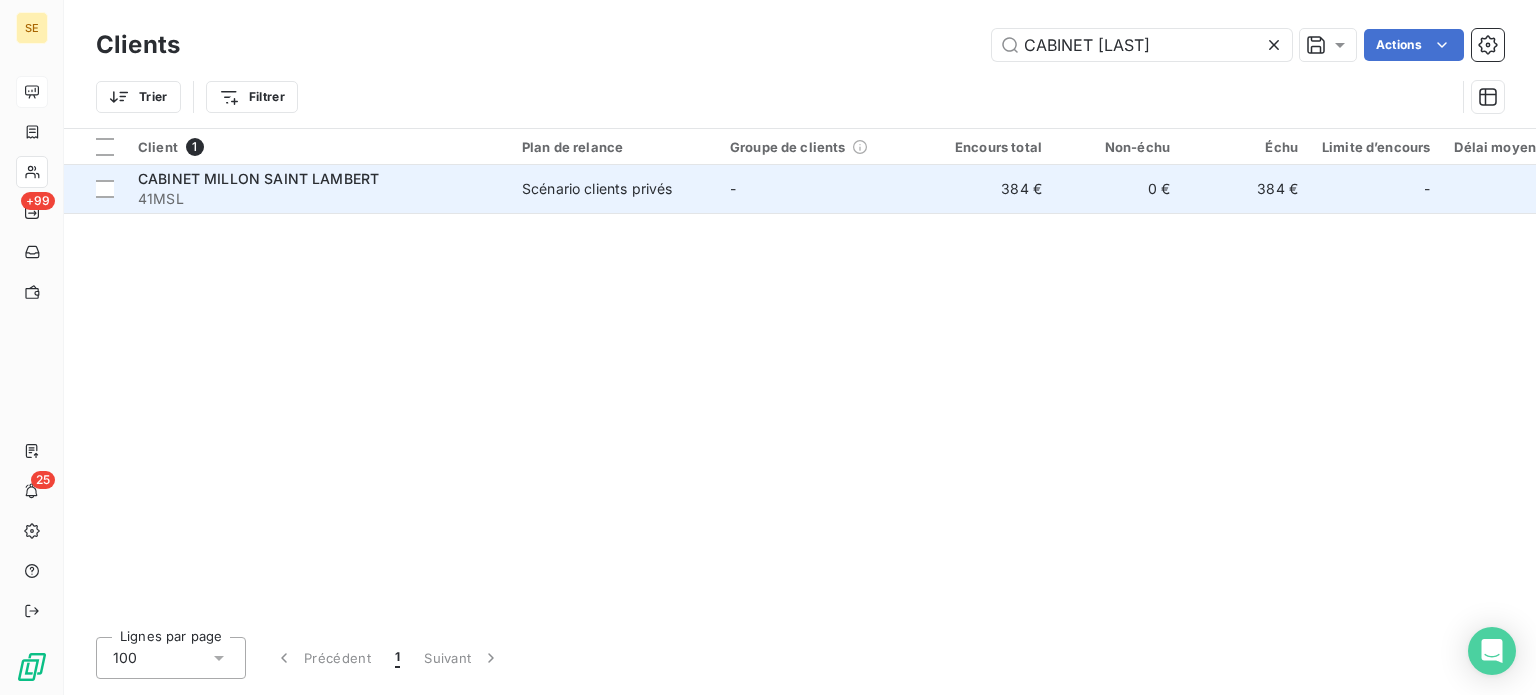 type on "CABINET [LAST]" 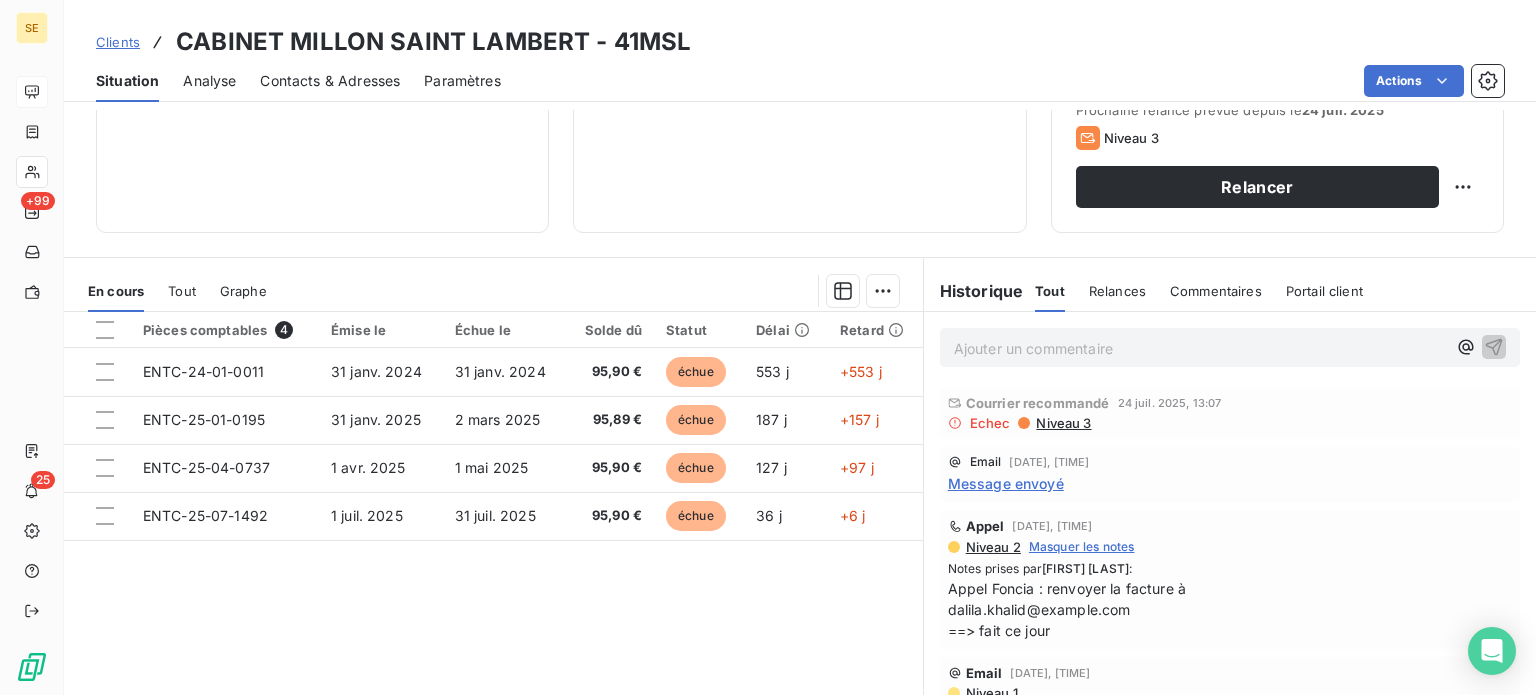 scroll, scrollTop: 300, scrollLeft: 0, axis: vertical 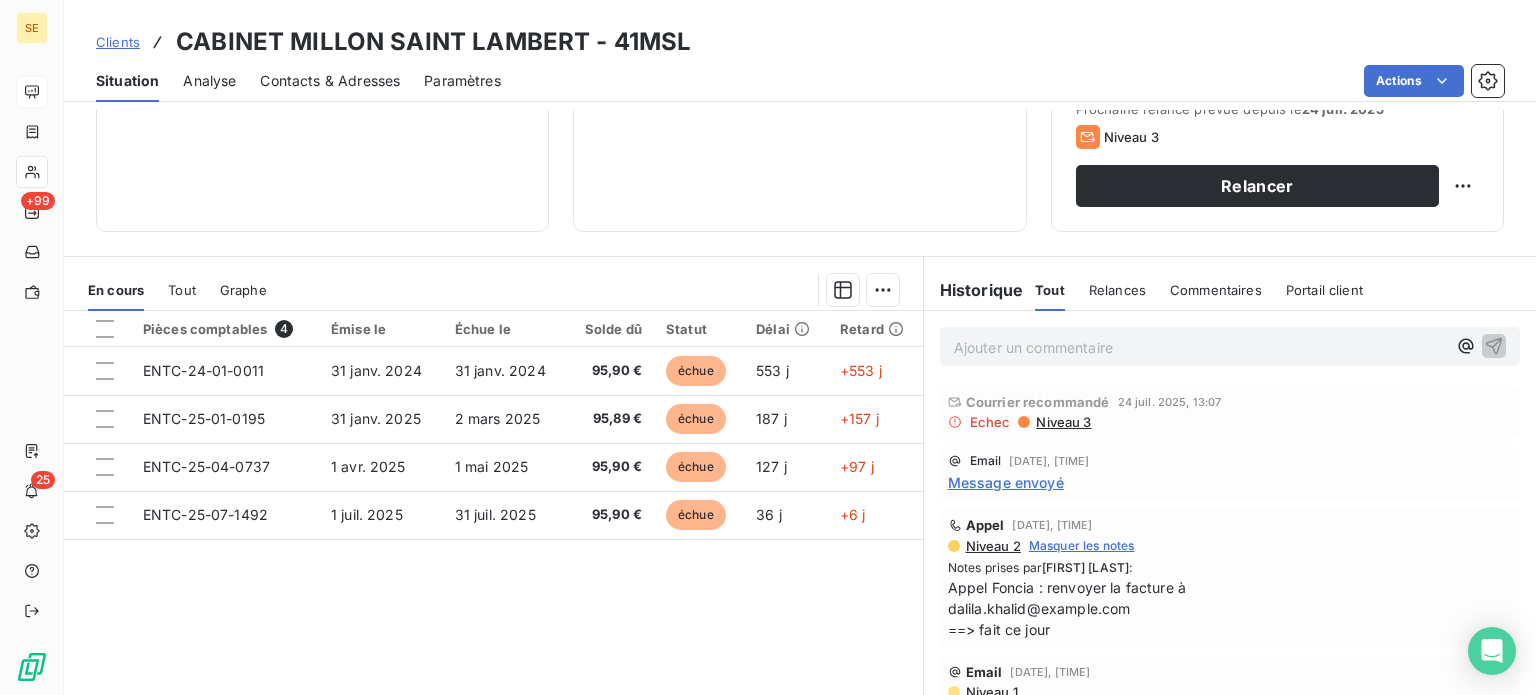 click on "Niveau 3" at bounding box center (1062, 422) 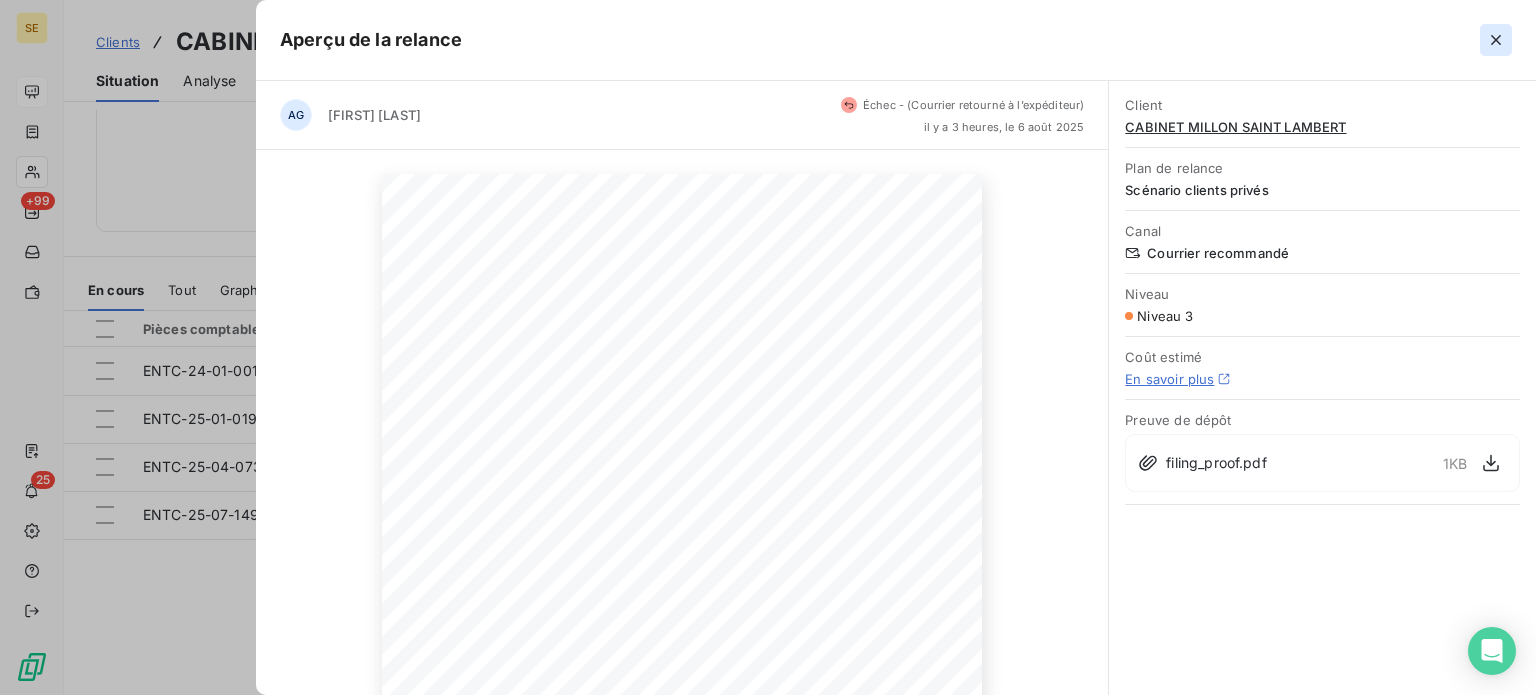 click 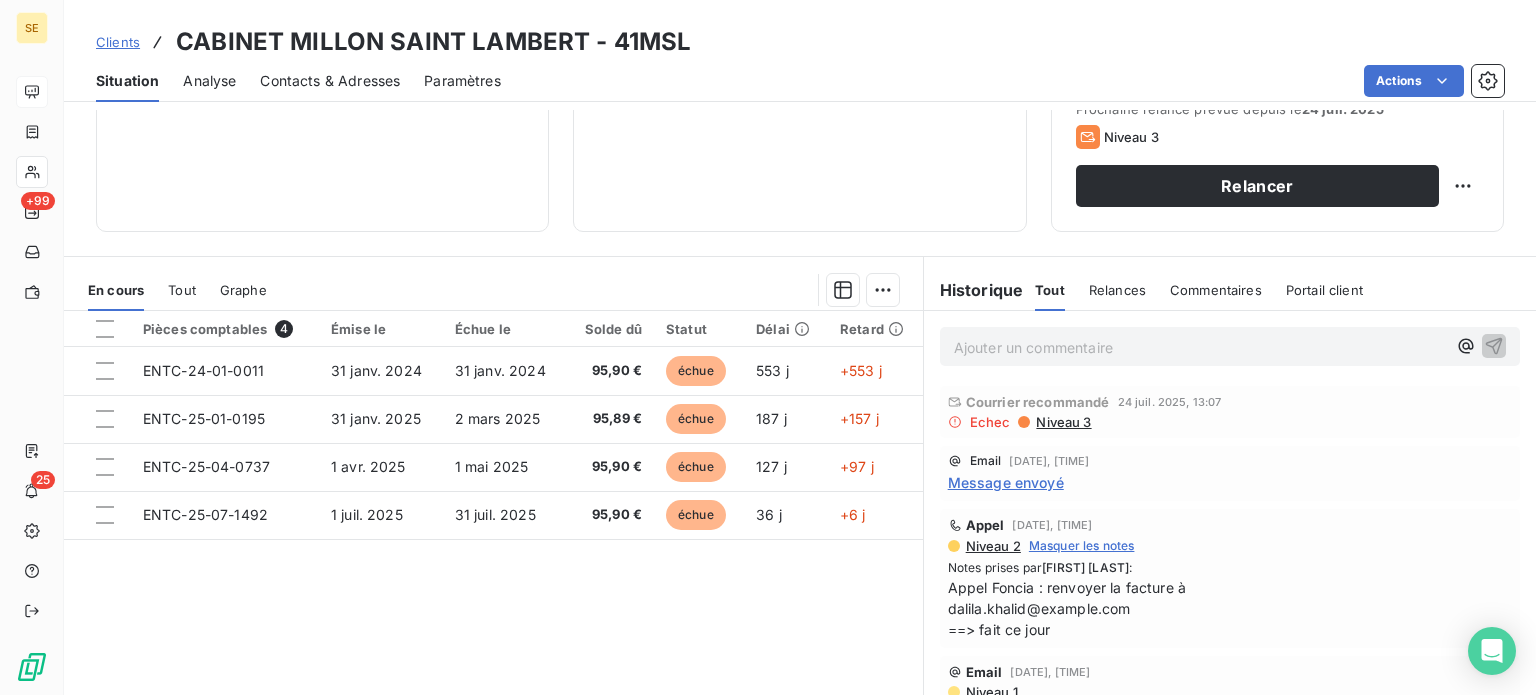 click on "Niveau 3" at bounding box center [1062, 422] 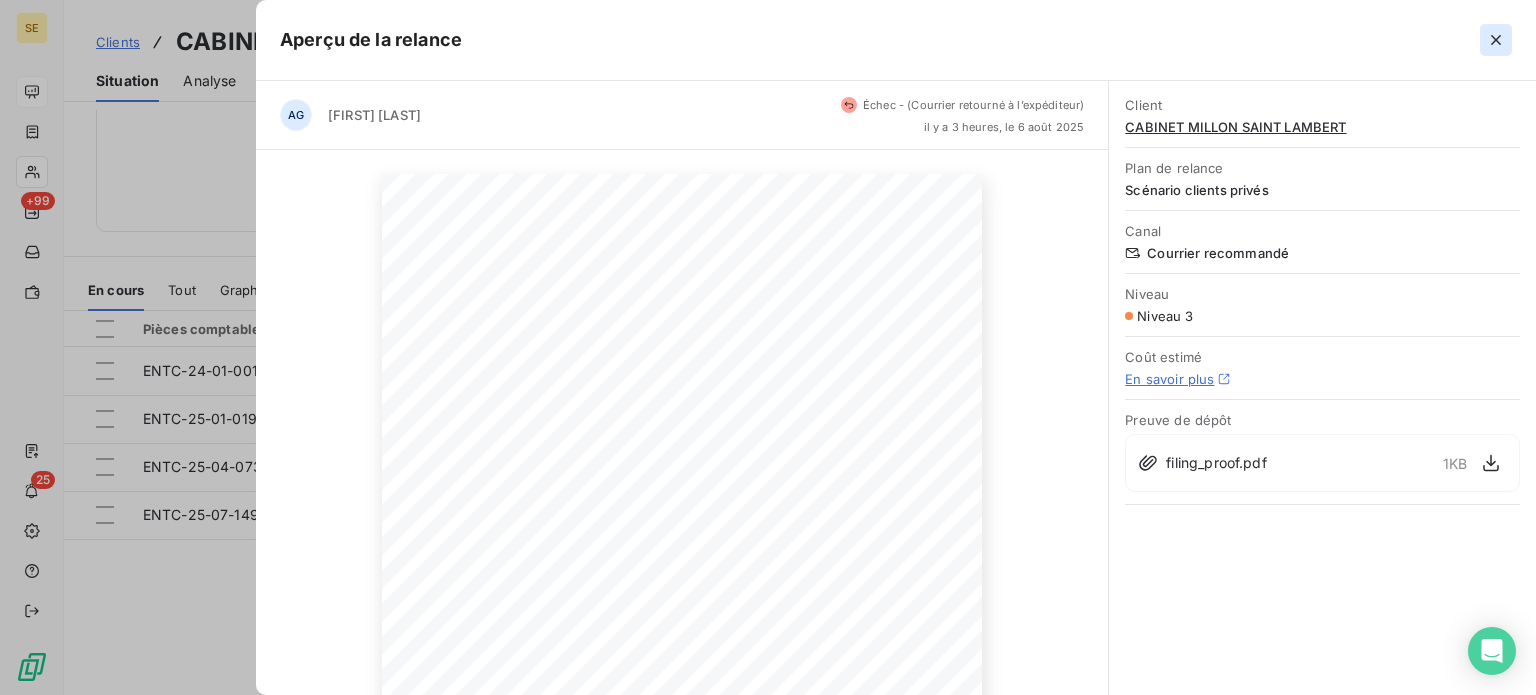 click 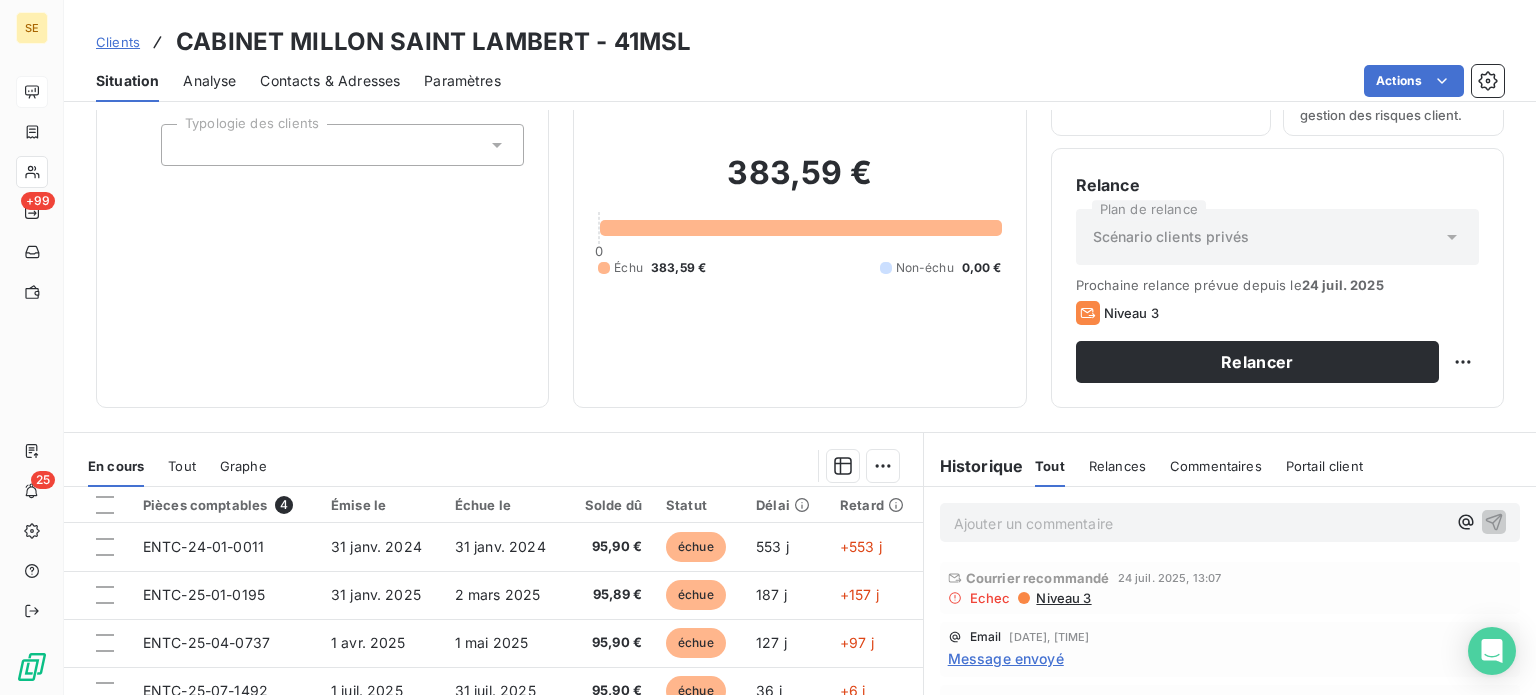 scroll, scrollTop: 100, scrollLeft: 0, axis: vertical 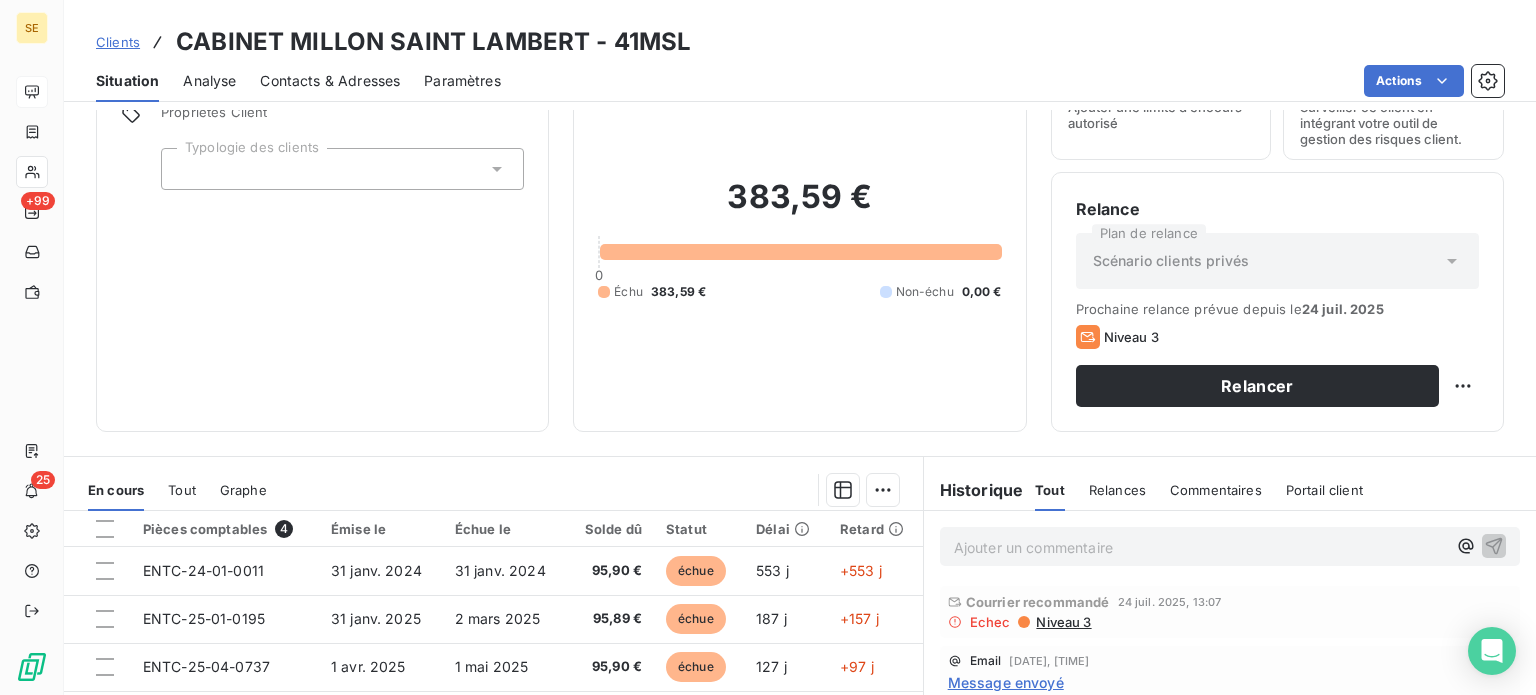 click on "Clients" at bounding box center (118, 42) 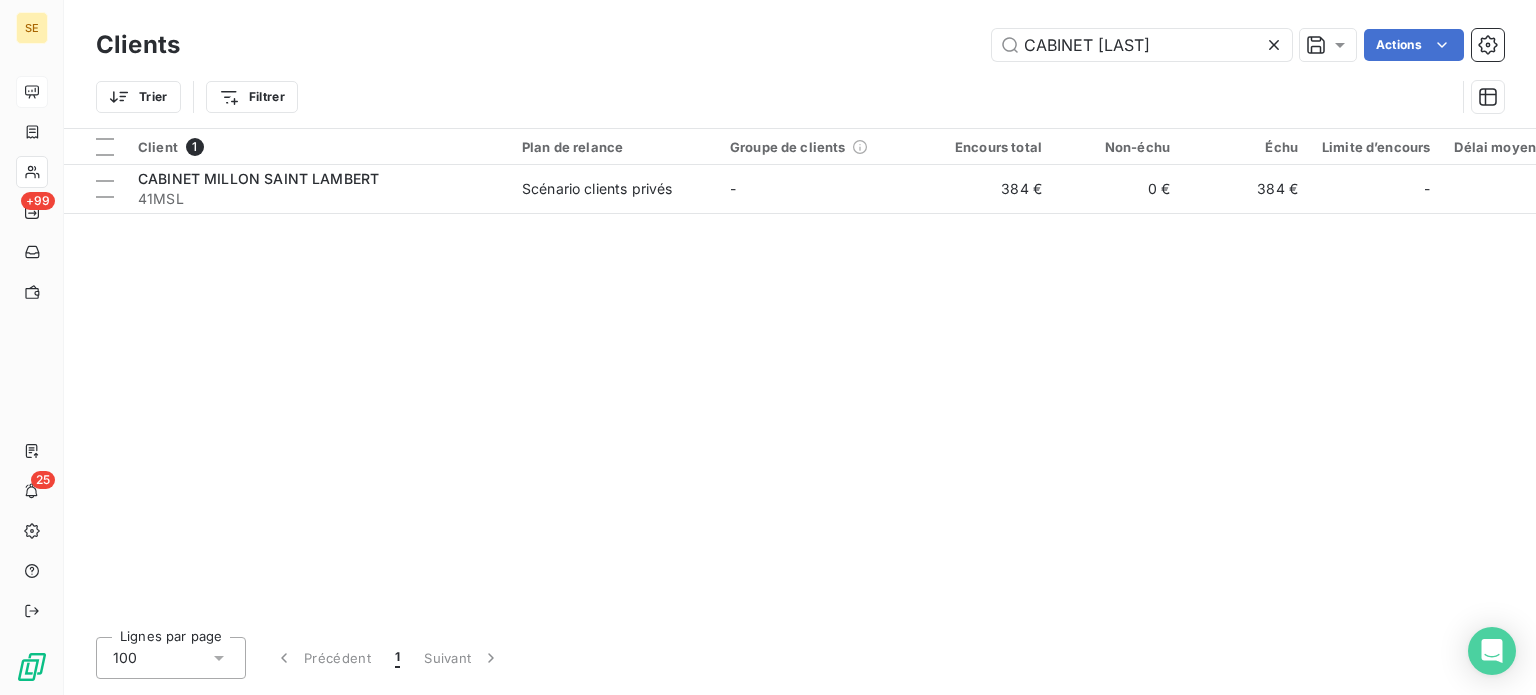 drag, startPoint x: 1199, startPoint y: 44, endPoint x: 897, endPoint y: 43, distance: 302.00165 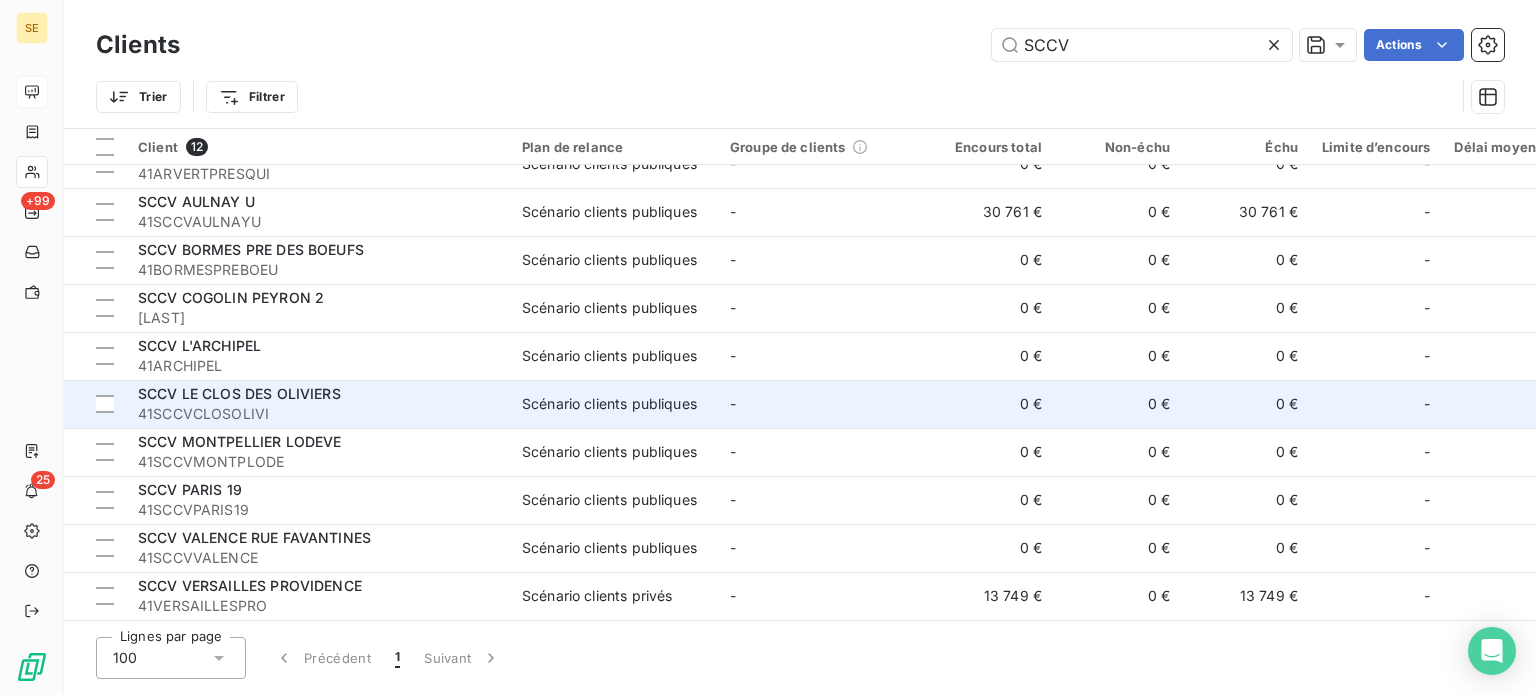 scroll, scrollTop: 128, scrollLeft: 0, axis: vertical 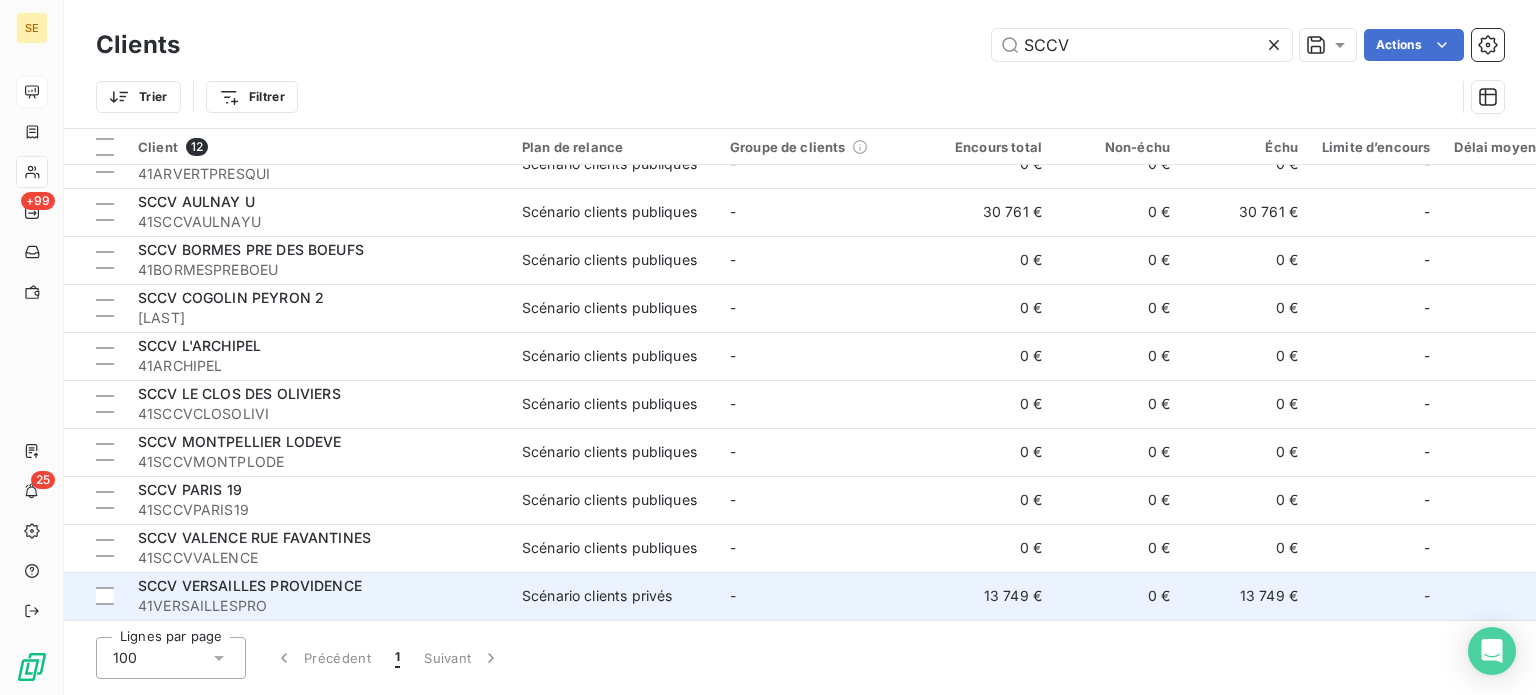 type on "SCCV" 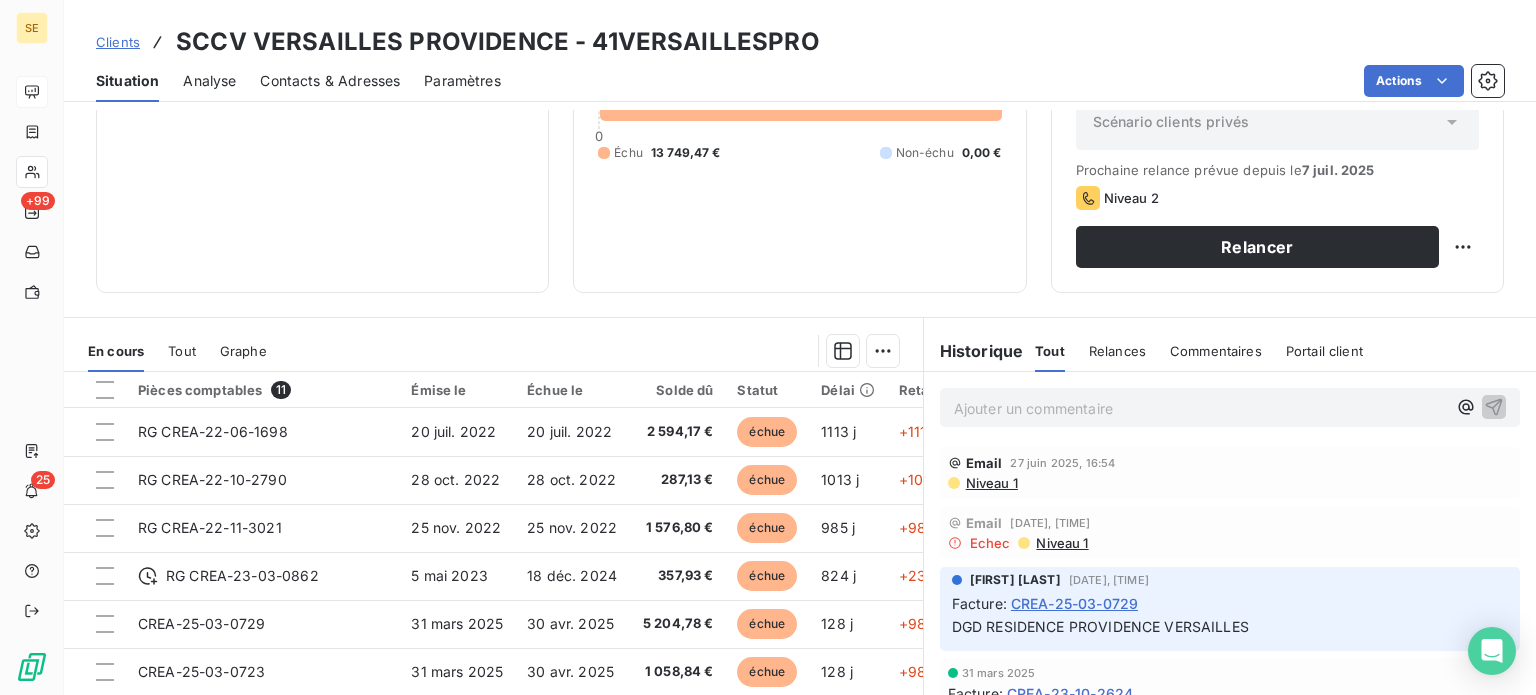 scroll, scrollTop: 300, scrollLeft: 0, axis: vertical 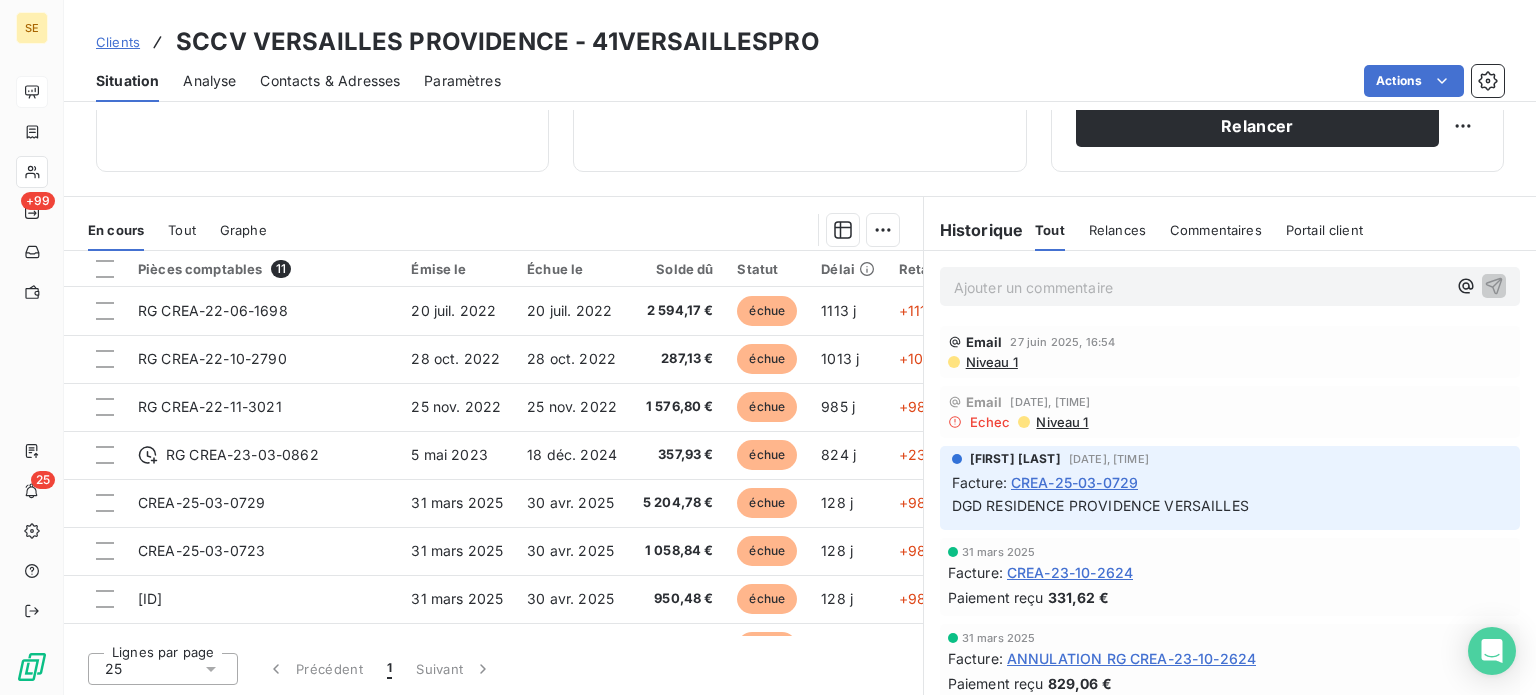 click on "Clients" at bounding box center [118, 42] 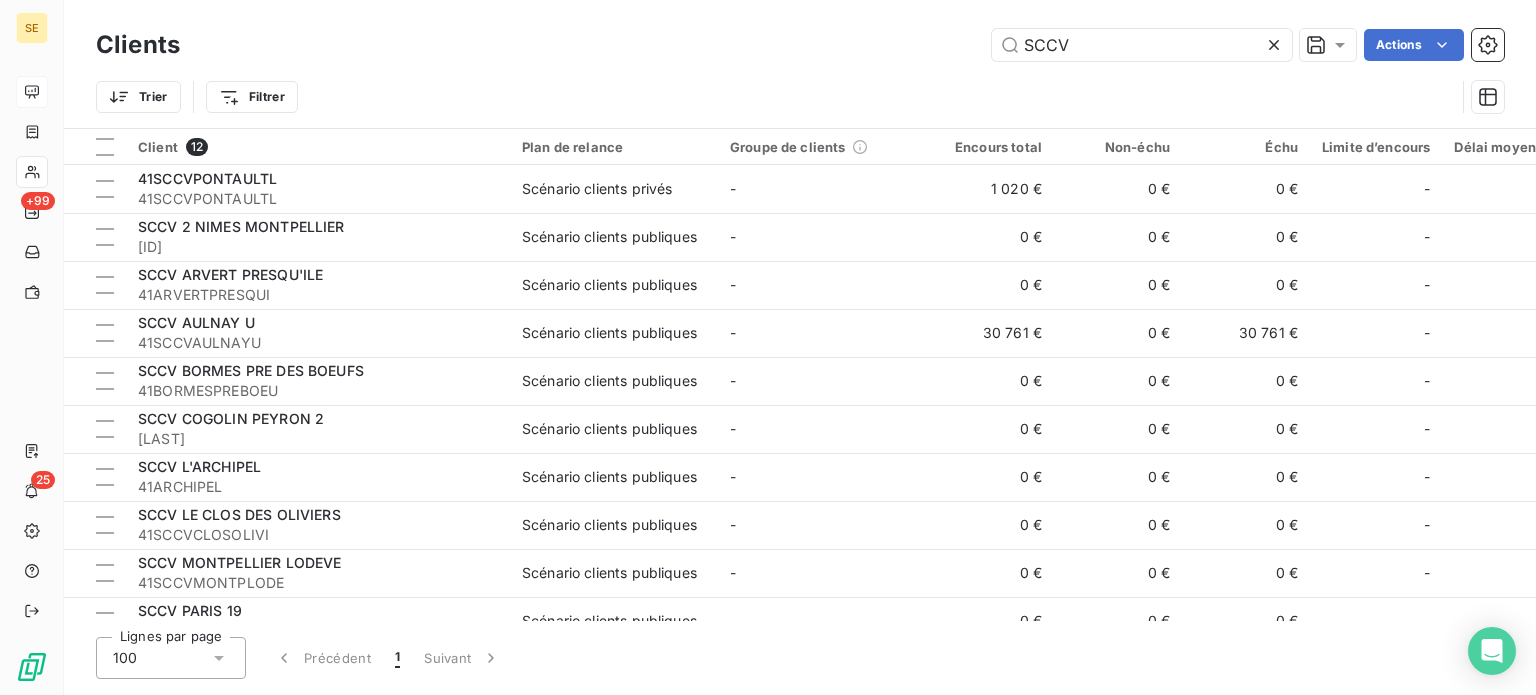 click on "SCCV Actions" at bounding box center [854, 45] 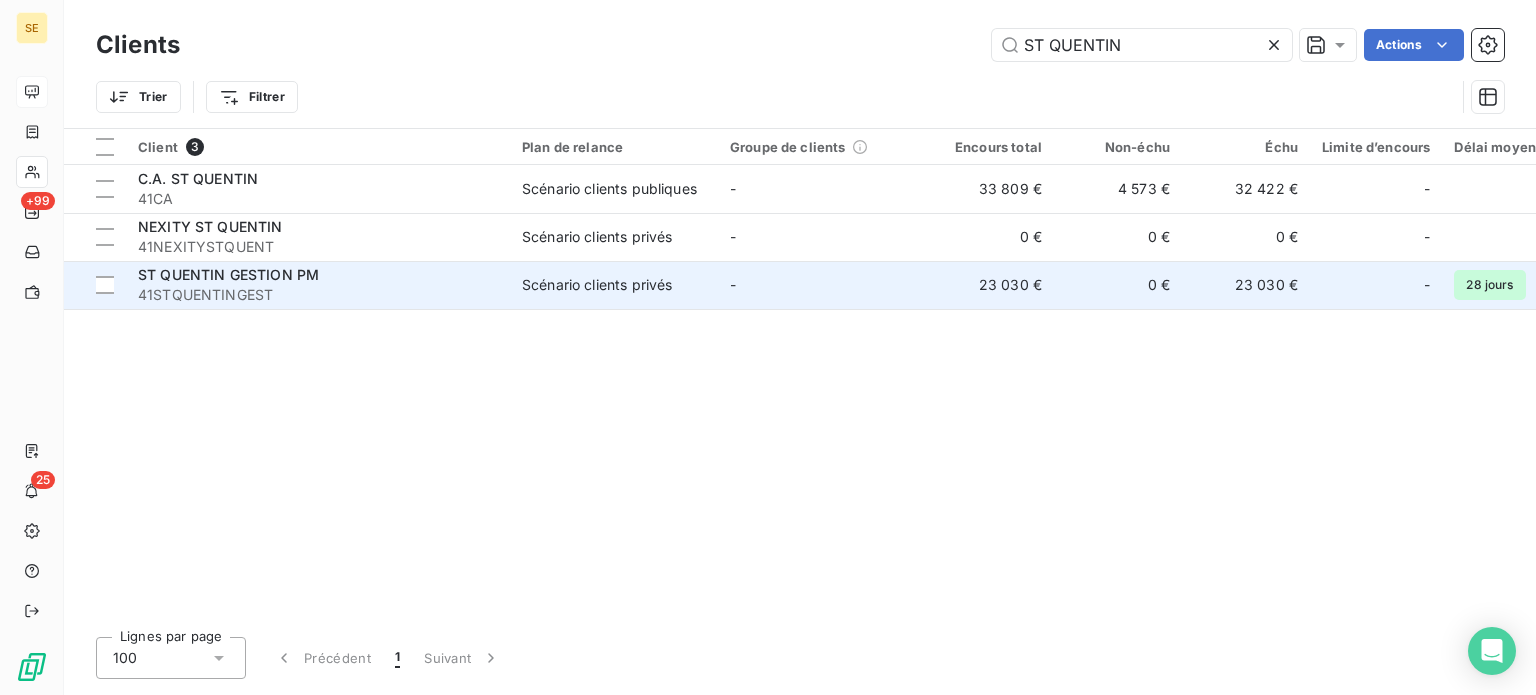 type on "ST QUENTIN" 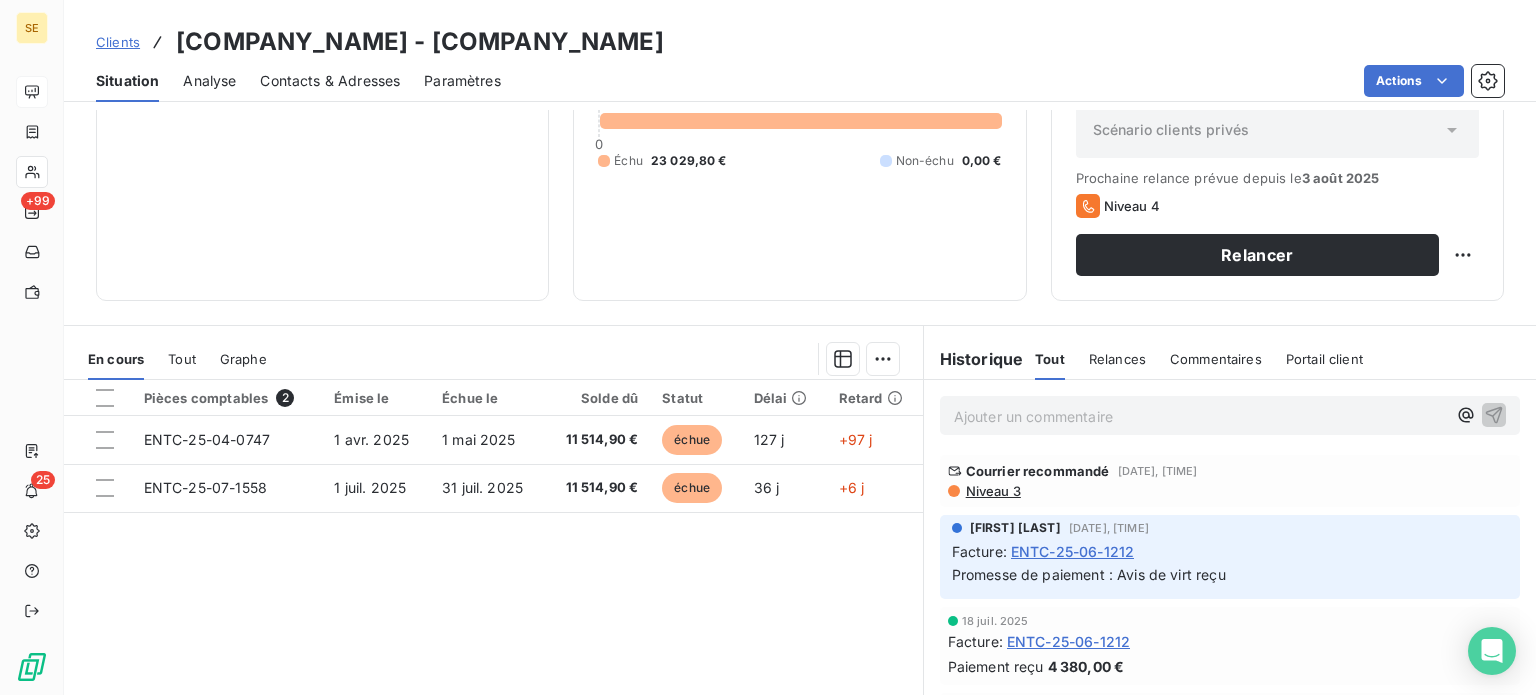scroll, scrollTop: 200, scrollLeft: 0, axis: vertical 